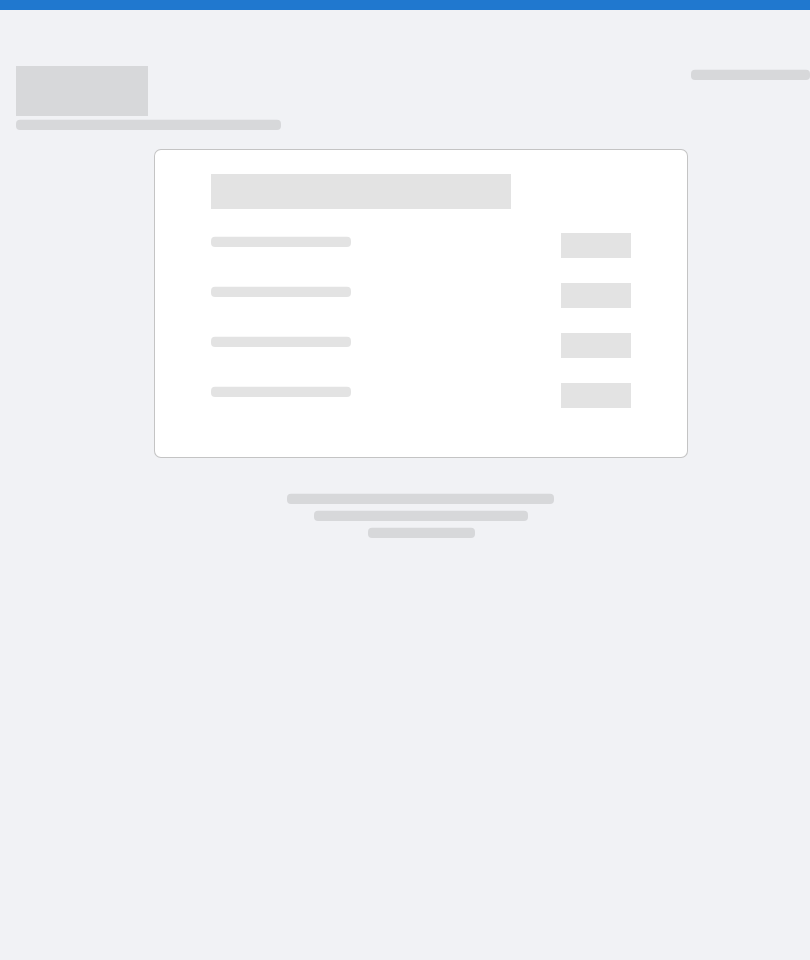 scroll, scrollTop: 0, scrollLeft: 0, axis: both 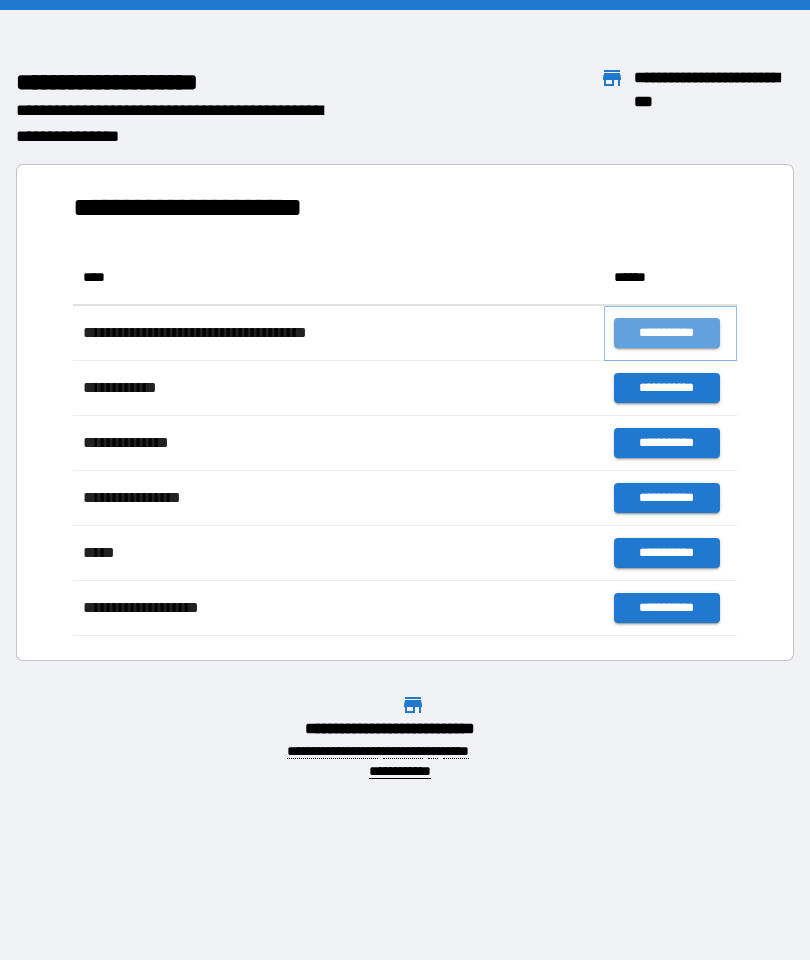 click on "**********" at bounding box center [666, 333] 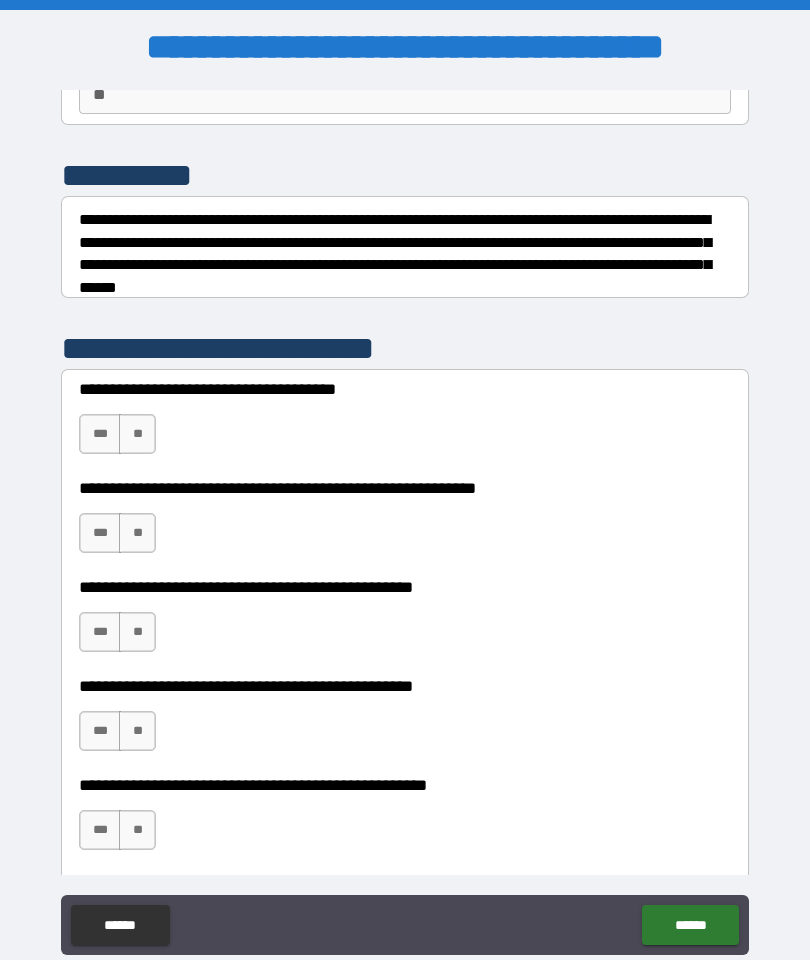 scroll, scrollTop: 214, scrollLeft: 0, axis: vertical 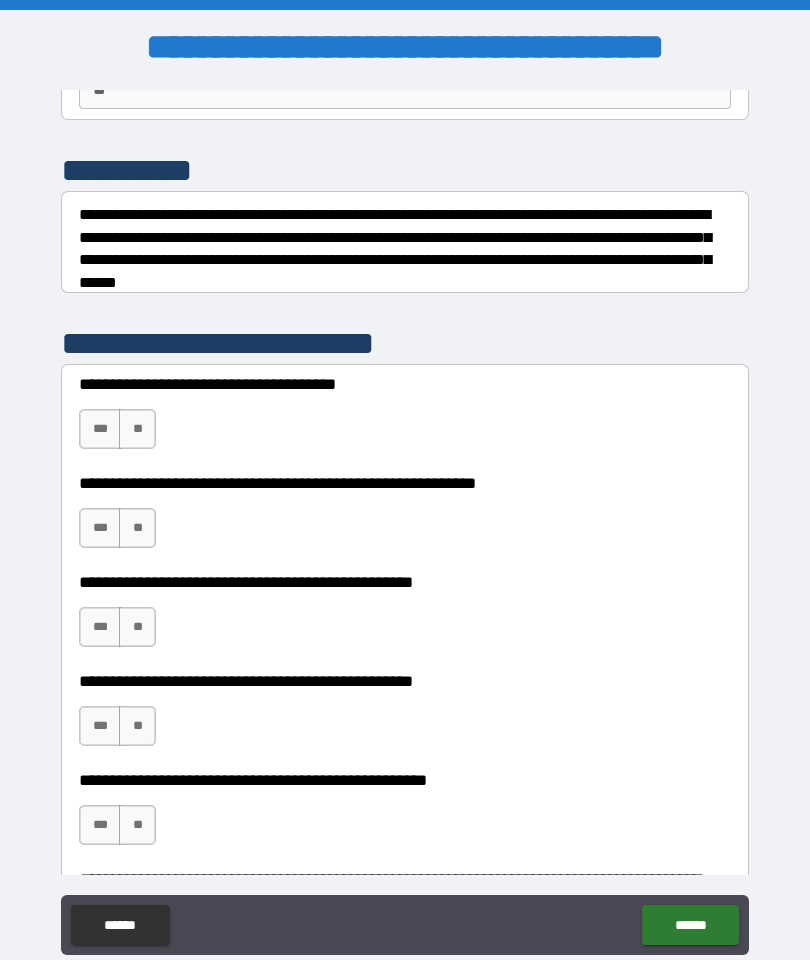 click on "***" at bounding box center [100, 429] 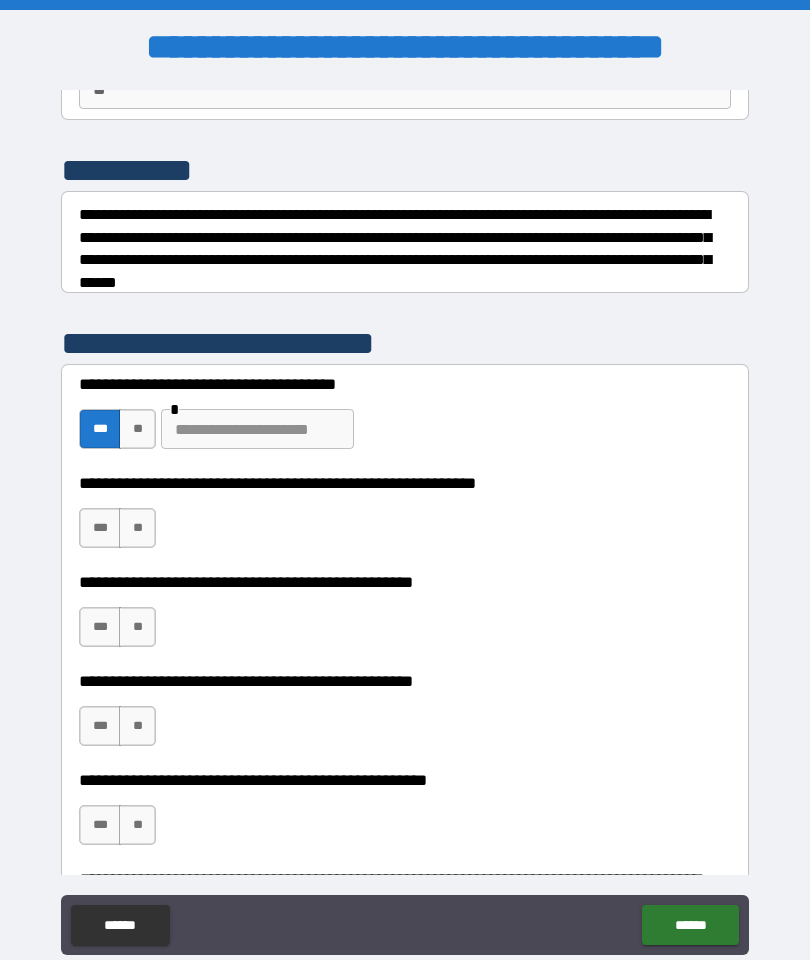 click on "**" at bounding box center (137, 429) 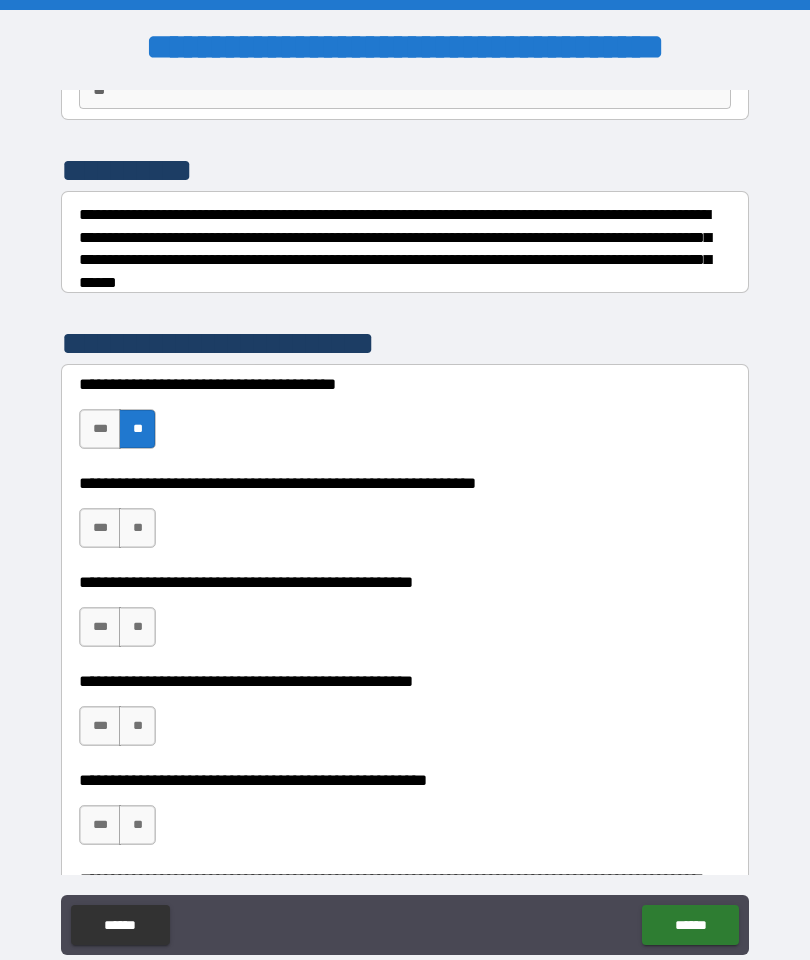 click on "**" at bounding box center [137, 528] 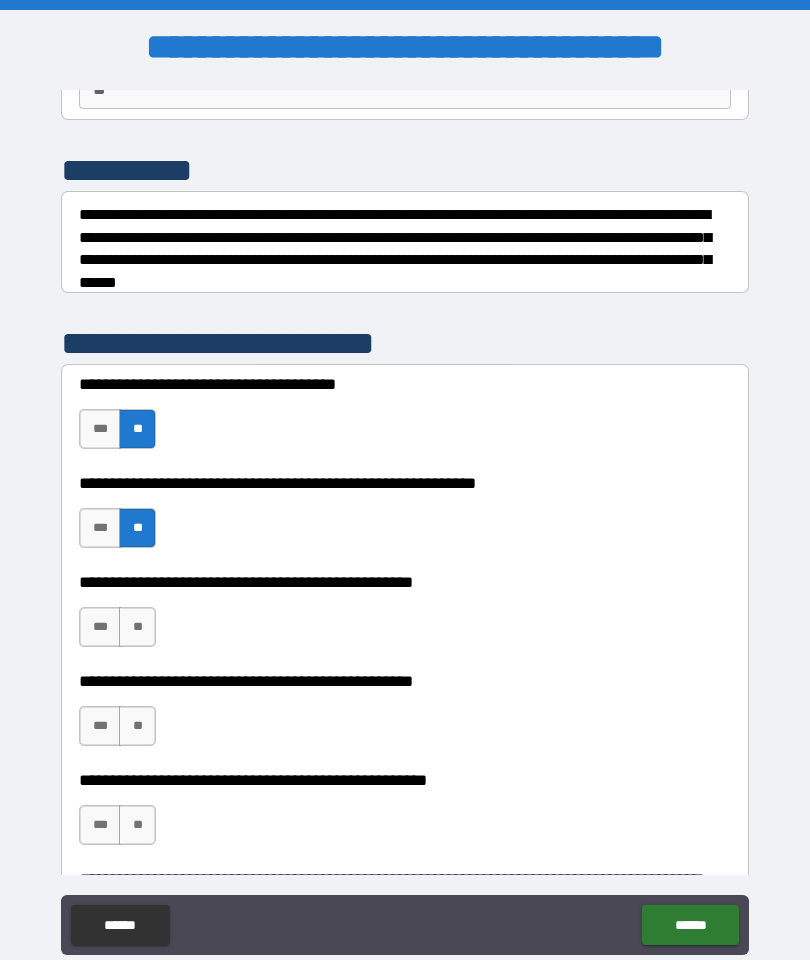 click on "**" at bounding box center (137, 627) 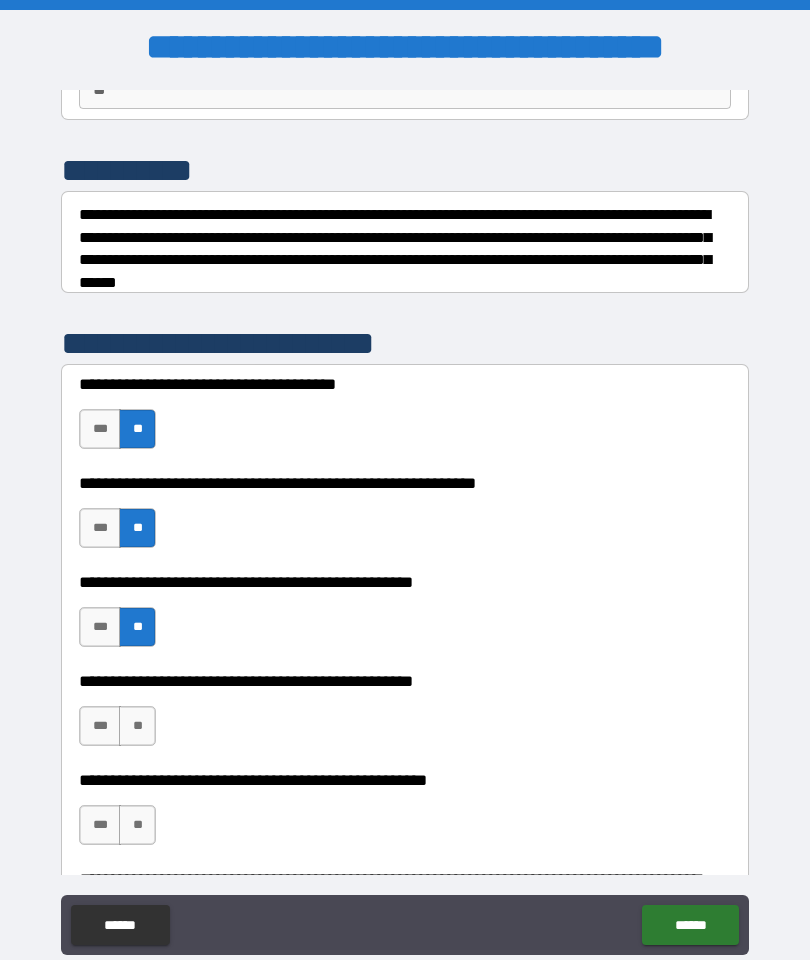 click on "***" at bounding box center [100, 726] 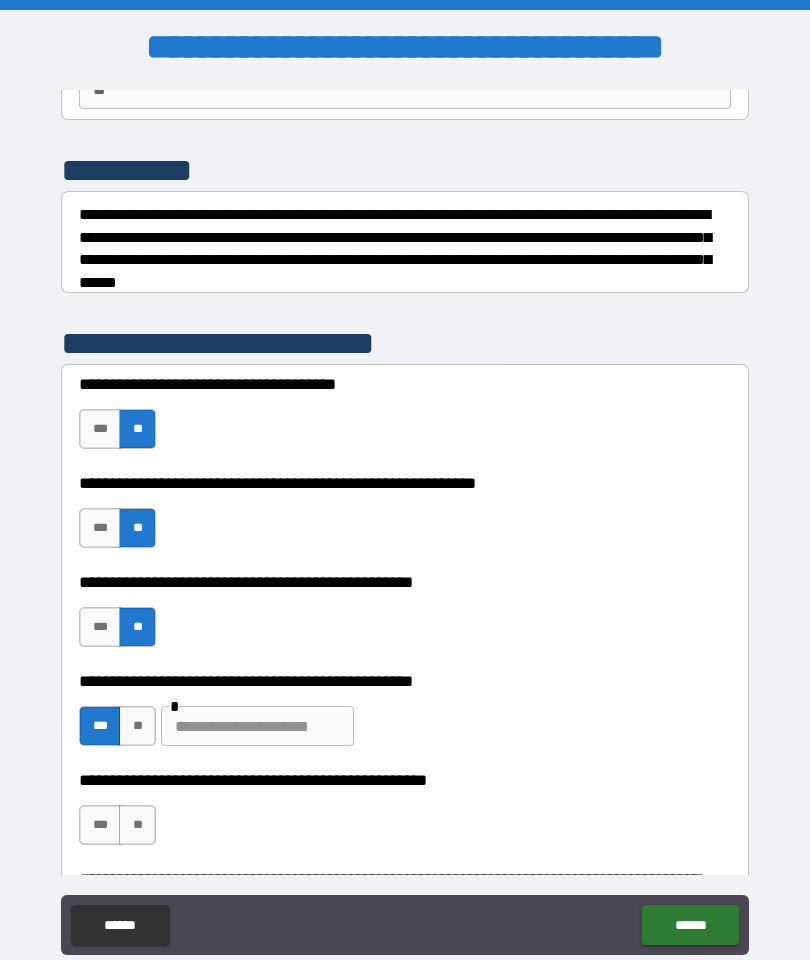 click at bounding box center [257, 726] 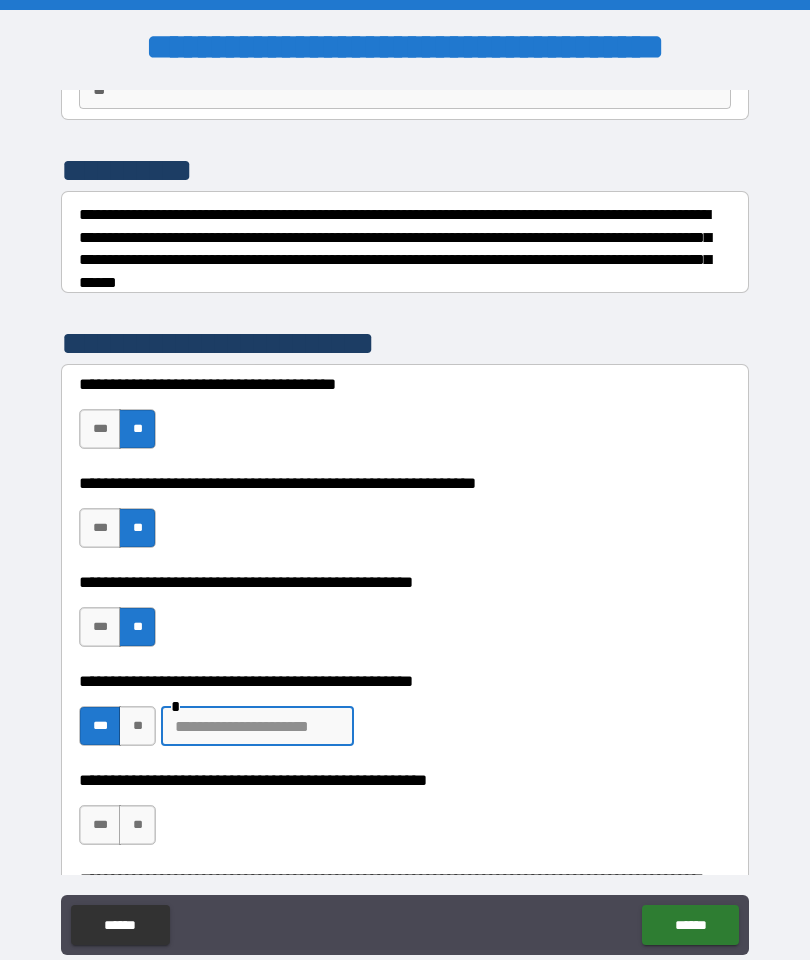 scroll, scrollTop: 66, scrollLeft: 0, axis: vertical 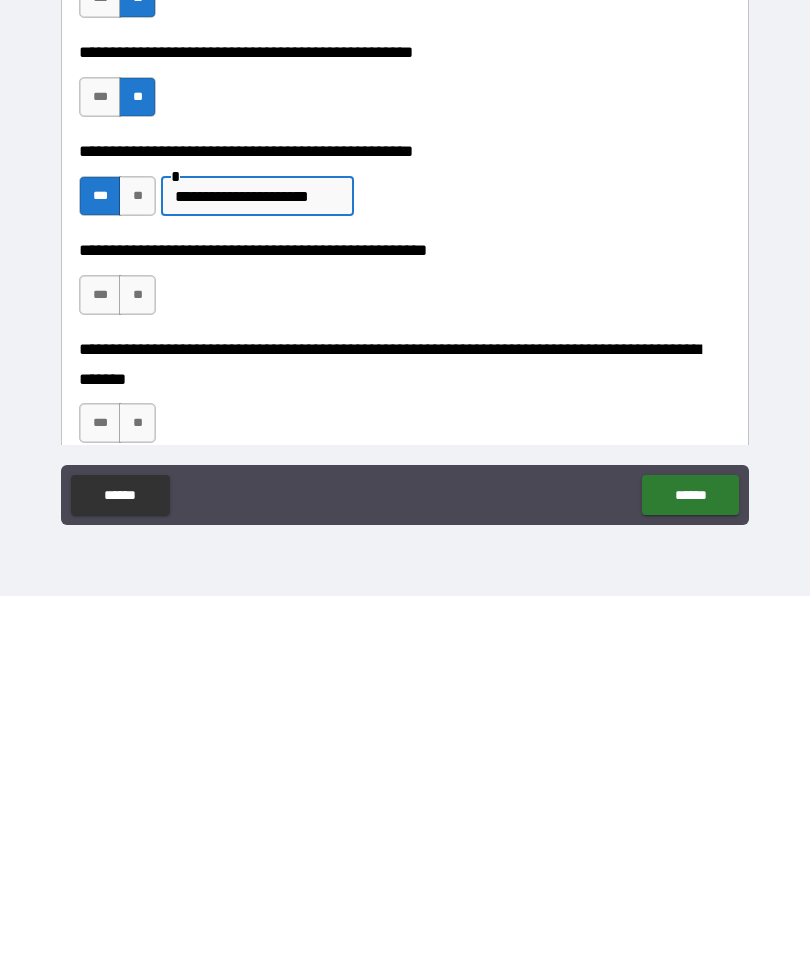 type on "**********" 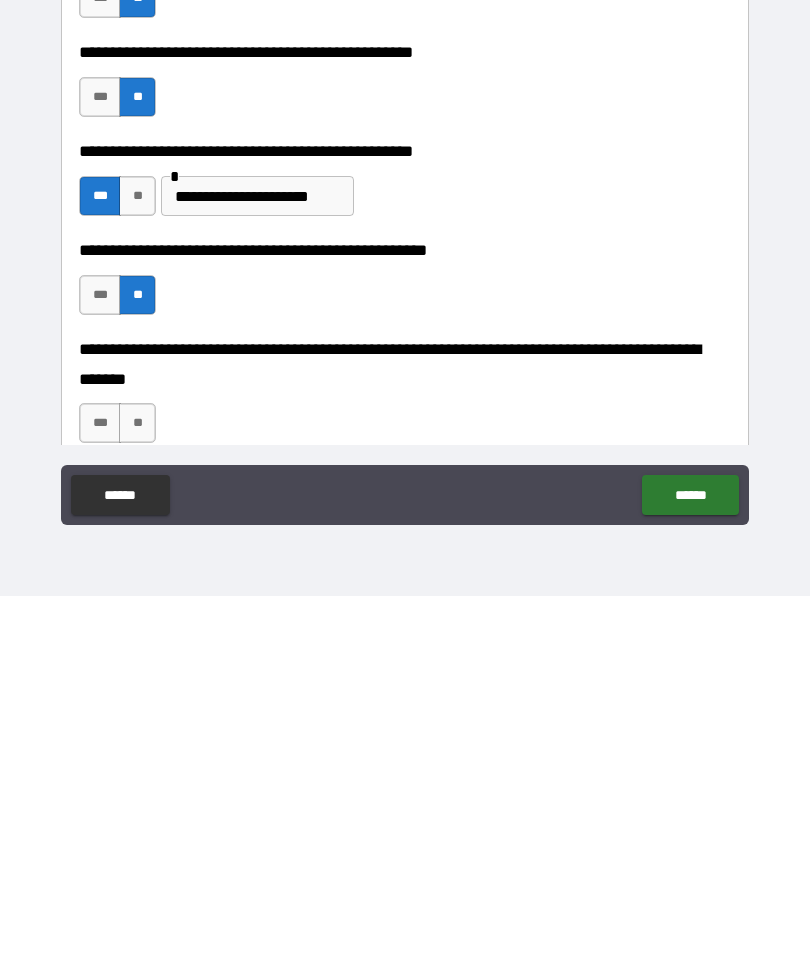 scroll, scrollTop: 80, scrollLeft: 0, axis: vertical 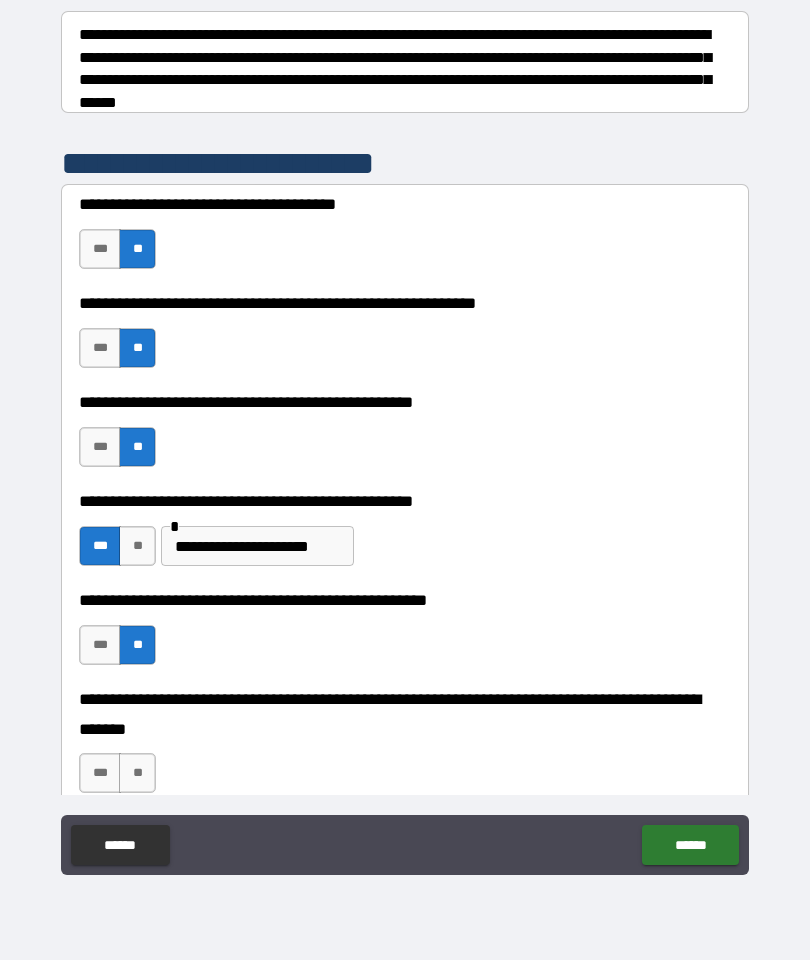 click on "**" at bounding box center (137, 773) 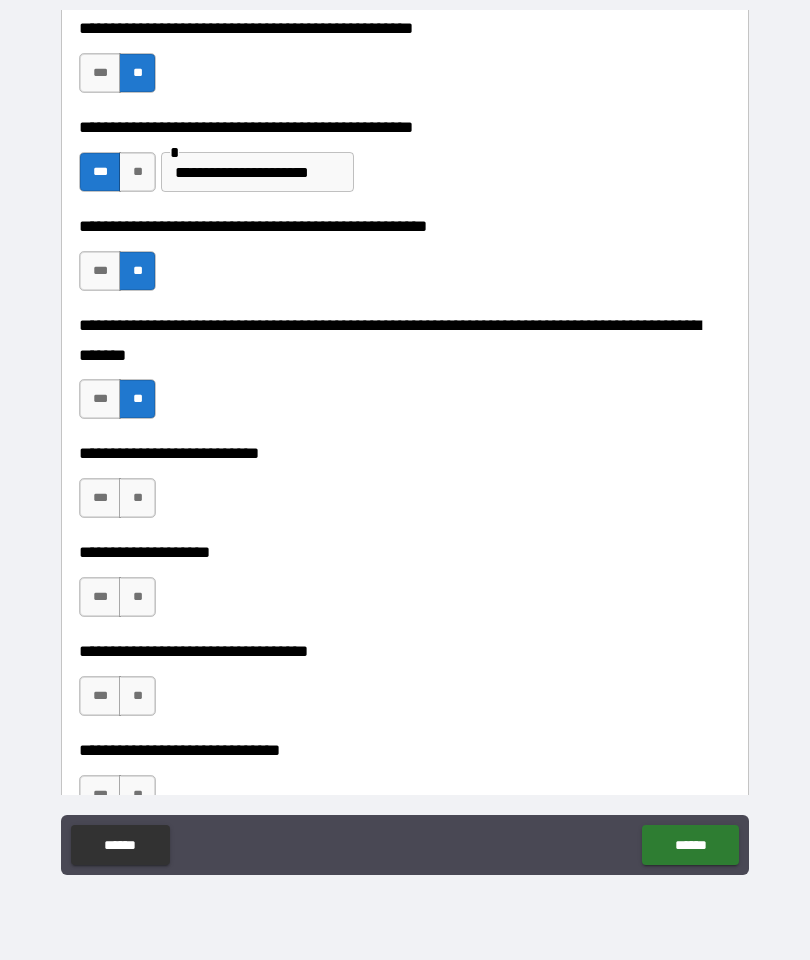 scroll, scrollTop: 693, scrollLeft: 0, axis: vertical 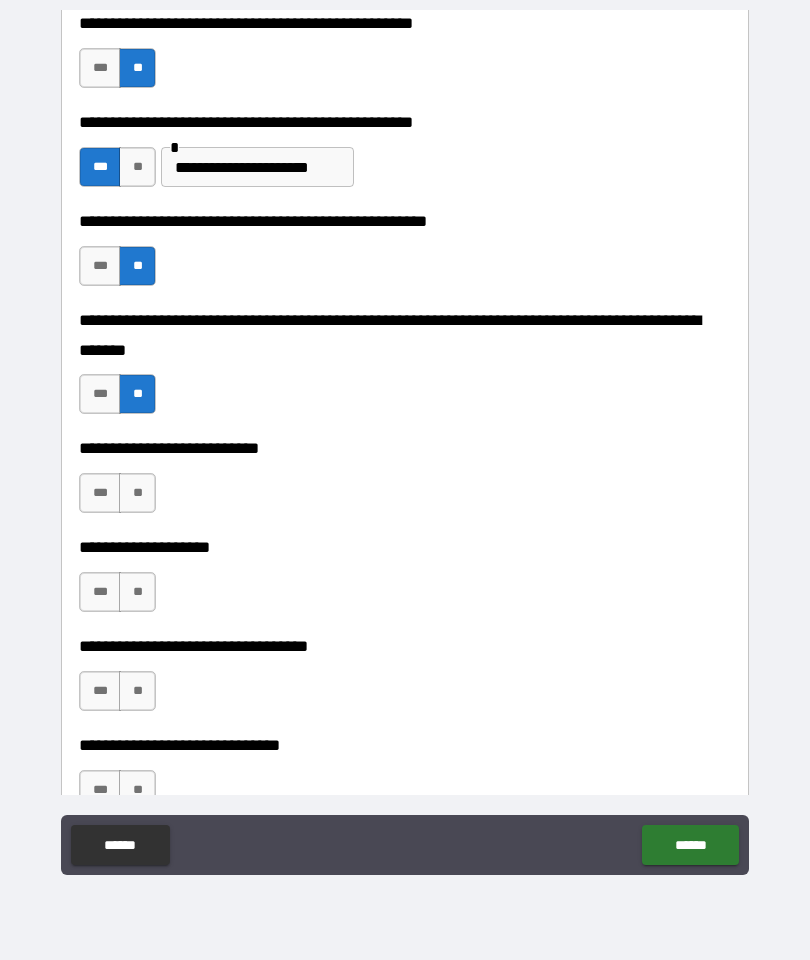 click on "**" at bounding box center [137, 493] 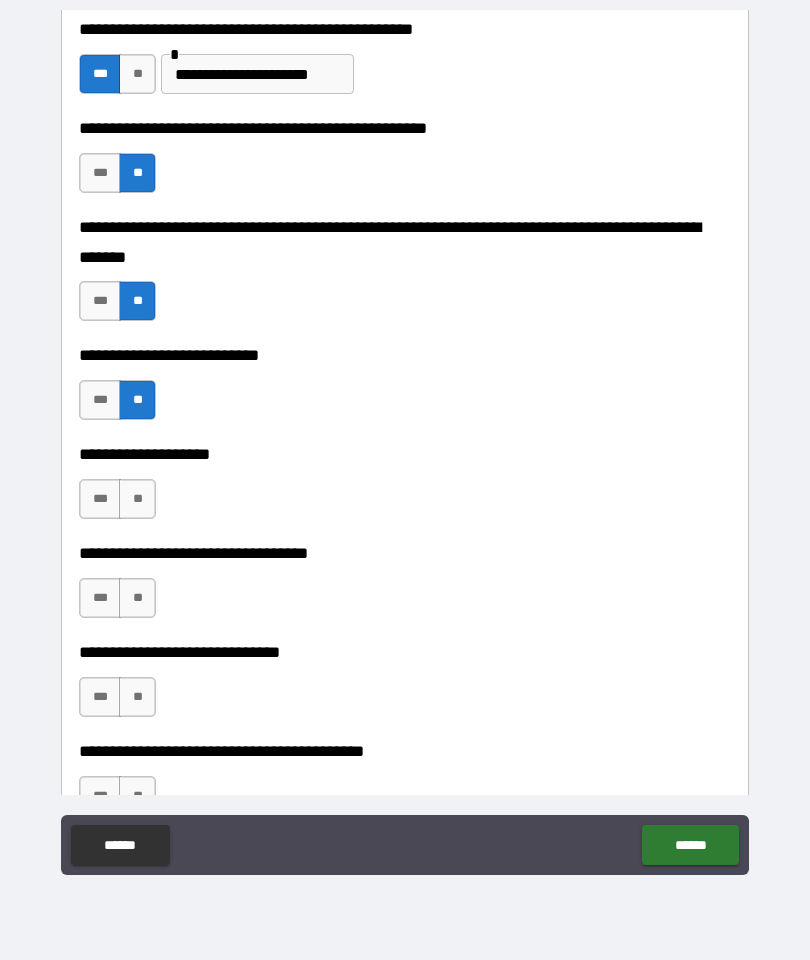 scroll, scrollTop: 792, scrollLeft: 0, axis: vertical 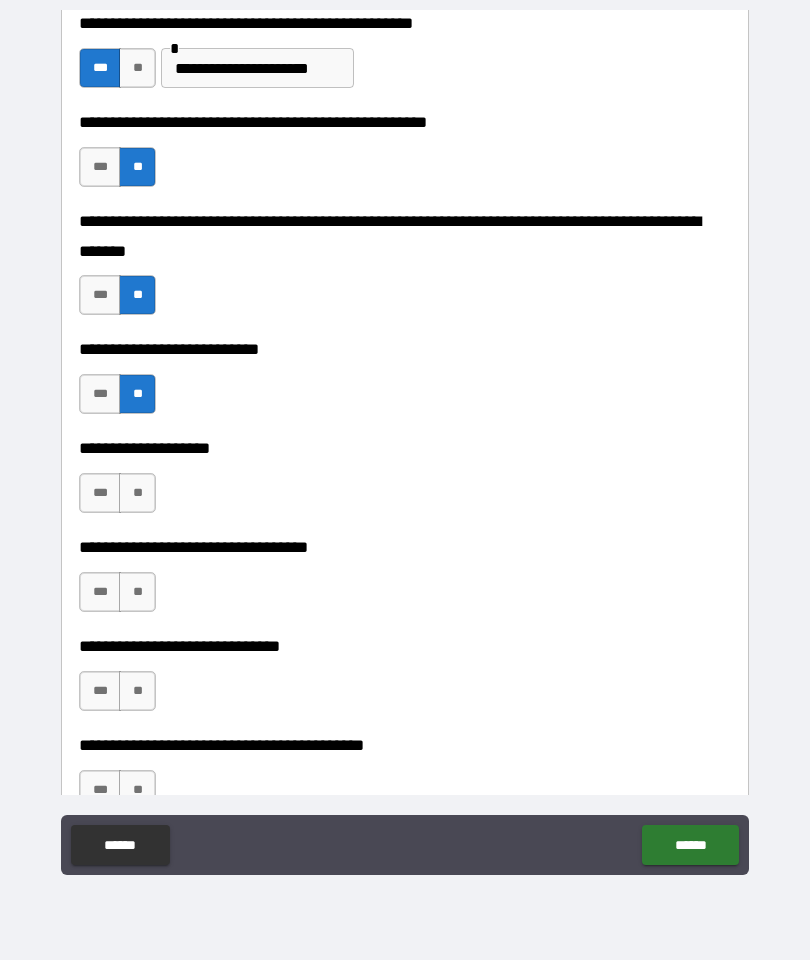 click on "**" at bounding box center [137, 493] 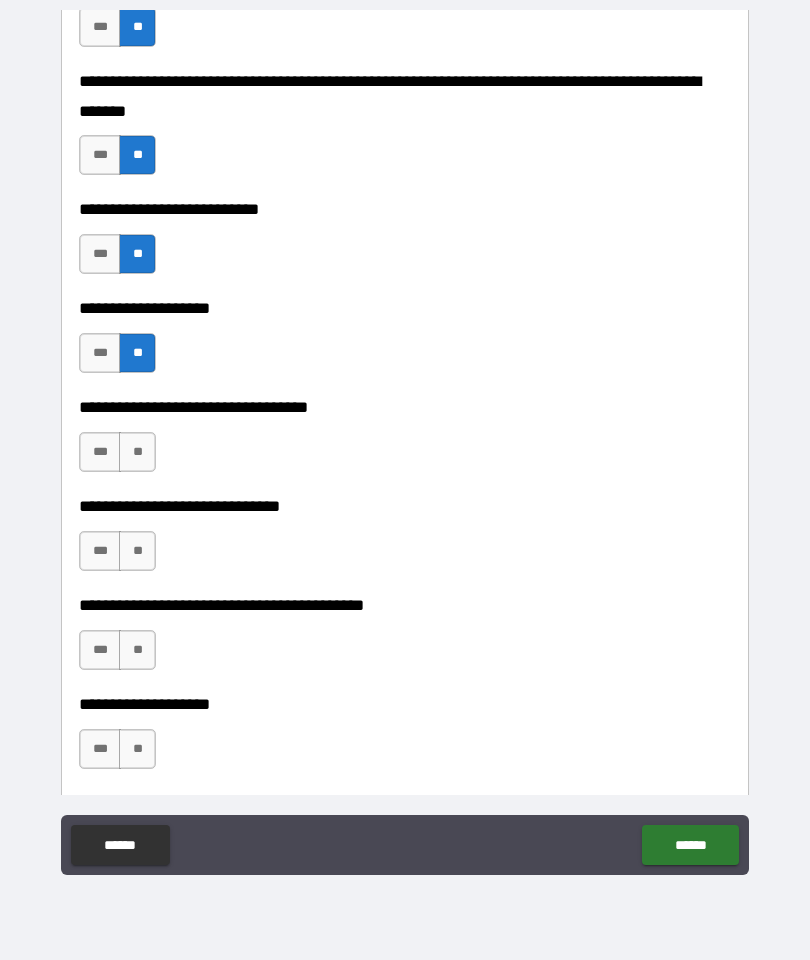 scroll, scrollTop: 941, scrollLeft: 0, axis: vertical 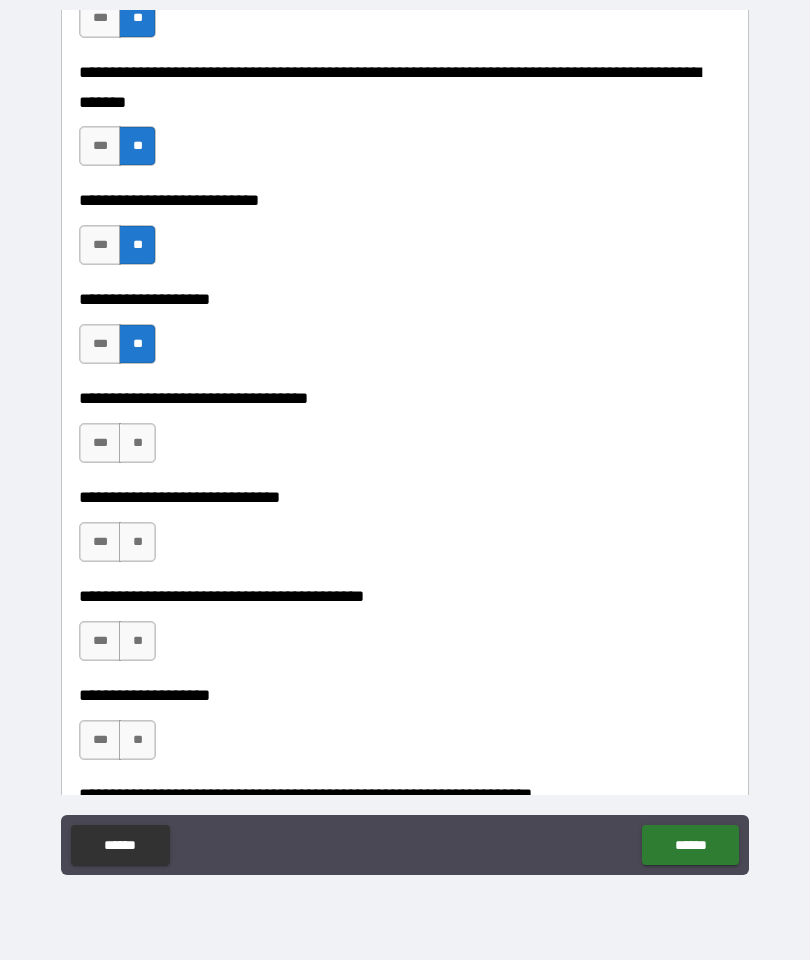 click on "**" at bounding box center (137, 443) 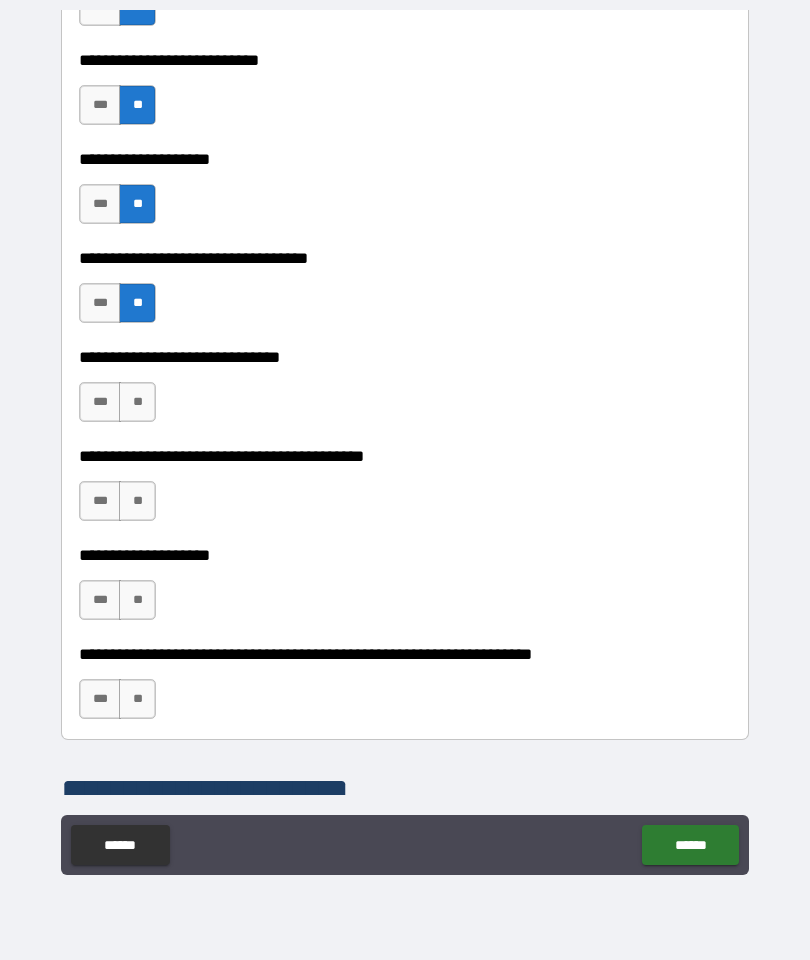 scroll, scrollTop: 1084, scrollLeft: 0, axis: vertical 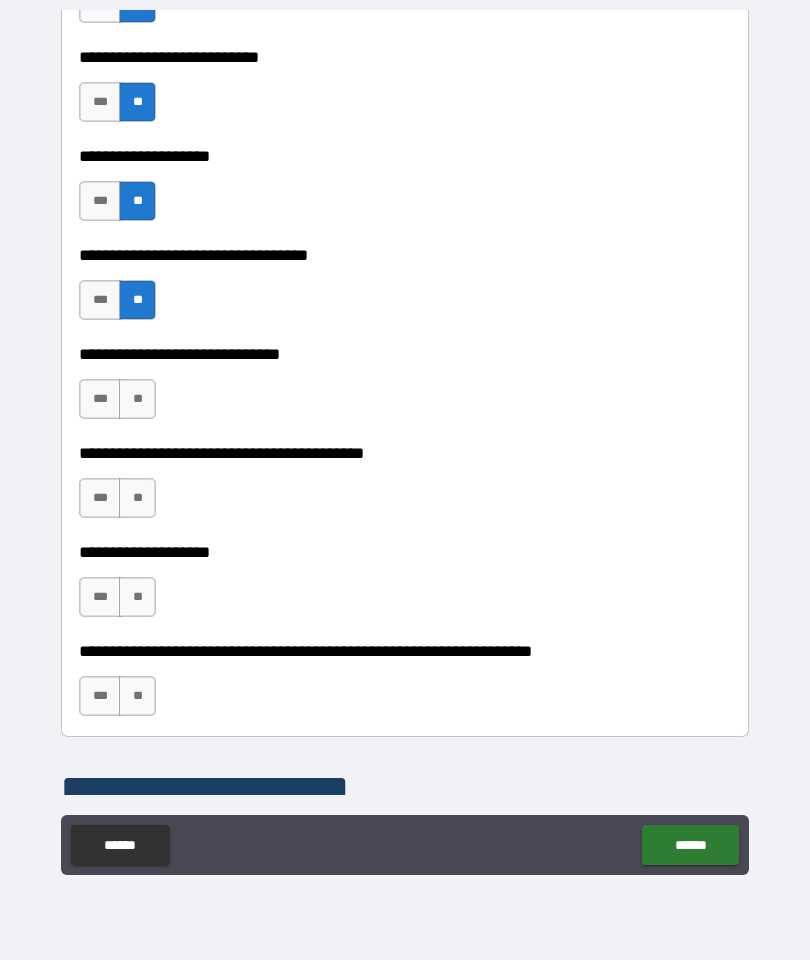 click on "**" at bounding box center [137, 399] 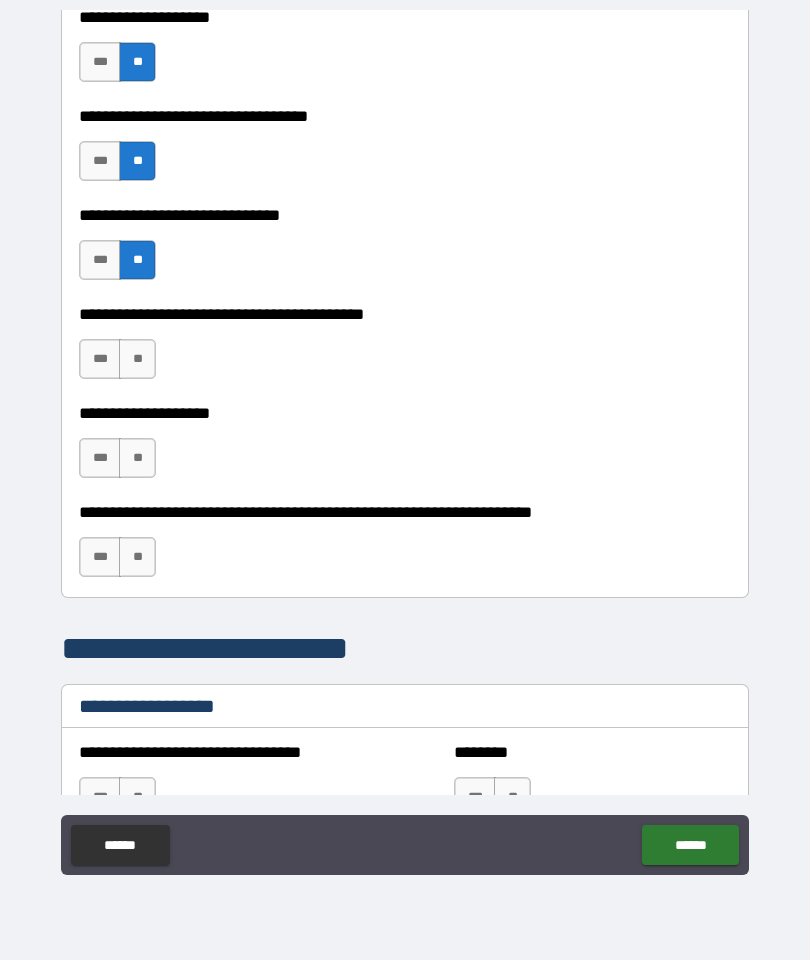 scroll, scrollTop: 1233, scrollLeft: 0, axis: vertical 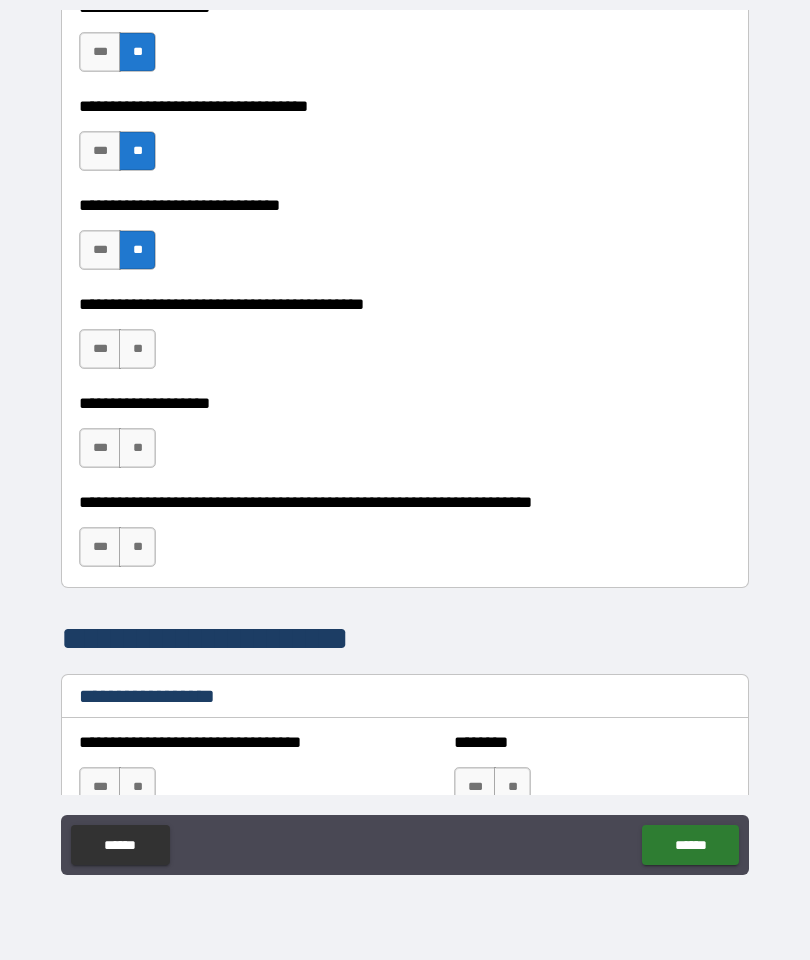 click on "**" at bounding box center [137, 349] 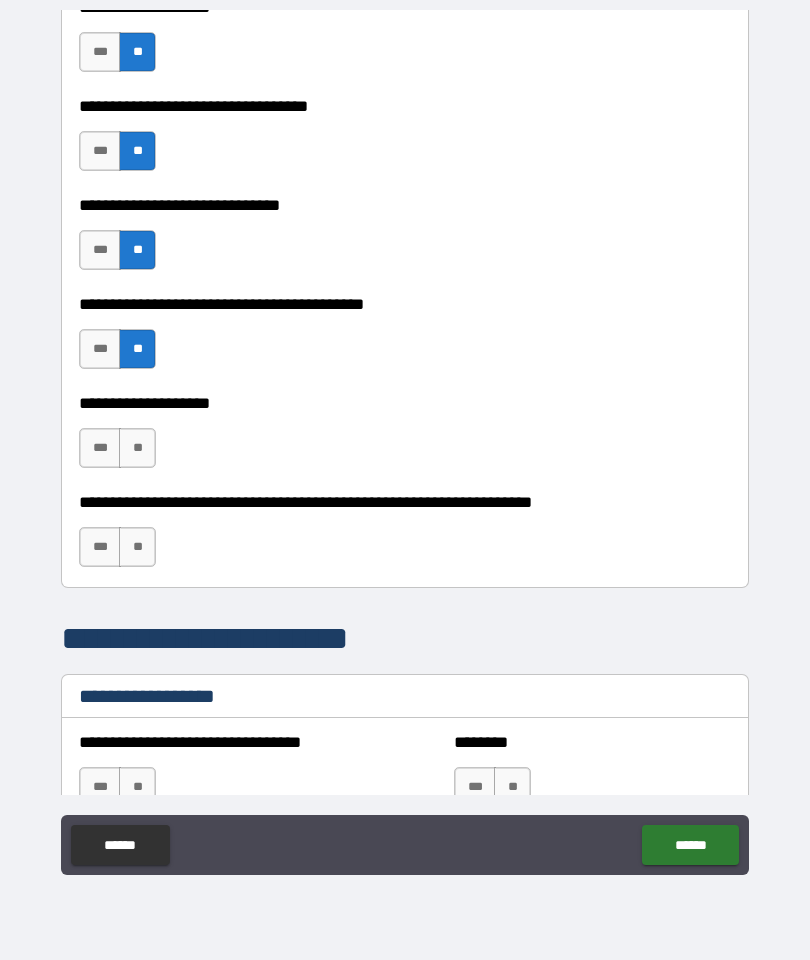 click on "**" at bounding box center (137, 448) 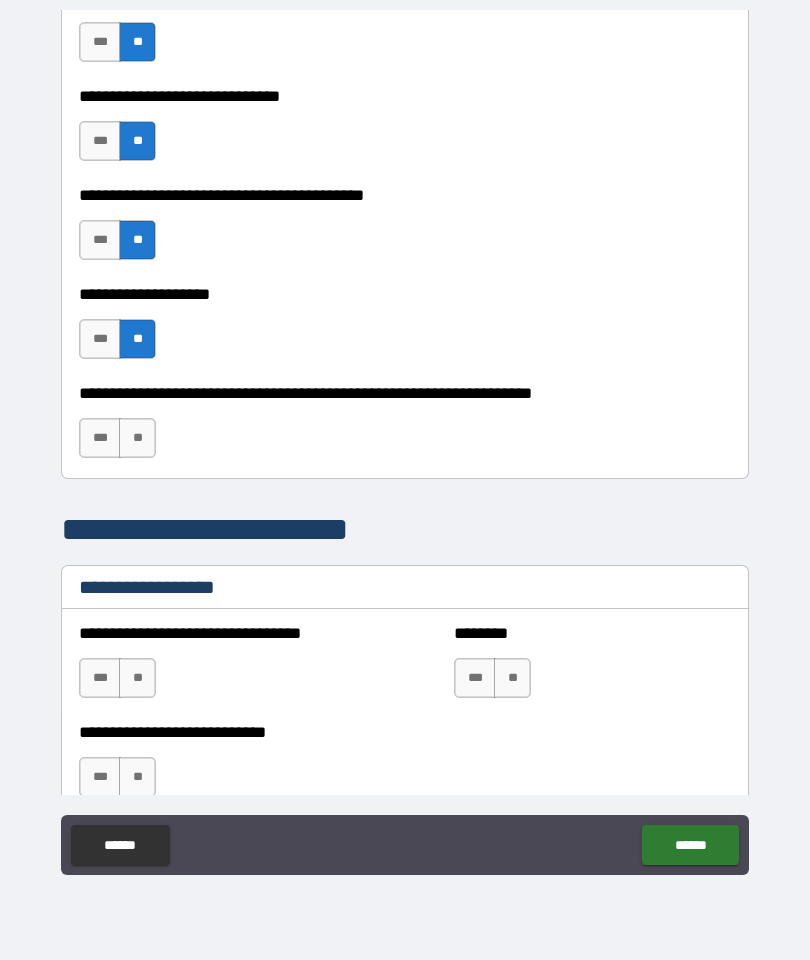 scroll, scrollTop: 1352, scrollLeft: 0, axis: vertical 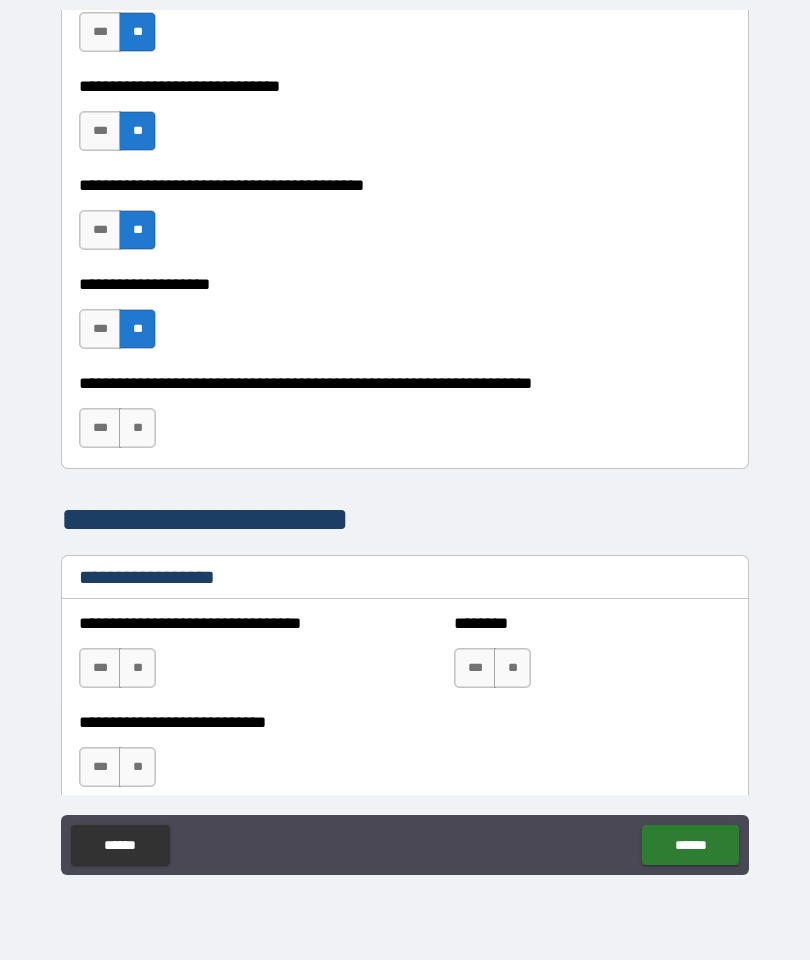 click on "**" at bounding box center [137, 428] 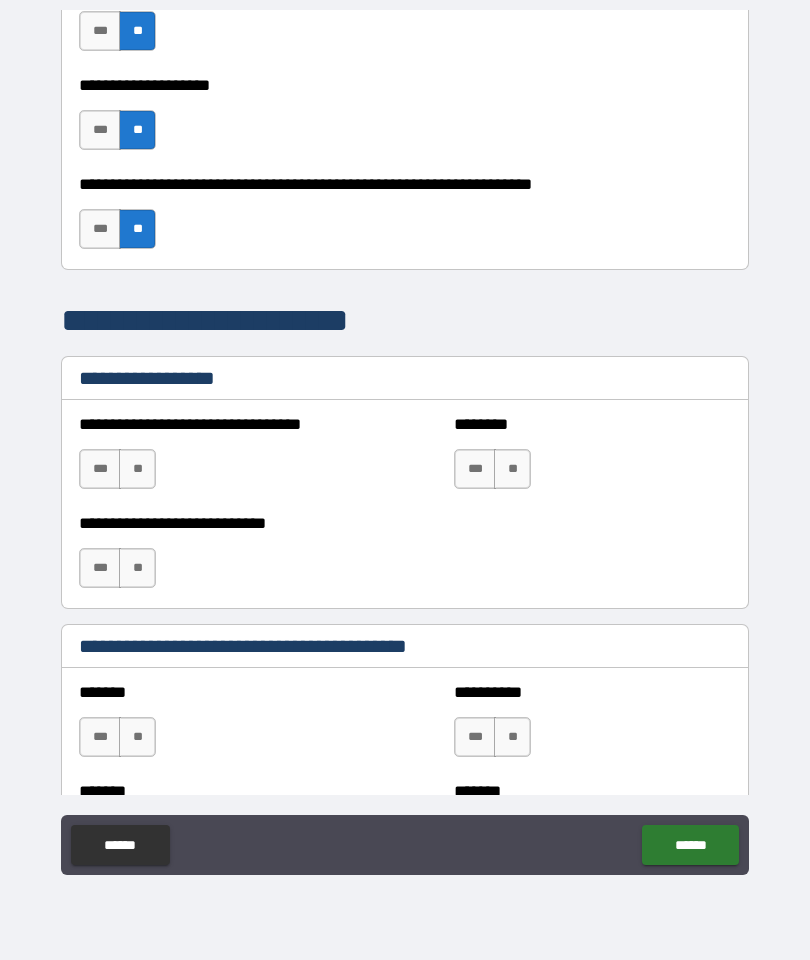 scroll, scrollTop: 1555, scrollLeft: 0, axis: vertical 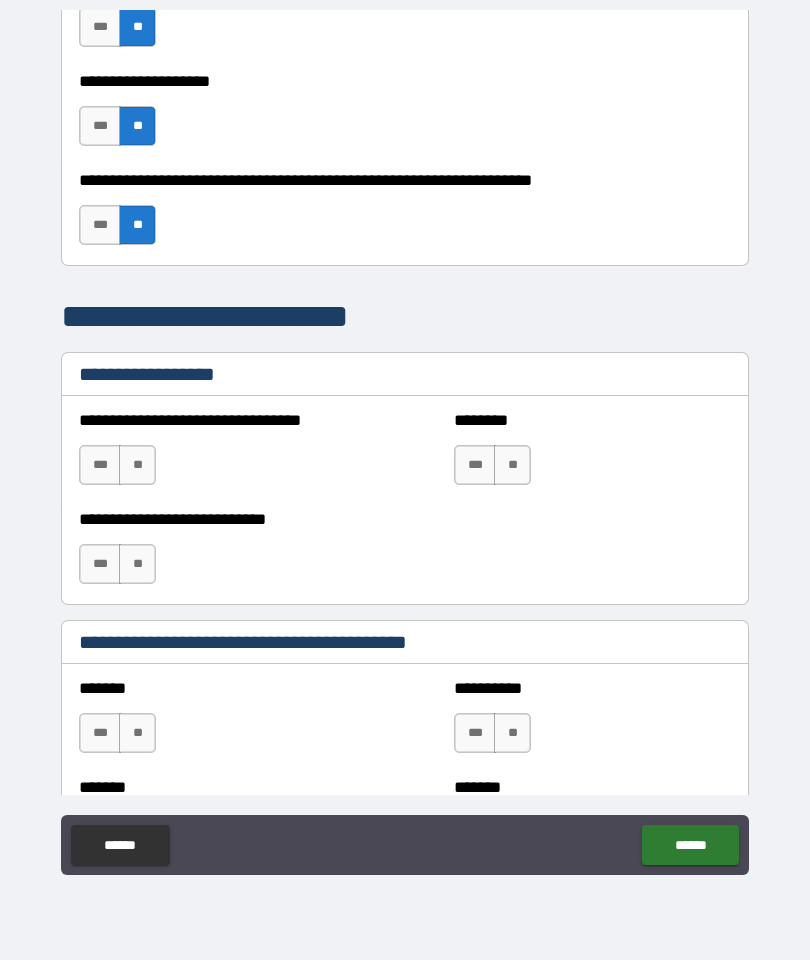 click on "**" at bounding box center [137, 465] 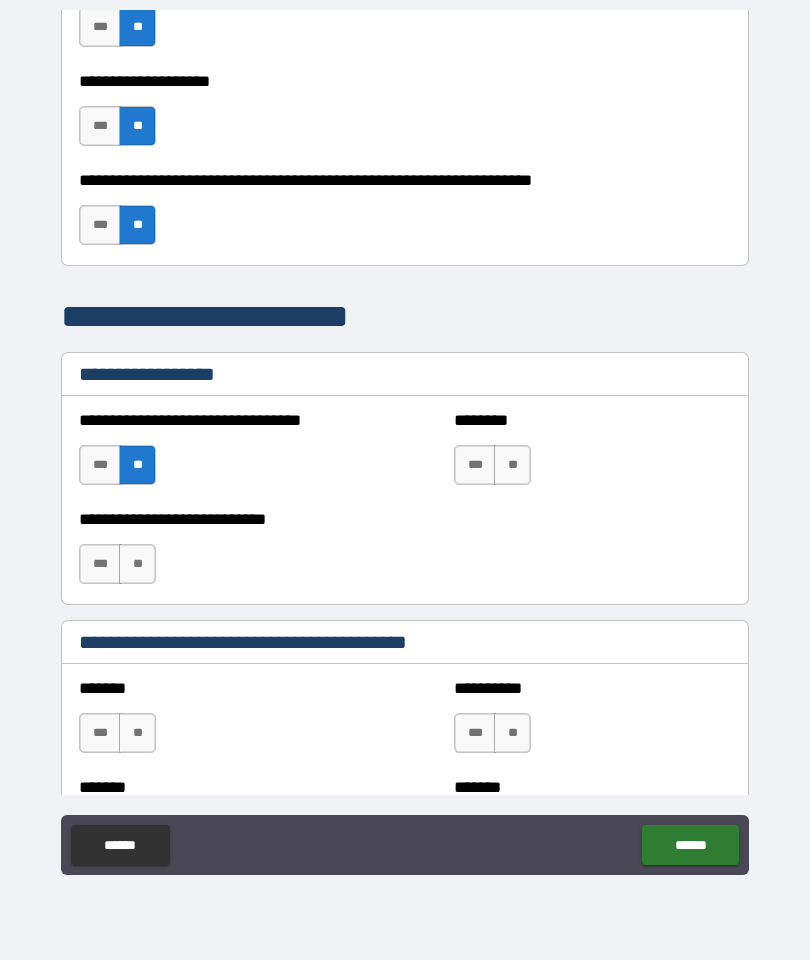 click on "**" at bounding box center (512, 465) 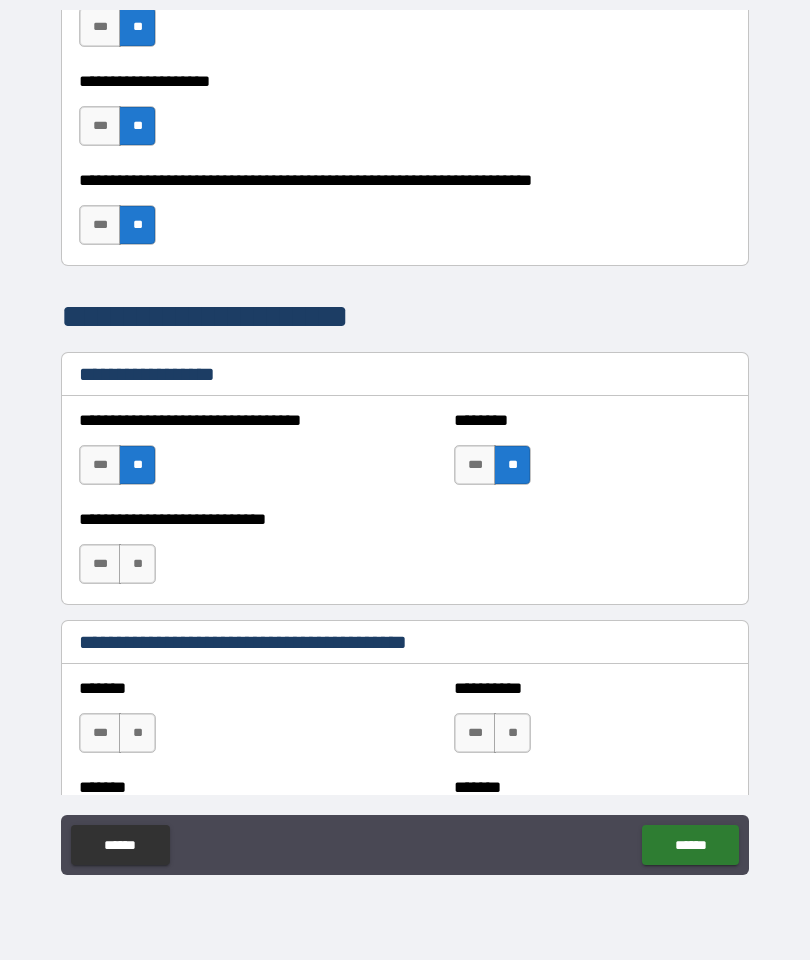click on "**" at bounding box center (137, 564) 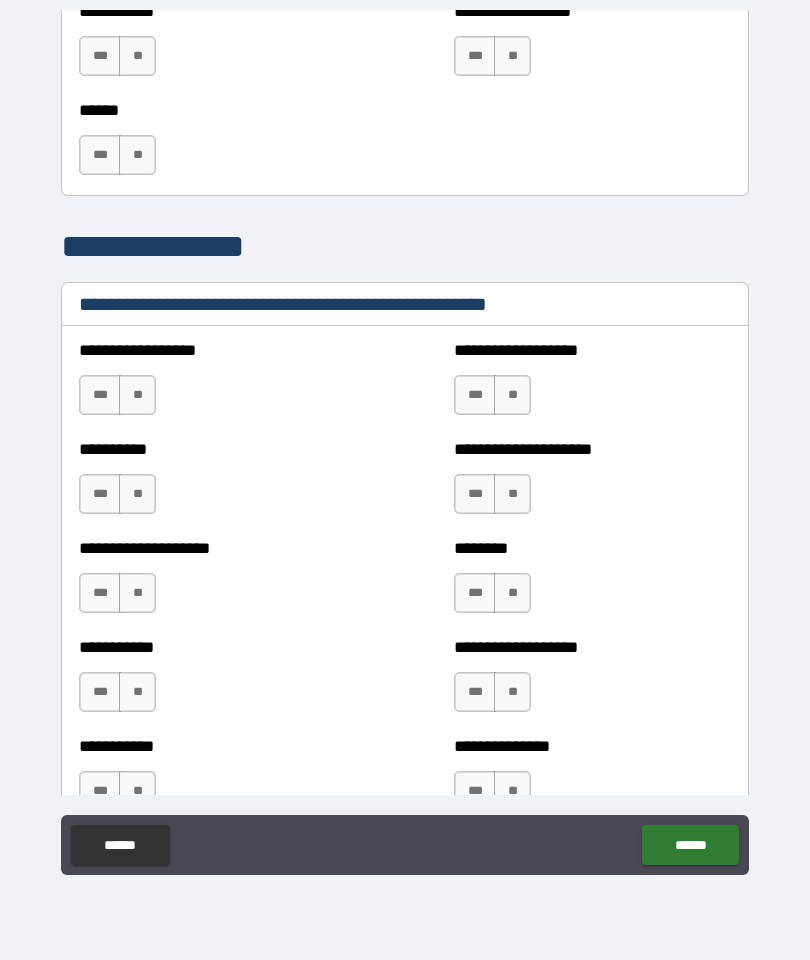 scroll, scrollTop: 2550, scrollLeft: 0, axis: vertical 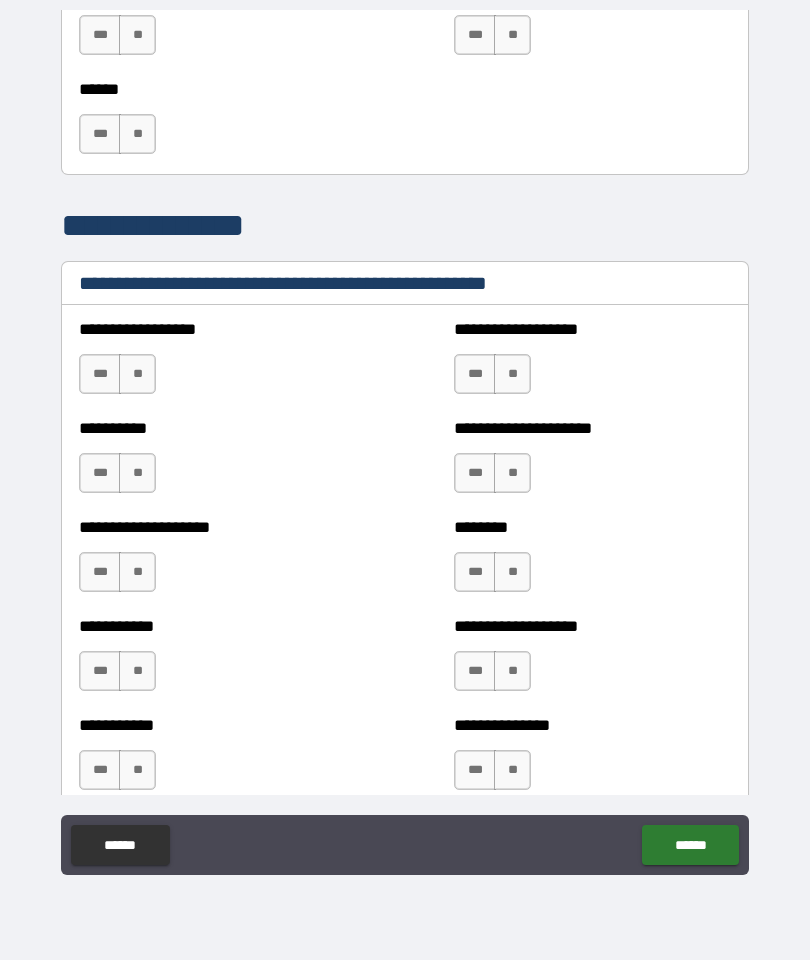 click on "**" at bounding box center (137, 374) 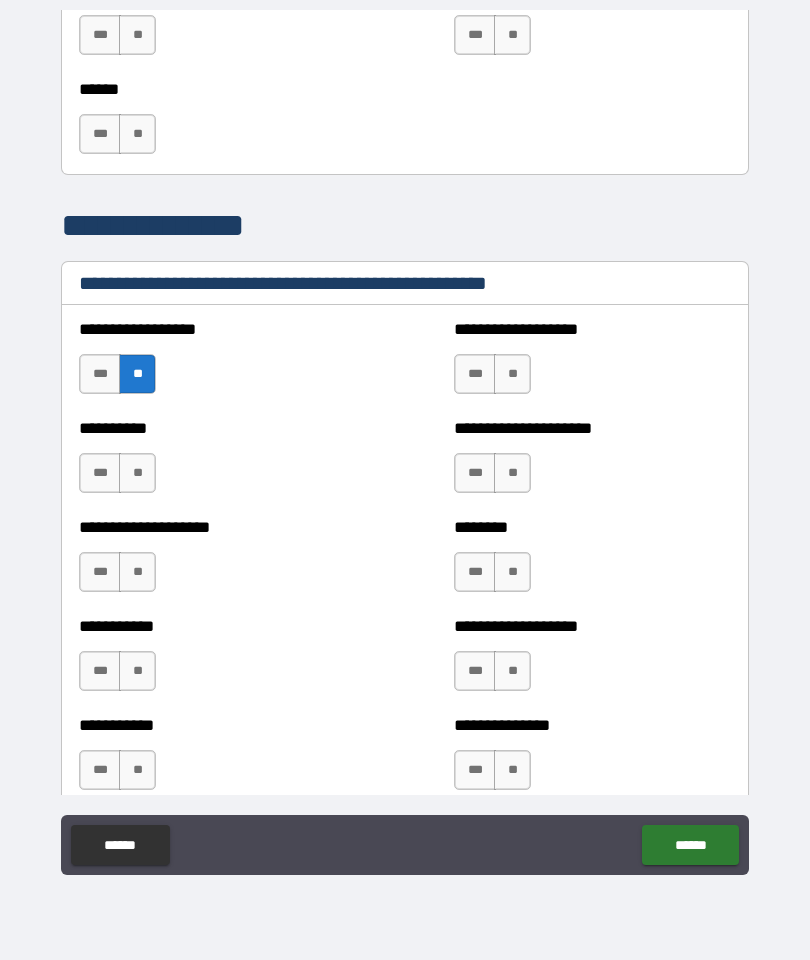 click on "**" at bounding box center [137, 473] 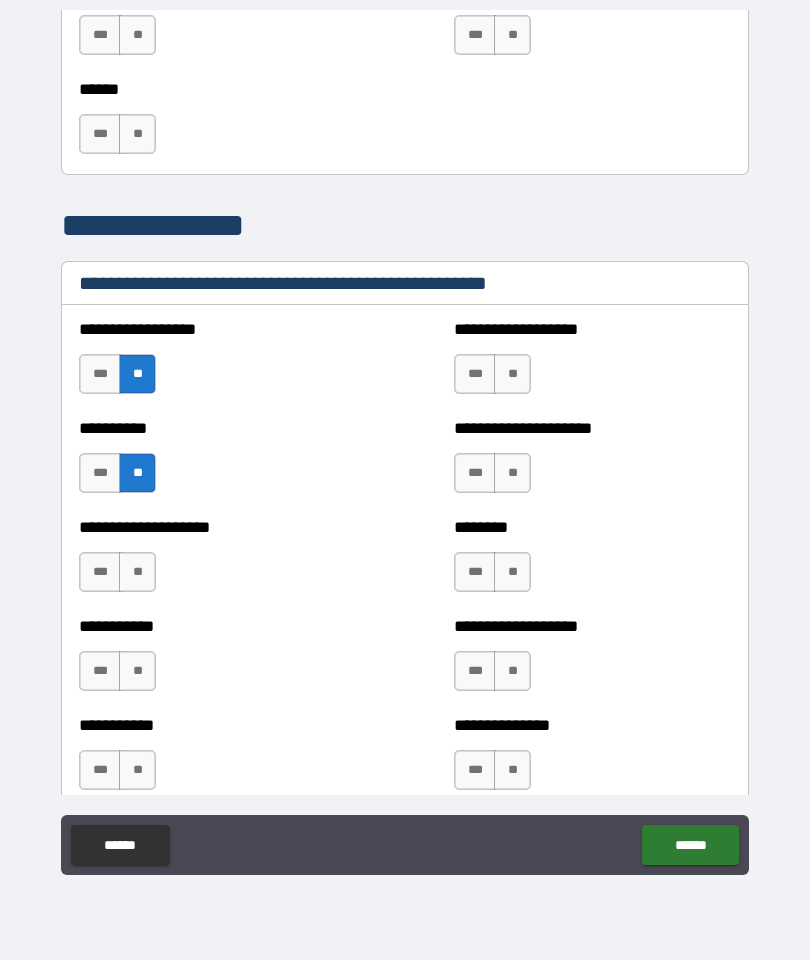 click on "**" at bounding box center (137, 572) 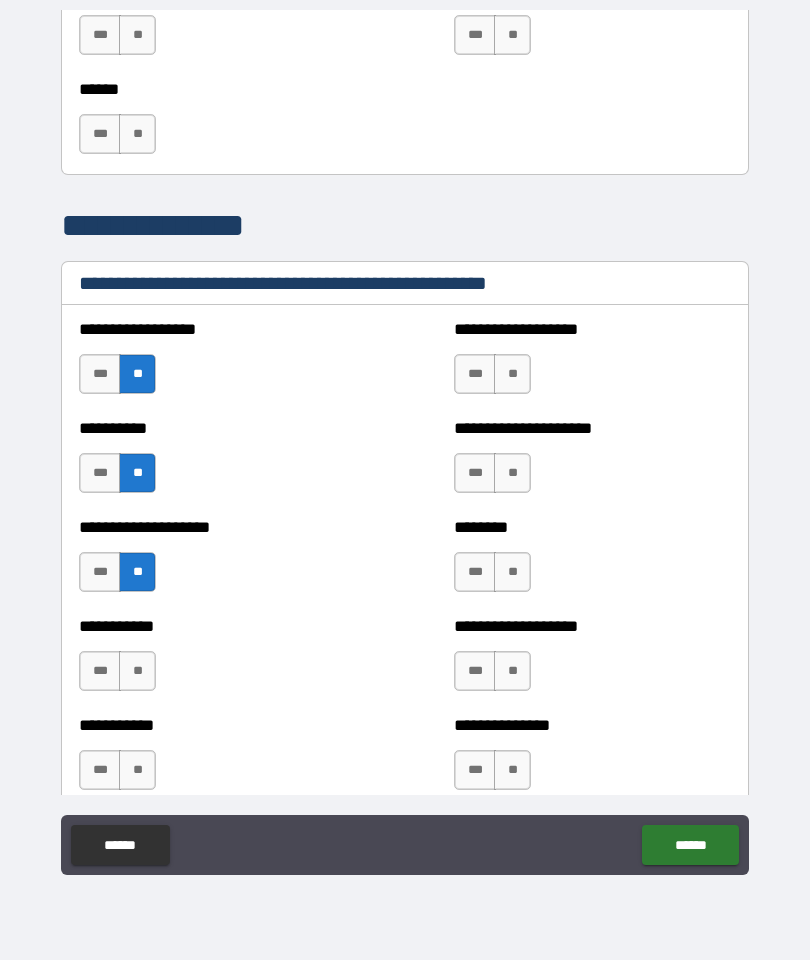 click on "**" at bounding box center [512, 572] 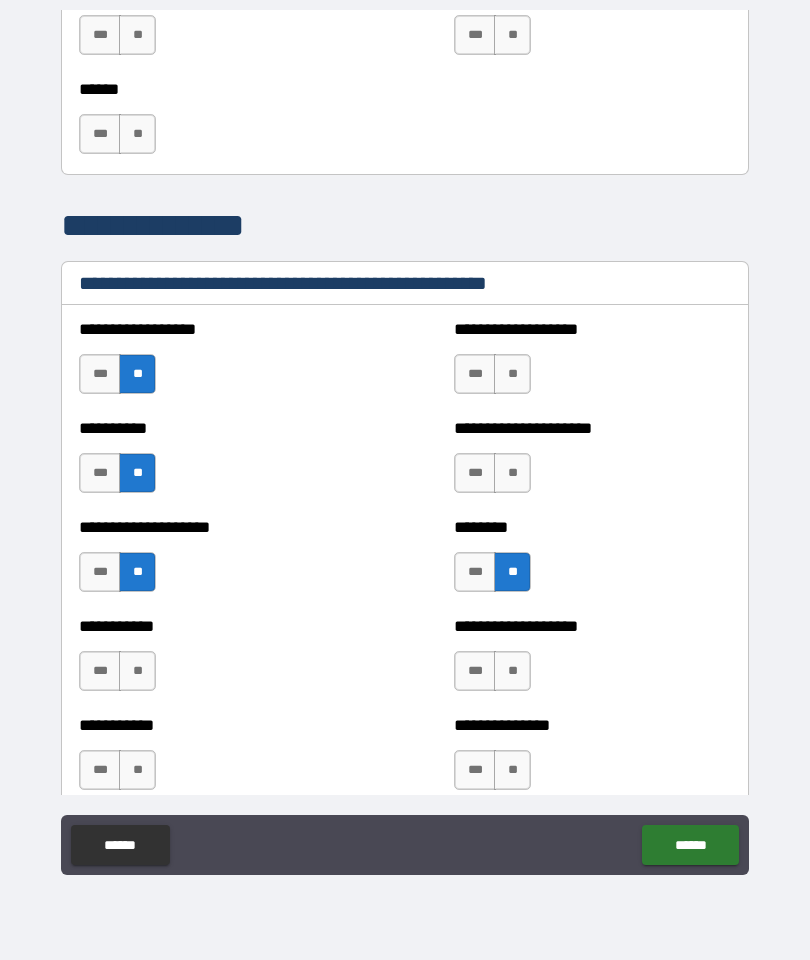 click on "**" at bounding box center [512, 473] 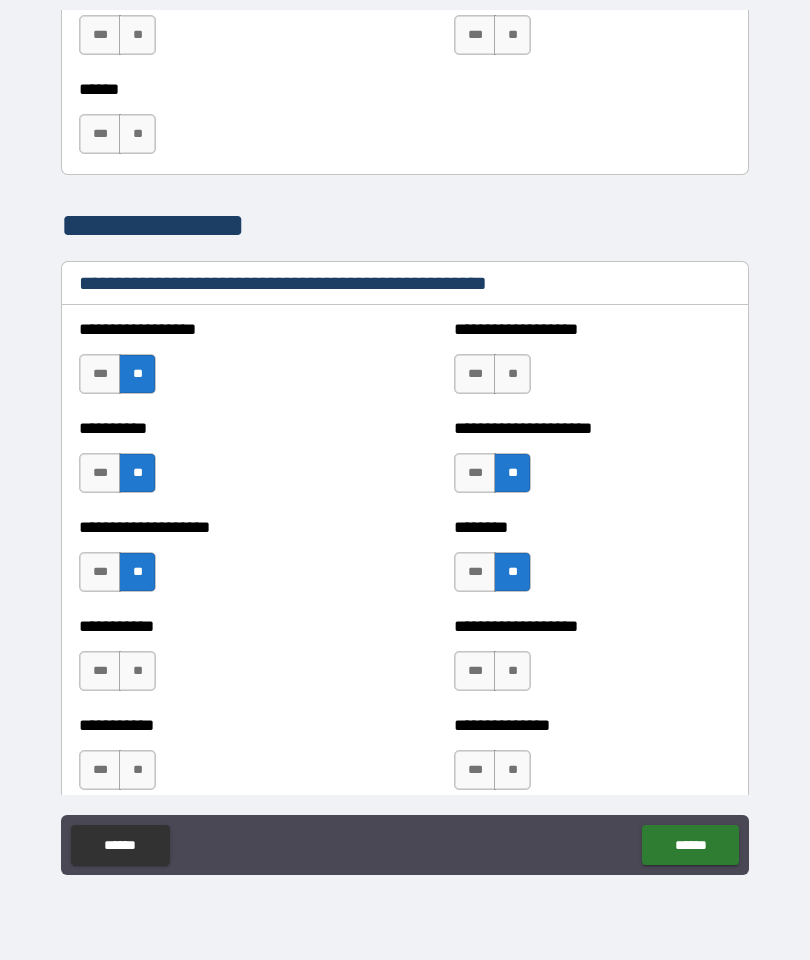click on "**" at bounding box center [512, 374] 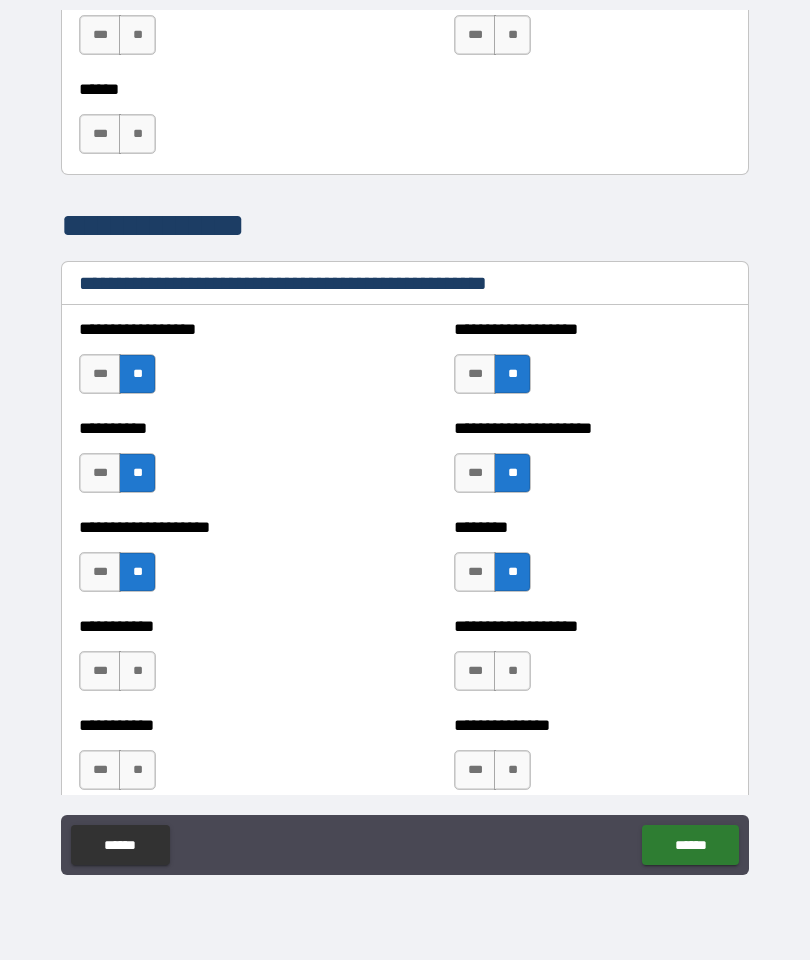 click on "***" at bounding box center (475, 374) 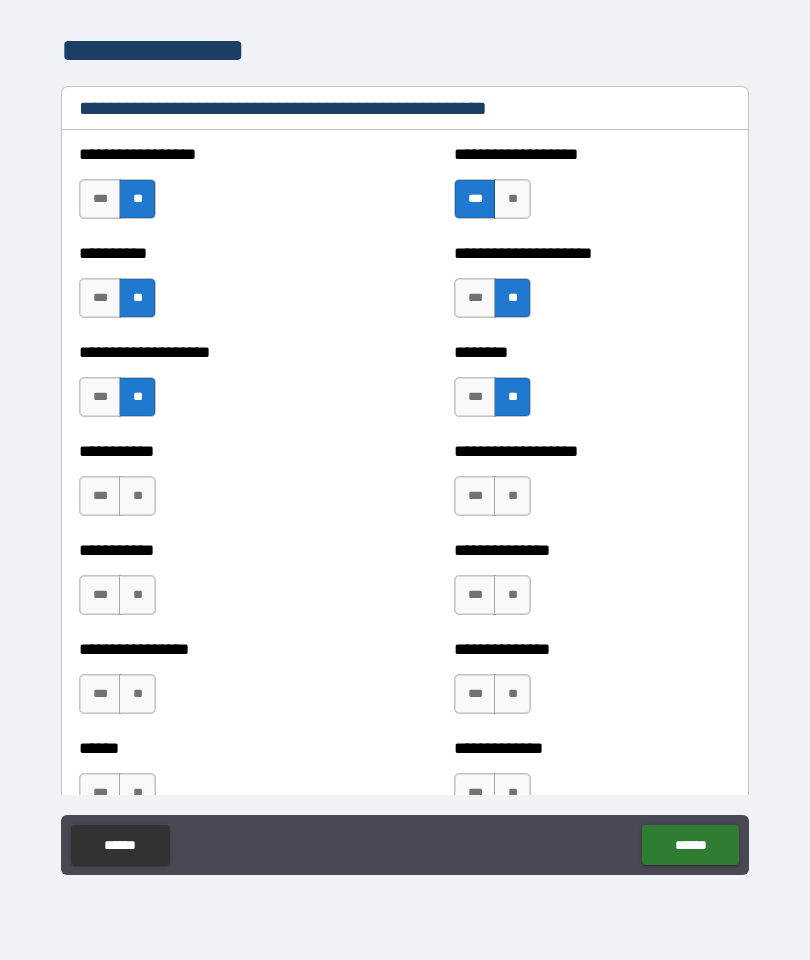 scroll, scrollTop: 2726, scrollLeft: 0, axis: vertical 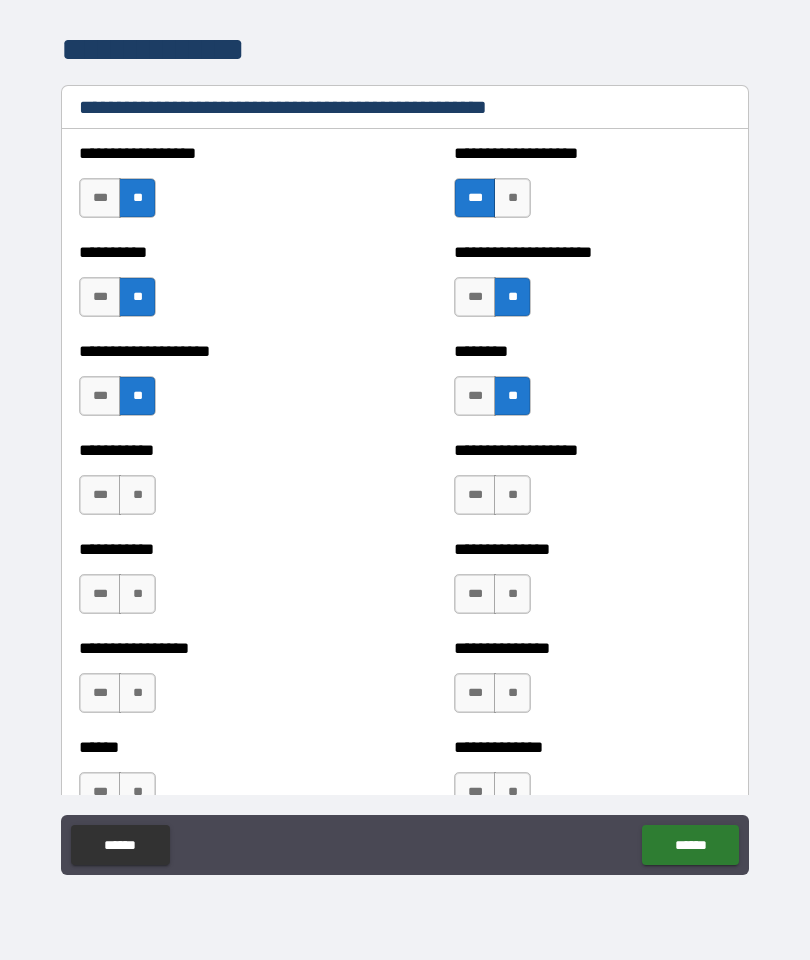 click on "**" at bounding box center [512, 198] 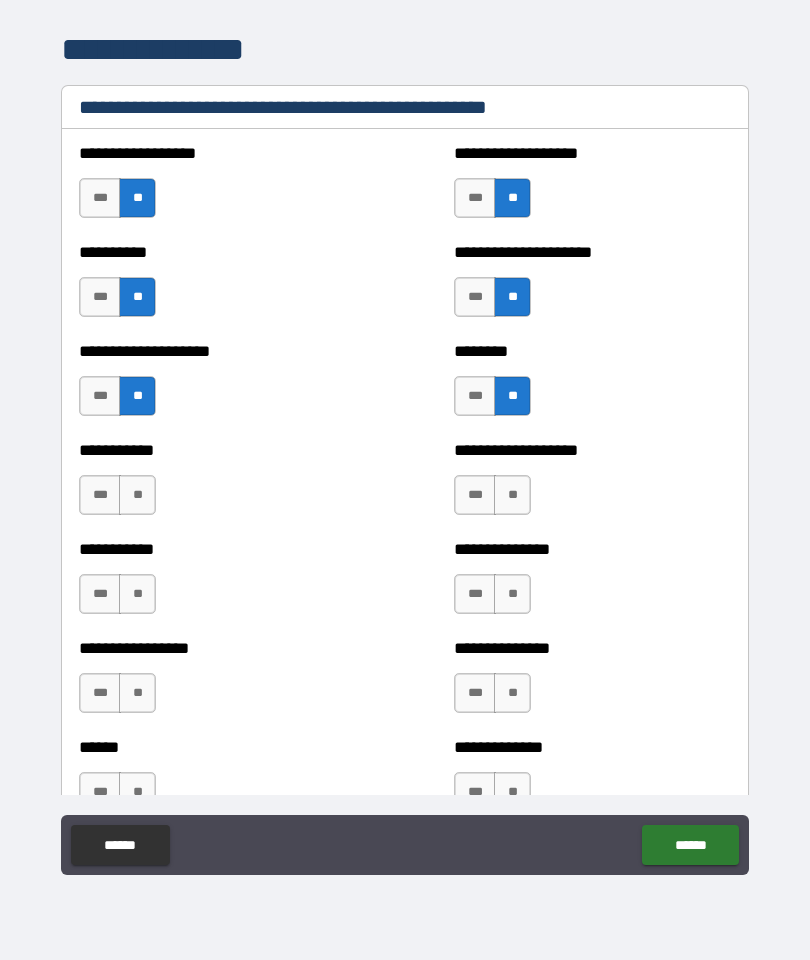 click on "**" at bounding box center [512, 495] 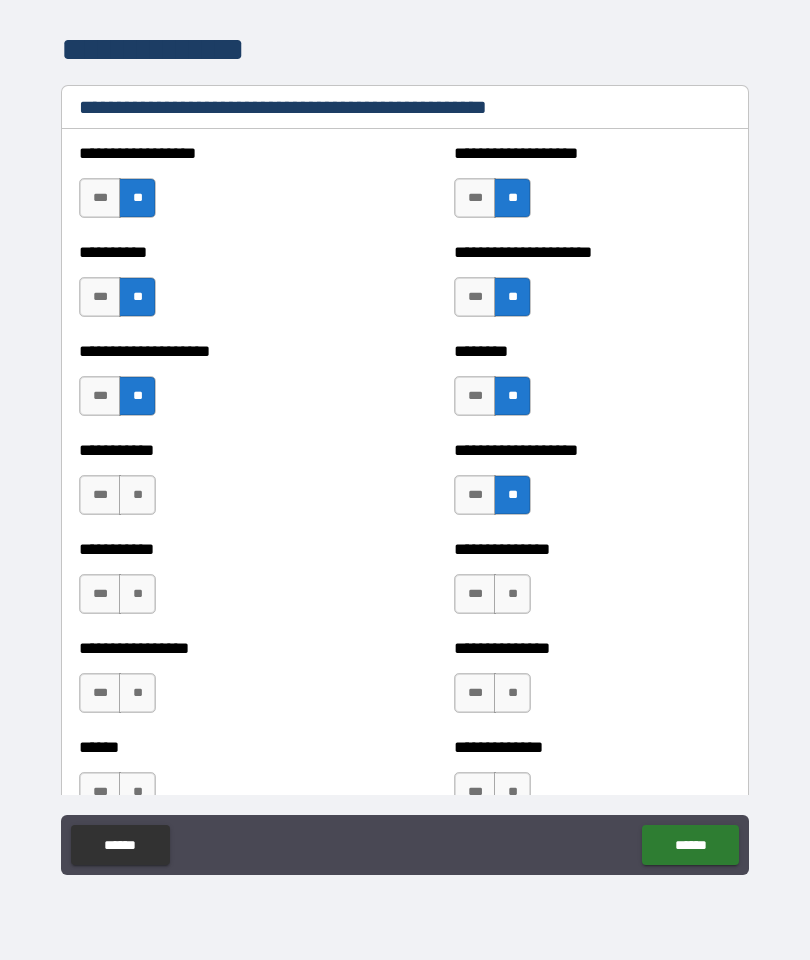 click on "**" at bounding box center [512, 594] 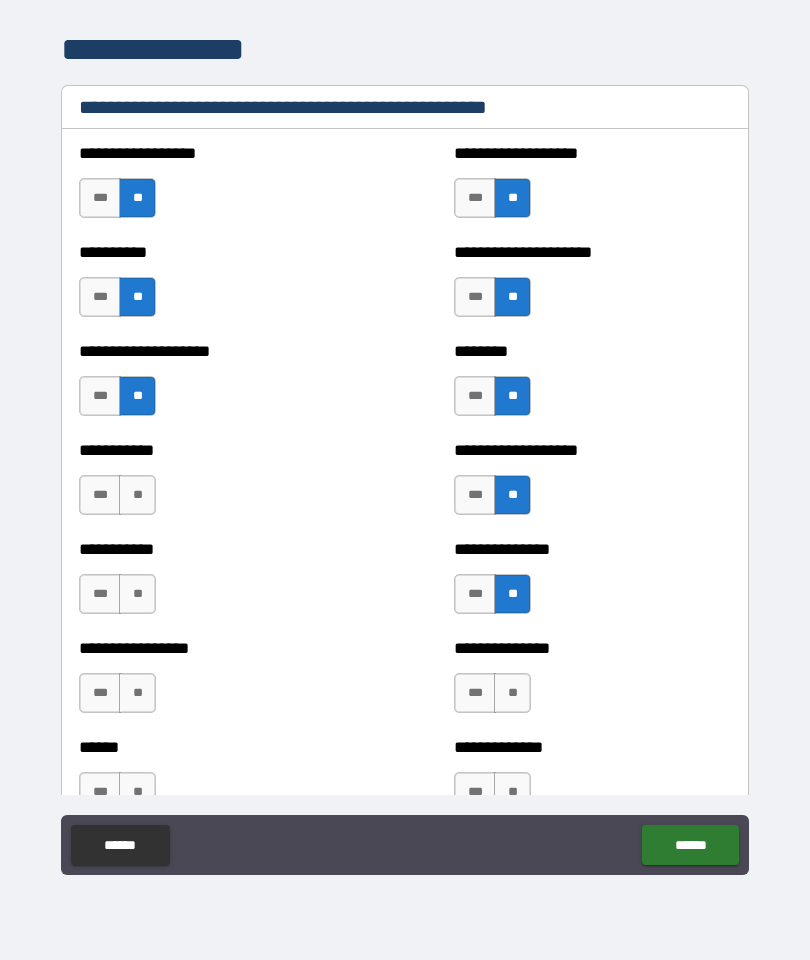 click on "**" at bounding box center (512, 693) 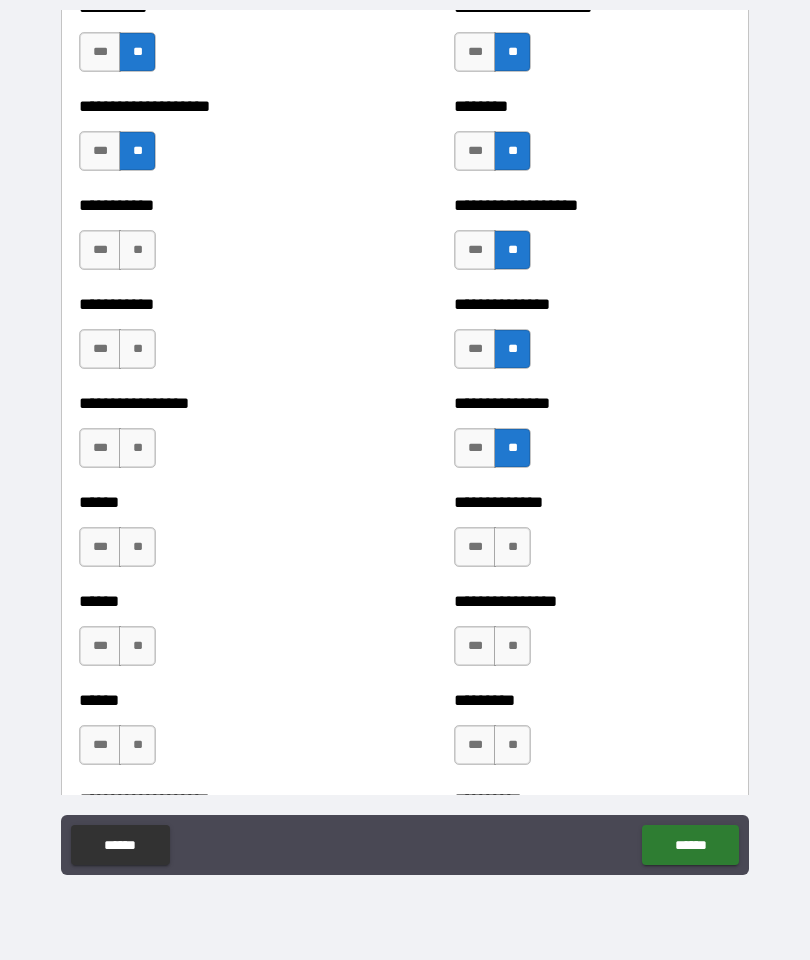 scroll, scrollTop: 2972, scrollLeft: 0, axis: vertical 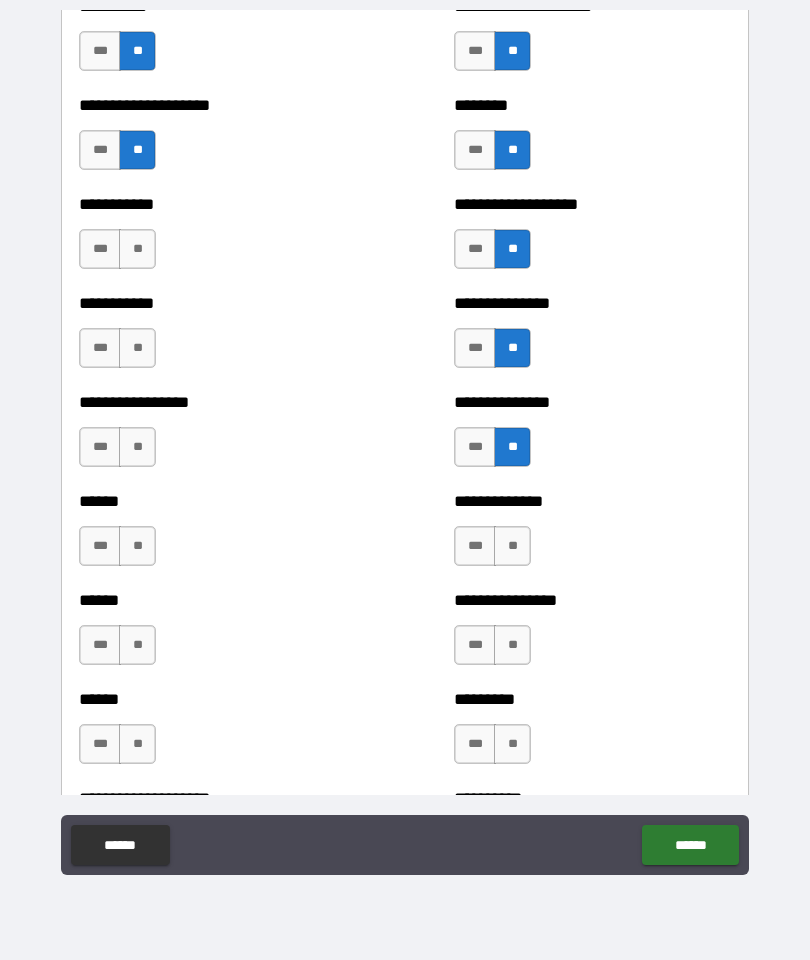 click on "**" at bounding box center [512, 546] 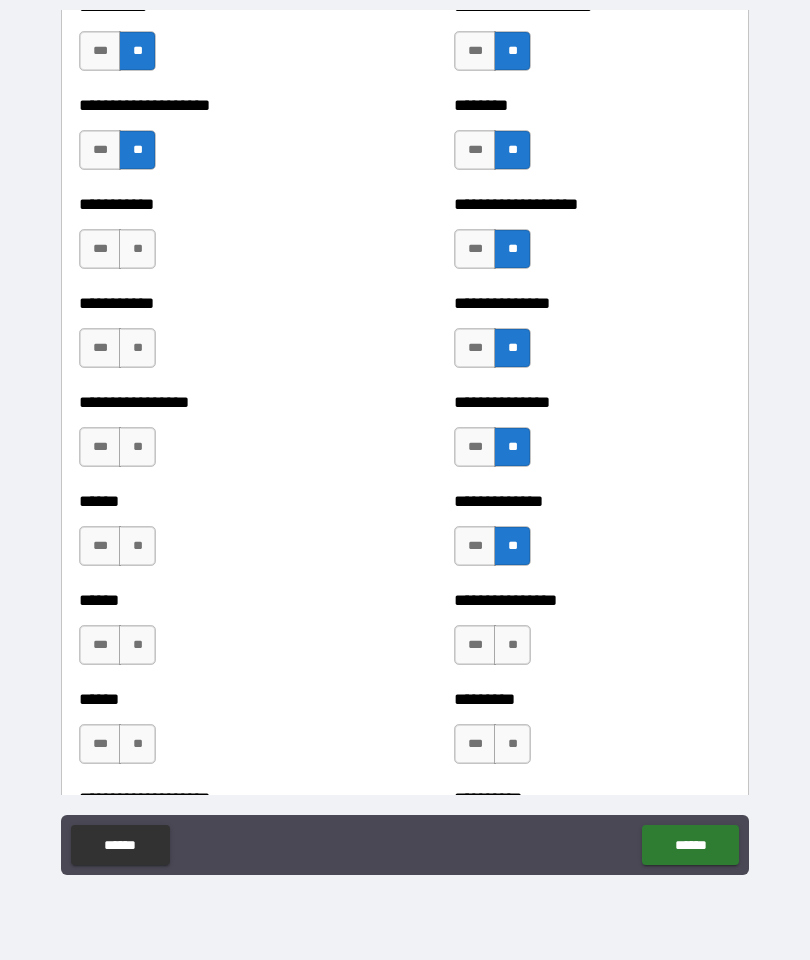 click on "**" at bounding box center [512, 645] 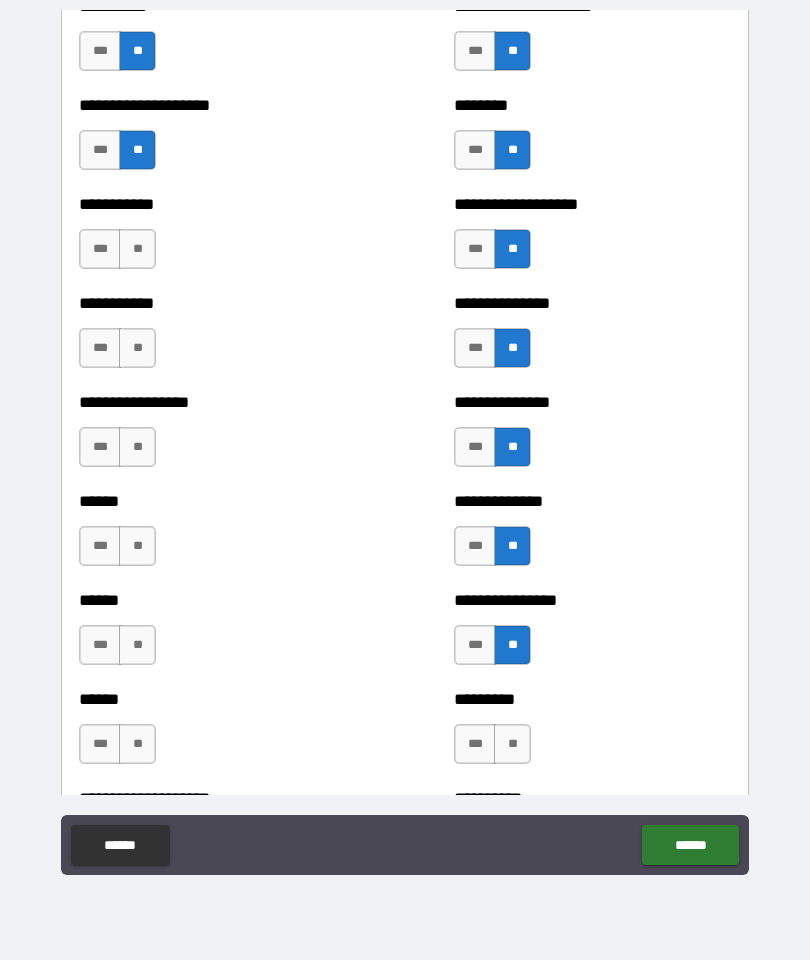 click on "**" at bounding box center [512, 744] 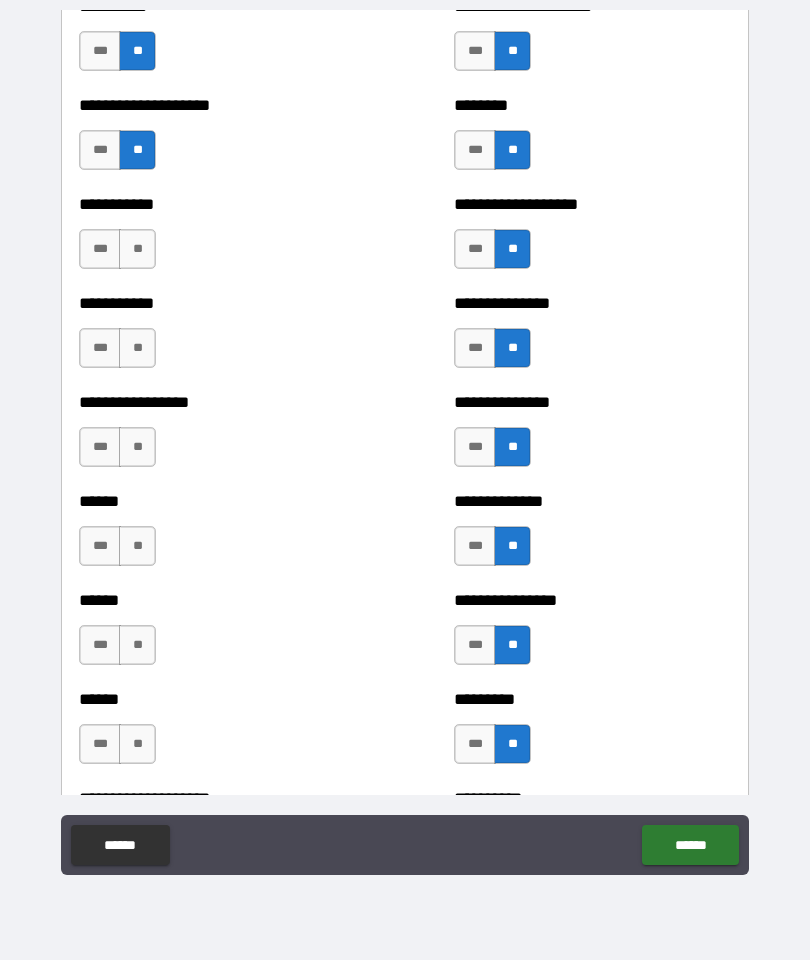 click on "**" at bounding box center [137, 744] 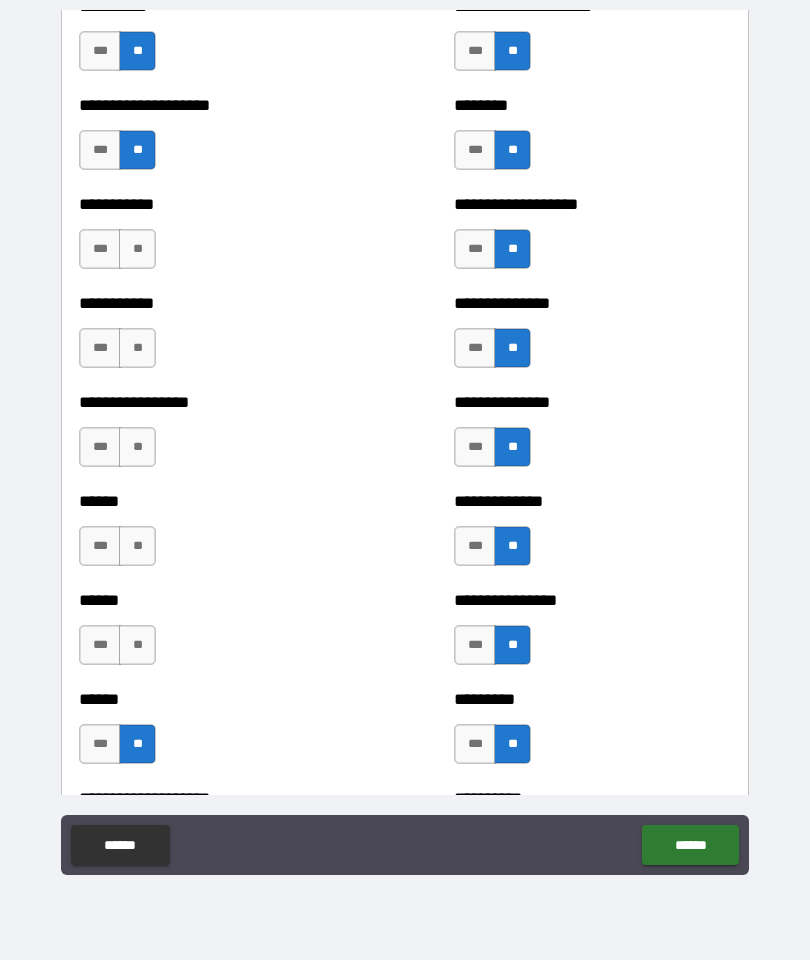 click on "**" at bounding box center (137, 645) 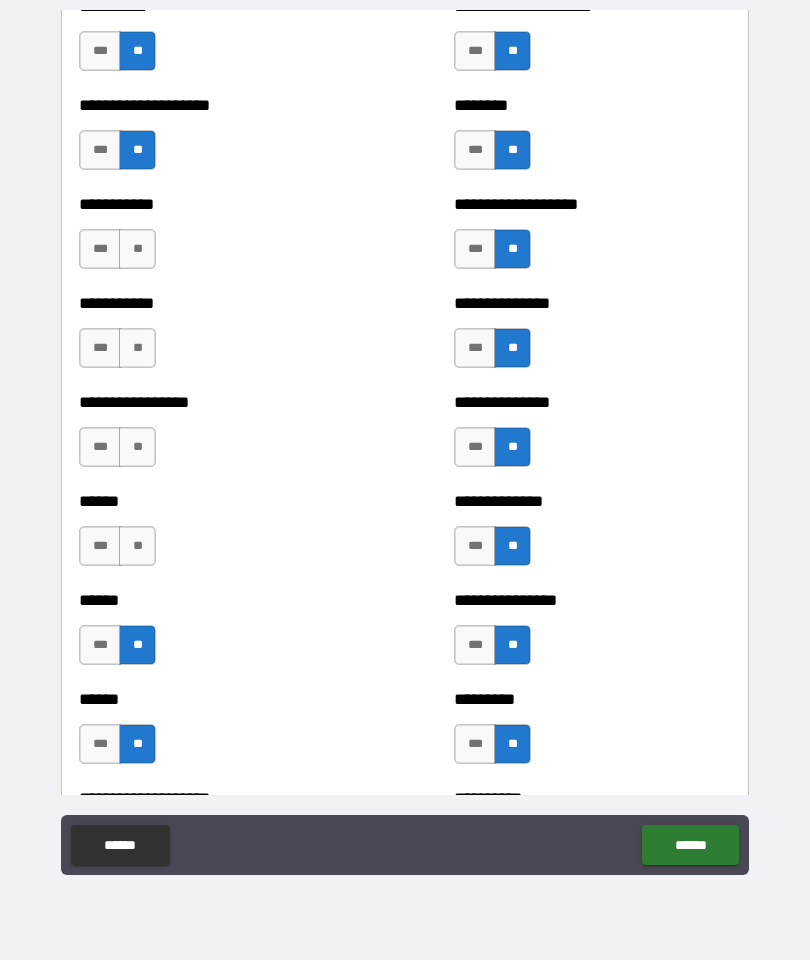 click on "**" at bounding box center (137, 546) 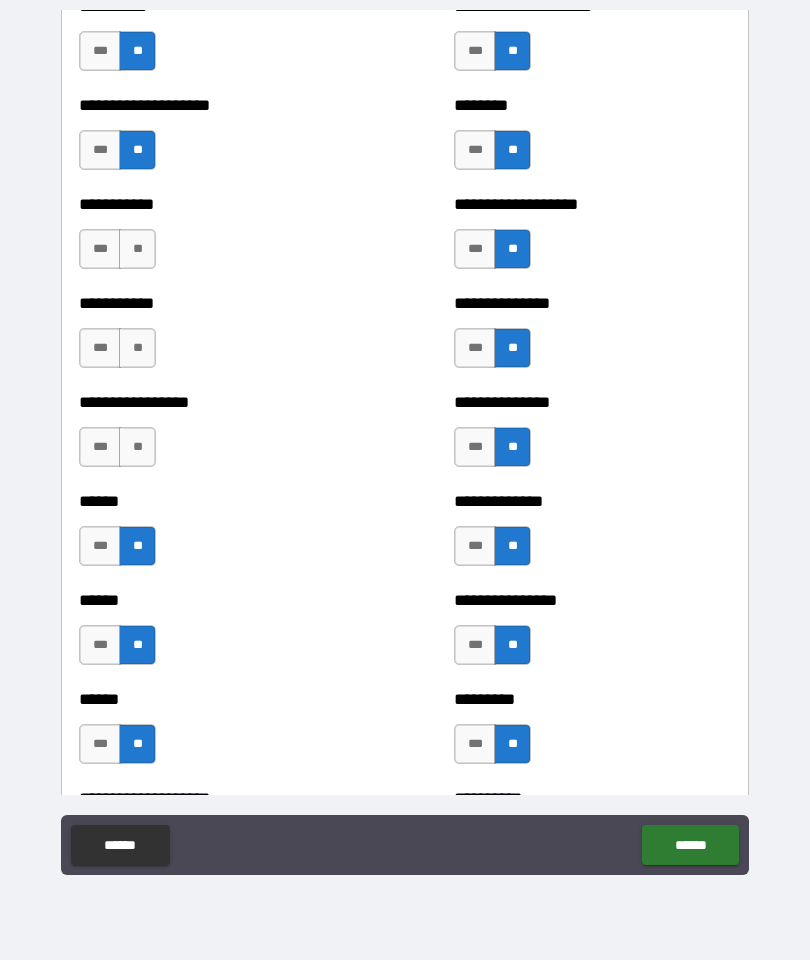 click on "**" at bounding box center (137, 447) 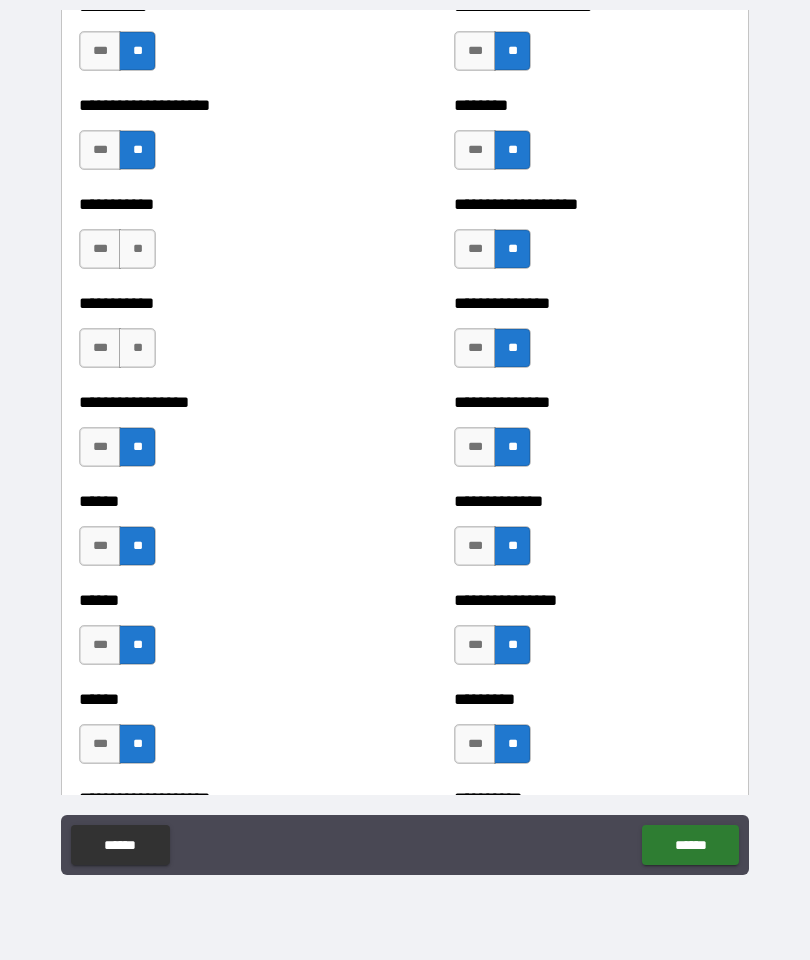 click on "**" at bounding box center [137, 348] 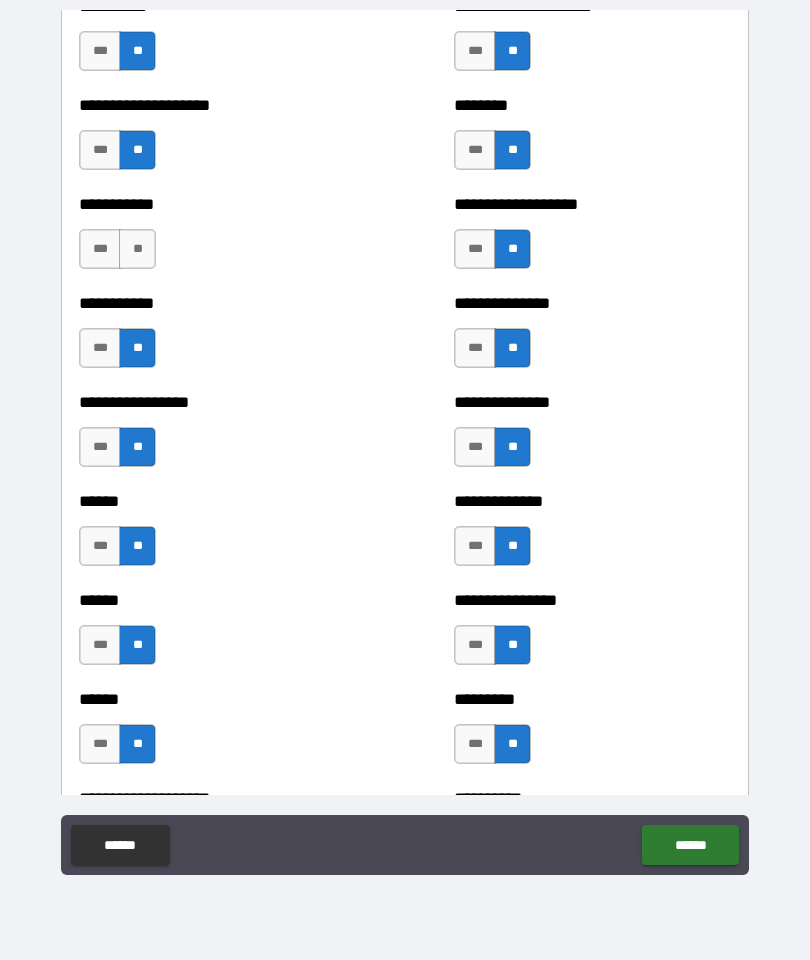 click on "**" at bounding box center (137, 249) 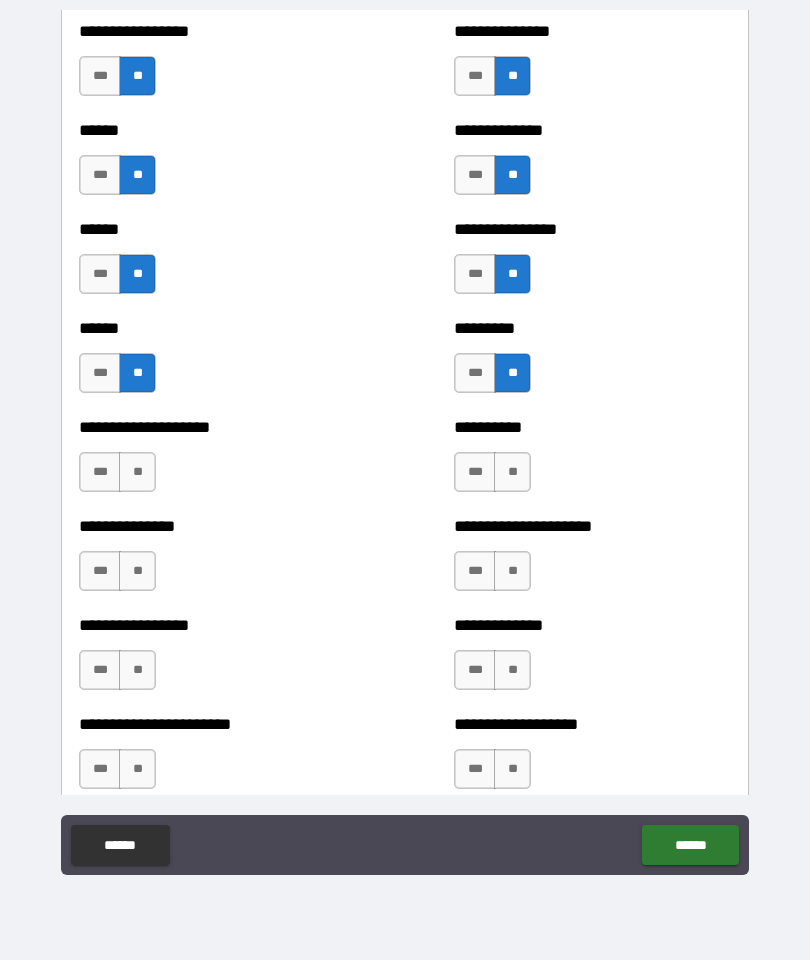 scroll, scrollTop: 3345, scrollLeft: 0, axis: vertical 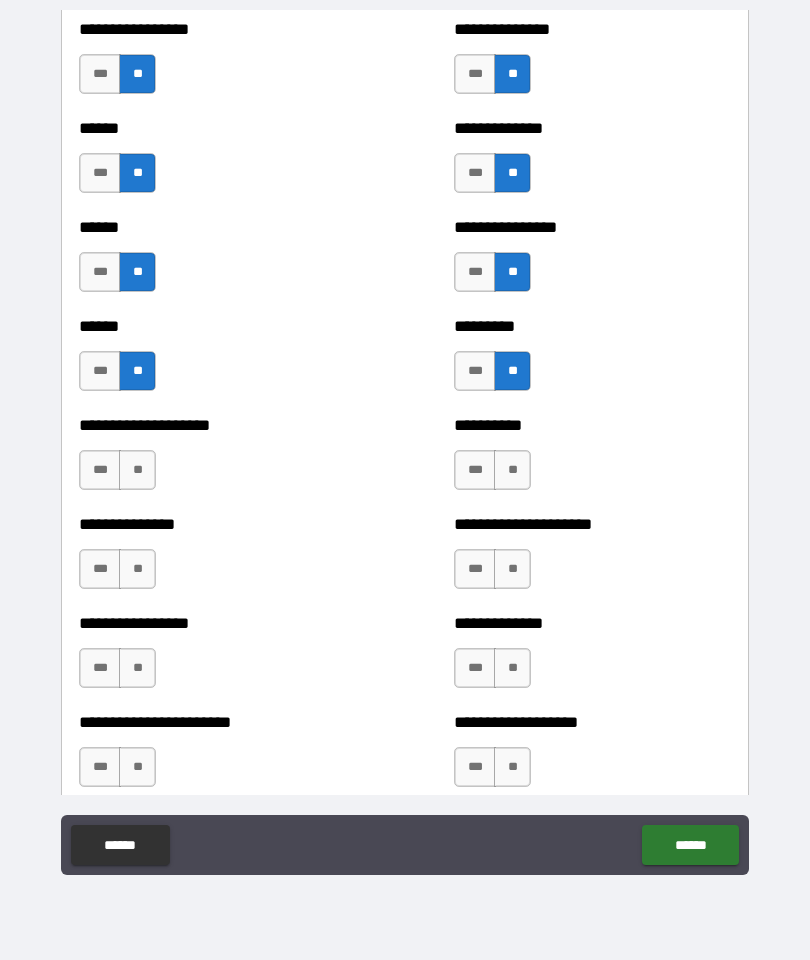click on "**" at bounding box center (137, 470) 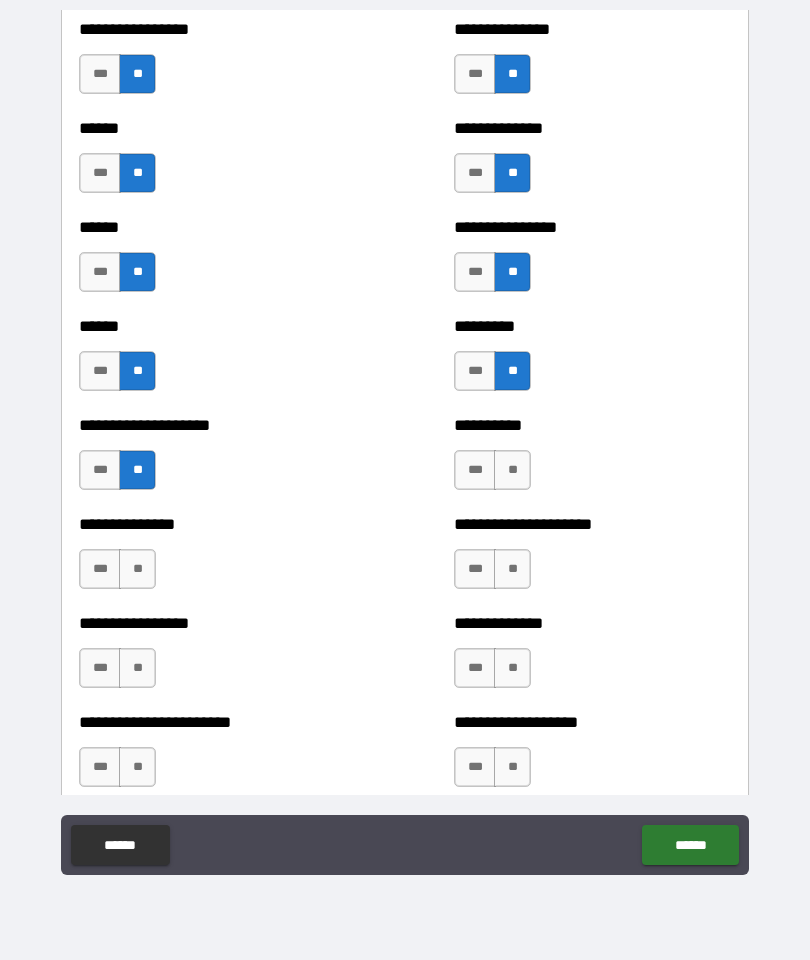 click on "**" at bounding box center (137, 569) 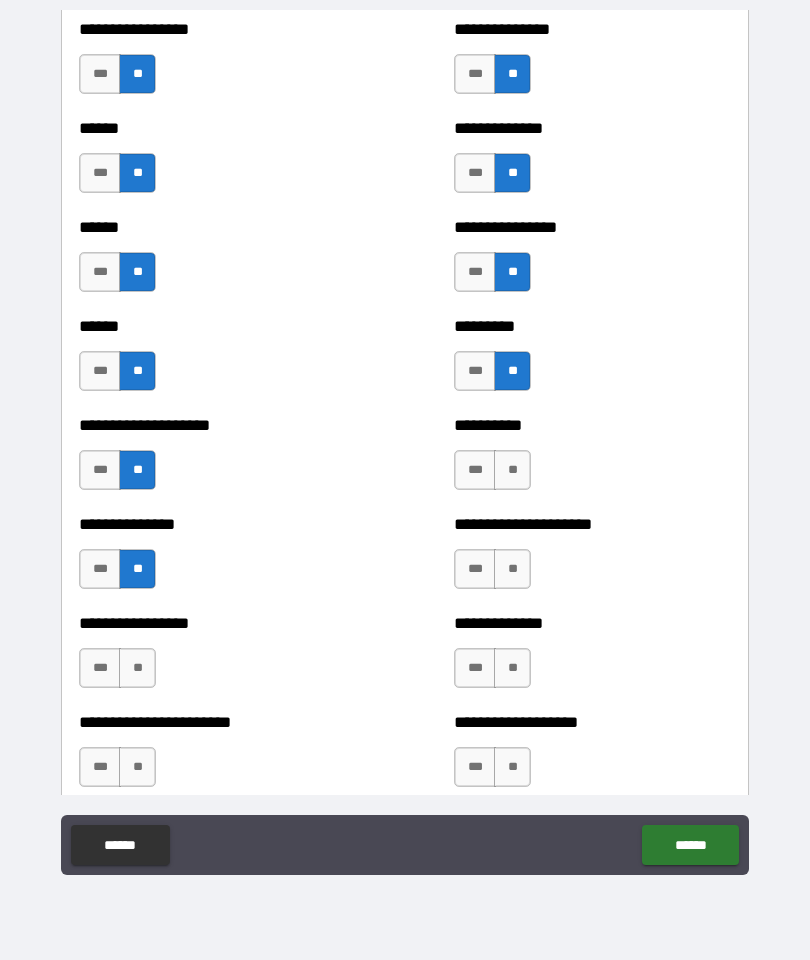 click on "**" at bounding box center (137, 668) 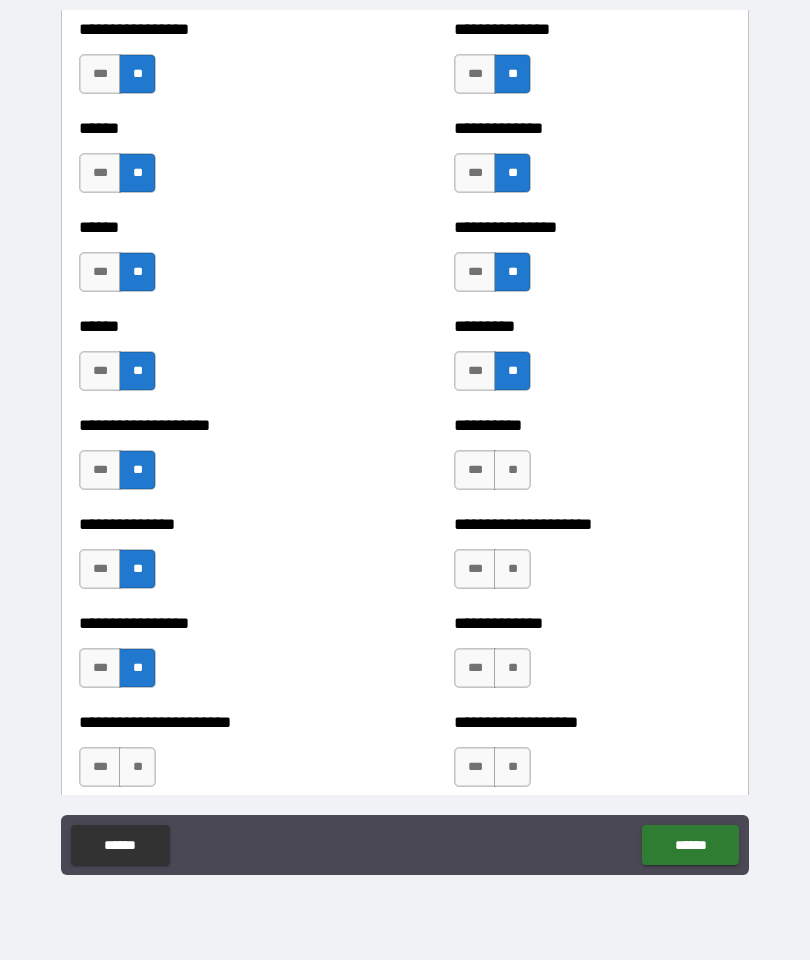 click on "**" at bounding box center [137, 767] 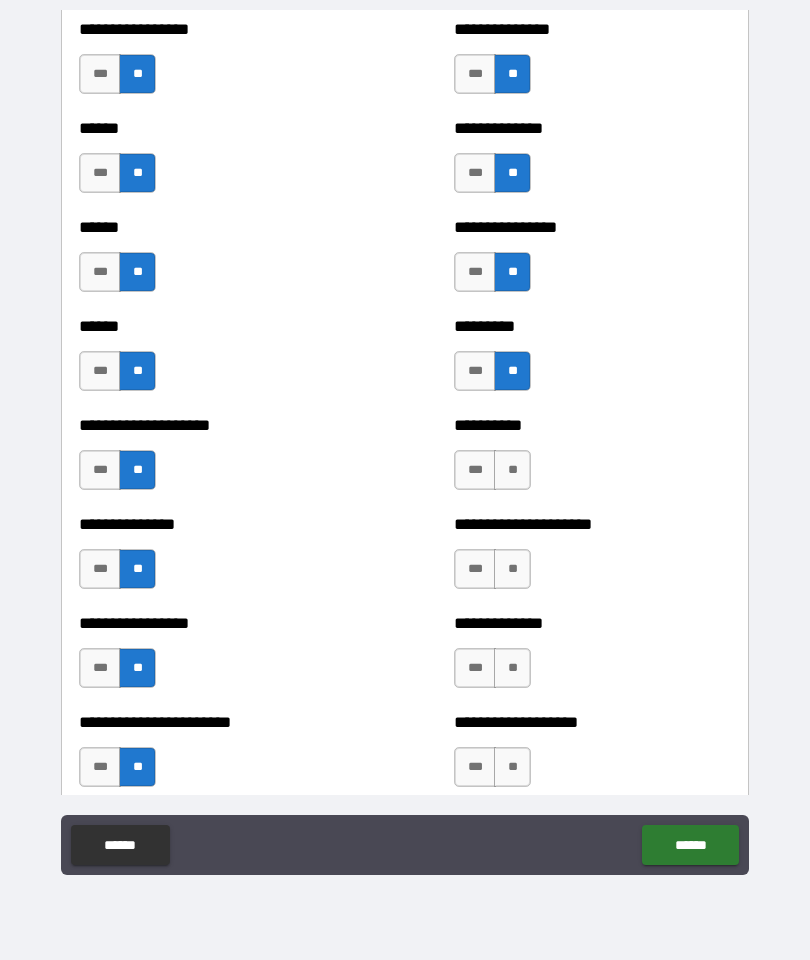 click on "**" at bounding box center [512, 767] 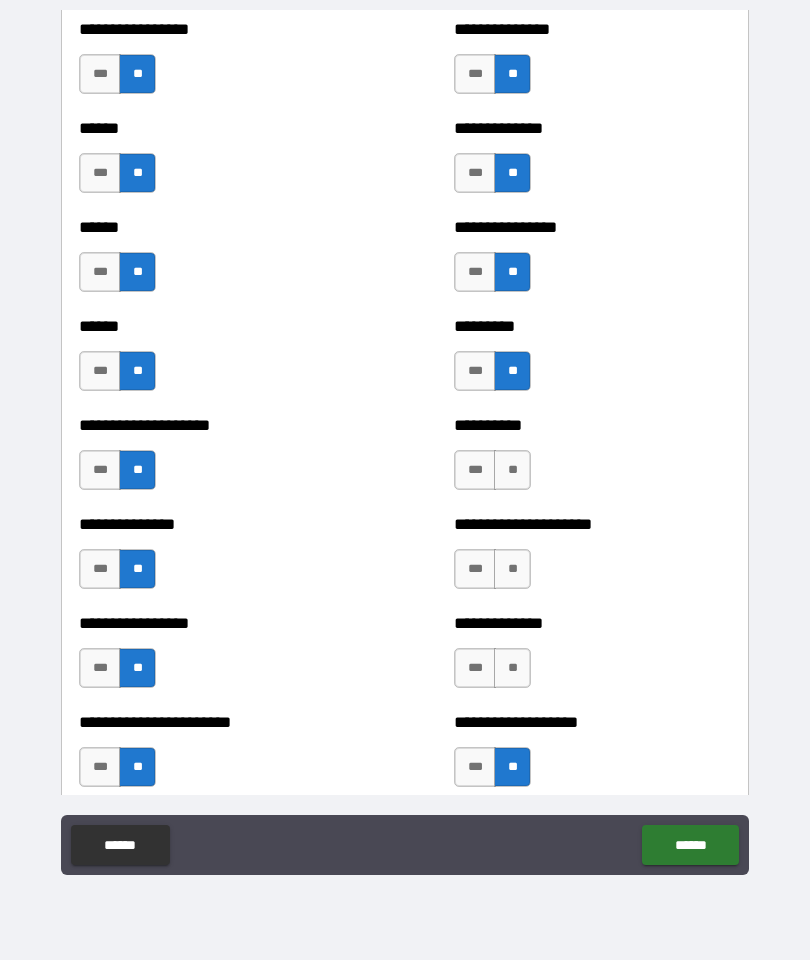 click on "**" at bounding box center (512, 668) 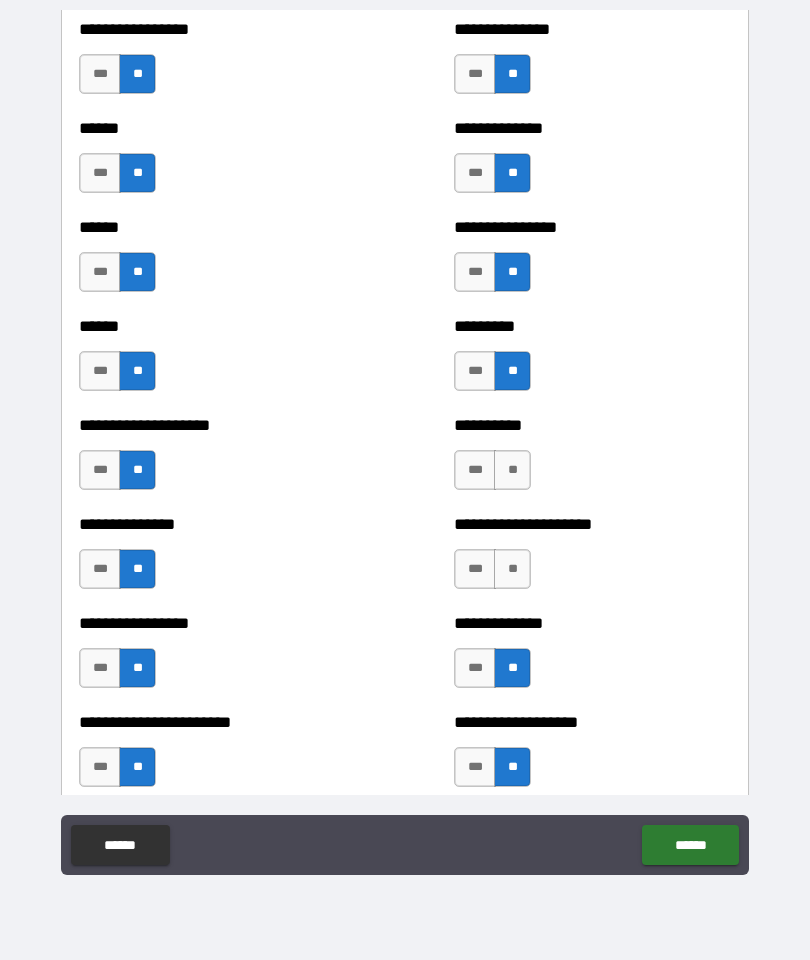 click on "**" at bounding box center [512, 569] 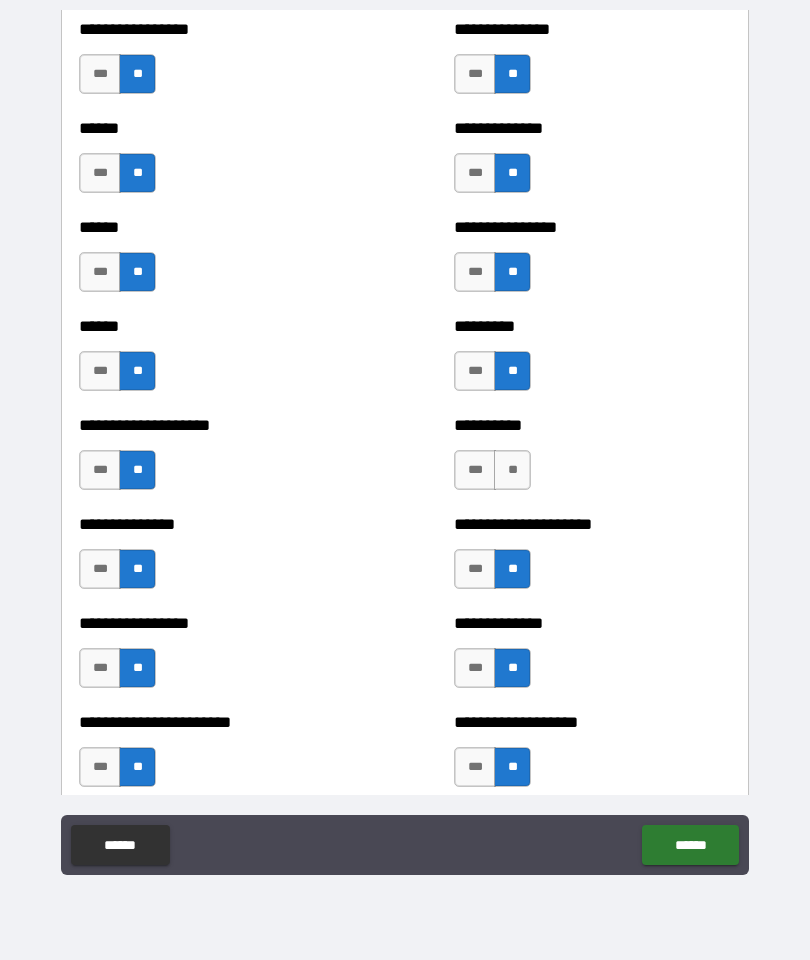 click on "**" at bounding box center [512, 470] 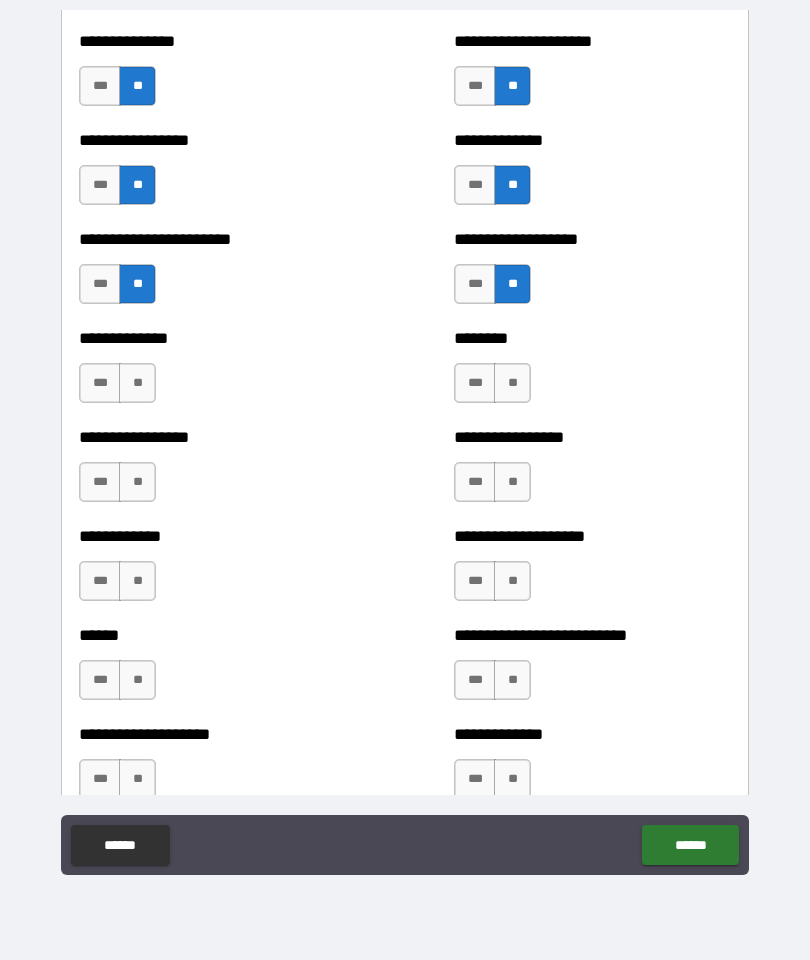 scroll, scrollTop: 3836, scrollLeft: 0, axis: vertical 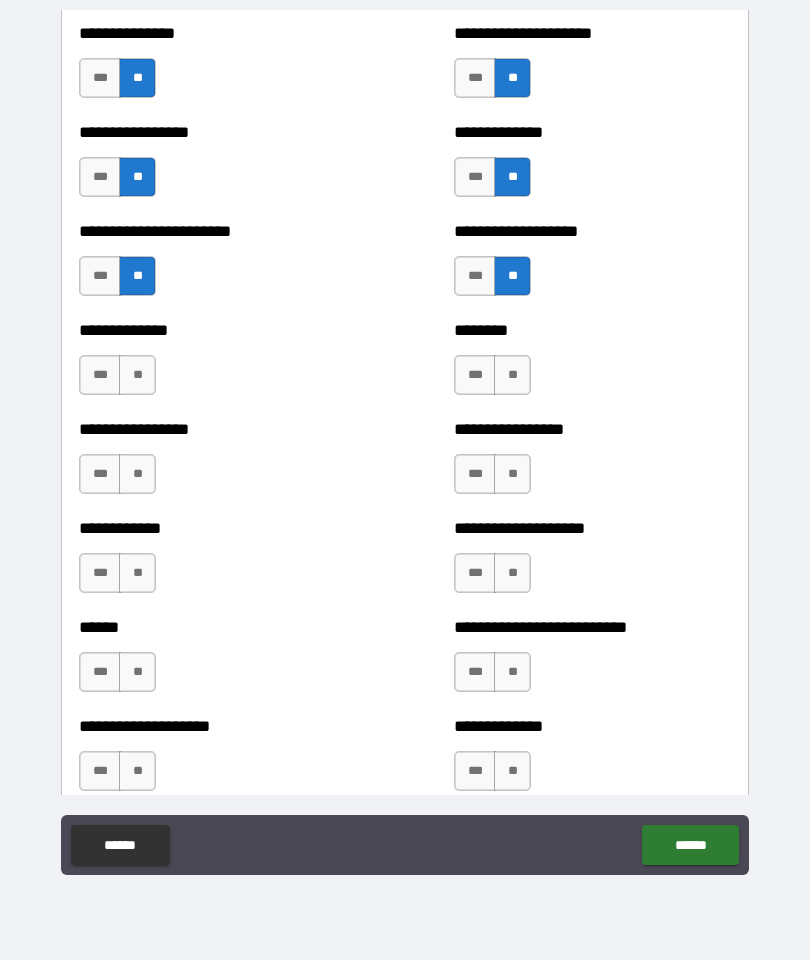 click on "**" at bounding box center (512, 375) 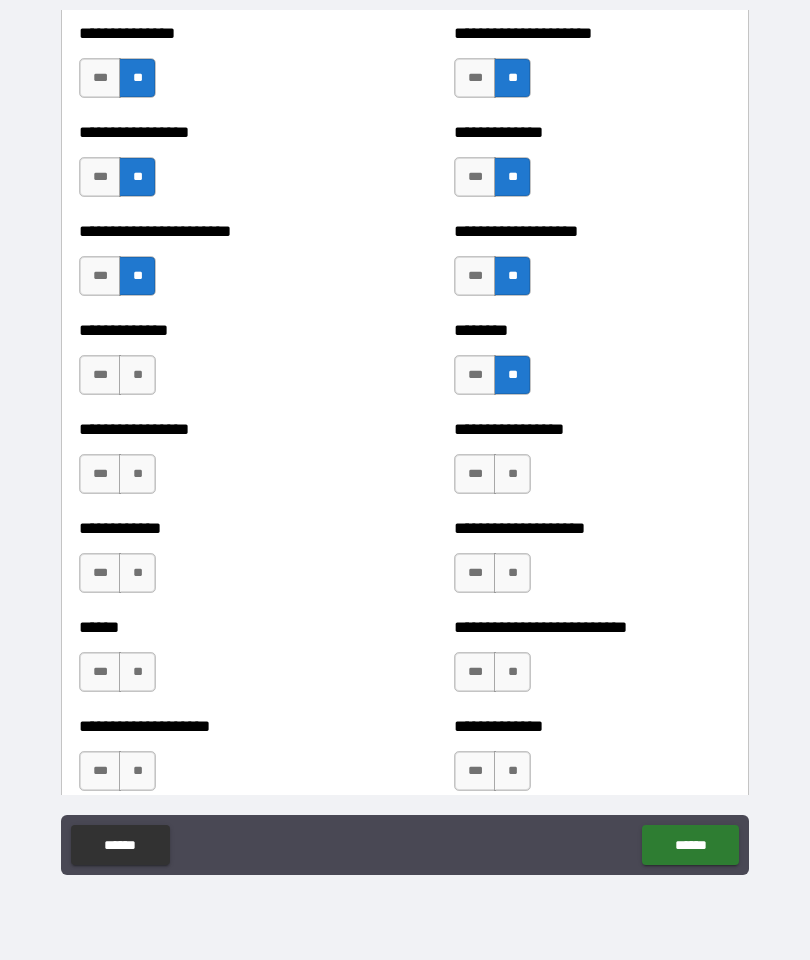 click on "***" at bounding box center [475, 375] 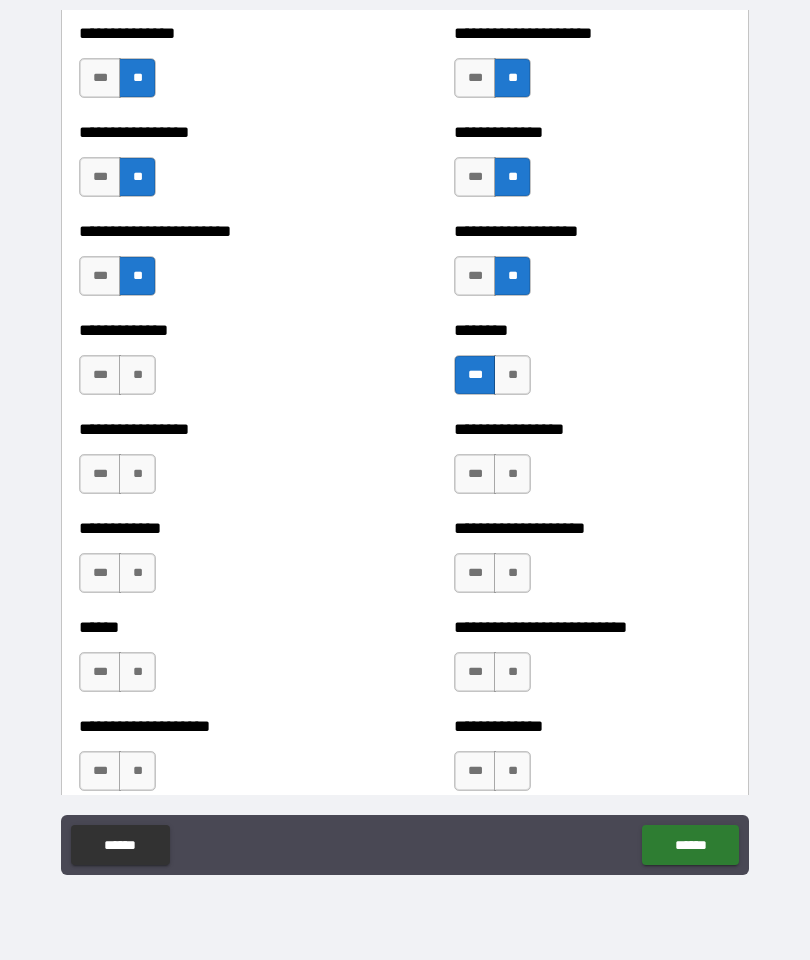 click on "**" at bounding box center (512, 474) 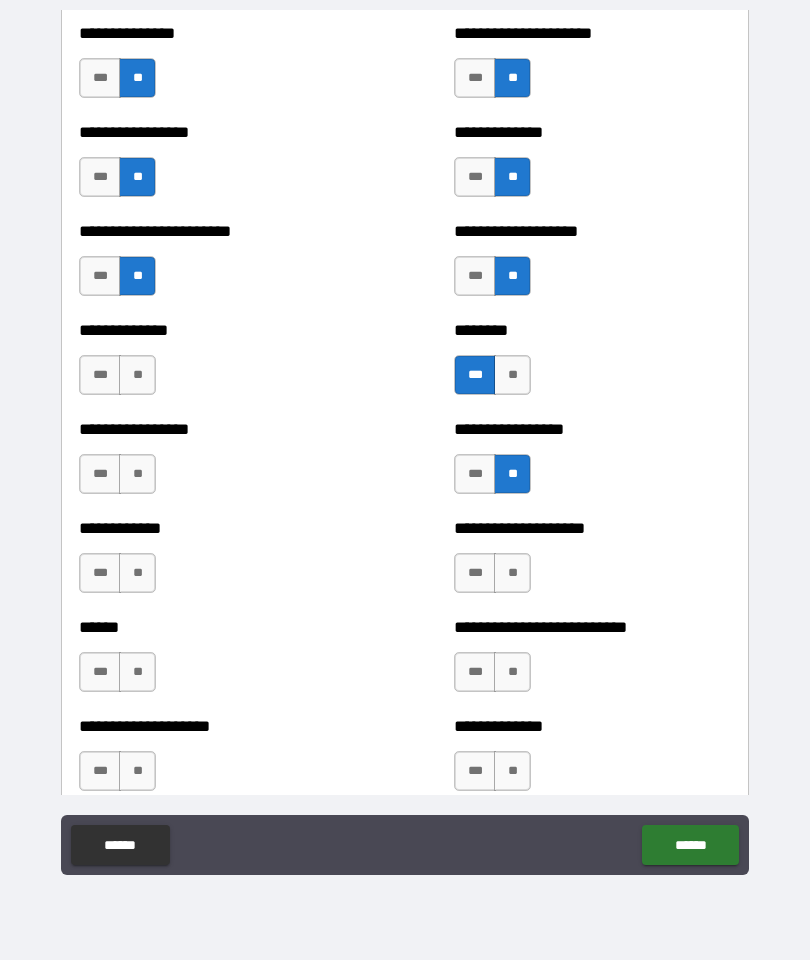 click on "**" at bounding box center [512, 573] 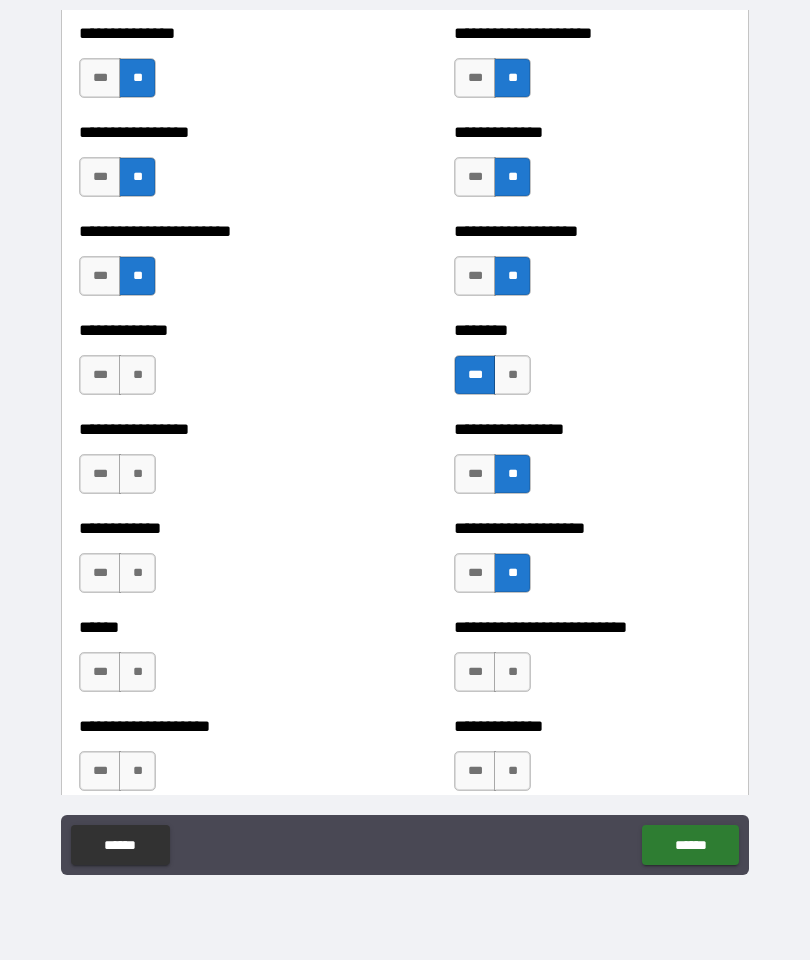 click on "**" at bounding box center [512, 672] 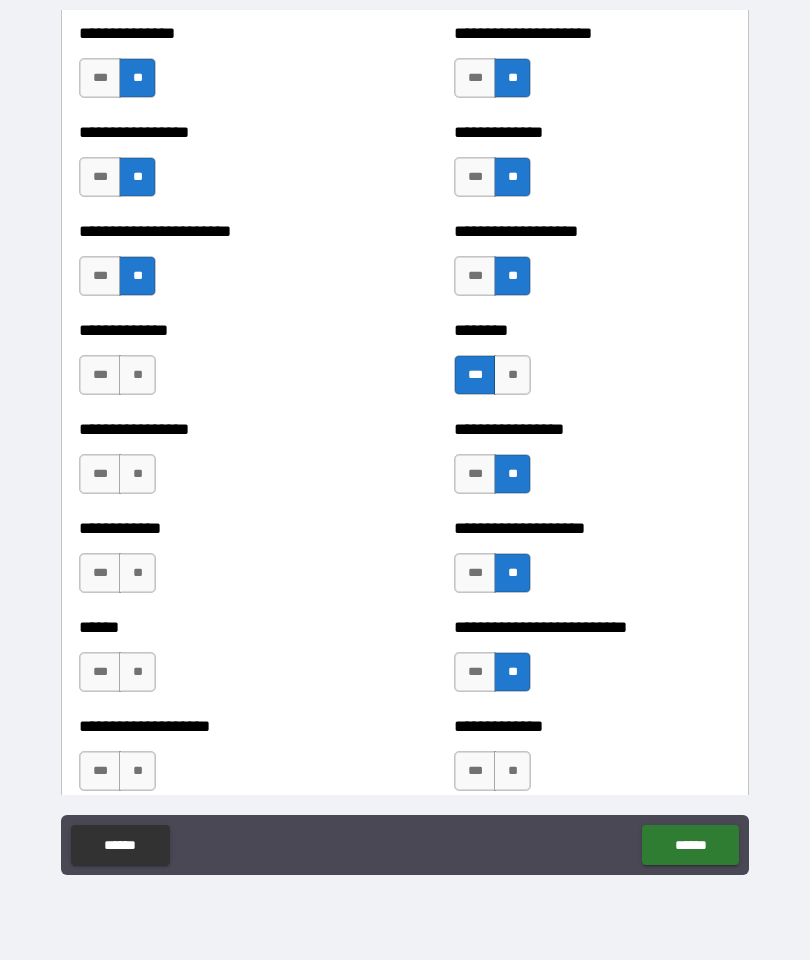 click on "**" at bounding box center [512, 771] 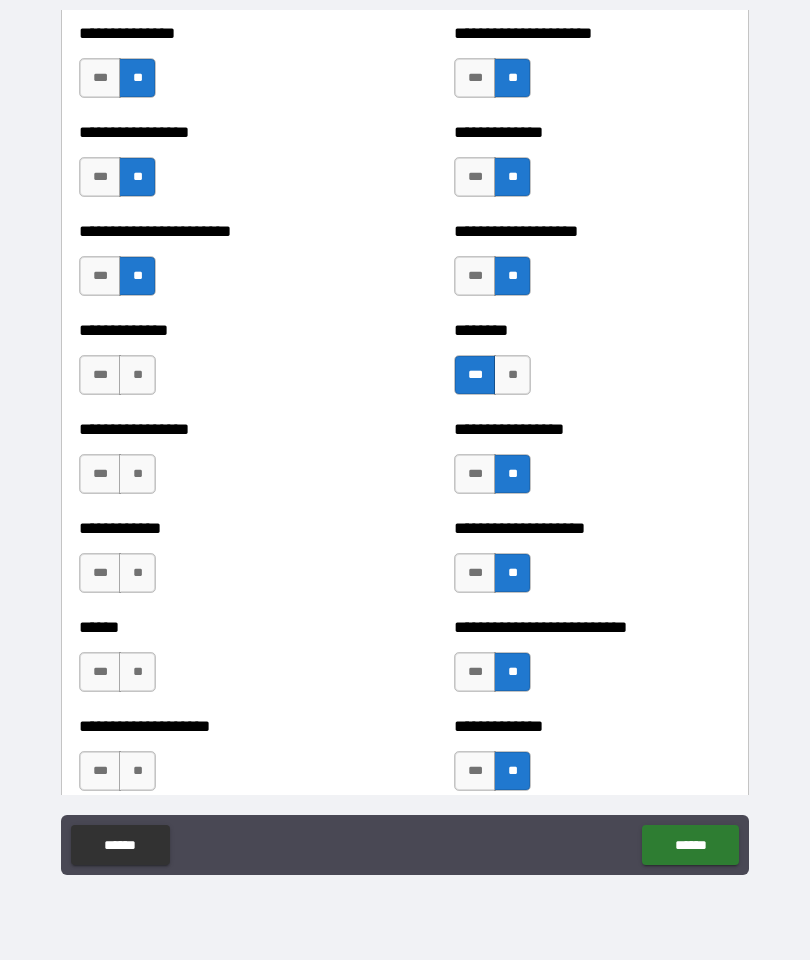 click on "**" at bounding box center (137, 771) 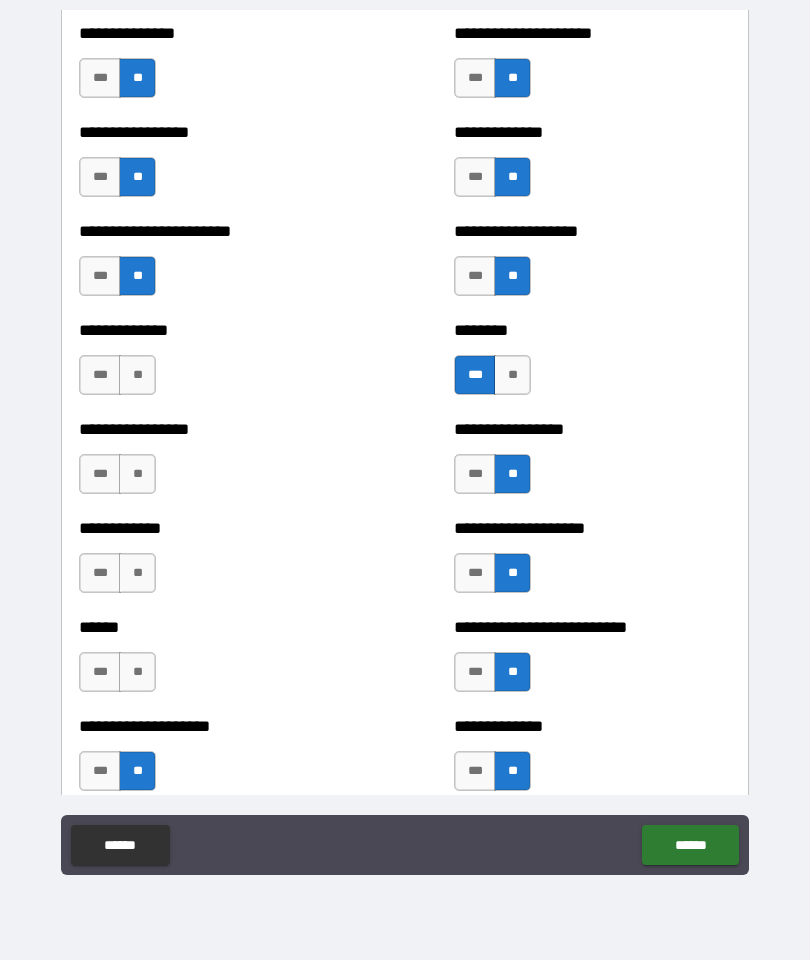 click on "**" at bounding box center [137, 672] 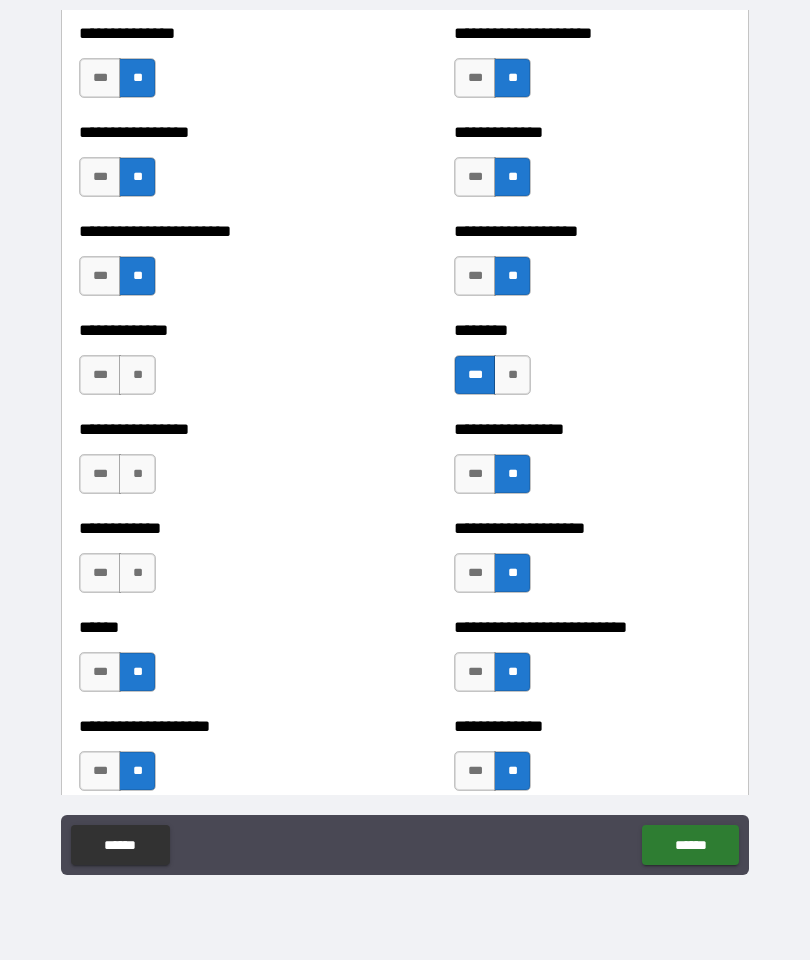 click on "**" at bounding box center (137, 573) 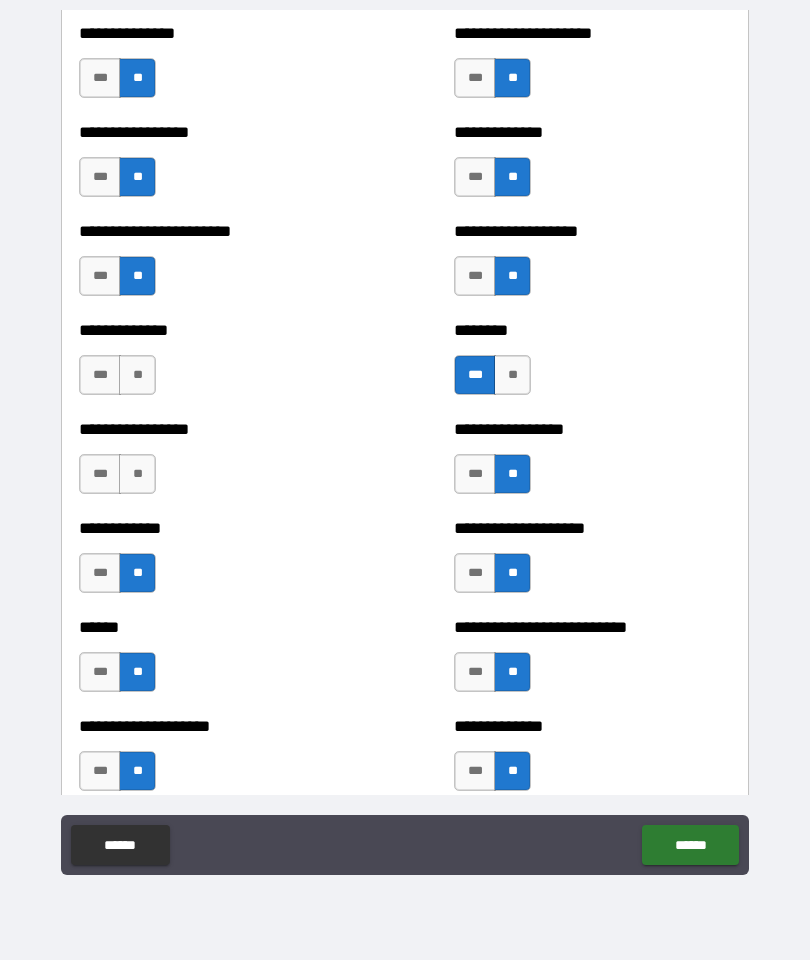 click on "**" at bounding box center (137, 474) 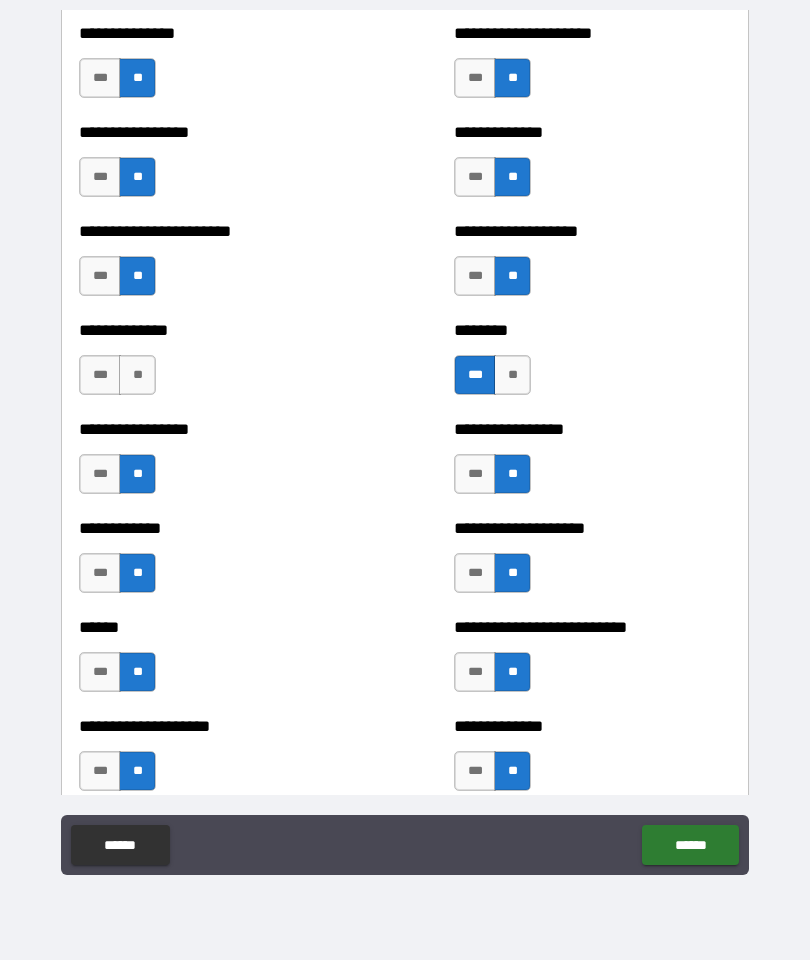 click on "**" at bounding box center (137, 375) 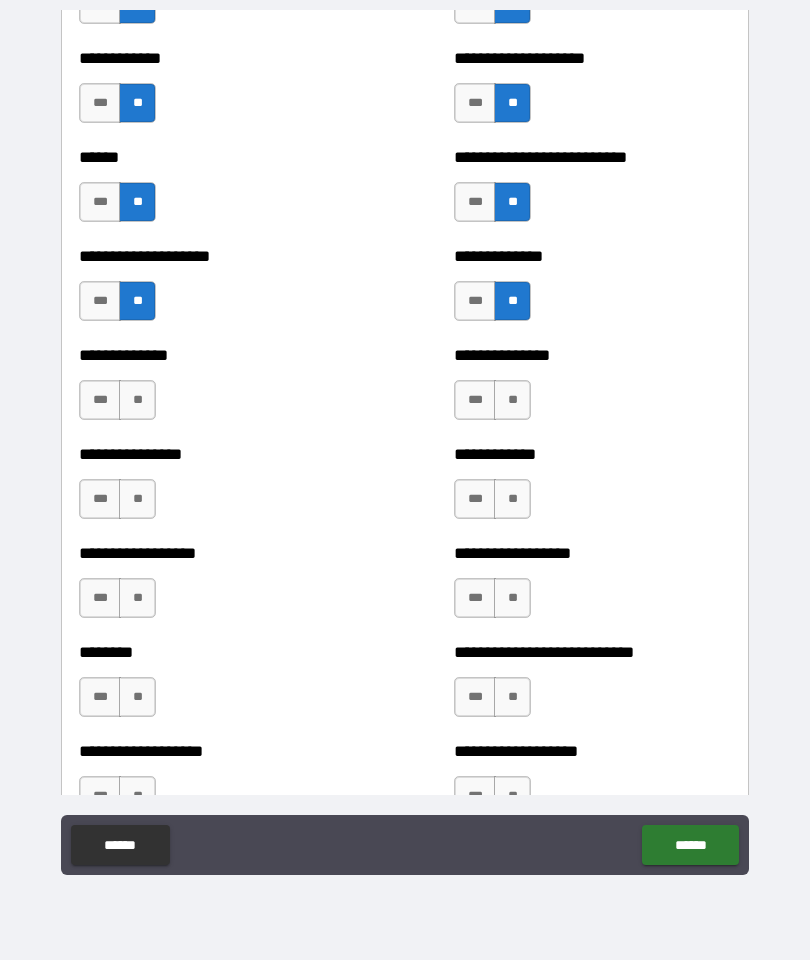 scroll, scrollTop: 4359, scrollLeft: 0, axis: vertical 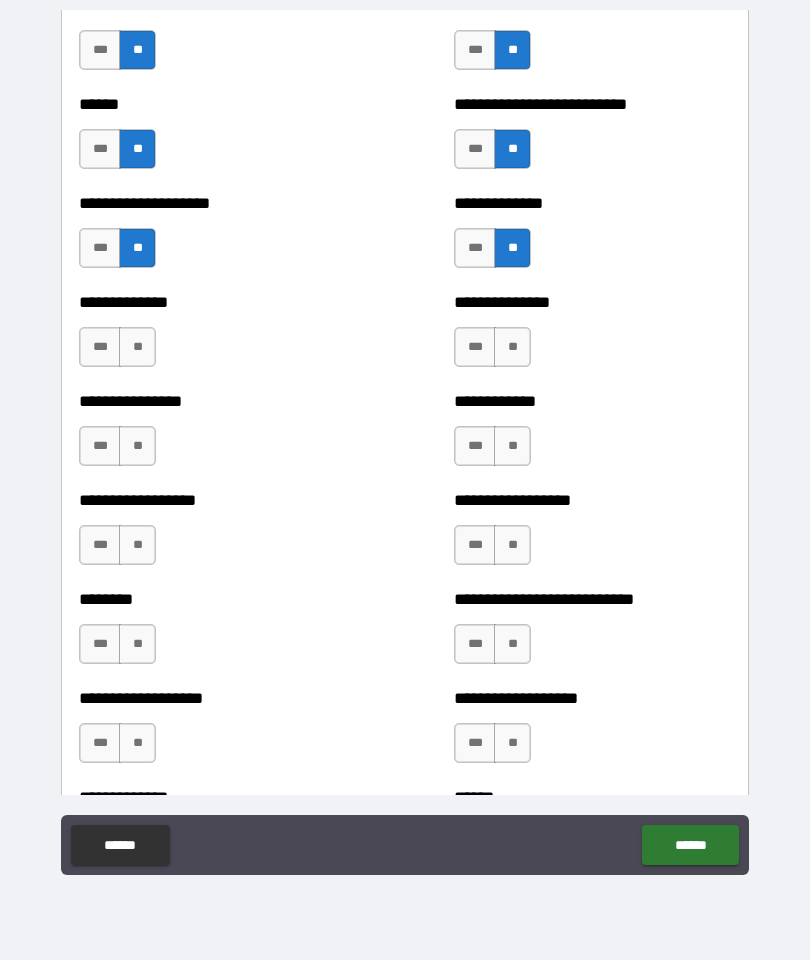 click on "**" at bounding box center [137, 347] 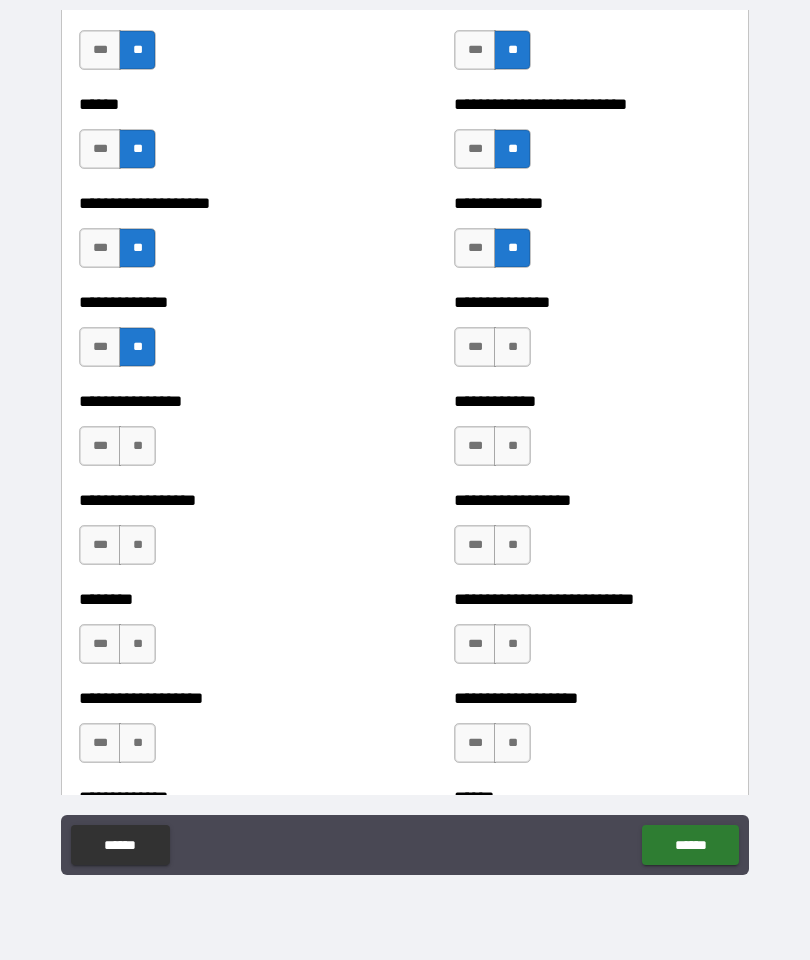 click on "**" at bounding box center [137, 446] 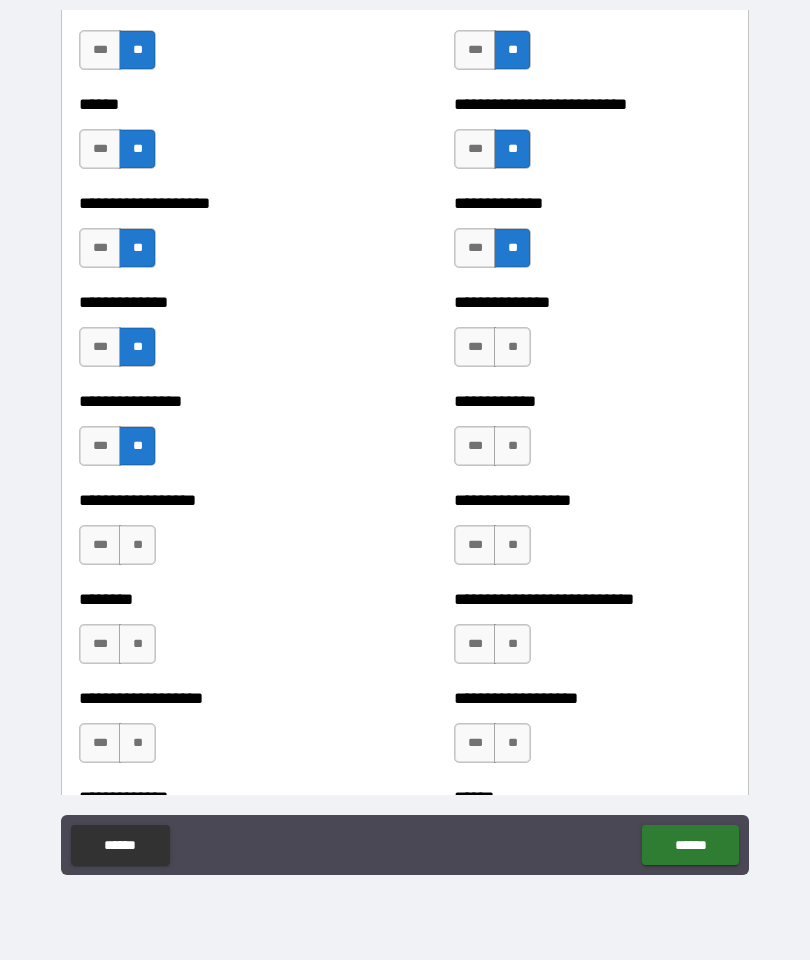 click on "**" at bounding box center [137, 545] 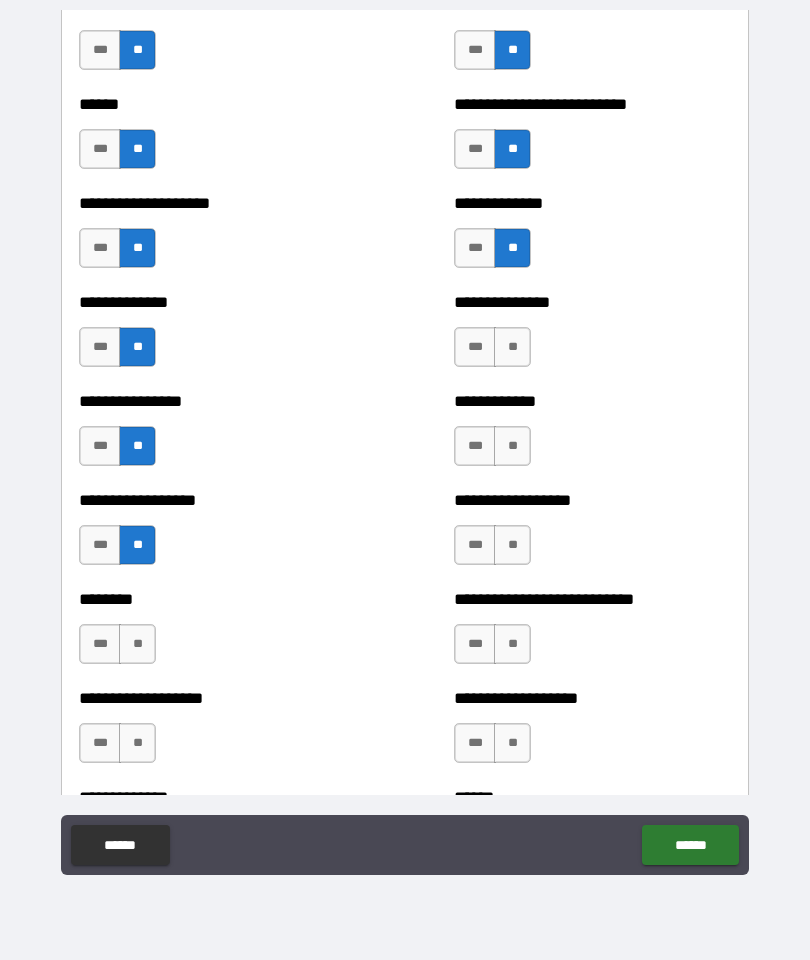 click on "**" at bounding box center [137, 644] 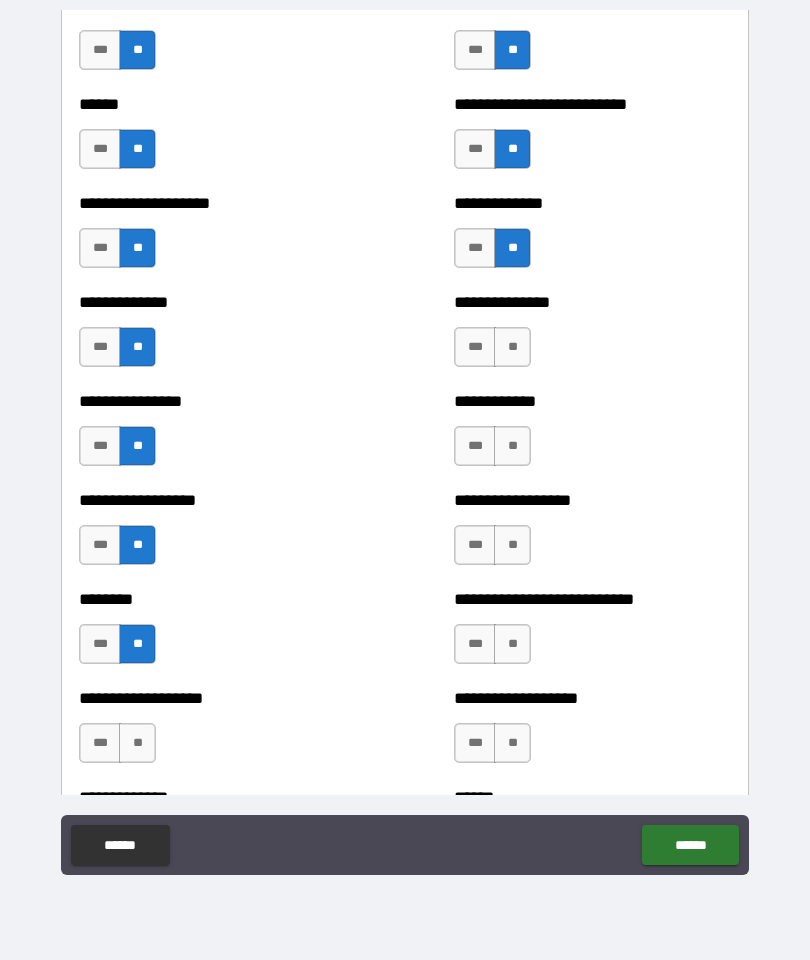 click on "**" at bounding box center [137, 743] 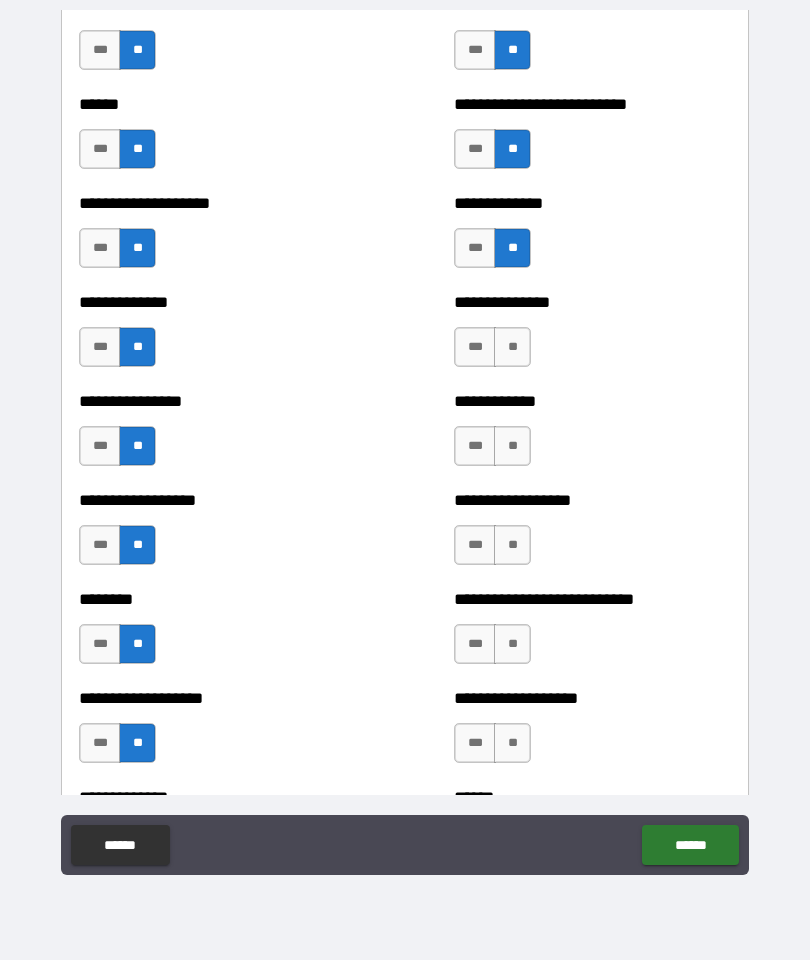 click on "**" at bounding box center [512, 743] 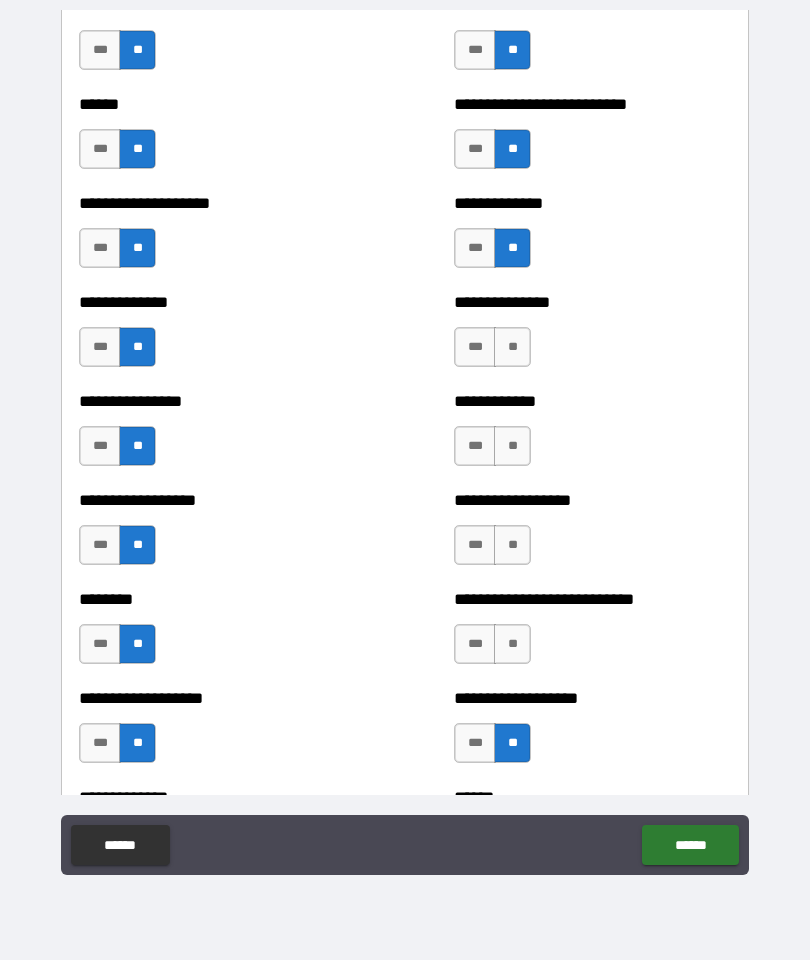 click on "***" at bounding box center [475, 743] 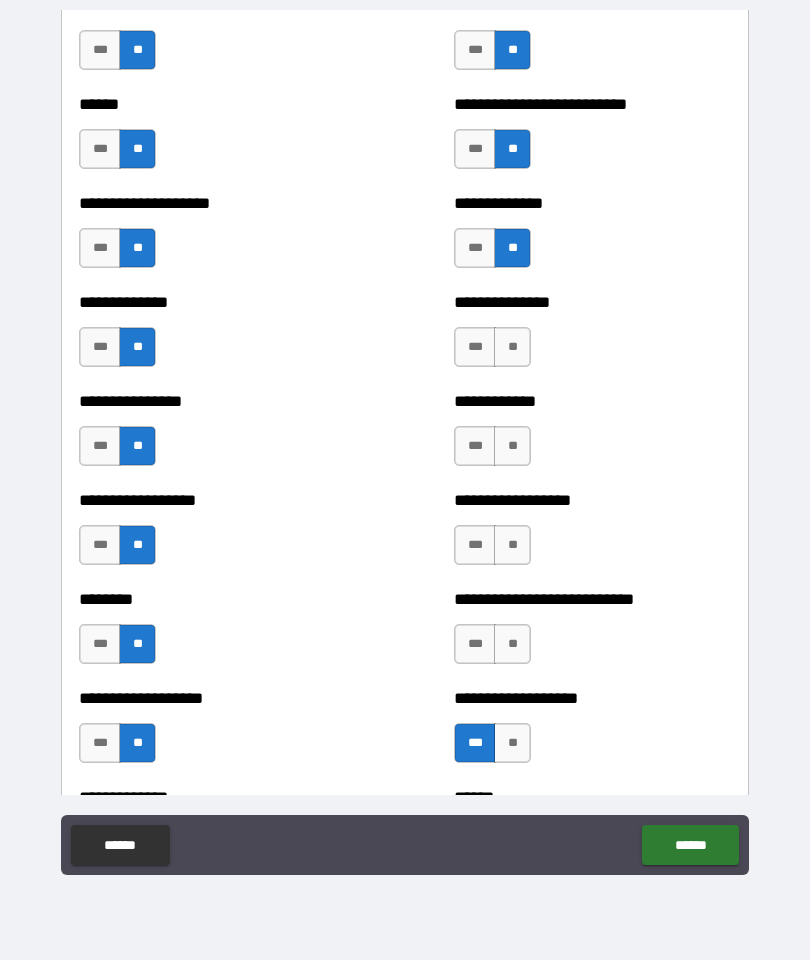 click on "**" at bounding box center (512, 644) 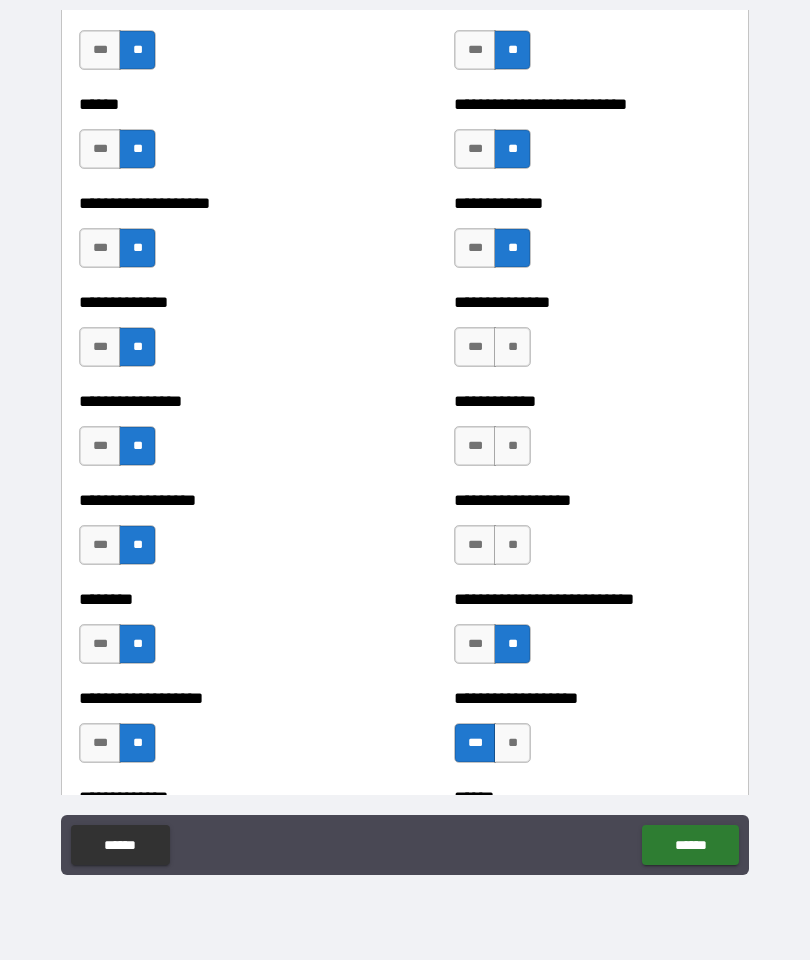 click on "***" at bounding box center (475, 644) 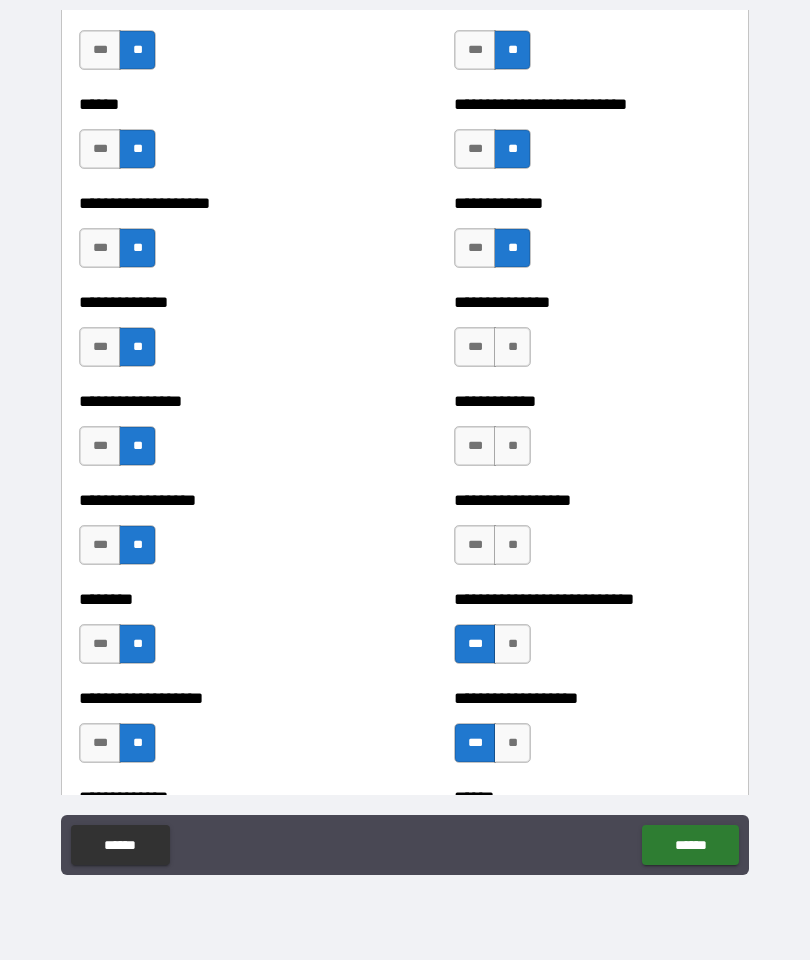 click on "***" at bounding box center (475, 545) 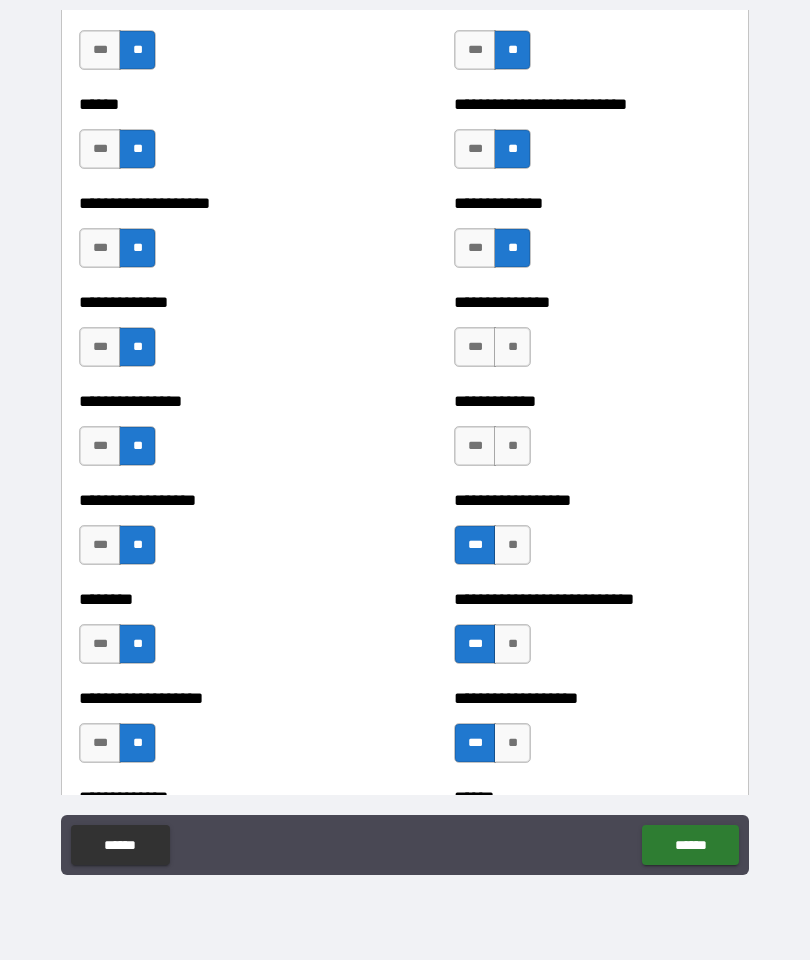 click on "**" at bounding box center [512, 446] 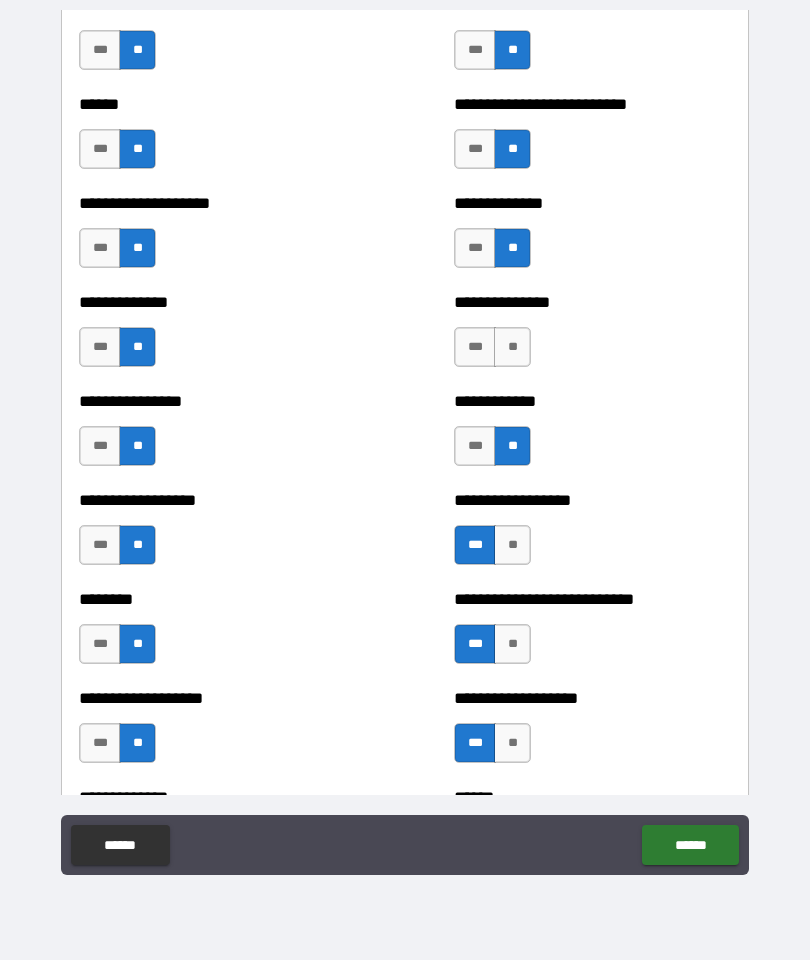 click on "**" at bounding box center [512, 347] 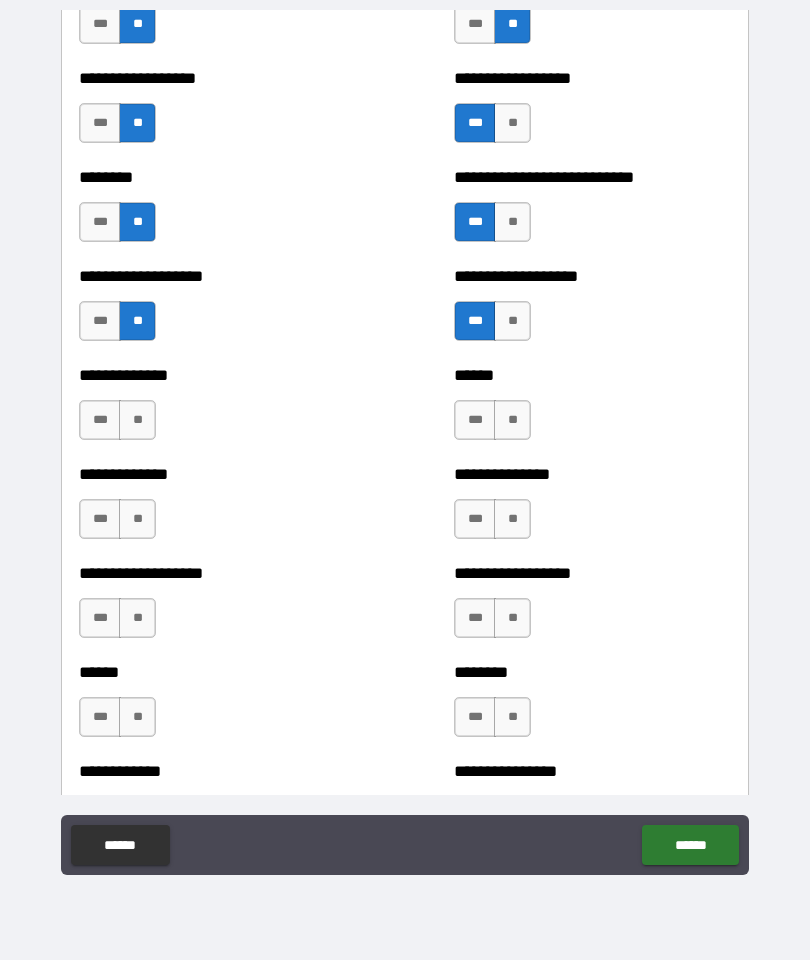 scroll, scrollTop: 4788, scrollLeft: 0, axis: vertical 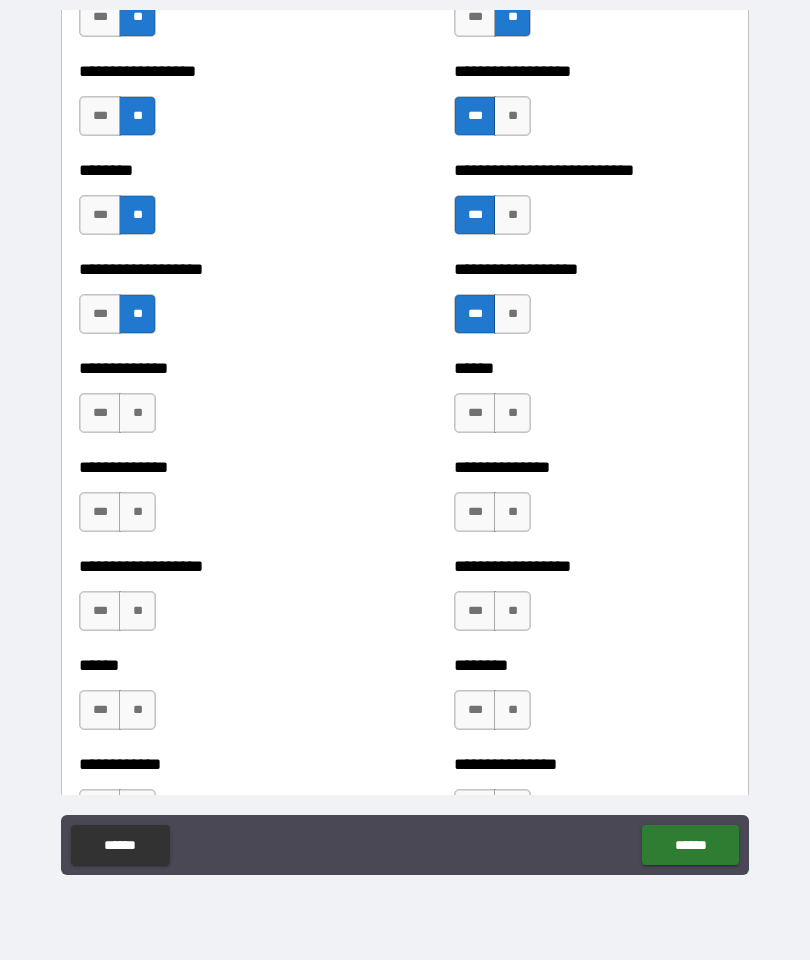 click on "**" at bounding box center (137, 413) 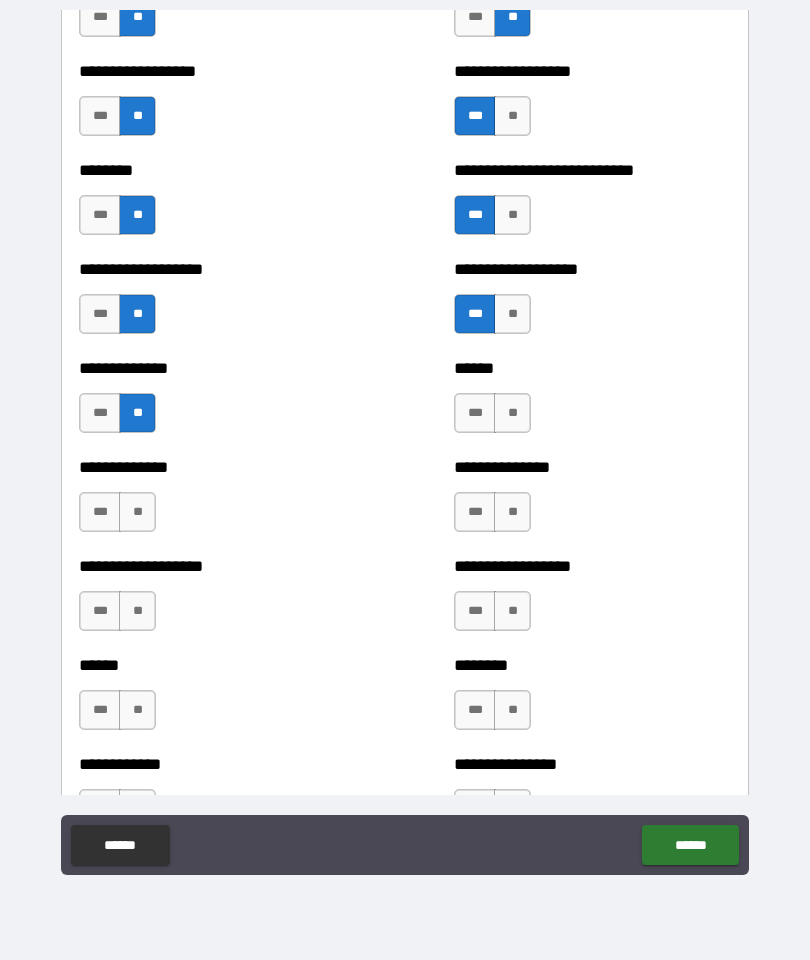 click on "**" at bounding box center [512, 413] 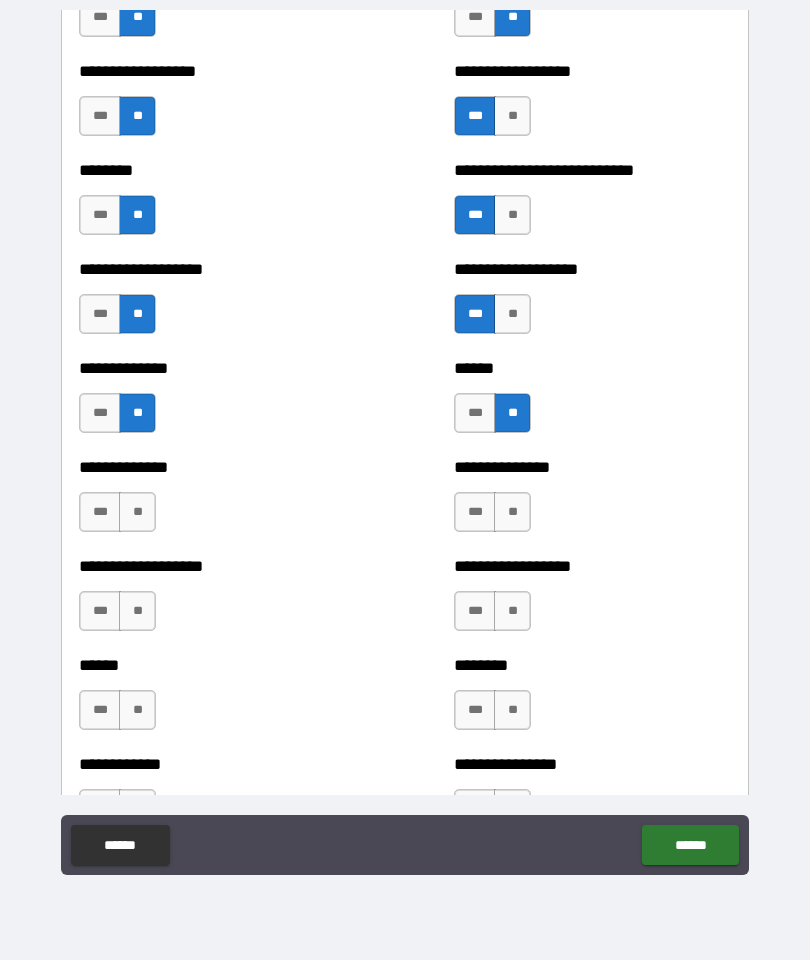 click on "**" at bounding box center (512, 512) 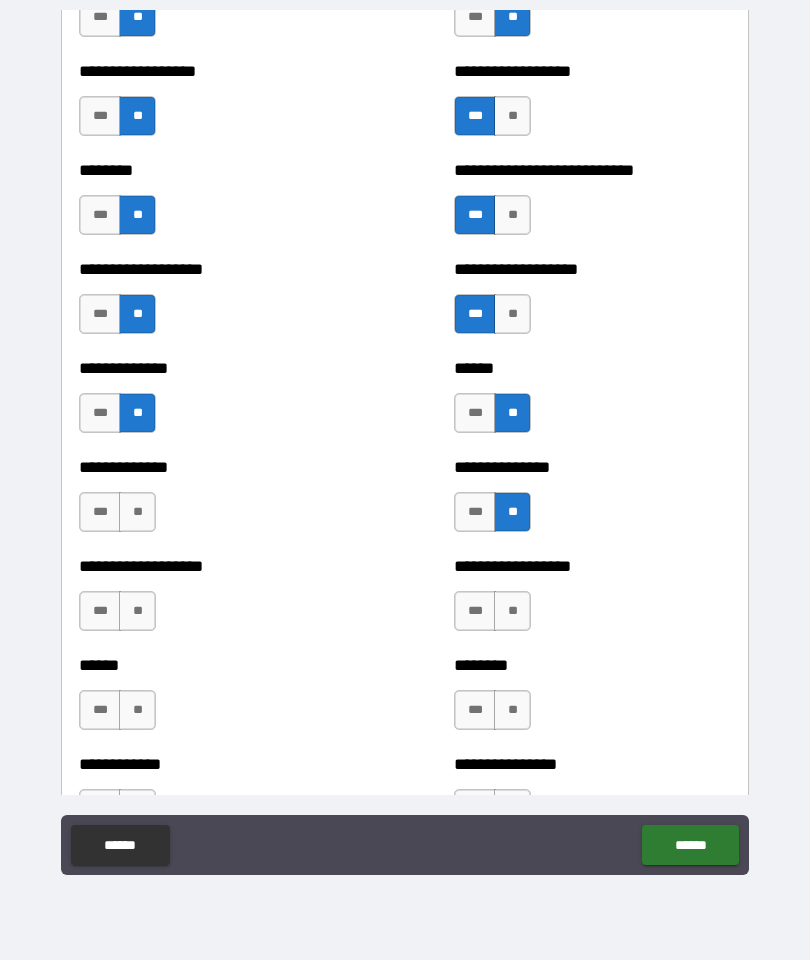 click on "**" at bounding box center [512, 611] 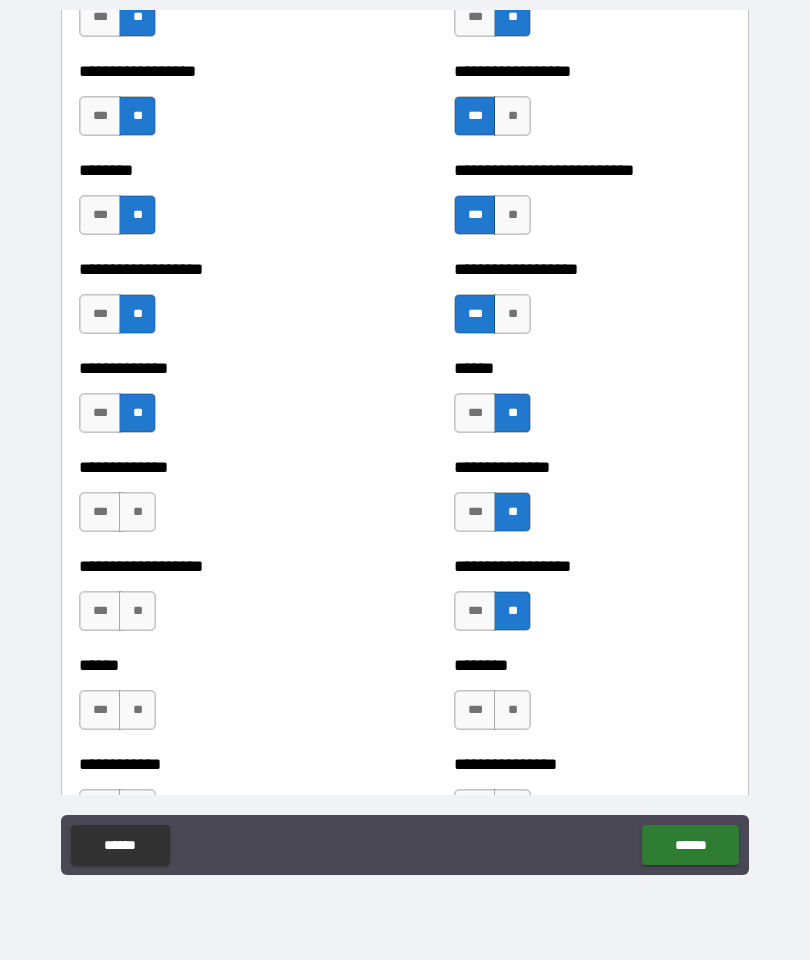 click on "**" at bounding box center (512, 710) 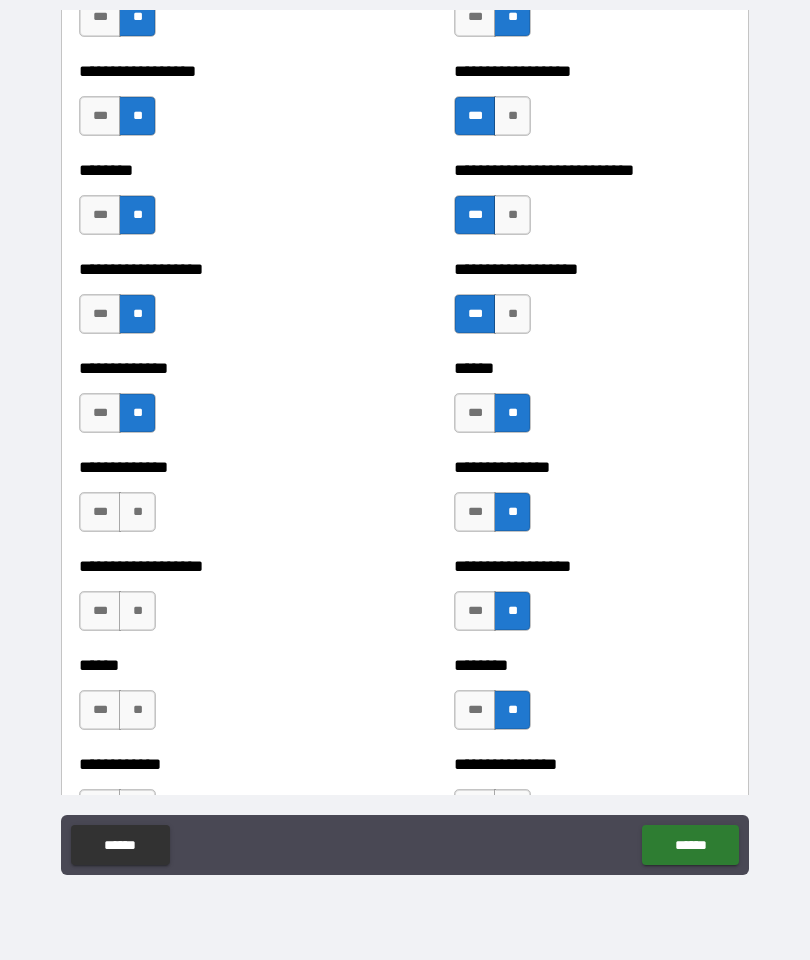 click on "**" at bounding box center [137, 710] 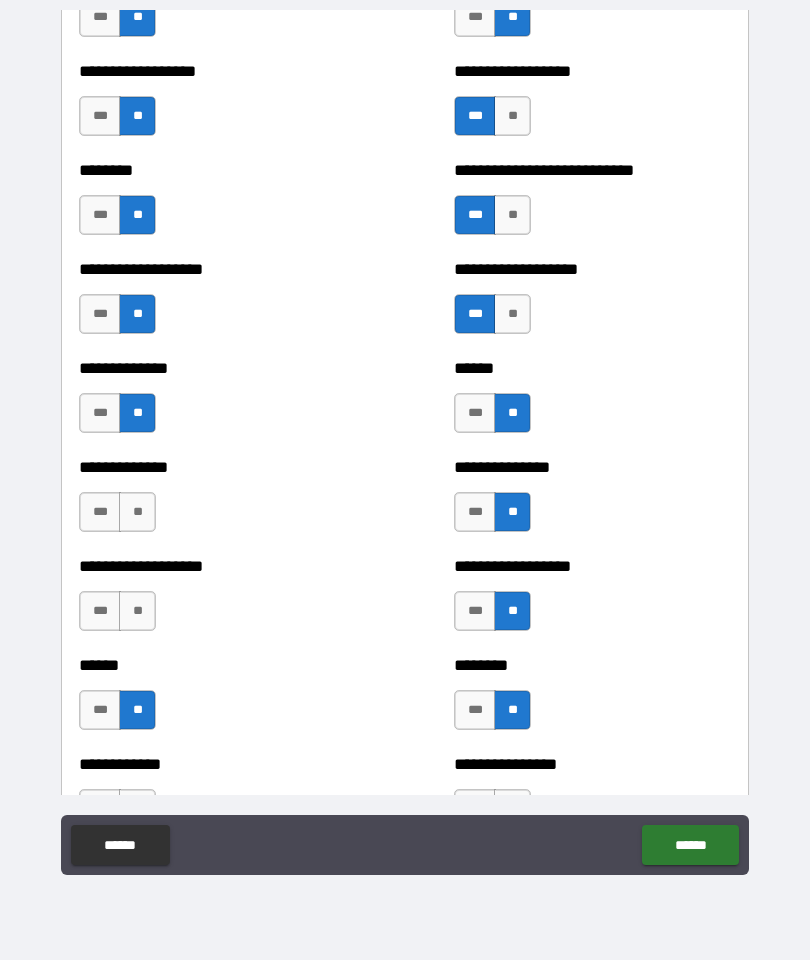 click on "**" at bounding box center [137, 611] 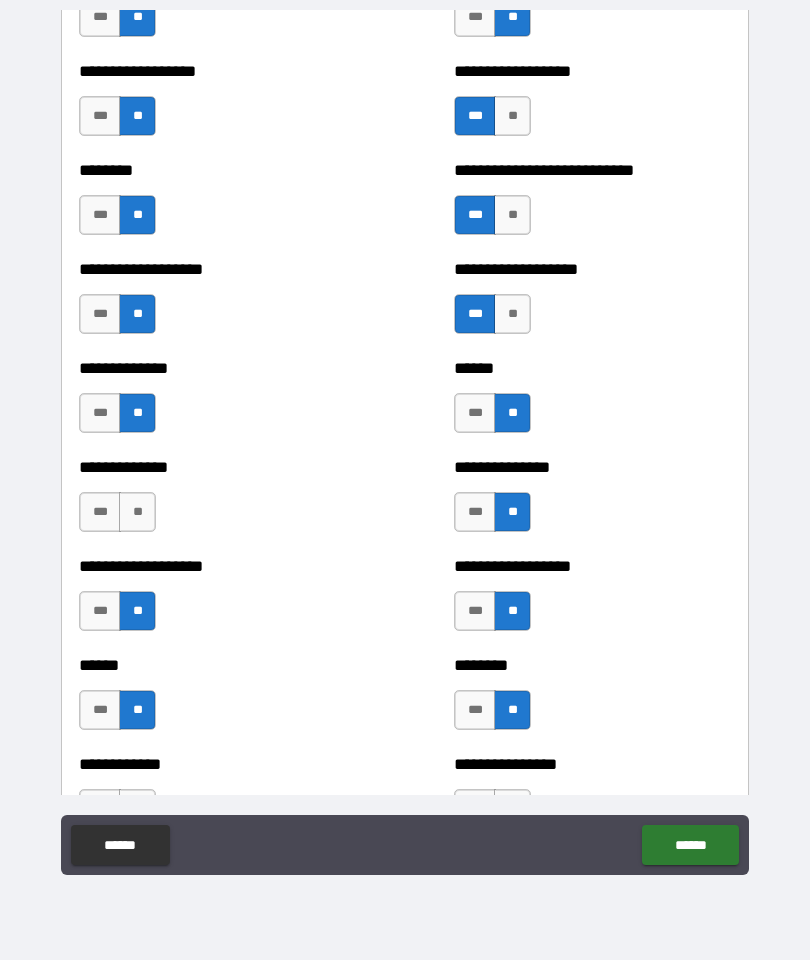 click on "**" at bounding box center (137, 512) 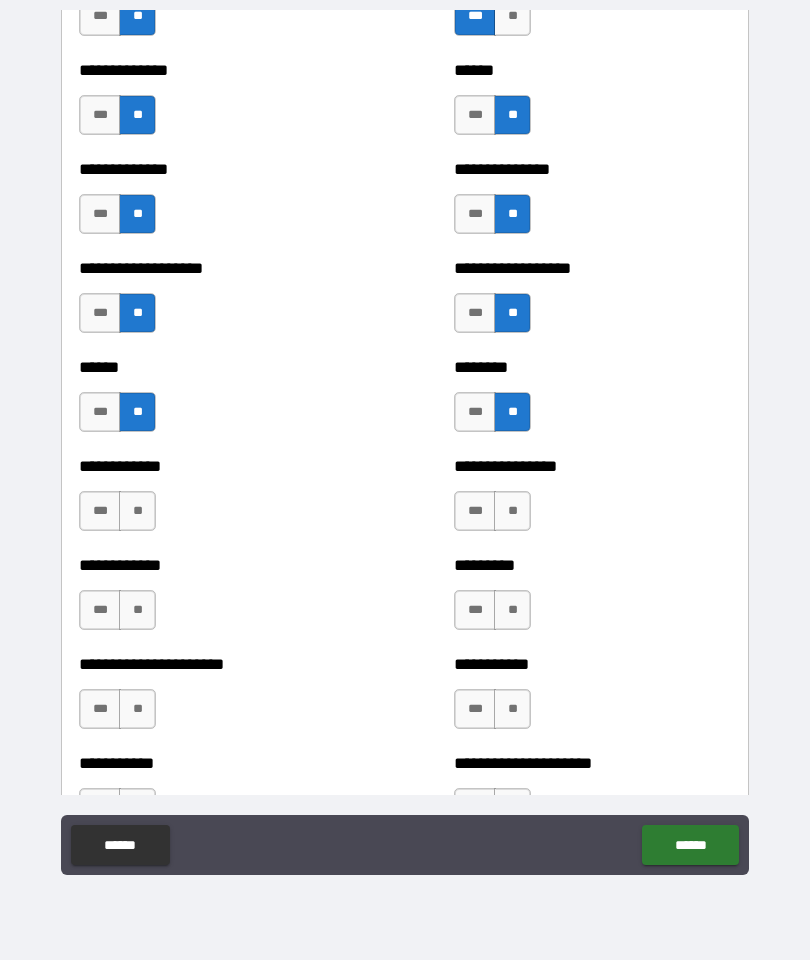 scroll, scrollTop: 5087, scrollLeft: 0, axis: vertical 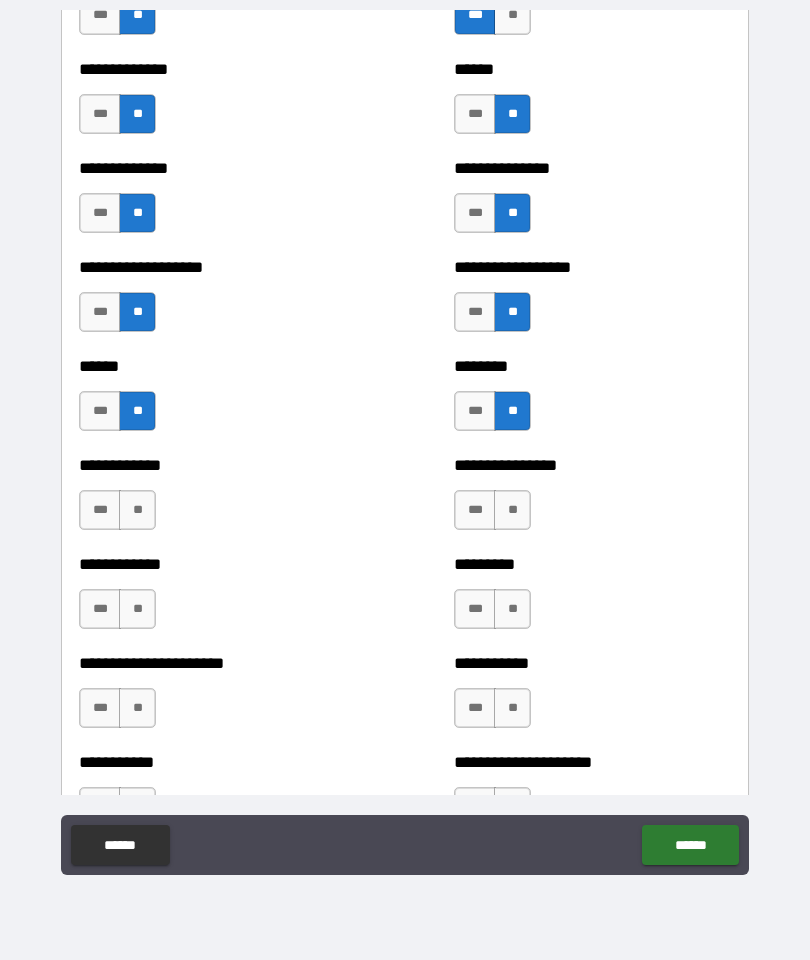click on "**" at bounding box center (137, 510) 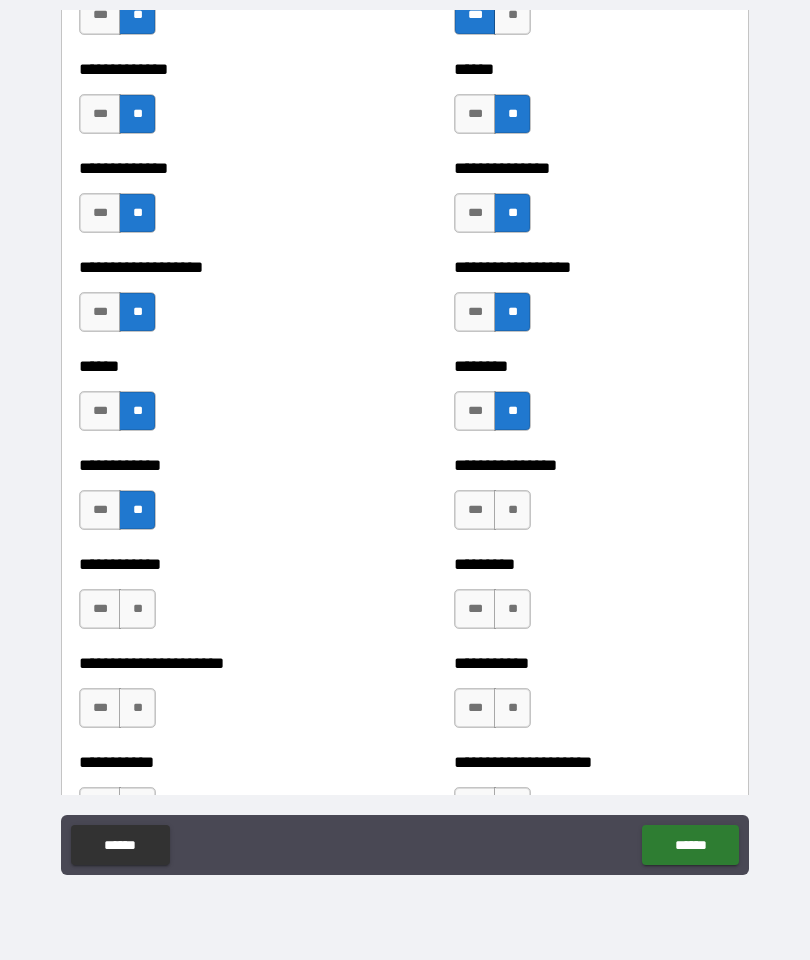 click on "**" at bounding box center (137, 609) 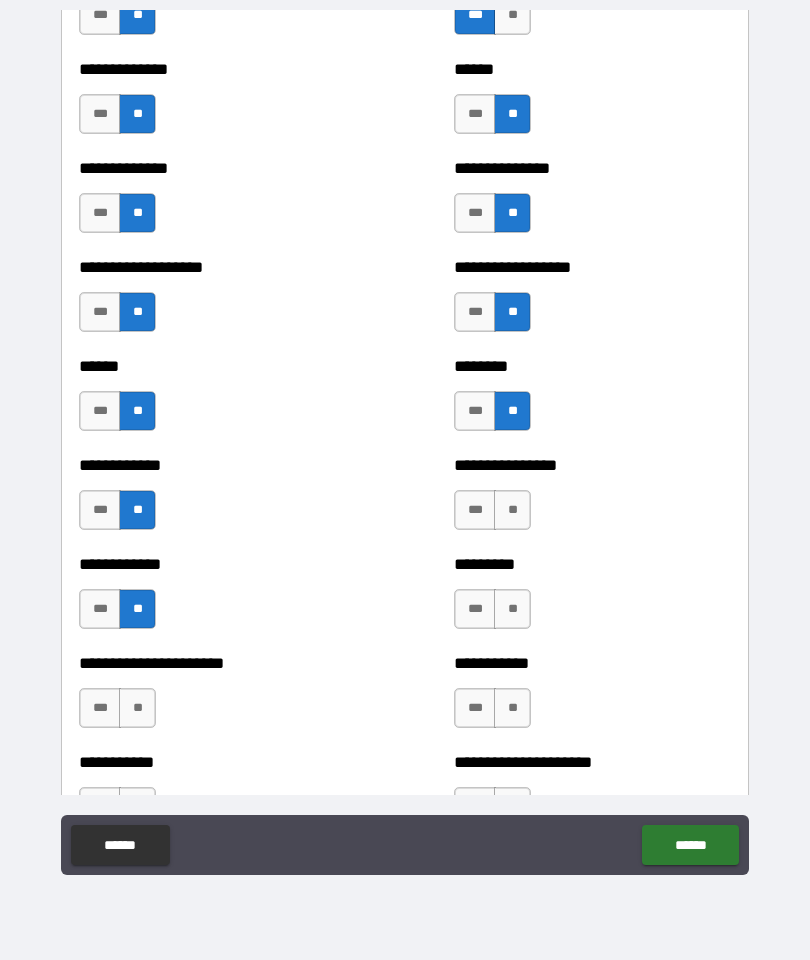 click on "**" at bounding box center (137, 708) 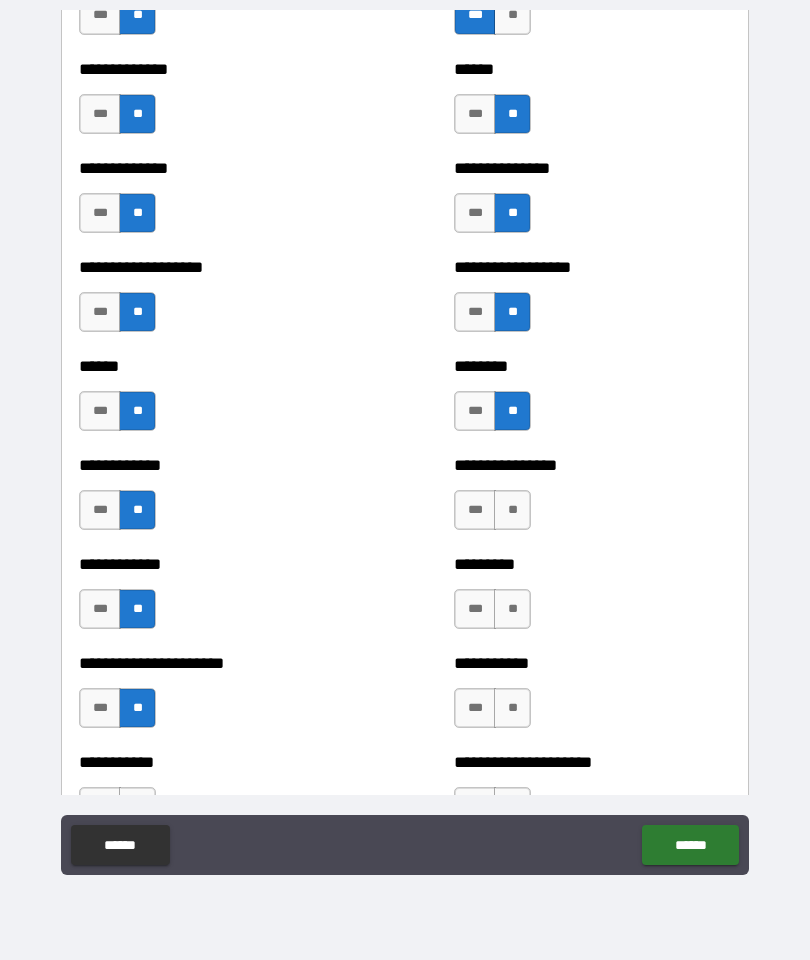 click on "**" at bounding box center (512, 708) 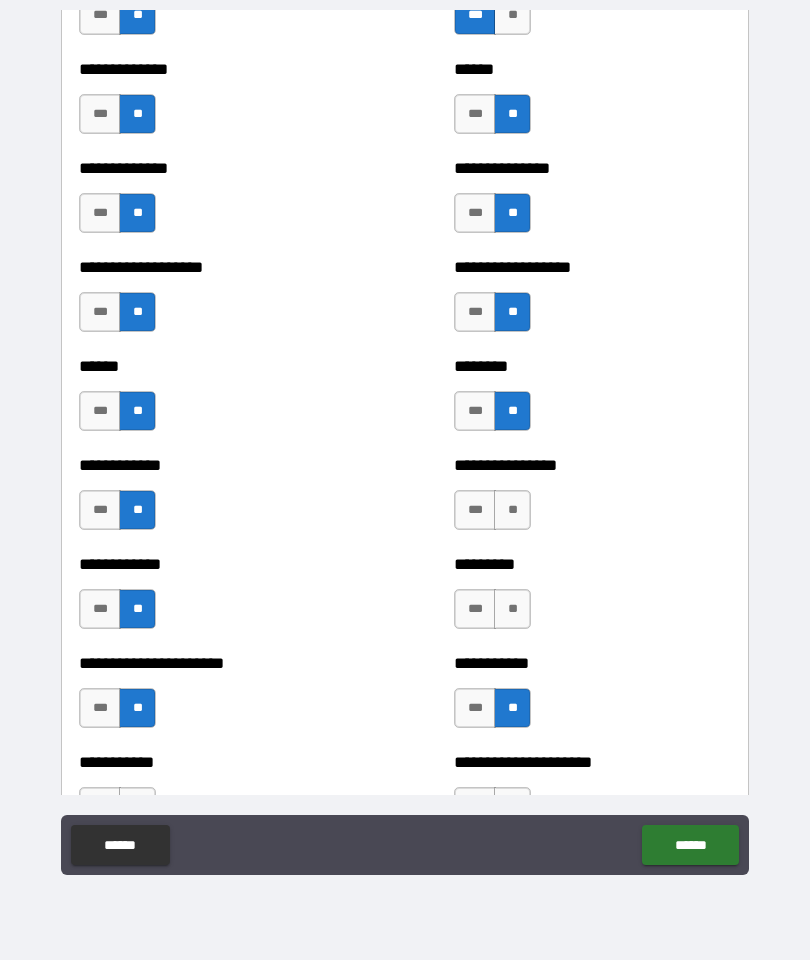 click on "**" at bounding box center [512, 609] 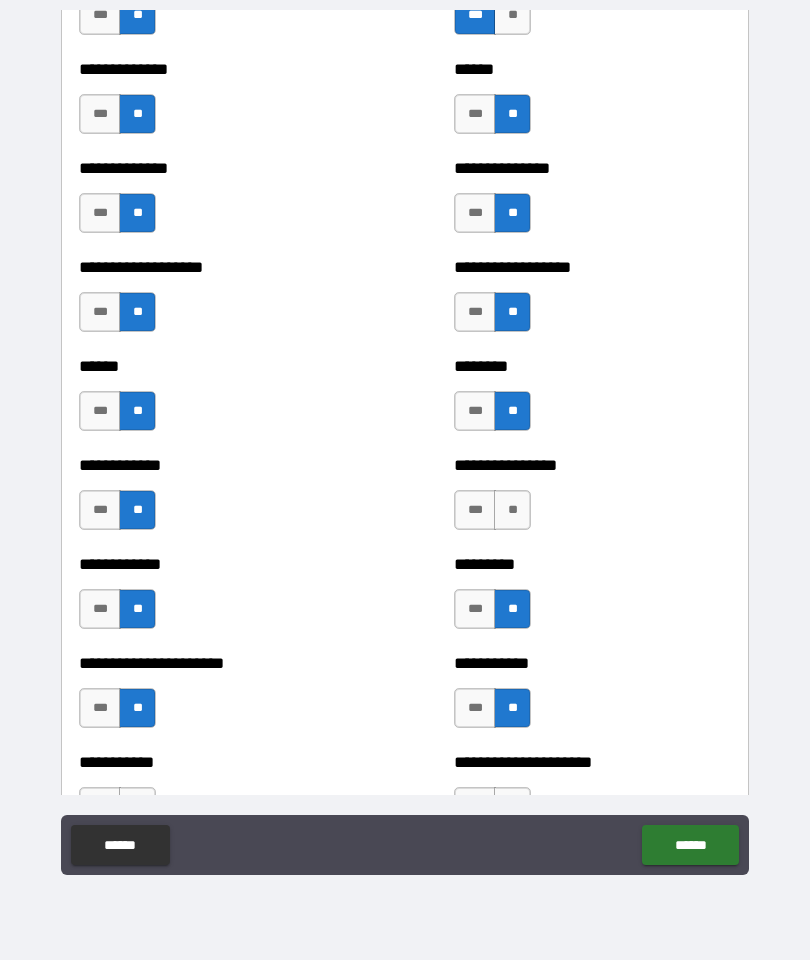 click on "**" at bounding box center [512, 510] 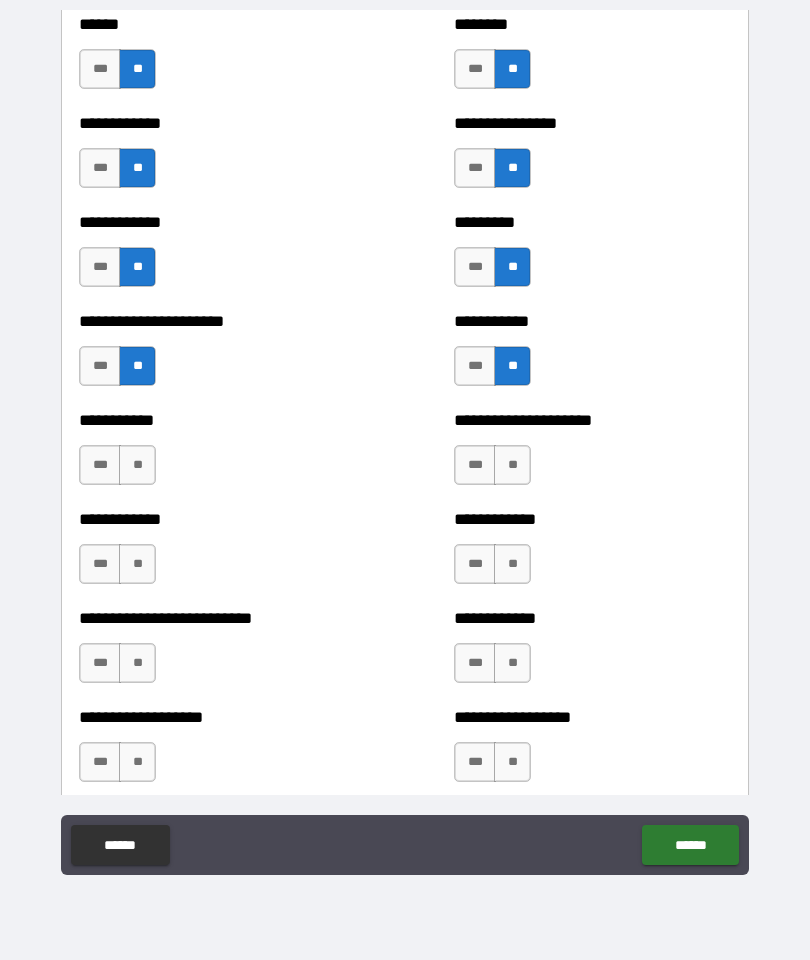 scroll, scrollTop: 5436, scrollLeft: 0, axis: vertical 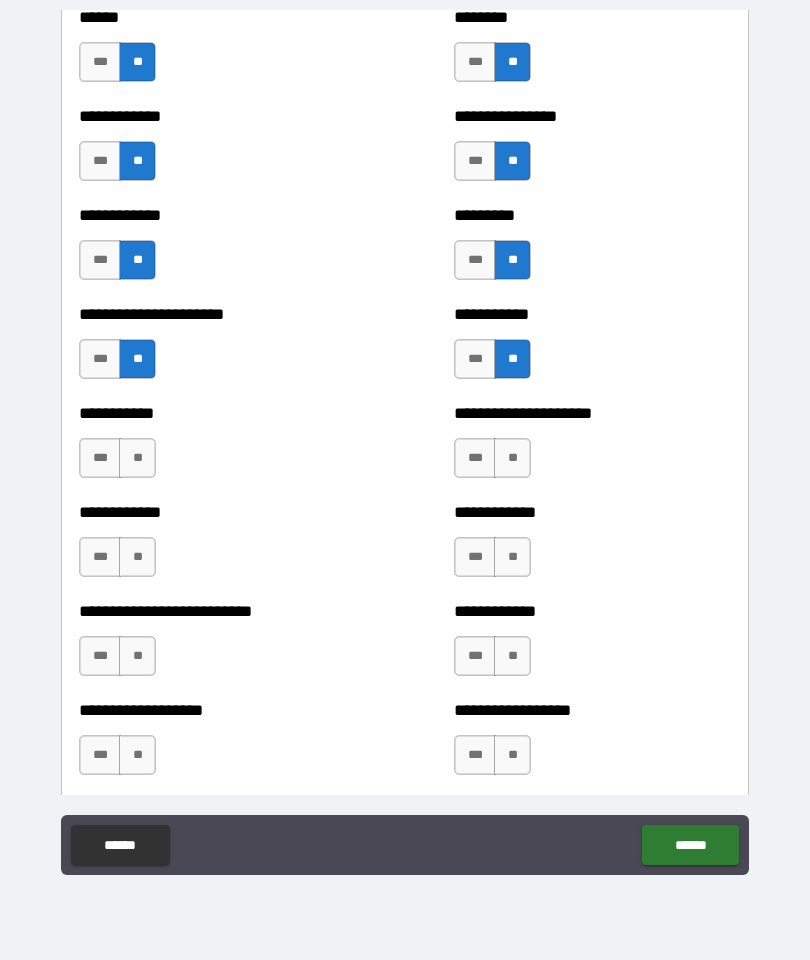 click on "**" at bounding box center [512, 458] 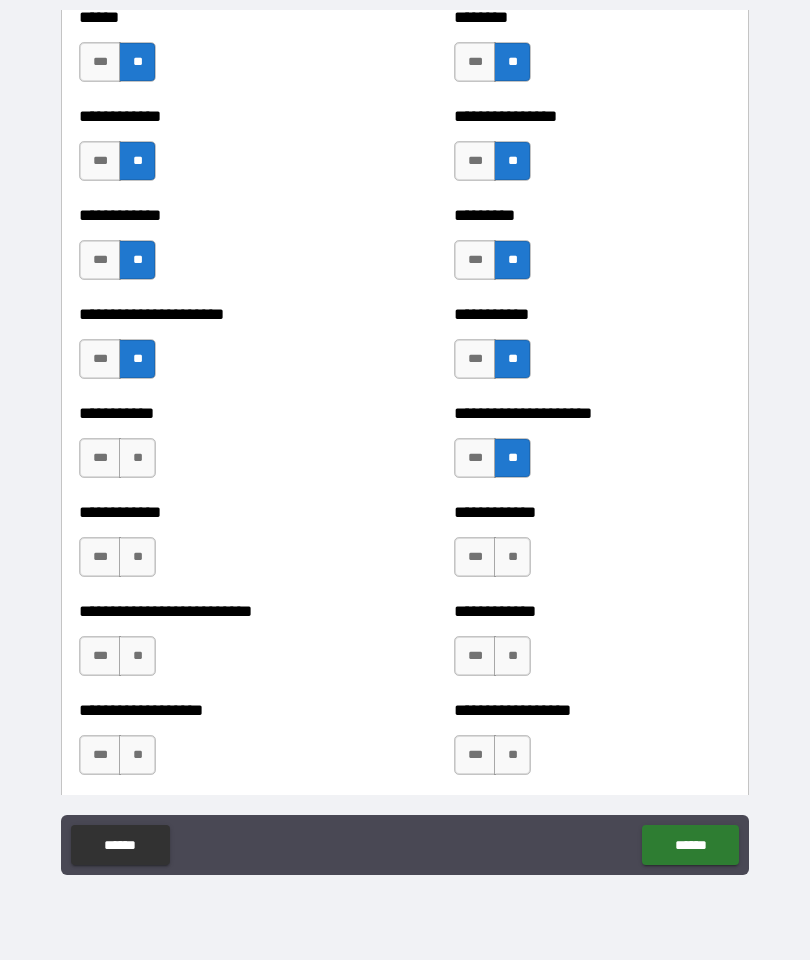 click on "**" at bounding box center [512, 557] 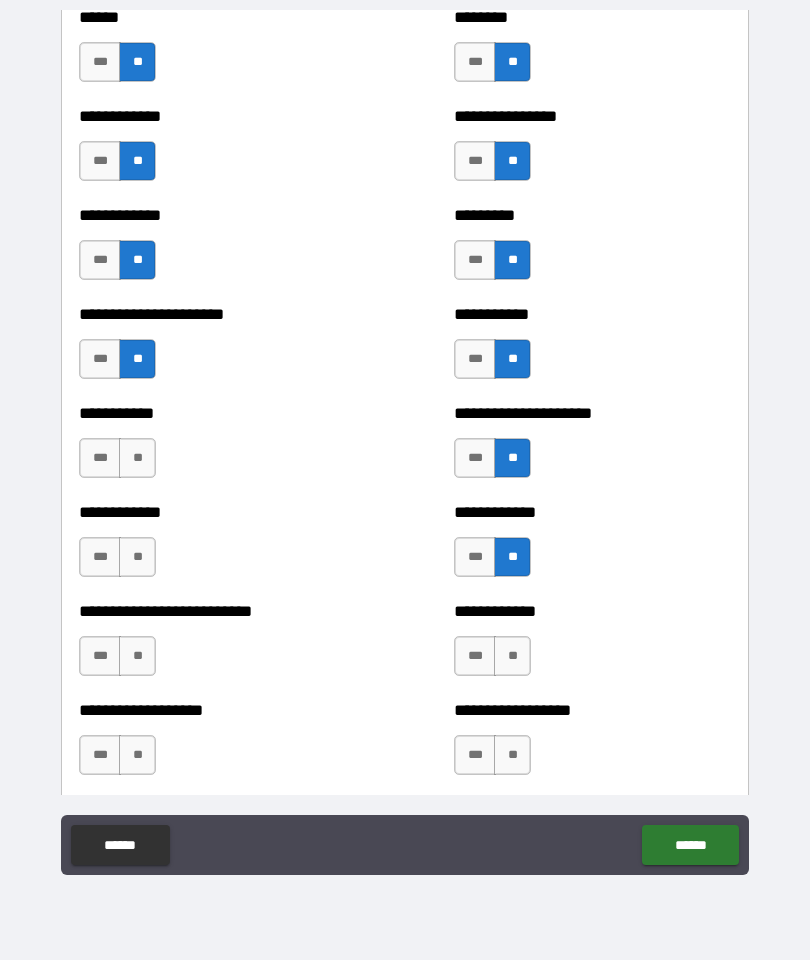 click on "**" at bounding box center (512, 656) 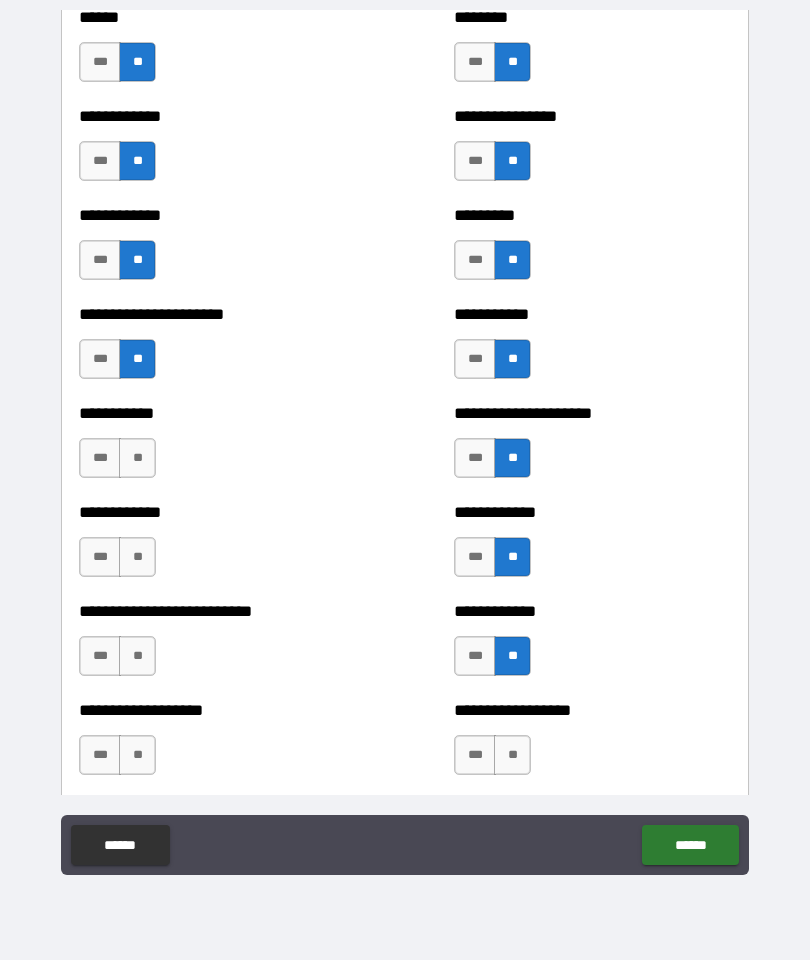 click on "**" at bounding box center [512, 755] 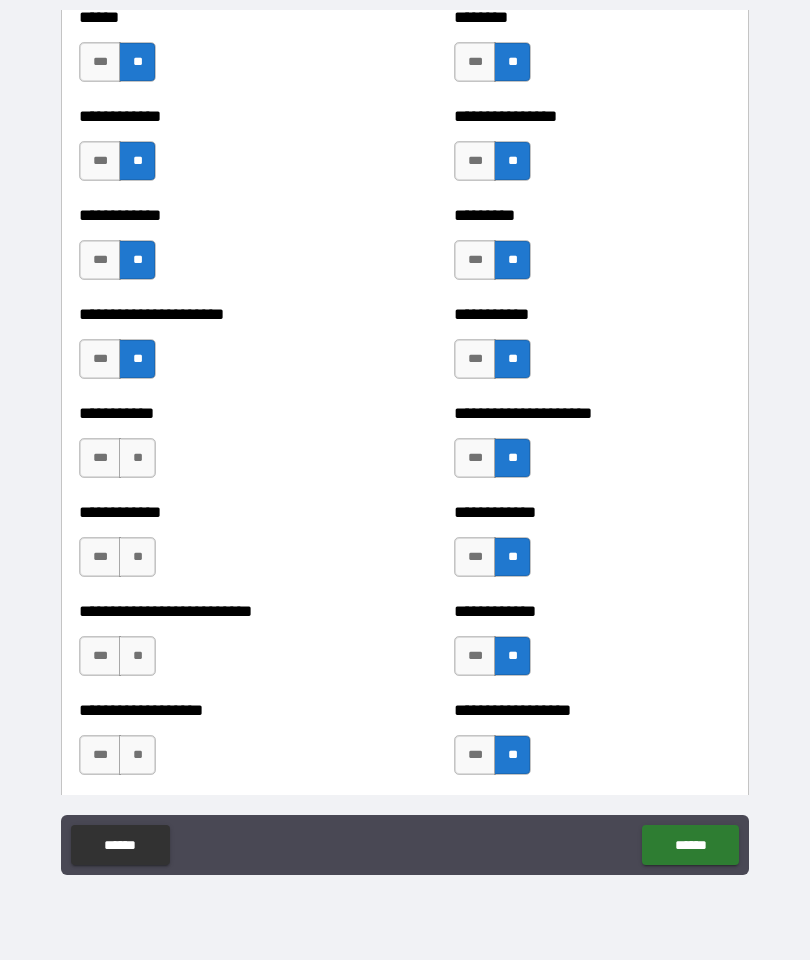click on "**" at bounding box center [137, 755] 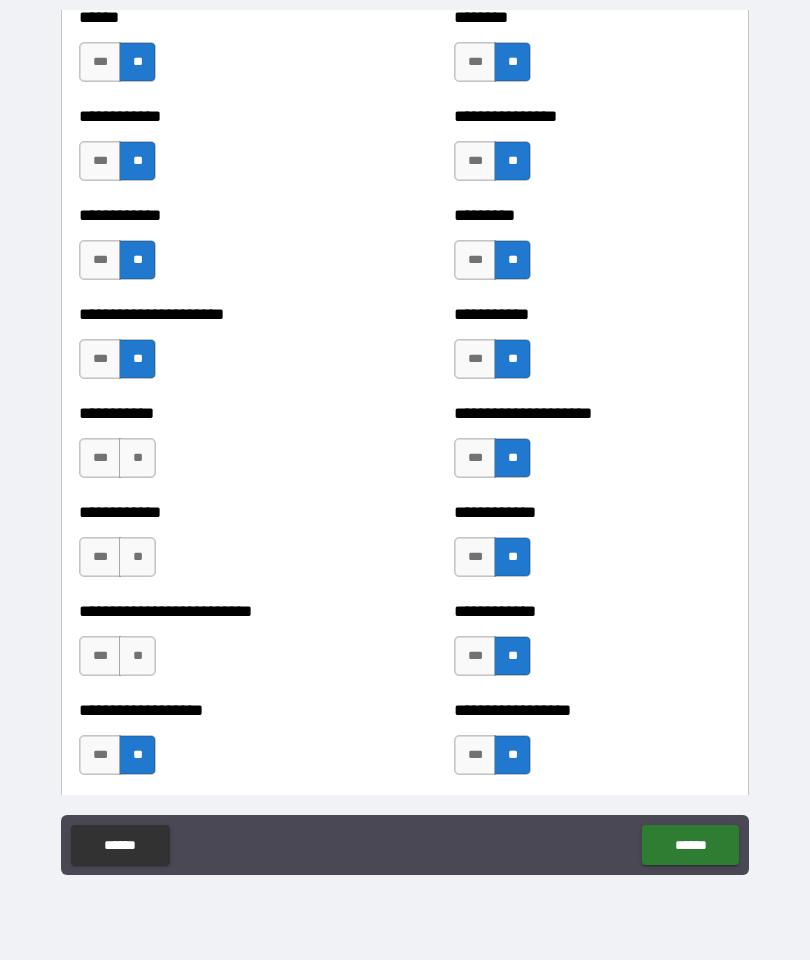 click on "**" at bounding box center [137, 656] 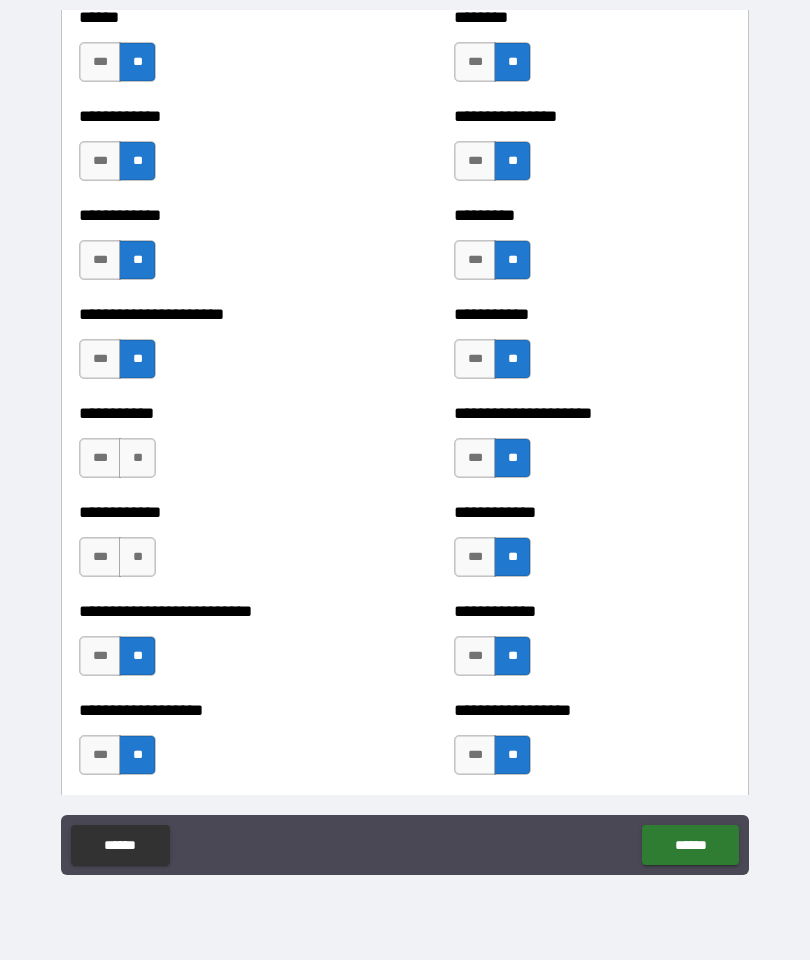 click on "**" at bounding box center (137, 557) 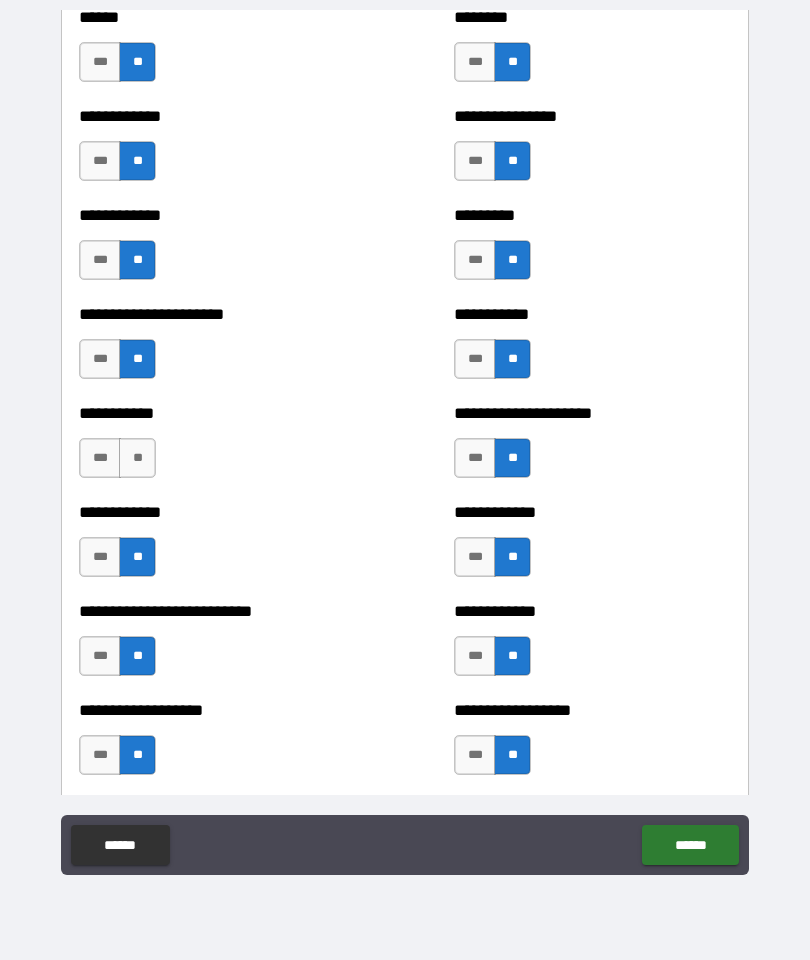 click on "**" at bounding box center [137, 458] 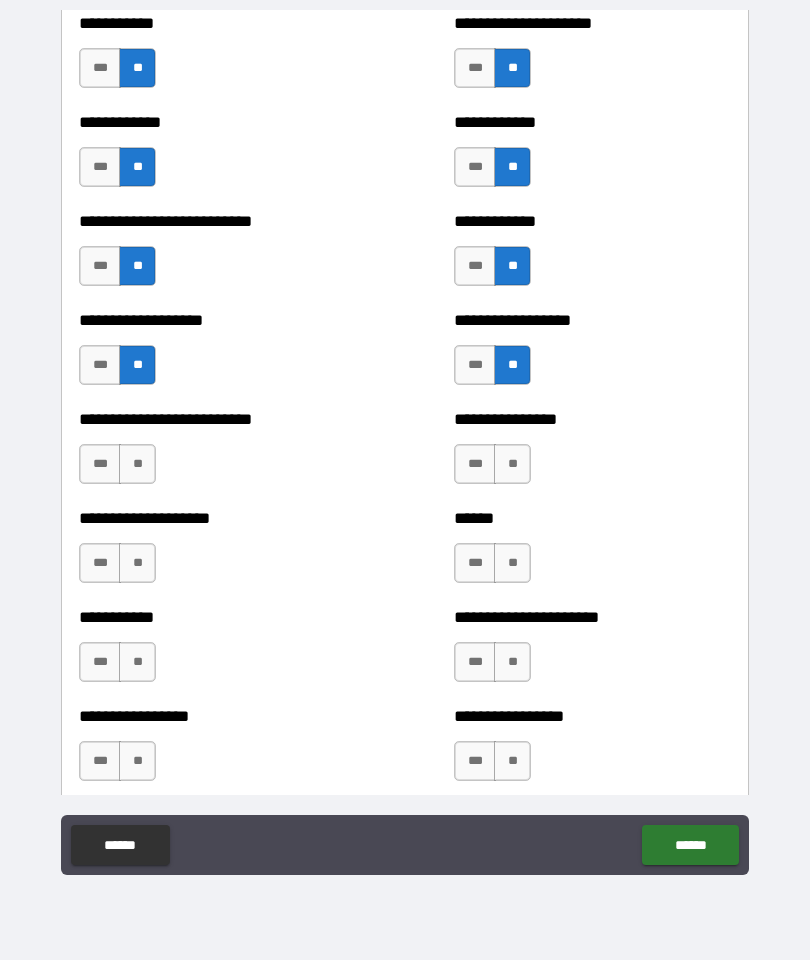 scroll, scrollTop: 5828, scrollLeft: 0, axis: vertical 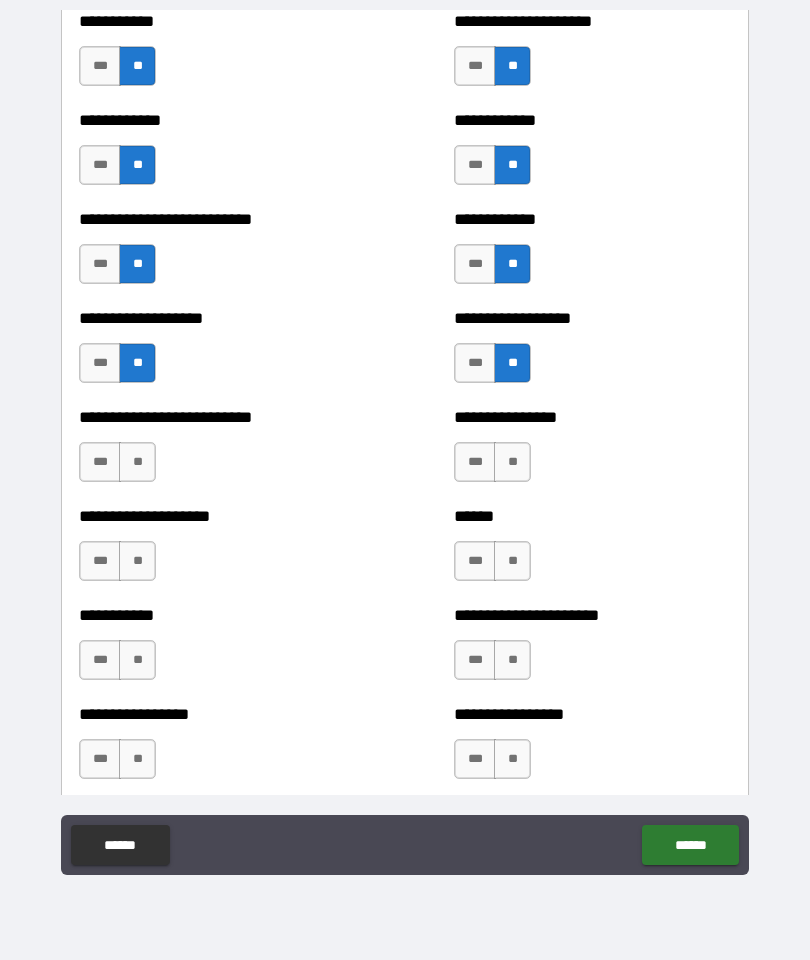 click on "**" at bounding box center (137, 462) 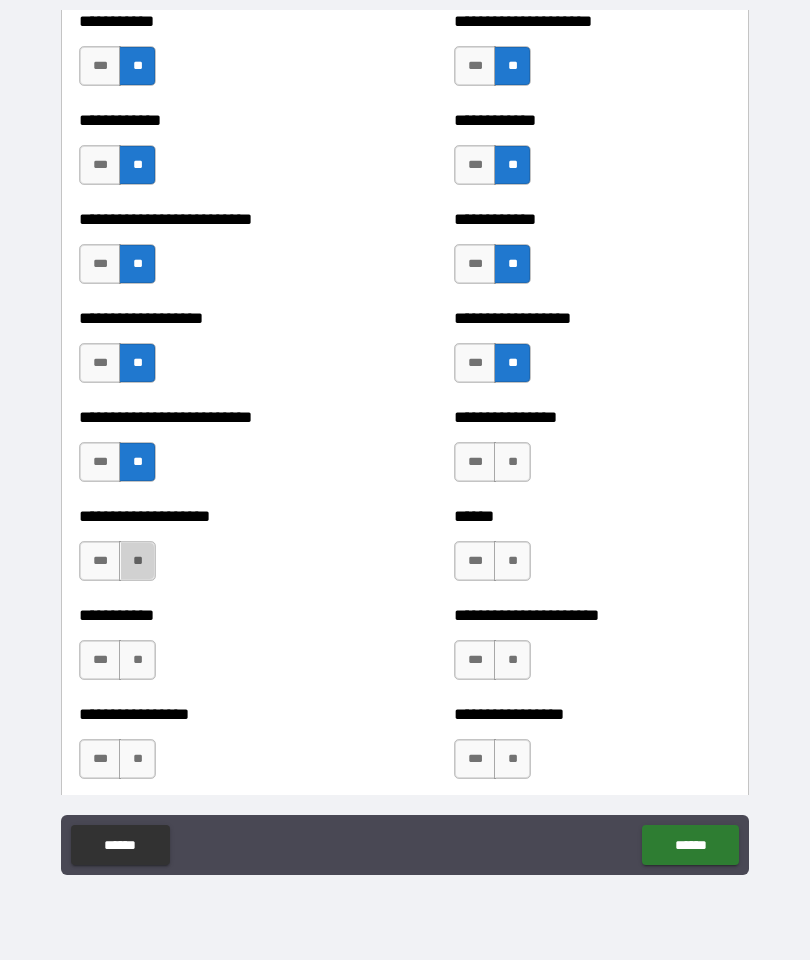 click on "**" at bounding box center [137, 561] 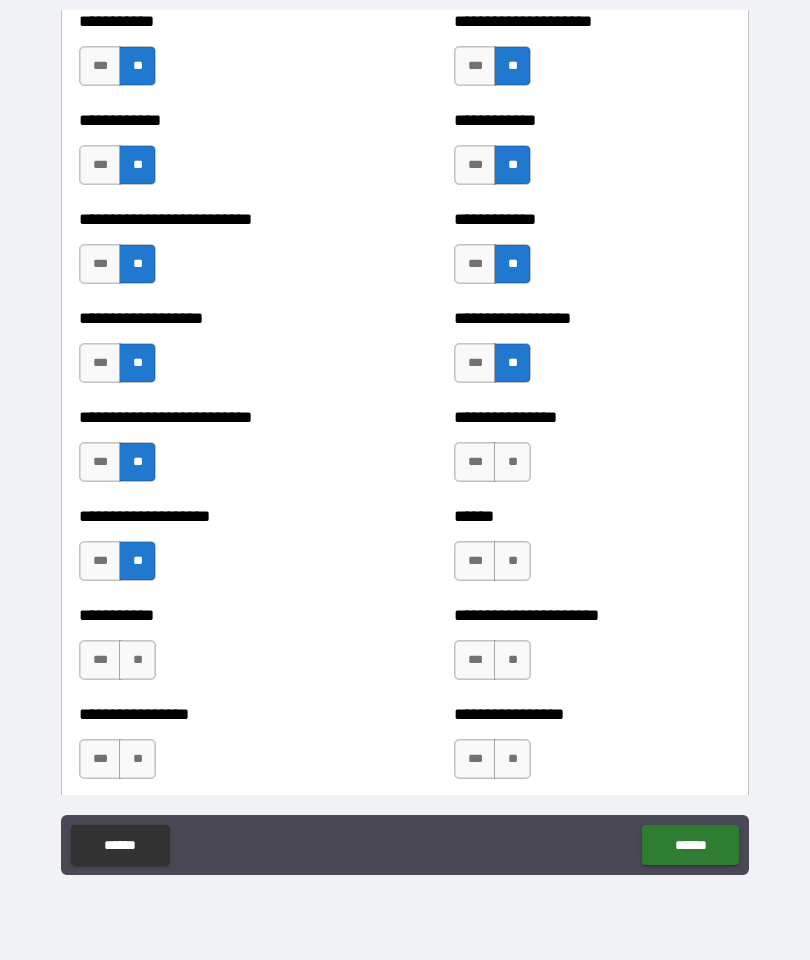 click on "**" at bounding box center (137, 660) 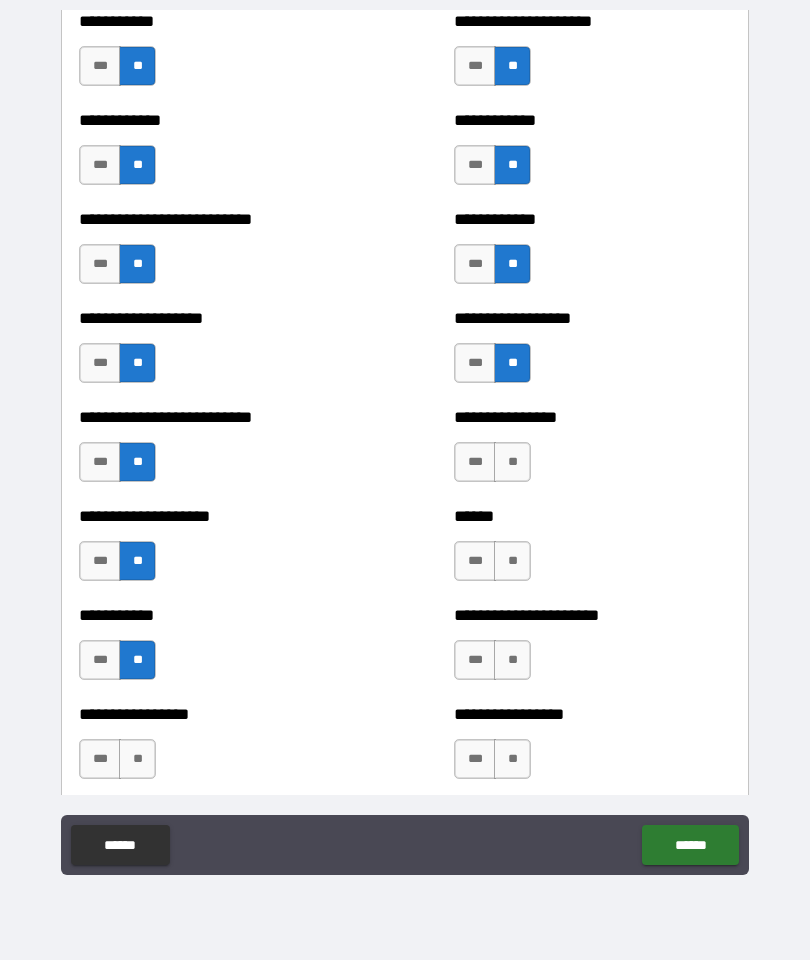 click on "**" at bounding box center [137, 759] 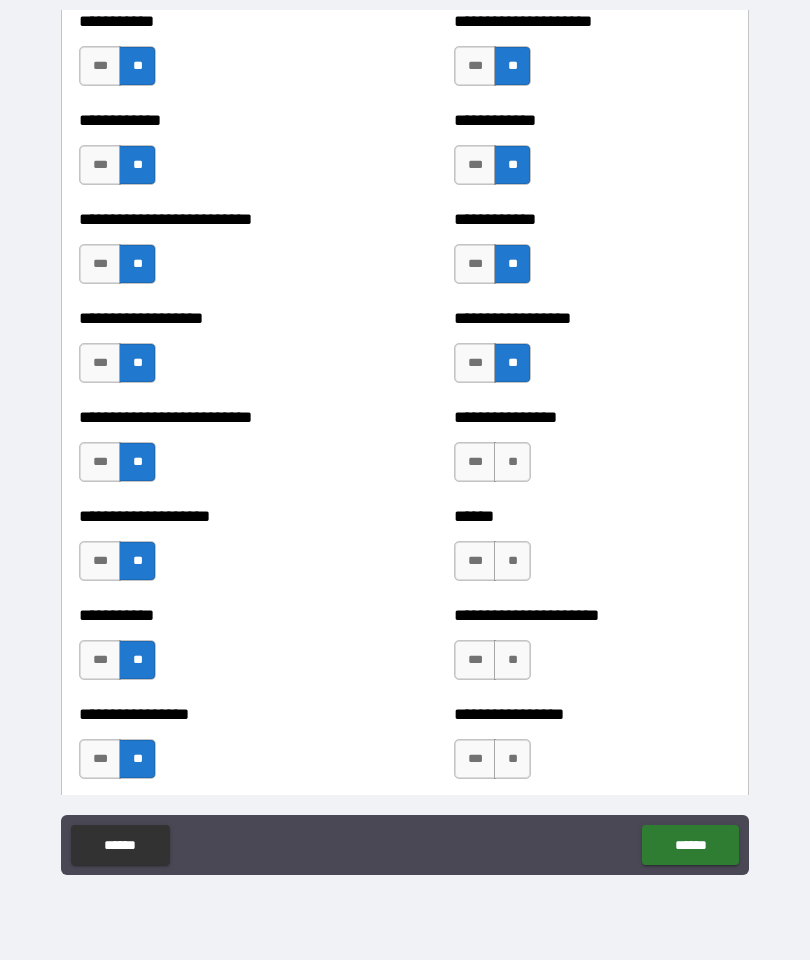 click on "**" at bounding box center [512, 759] 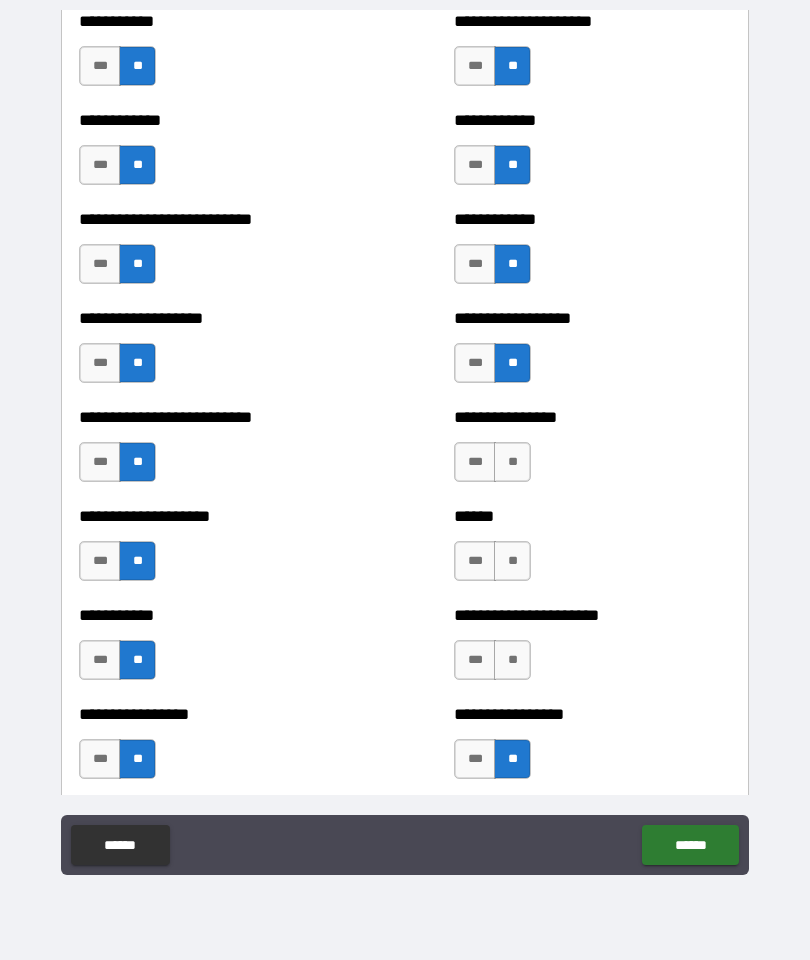click on "**" at bounding box center [512, 660] 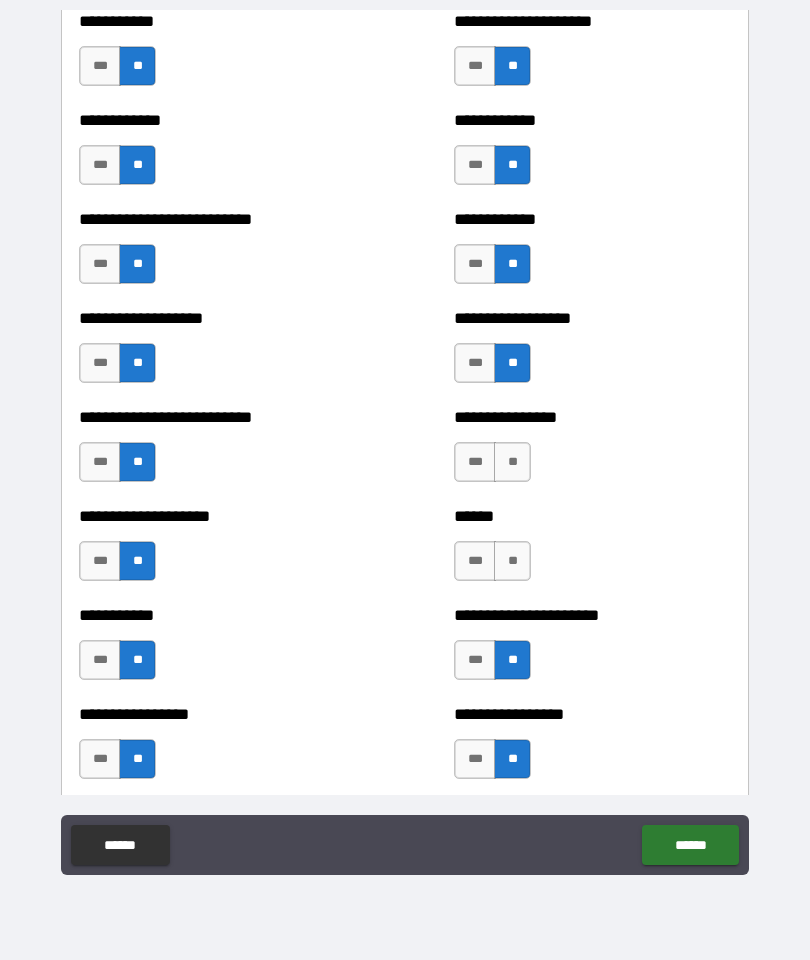 click on "**" at bounding box center [512, 561] 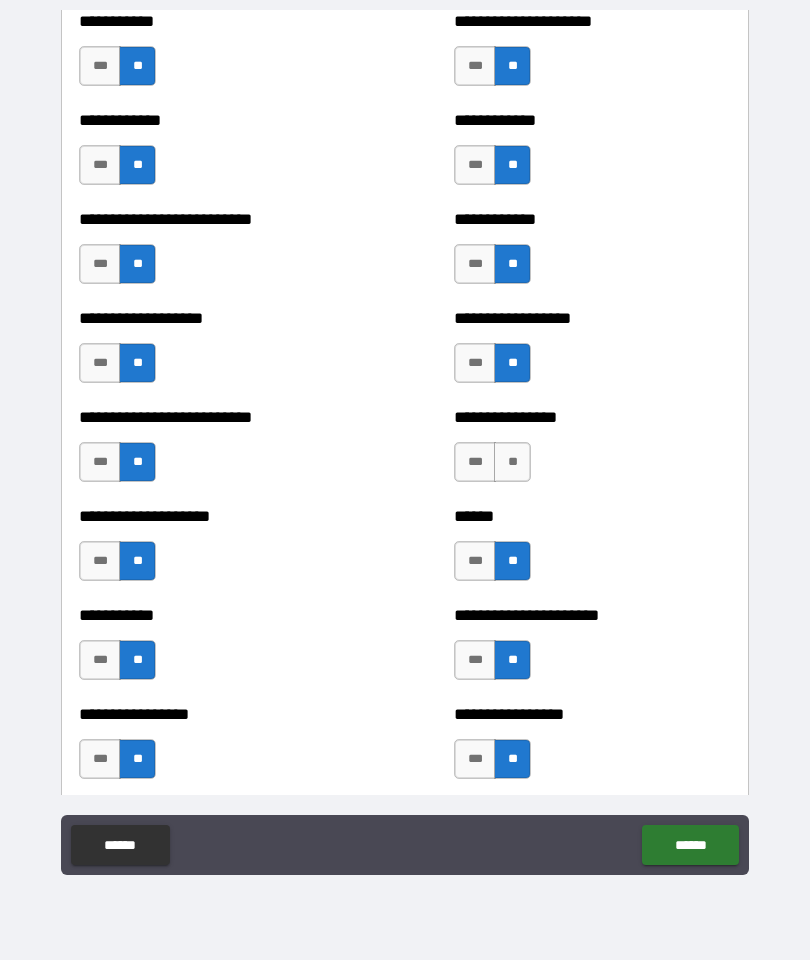 click on "**" at bounding box center (512, 462) 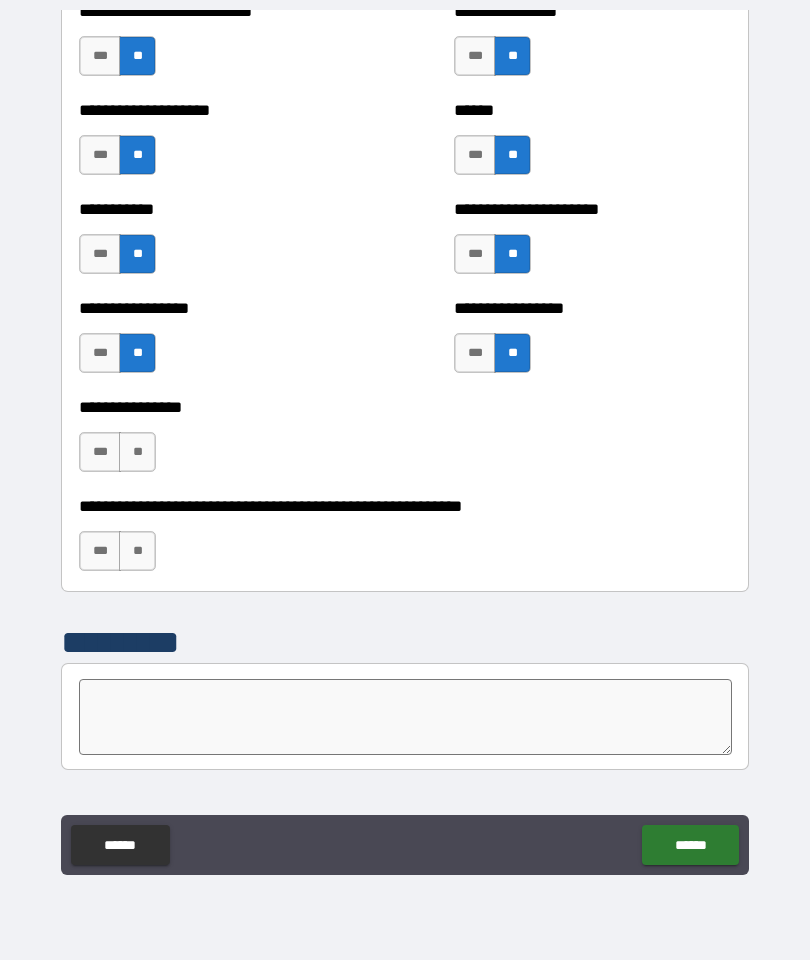 scroll, scrollTop: 6251, scrollLeft: 0, axis: vertical 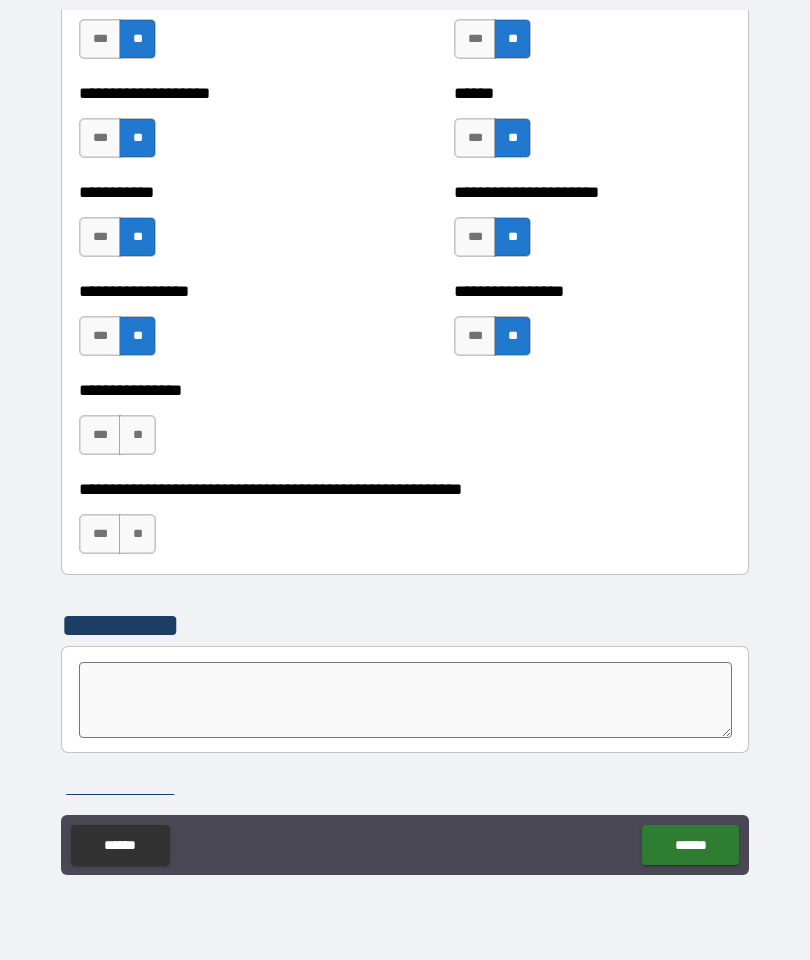 click on "**" at bounding box center [137, 435] 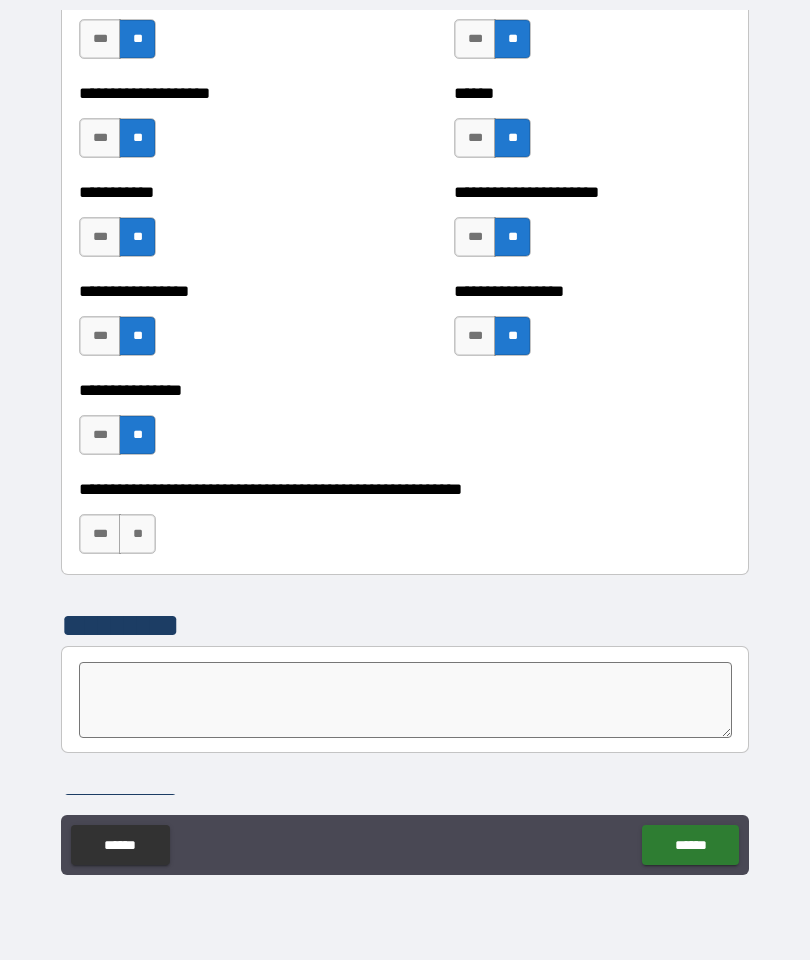 click on "**" at bounding box center [137, 534] 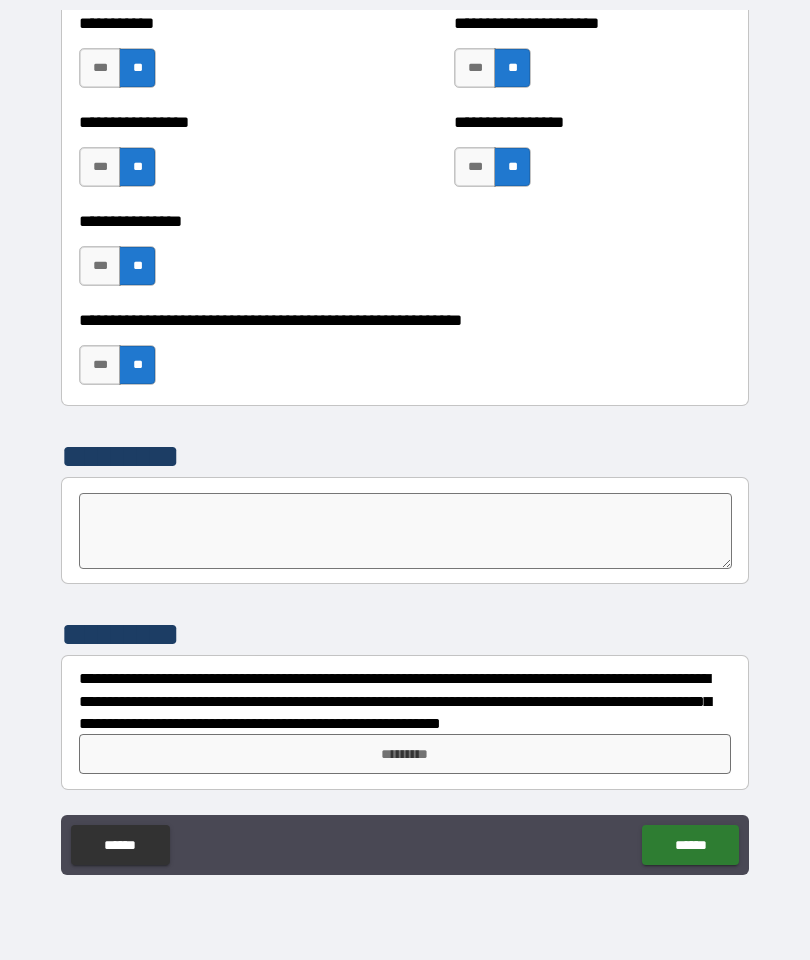 scroll, scrollTop: 6420, scrollLeft: 0, axis: vertical 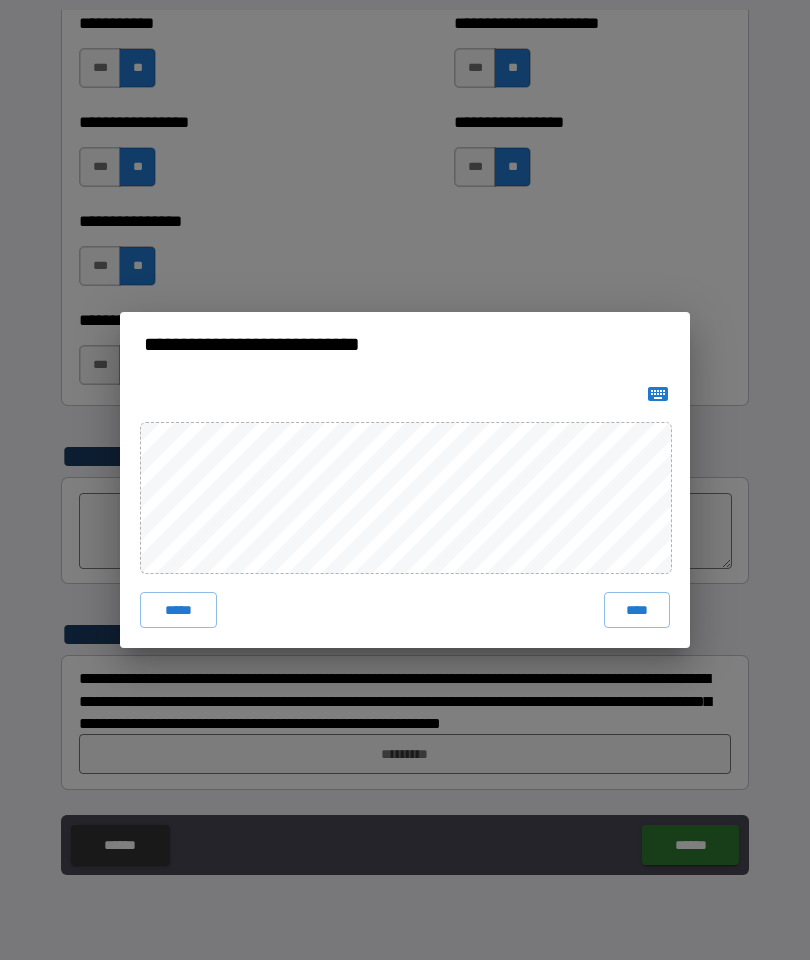 click on "****" at bounding box center [637, 610] 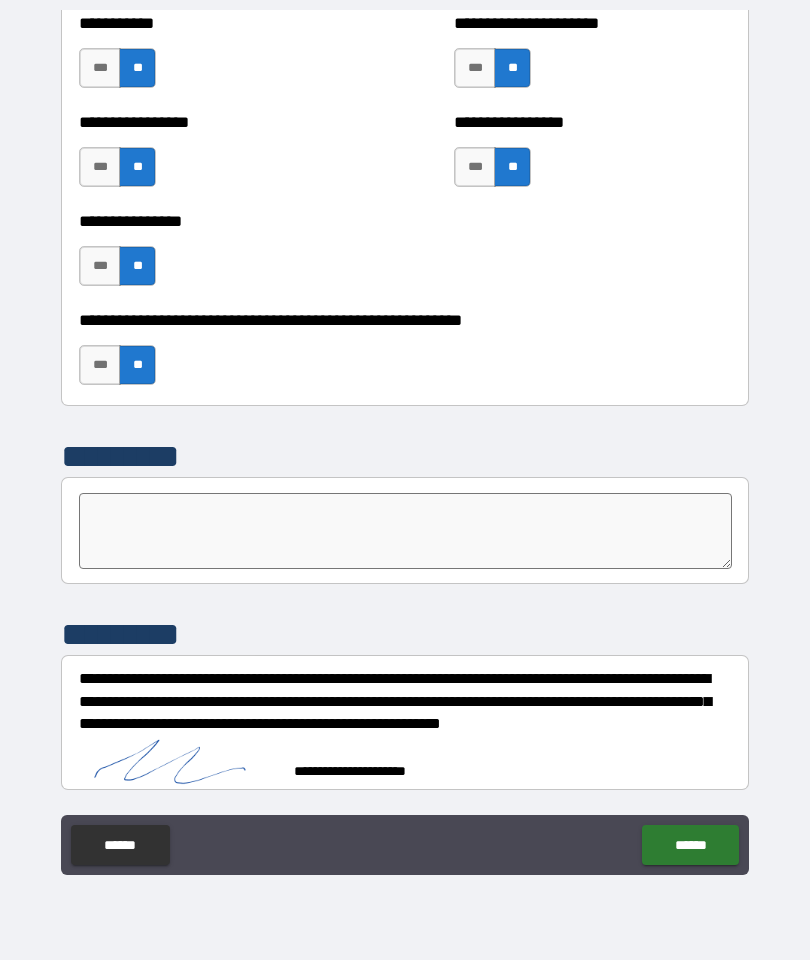 scroll, scrollTop: 6410, scrollLeft: 0, axis: vertical 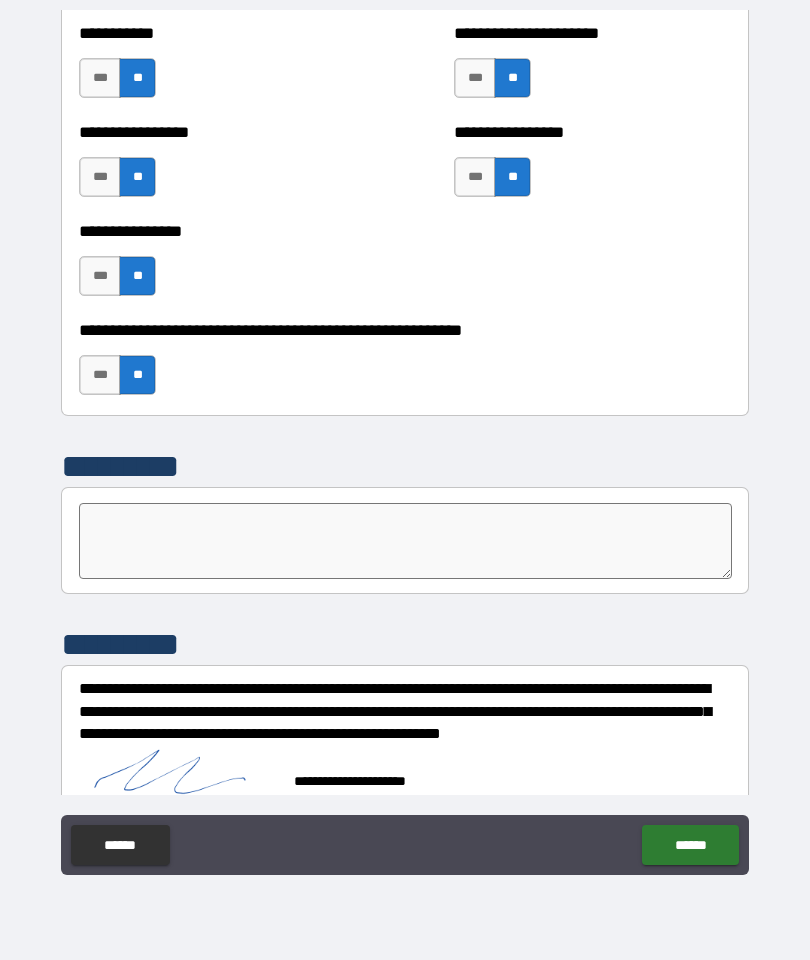 click on "******" at bounding box center (690, 845) 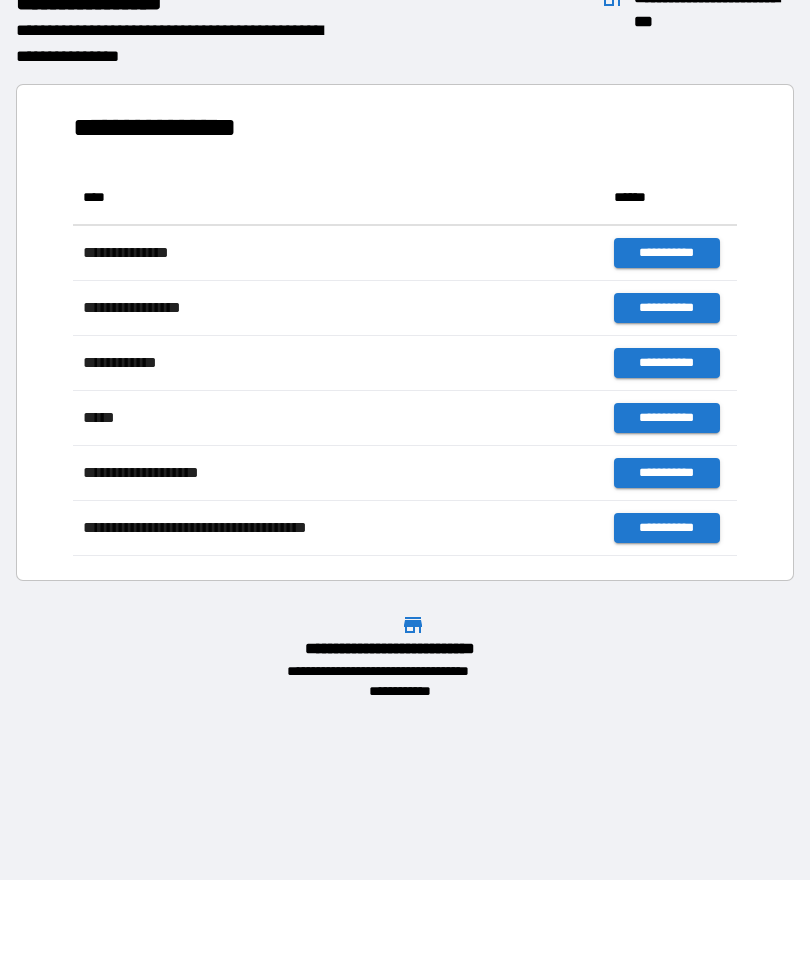 scroll, scrollTop: 1, scrollLeft: 1, axis: both 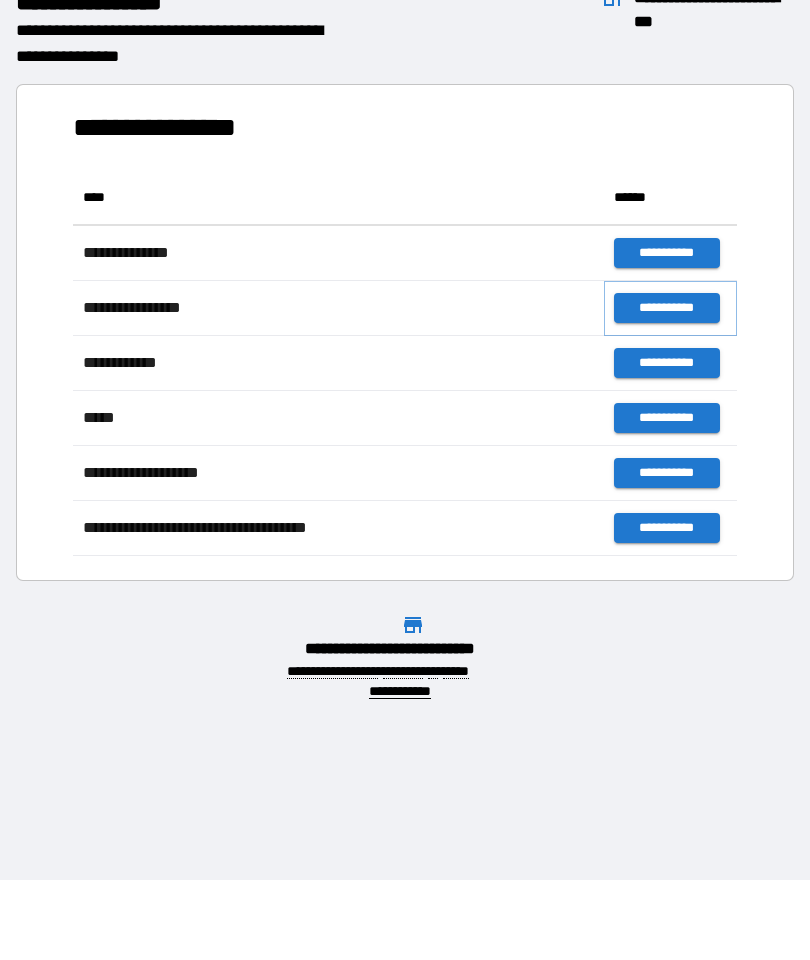 click on "**********" at bounding box center (666, 308) 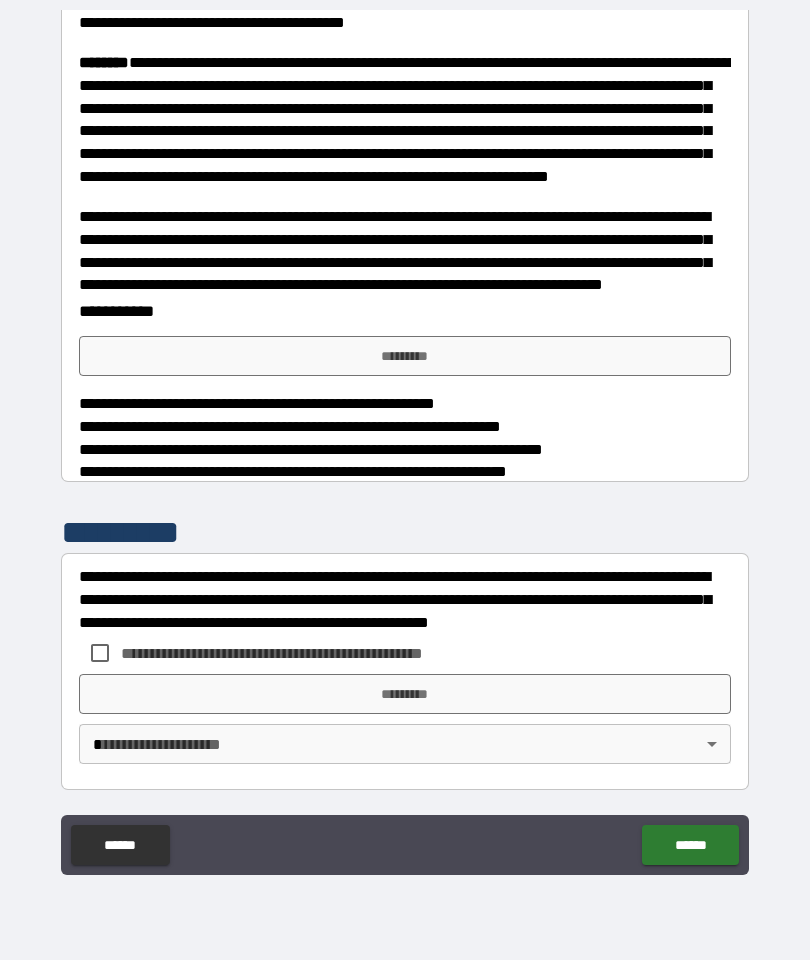 scroll, scrollTop: 1821, scrollLeft: 0, axis: vertical 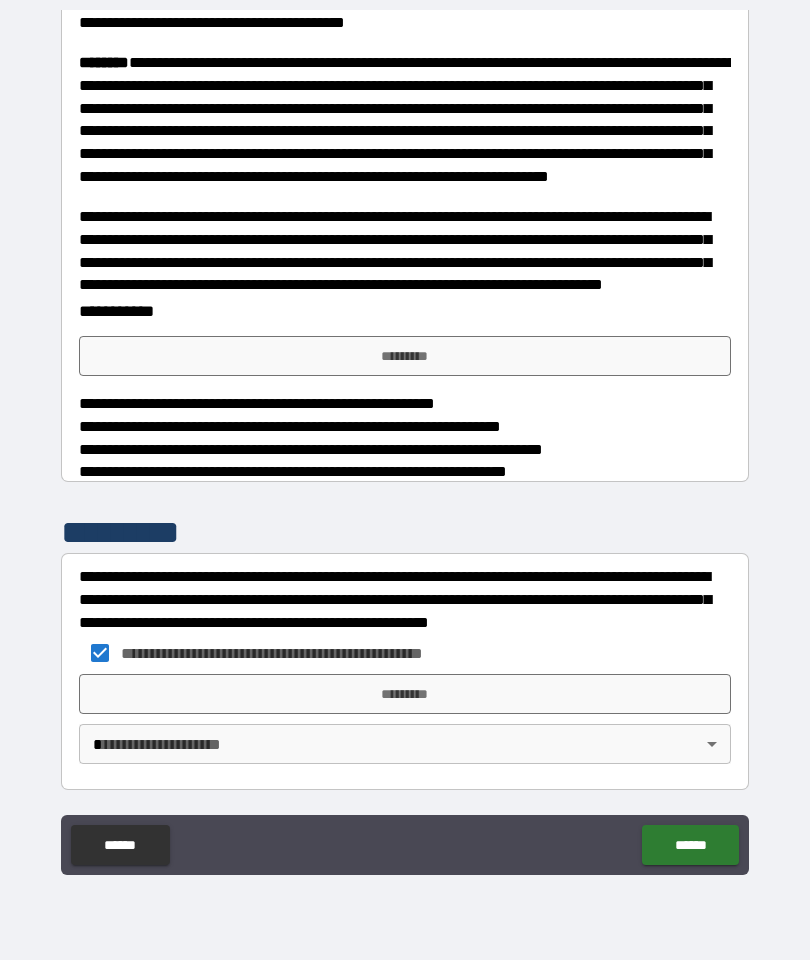click on "*********" at bounding box center (405, 694) 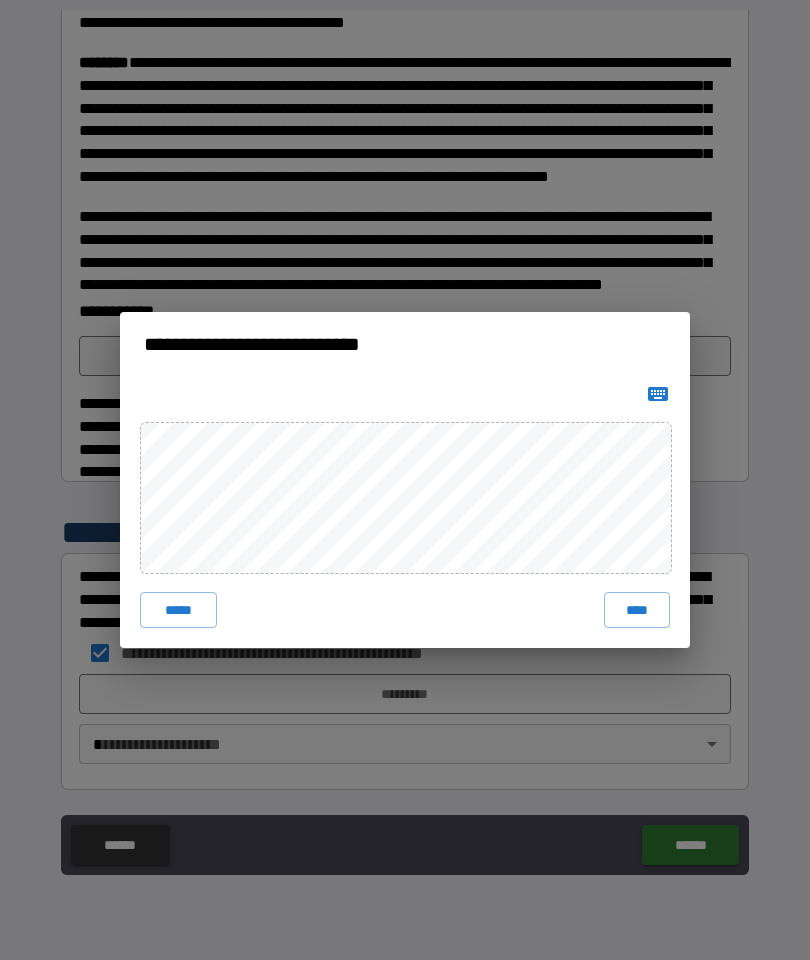 click on "****" at bounding box center (637, 610) 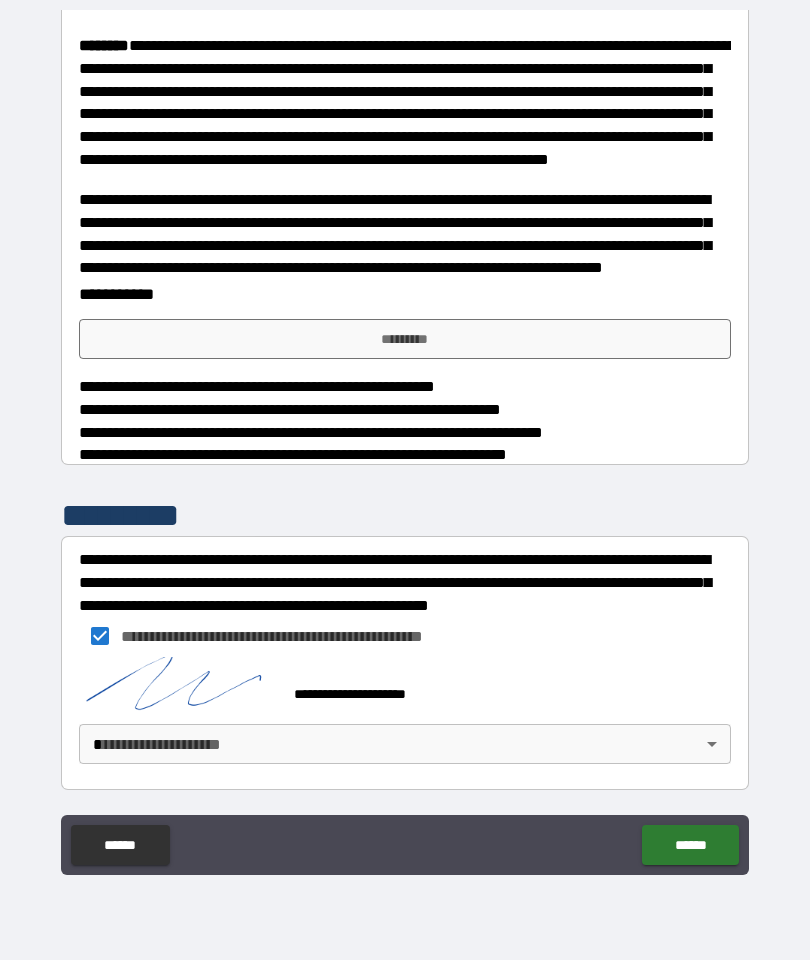 click on "**********" at bounding box center [405, 440] 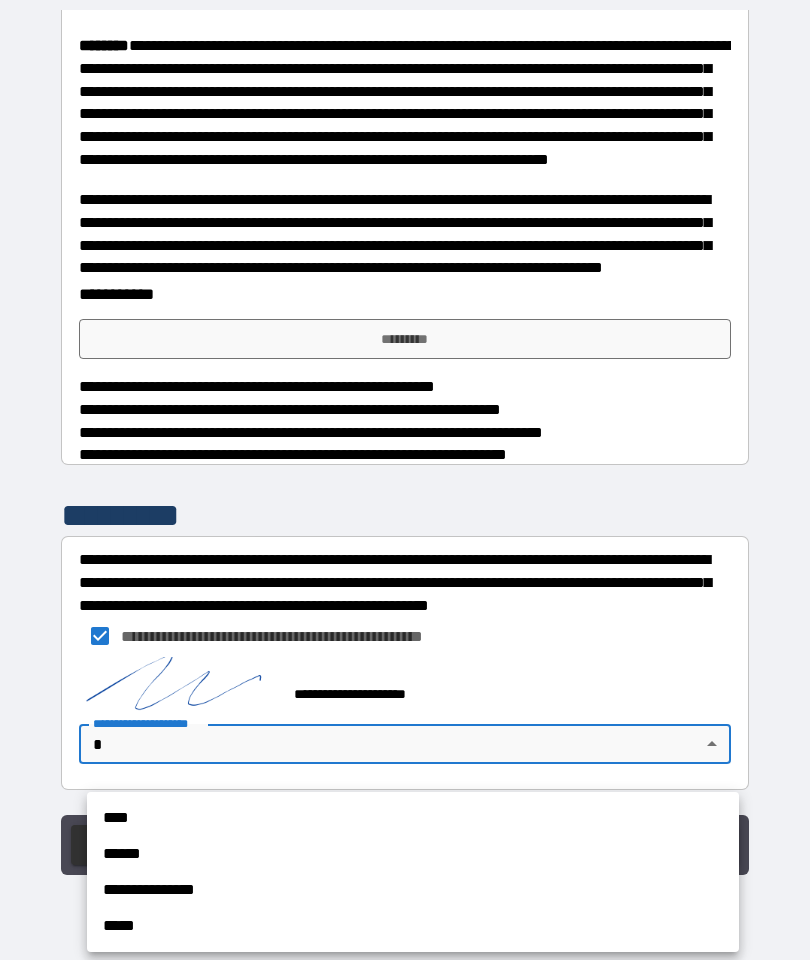 click on "**********" at bounding box center [413, 890] 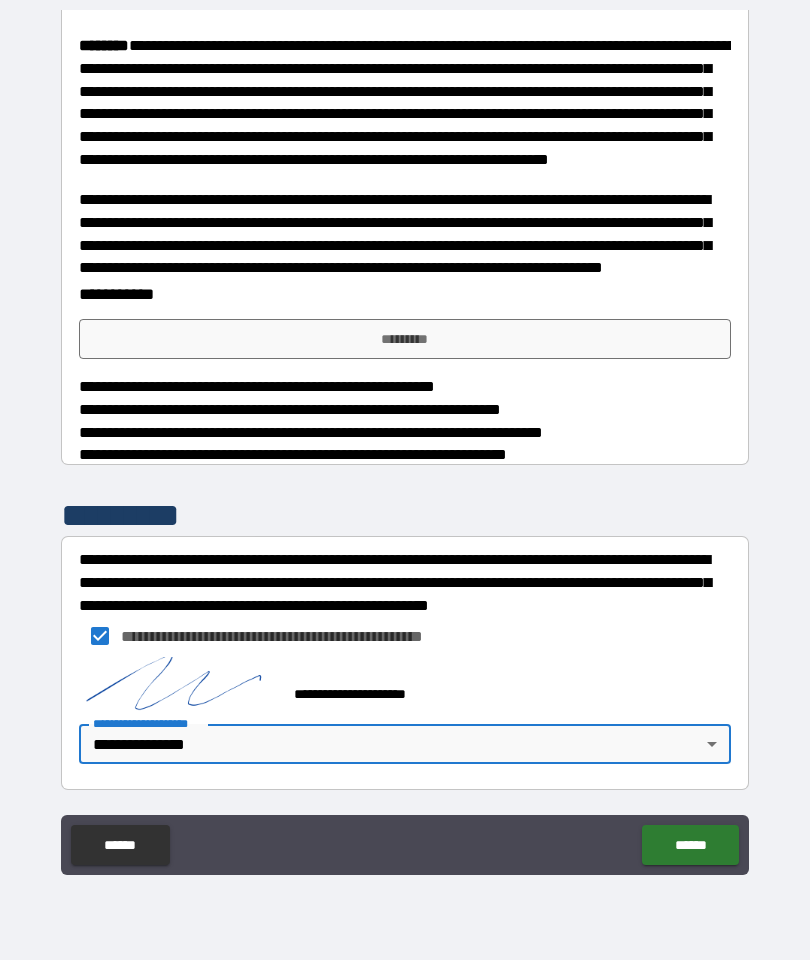 scroll, scrollTop: 1840, scrollLeft: 0, axis: vertical 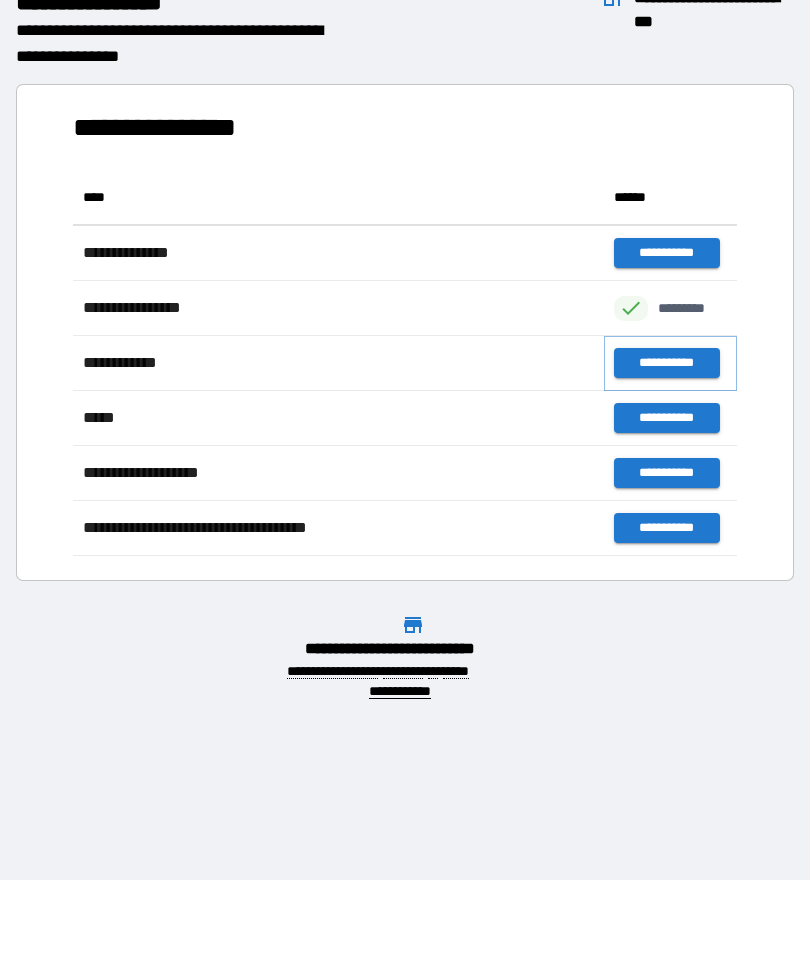 click on "**********" at bounding box center [666, 363] 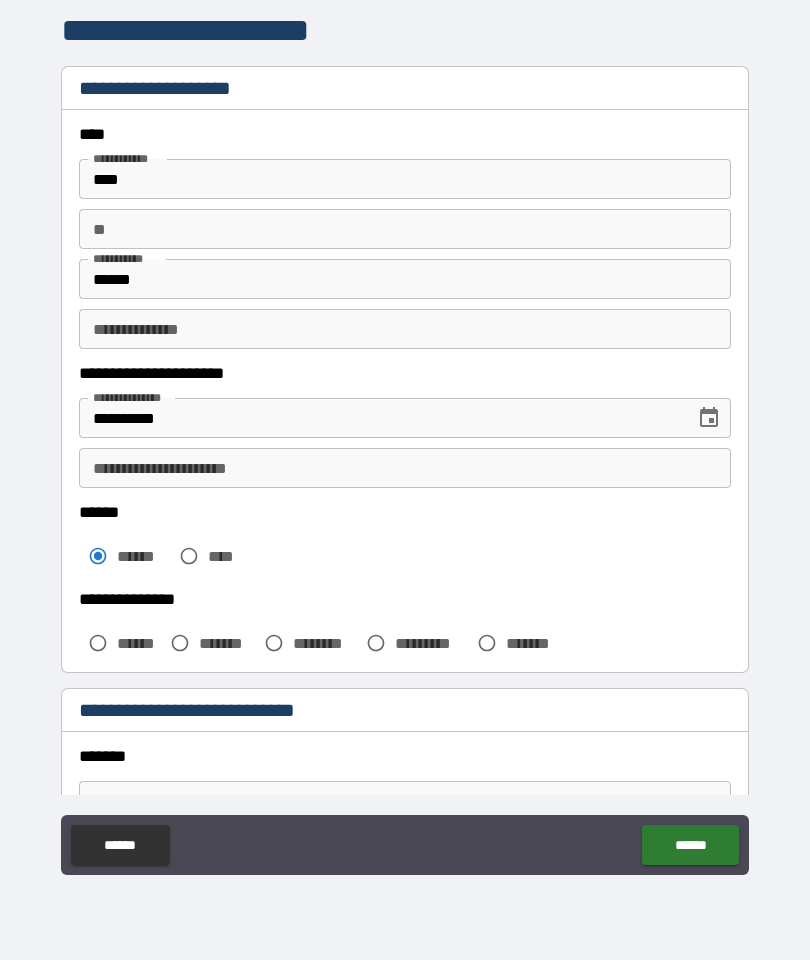 click on "**********" at bounding box center (405, 468) 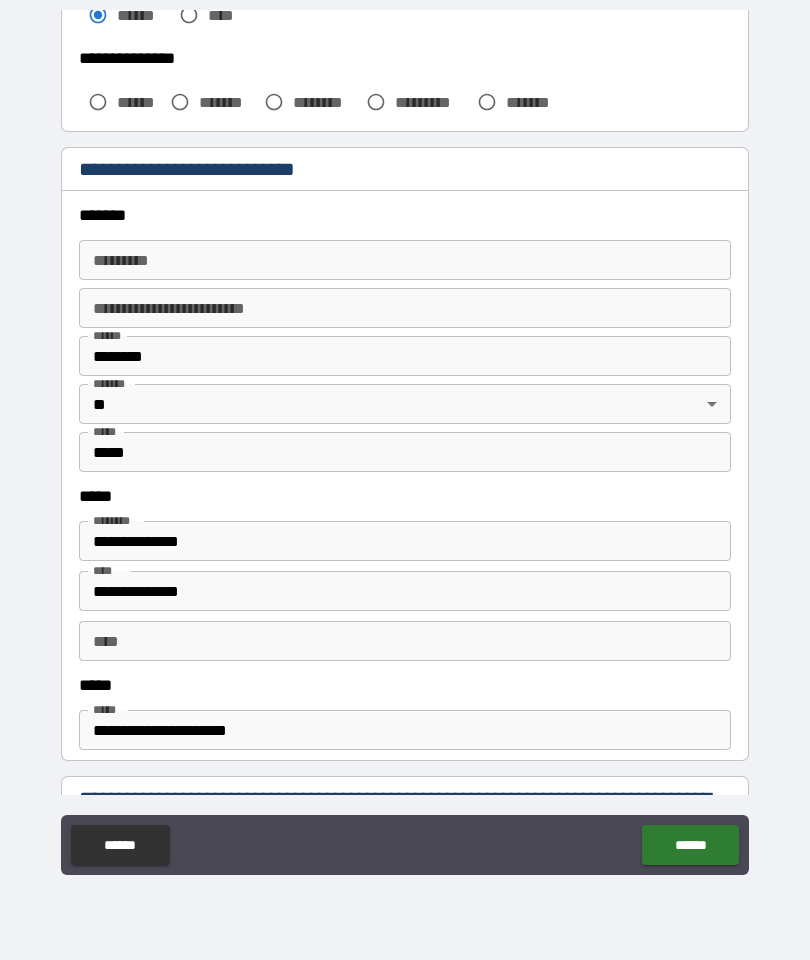 scroll, scrollTop: 543, scrollLeft: 0, axis: vertical 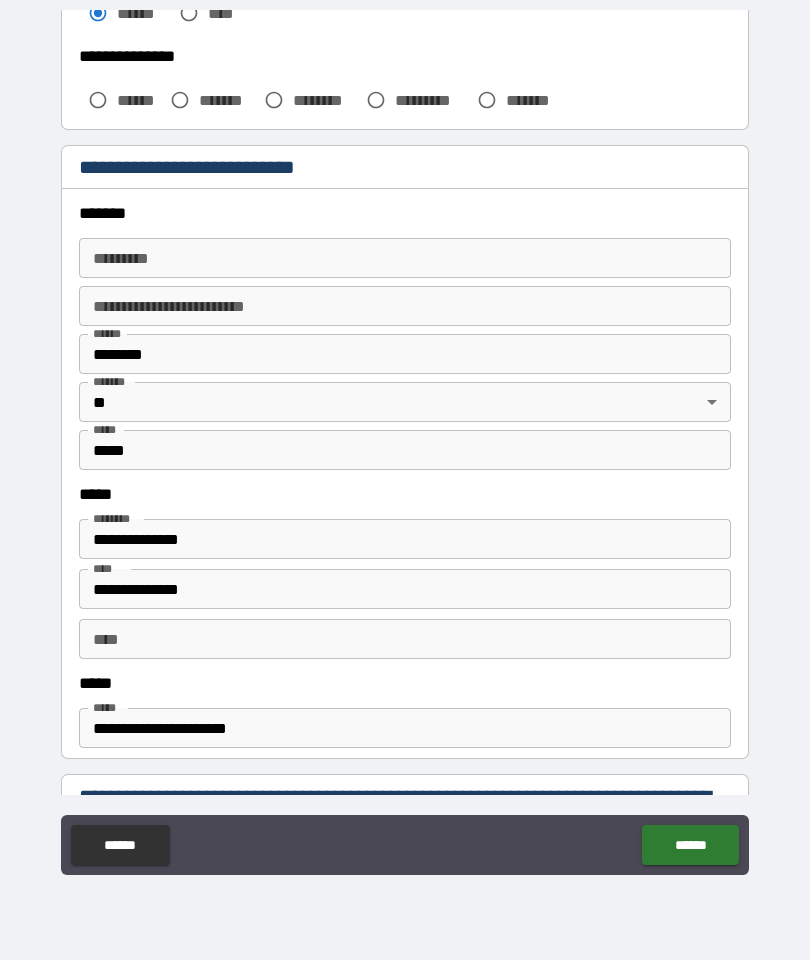 click on "*******   *" at bounding box center [405, 258] 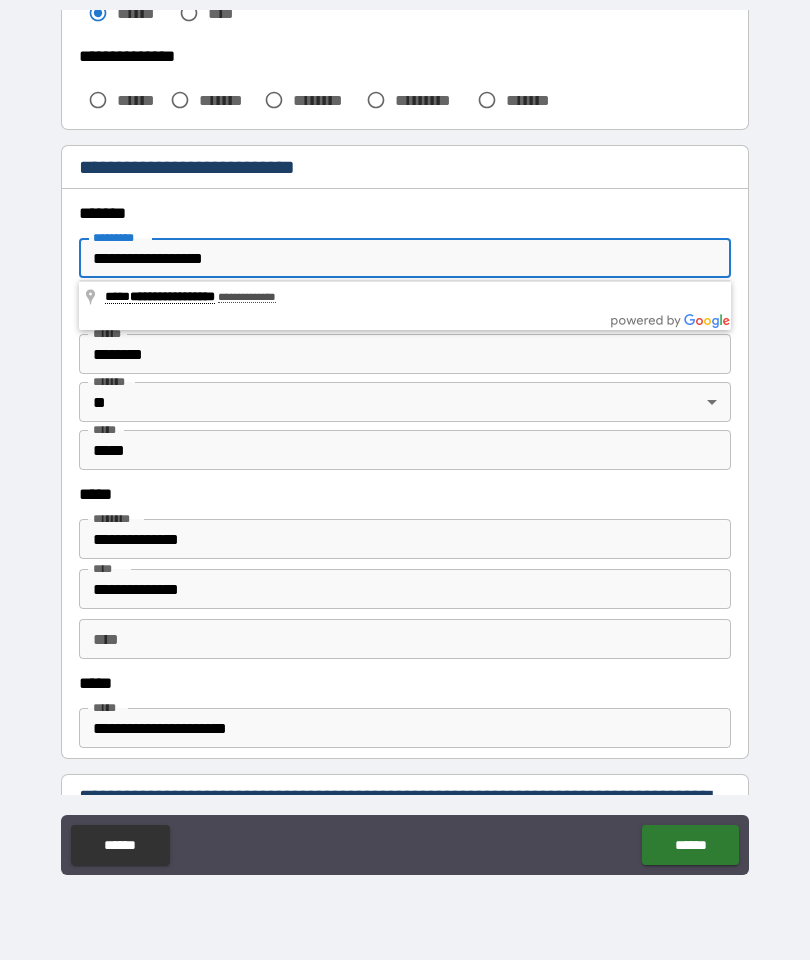 type on "**********" 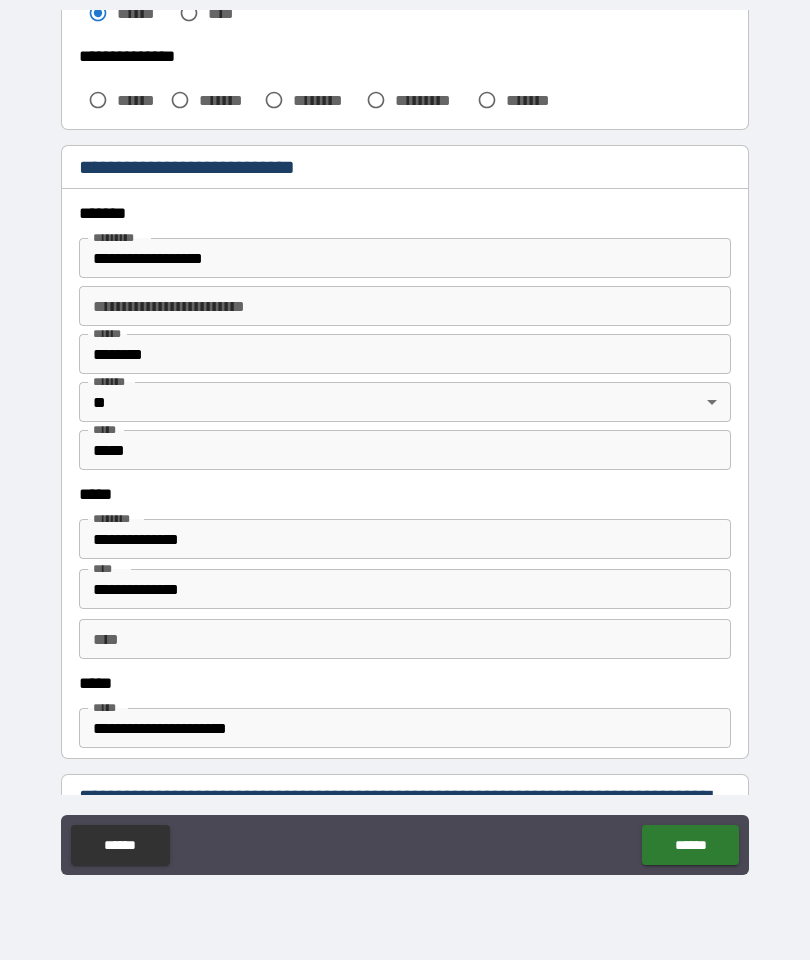 click on "**********" at bounding box center (405, 306) 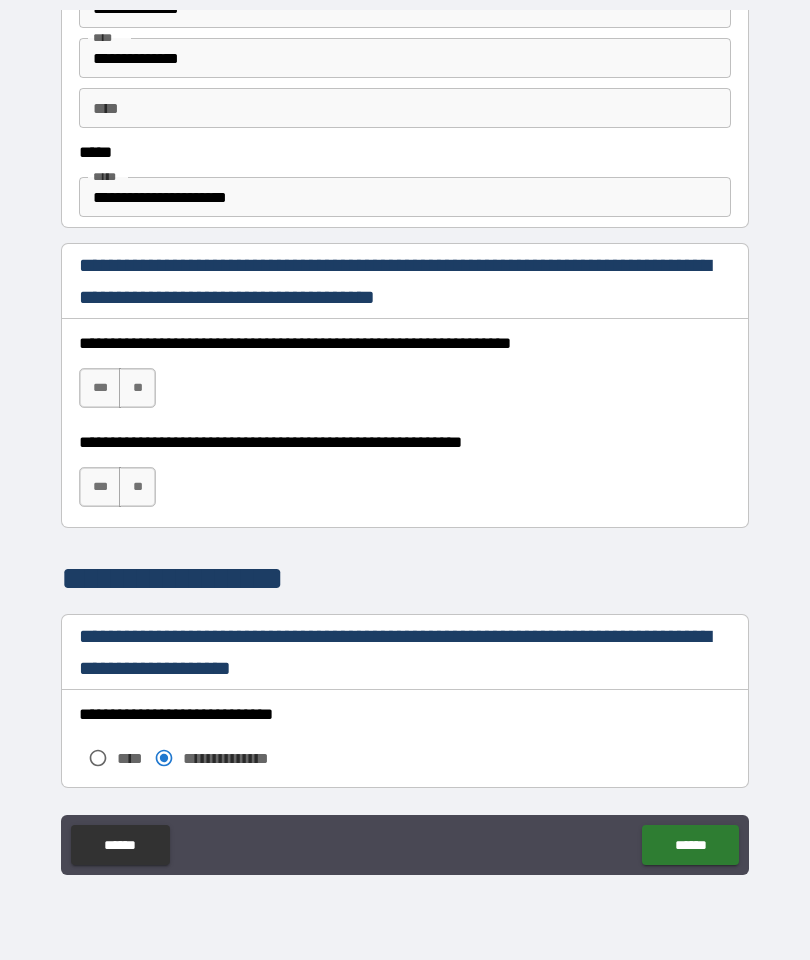 scroll, scrollTop: 1083, scrollLeft: 0, axis: vertical 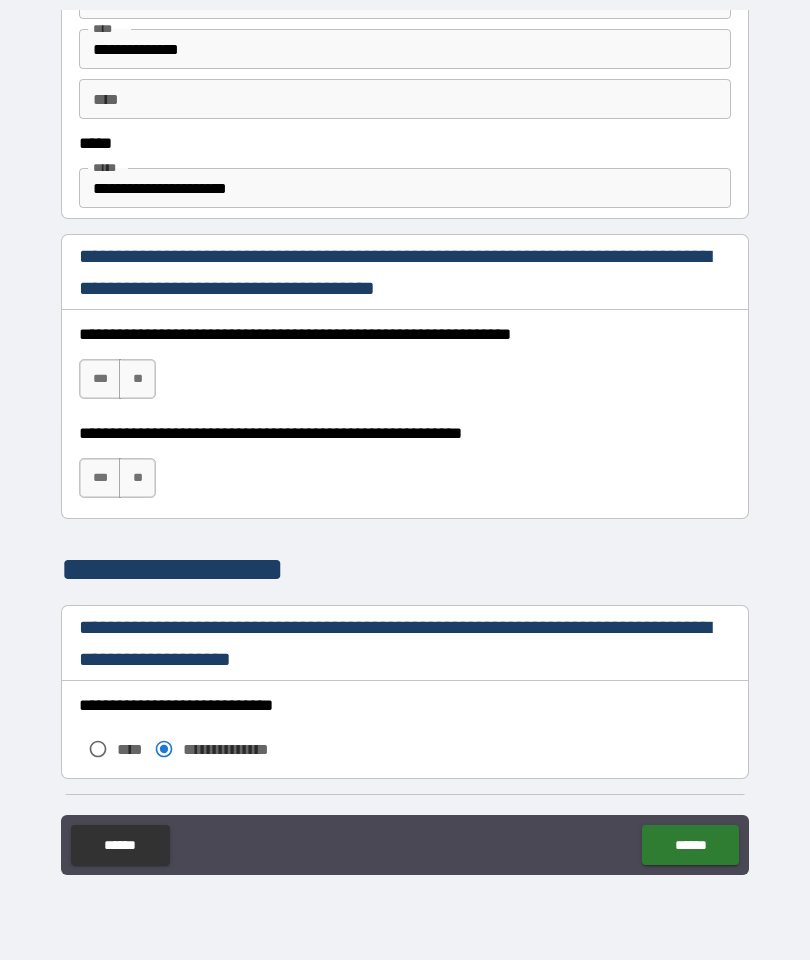 type on "***" 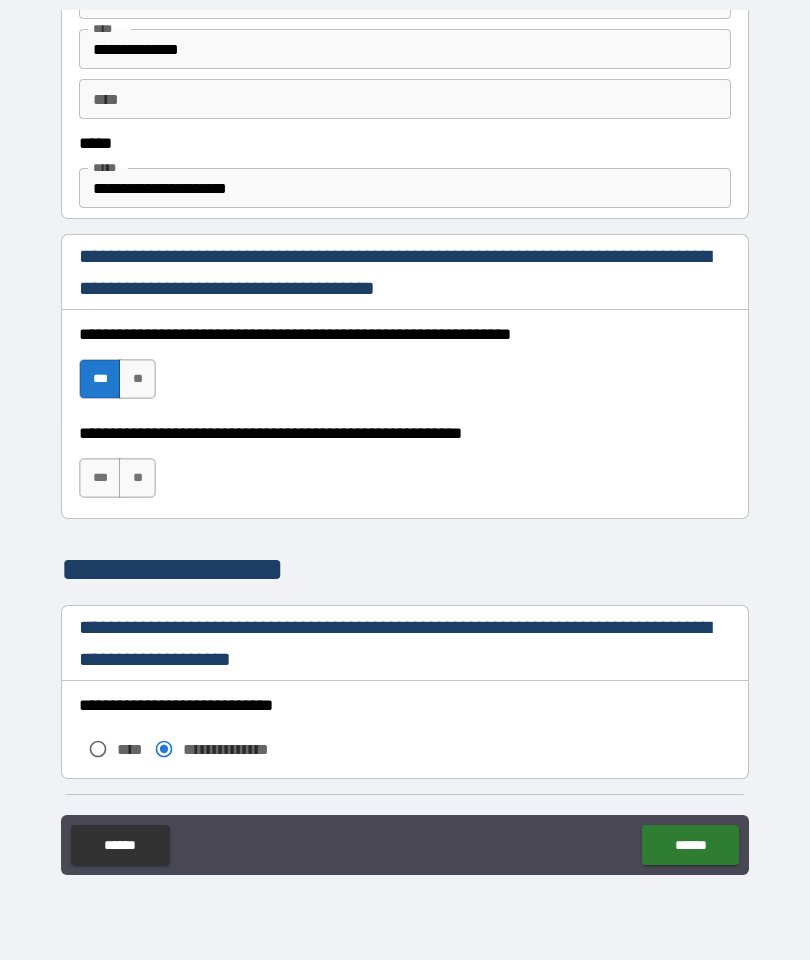 click on "**" at bounding box center (137, 478) 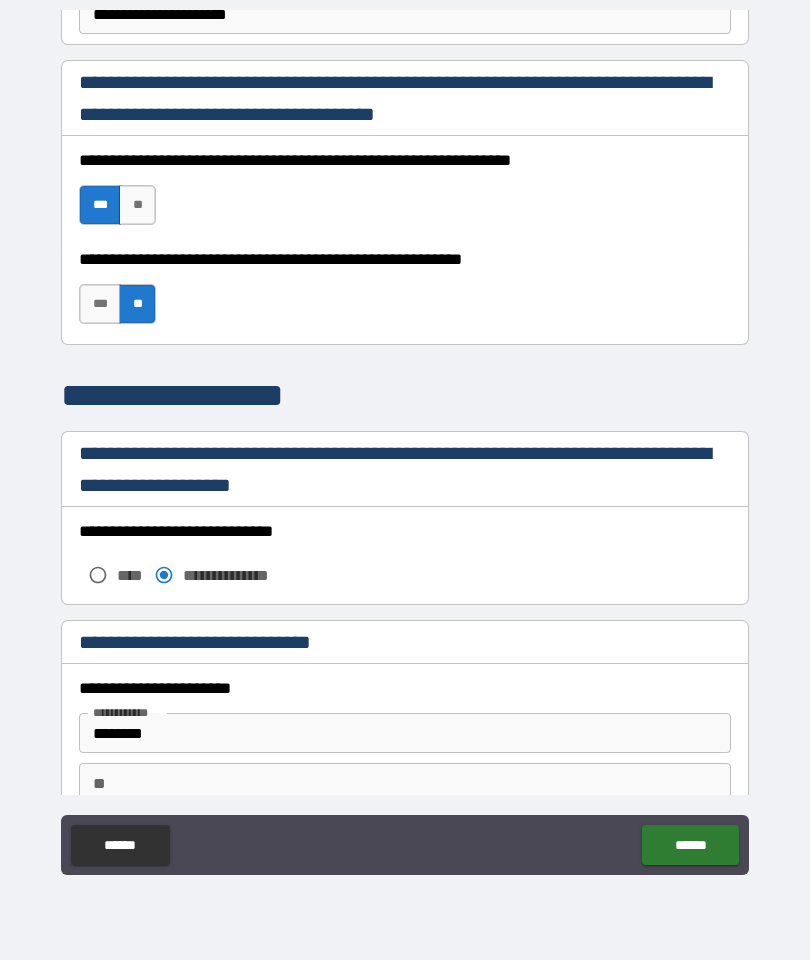 scroll, scrollTop: 1258, scrollLeft: 0, axis: vertical 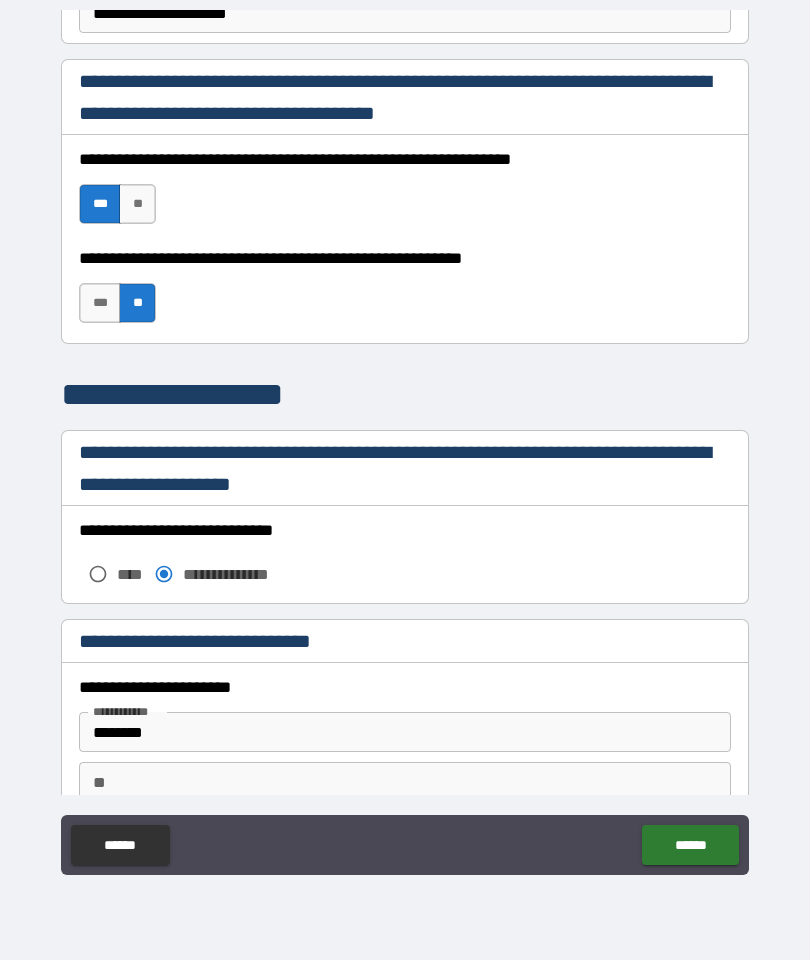 click on "***" at bounding box center [100, 303] 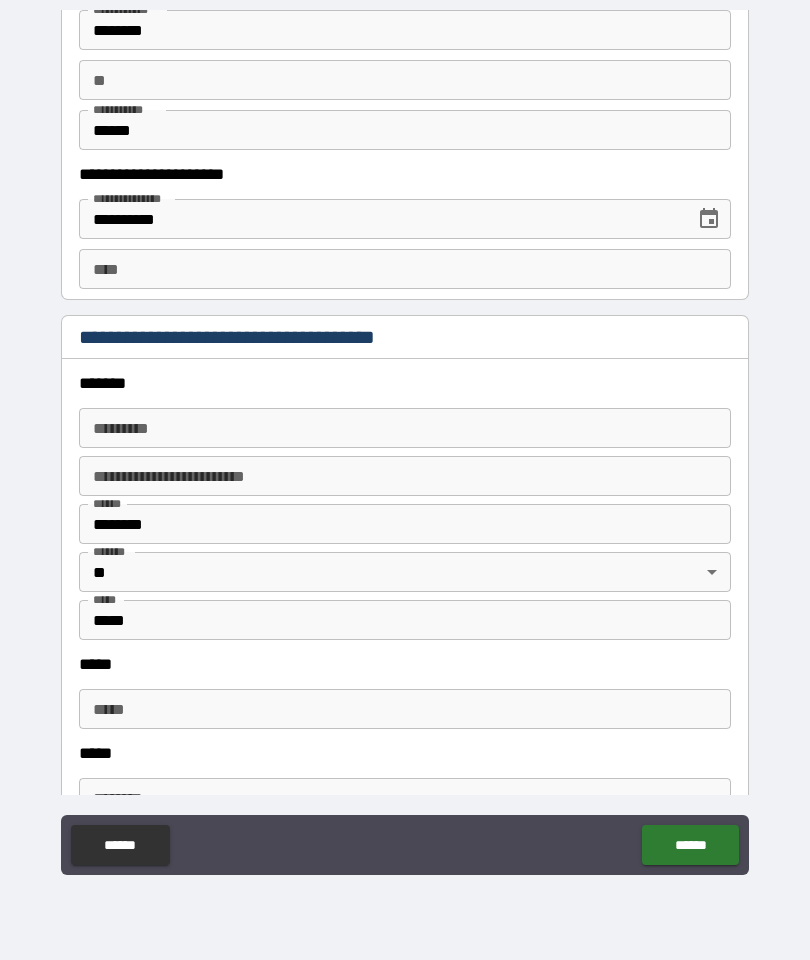 scroll, scrollTop: 1962, scrollLeft: 0, axis: vertical 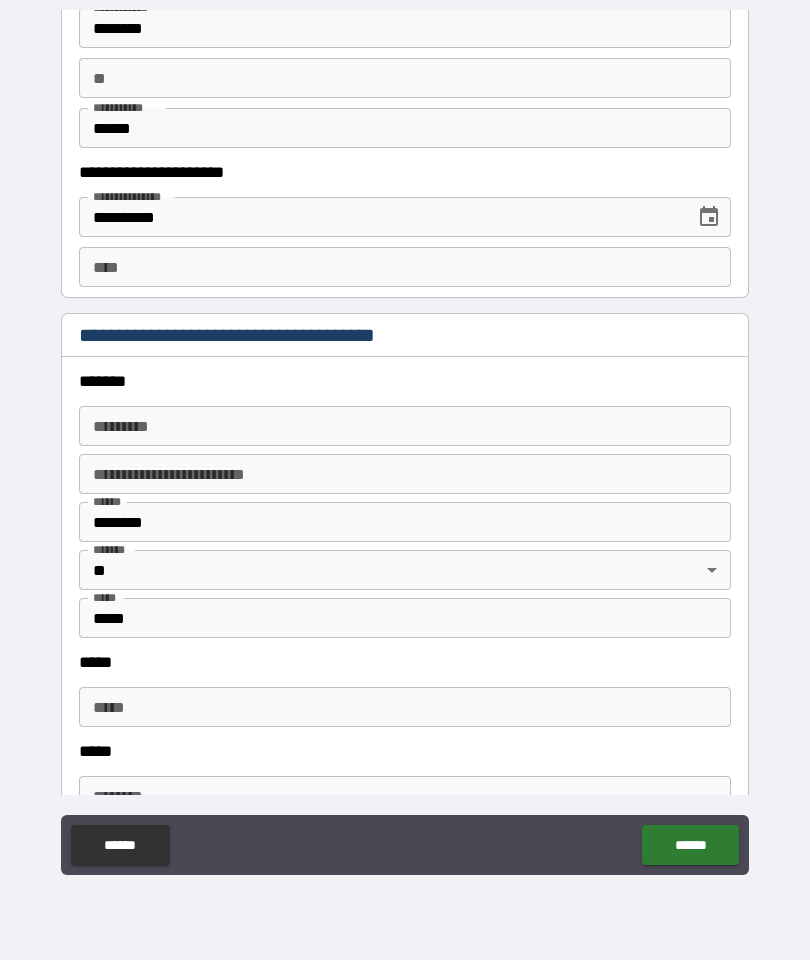 click on "*******   *" at bounding box center (405, 426) 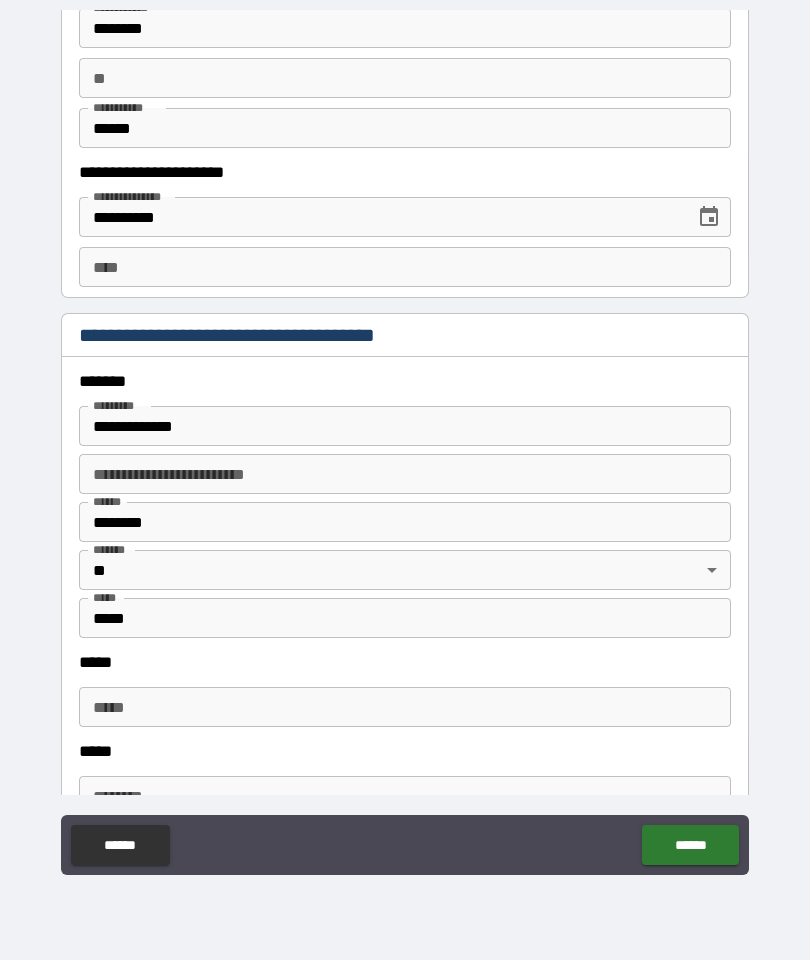 type on "**********" 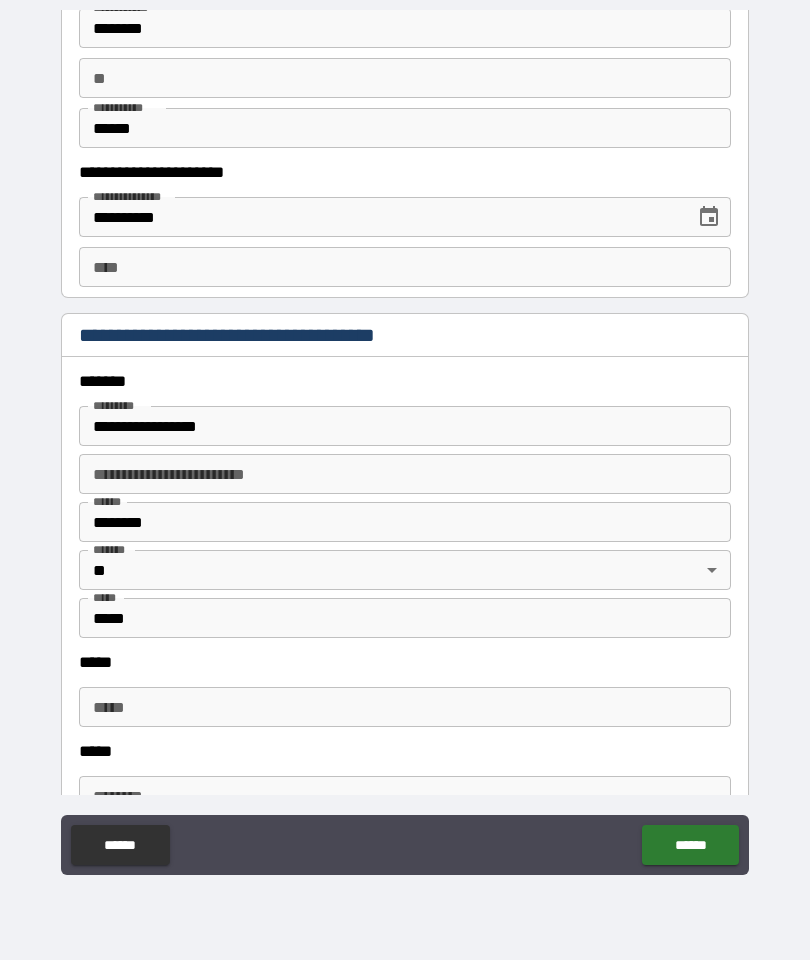 type on "*****" 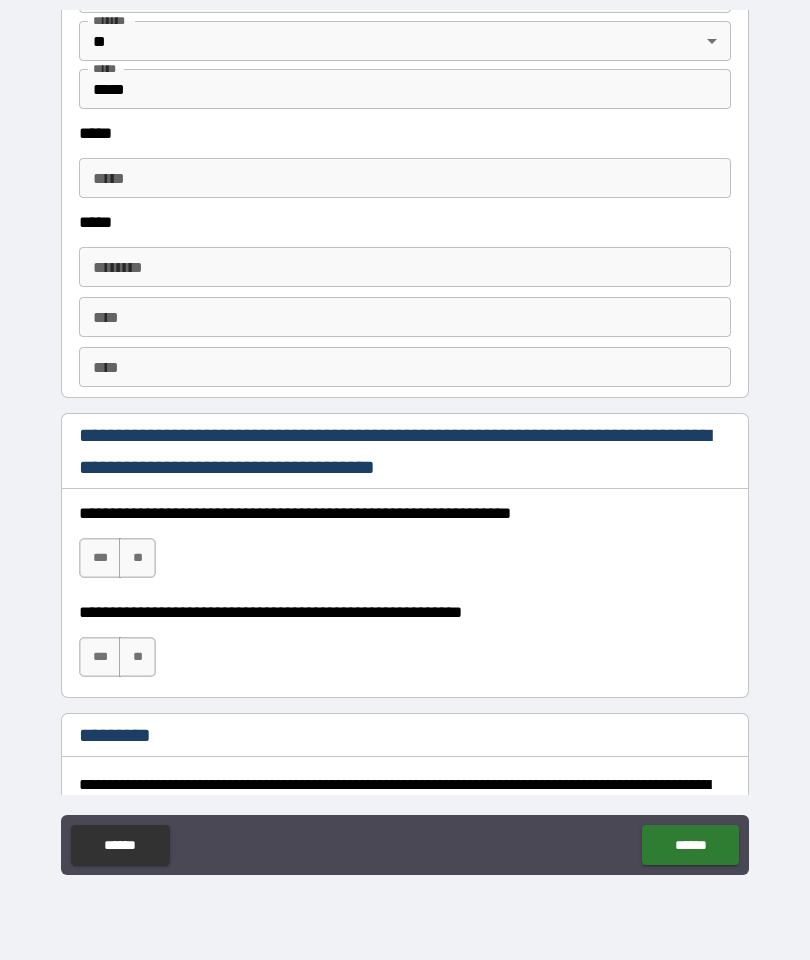 scroll, scrollTop: 2496, scrollLeft: 0, axis: vertical 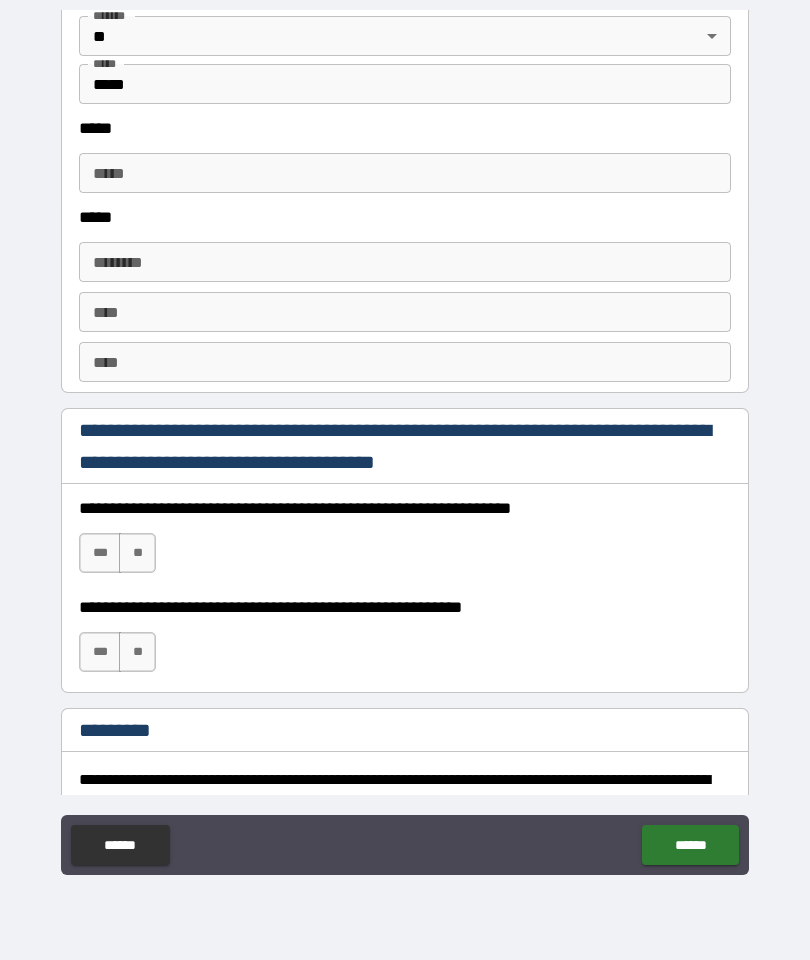 click on "***" at bounding box center (100, 553) 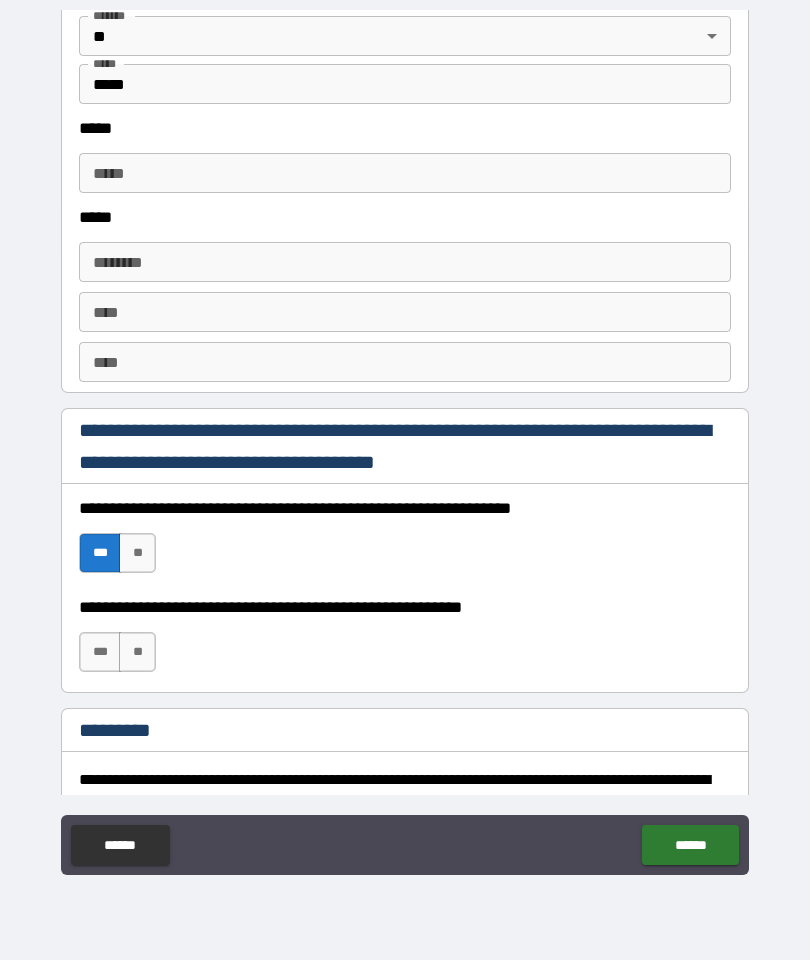 click on "***" at bounding box center [100, 652] 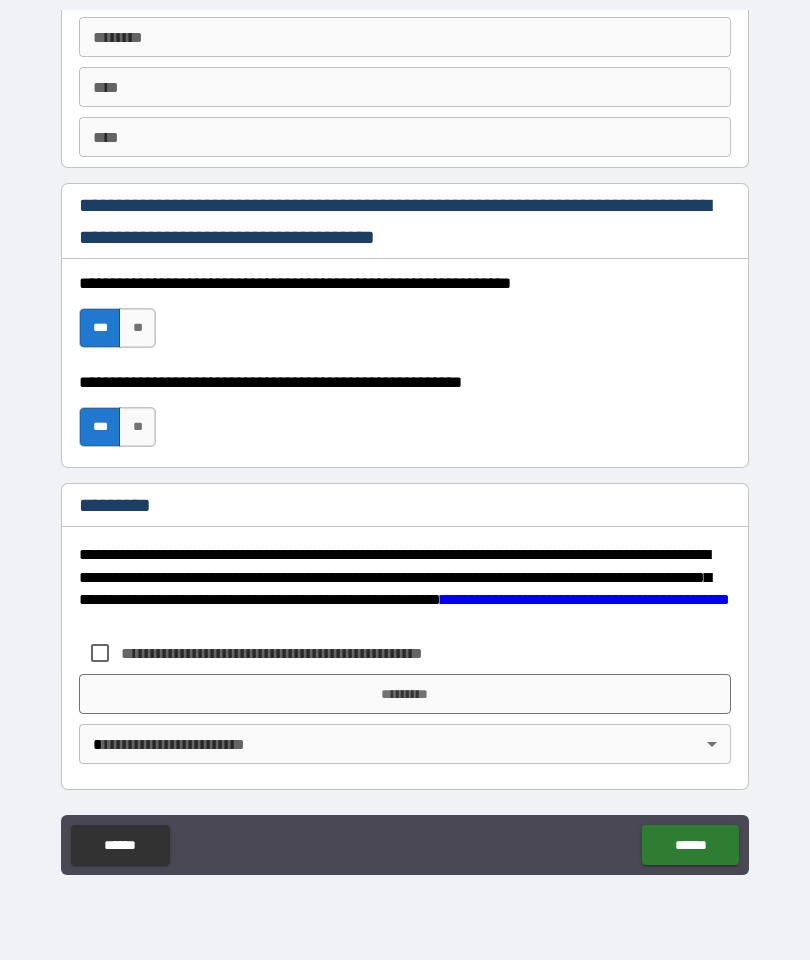 scroll, scrollTop: 2721, scrollLeft: 0, axis: vertical 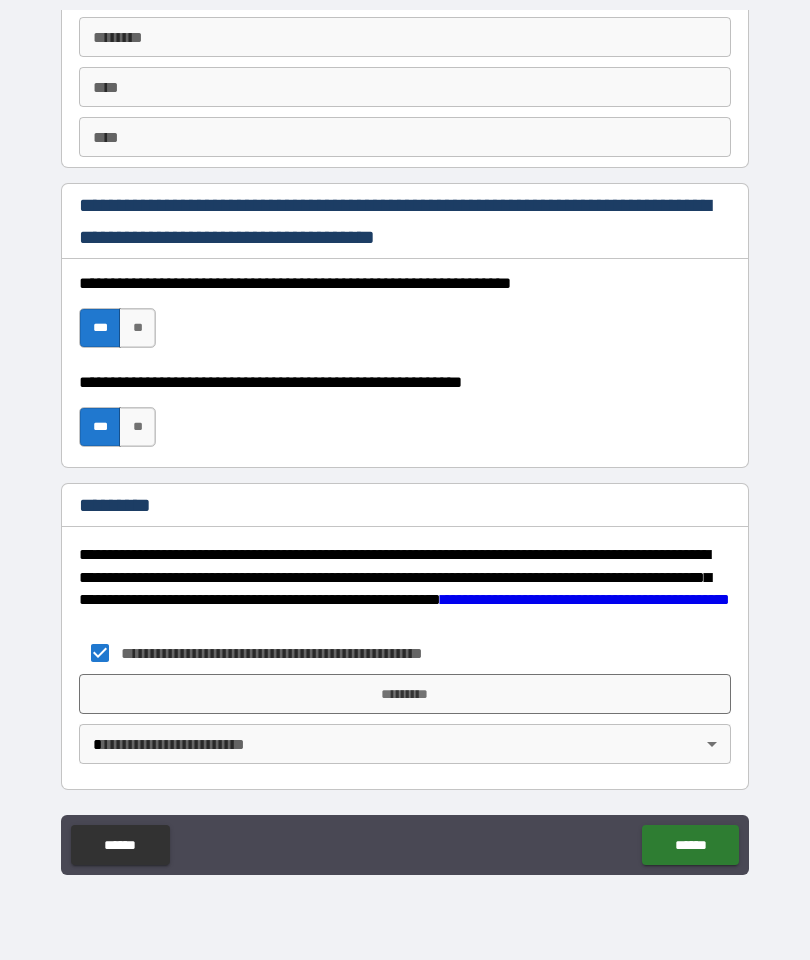 click on "*********" at bounding box center (405, 694) 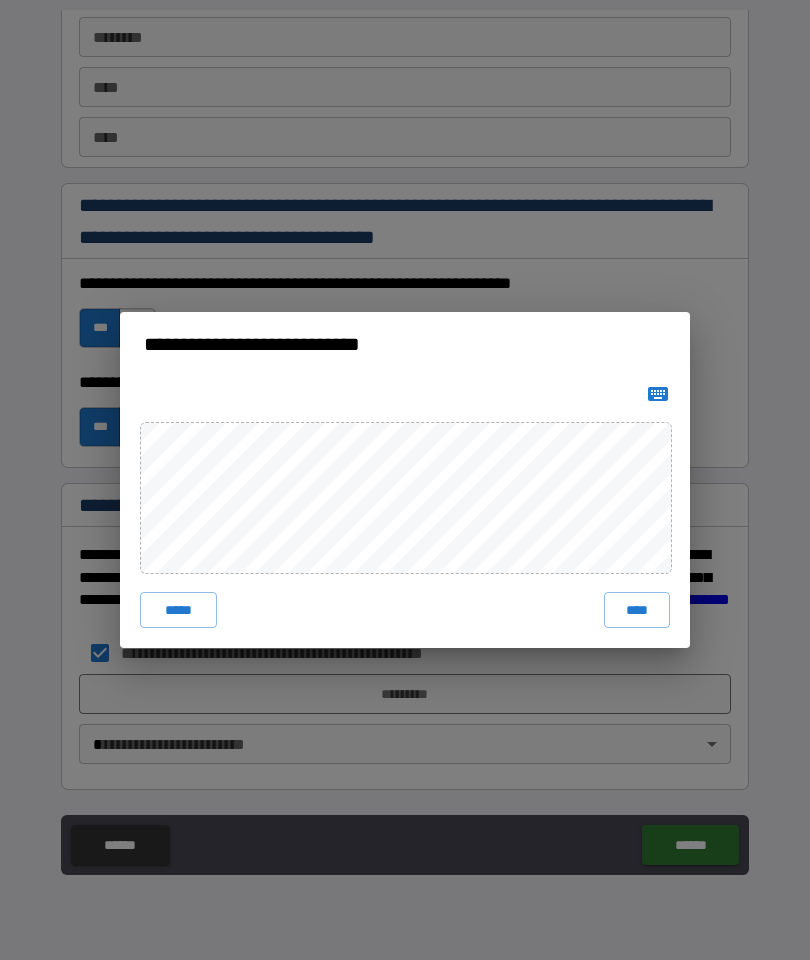 click on "****" at bounding box center [637, 610] 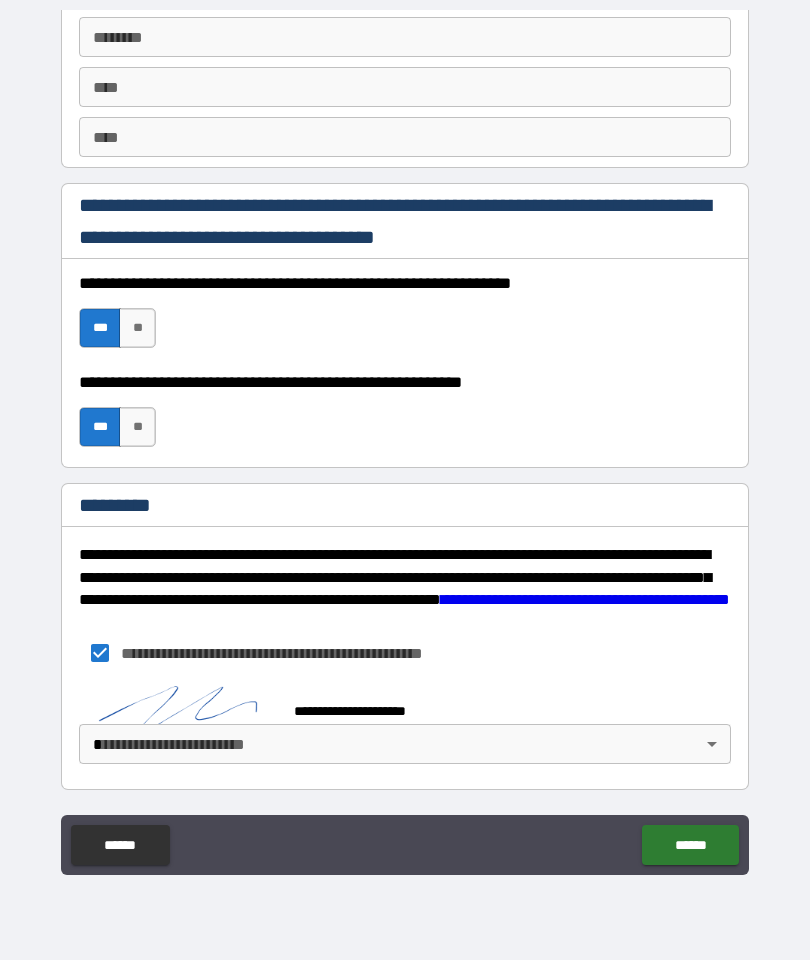 scroll, scrollTop: 2711, scrollLeft: 0, axis: vertical 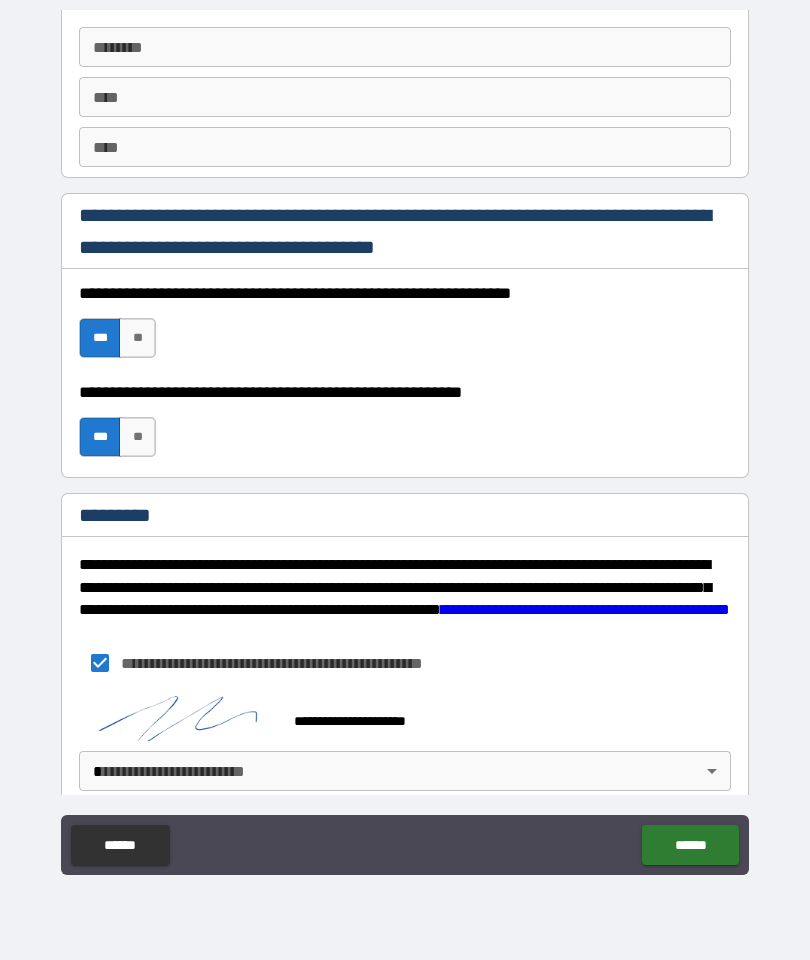 click on "**********" at bounding box center [405, 440] 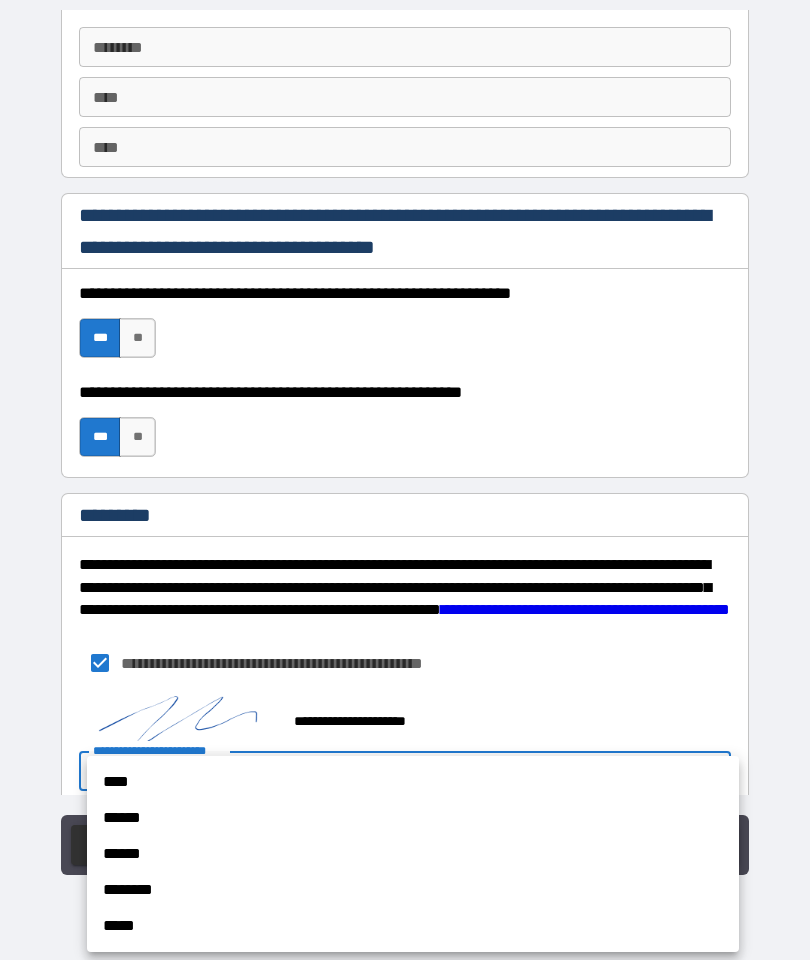 click on "********" at bounding box center (413, 890) 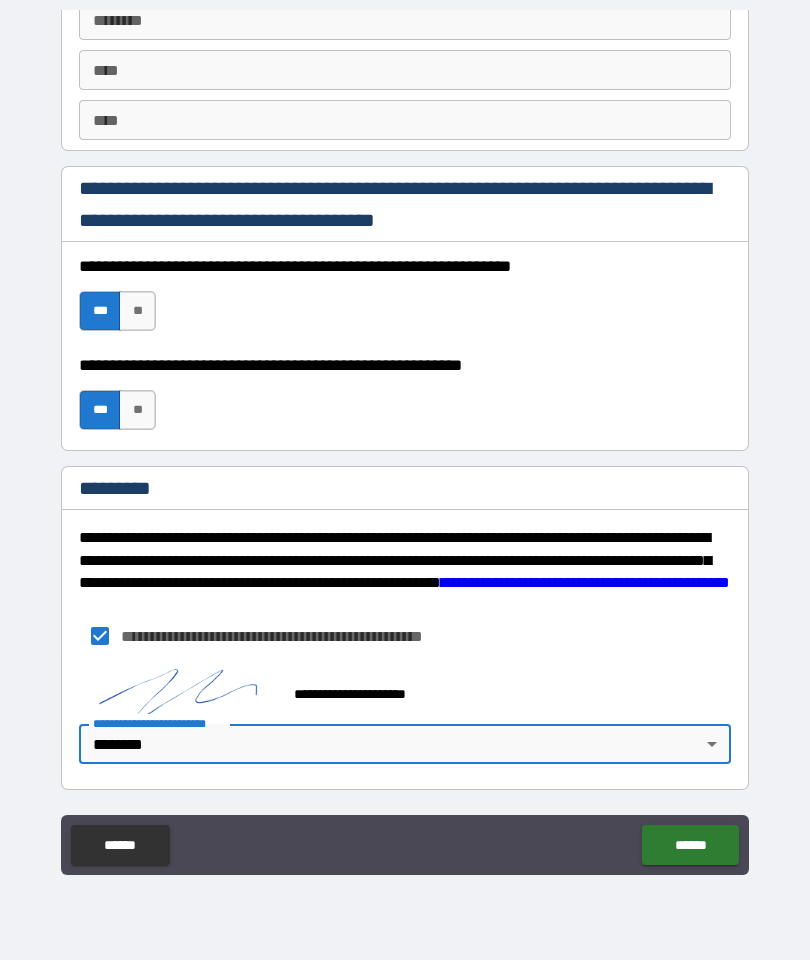 click on "******" at bounding box center (690, 845) 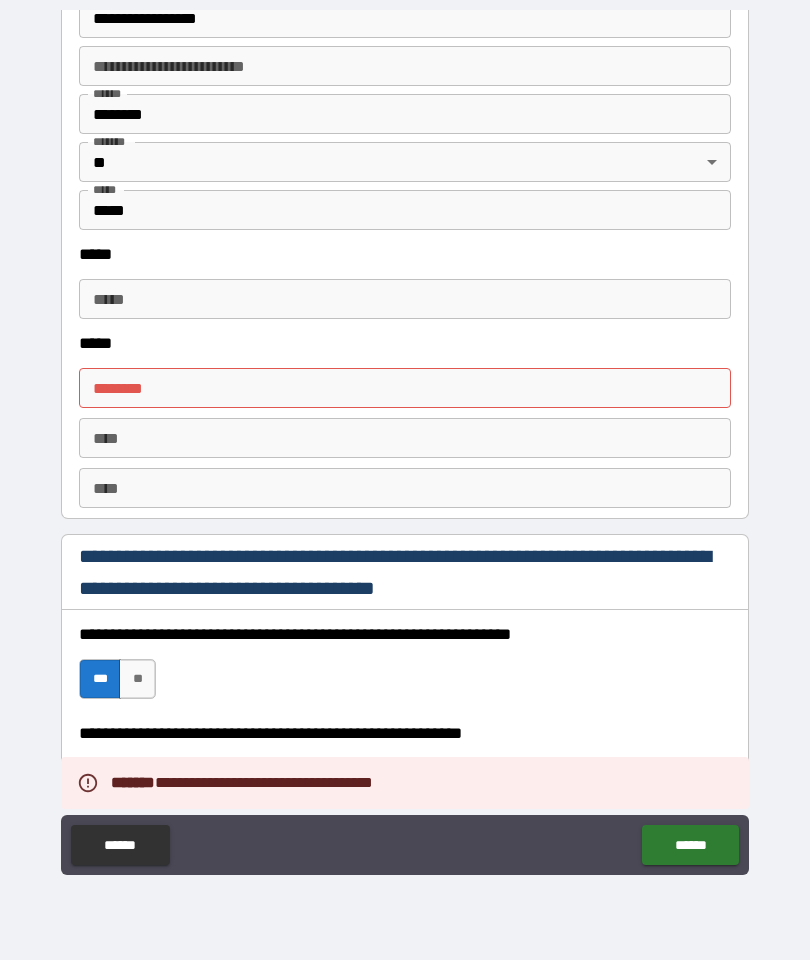 scroll, scrollTop: 2364, scrollLeft: 0, axis: vertical 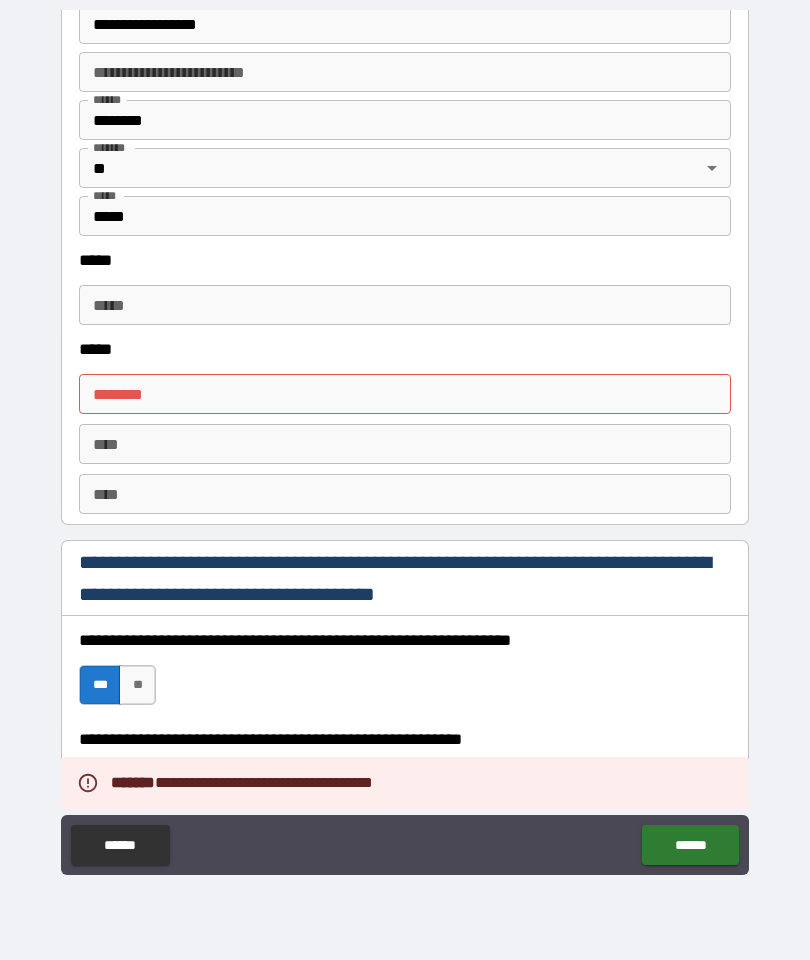 click on "******   *" at bounding box center [405, 394] 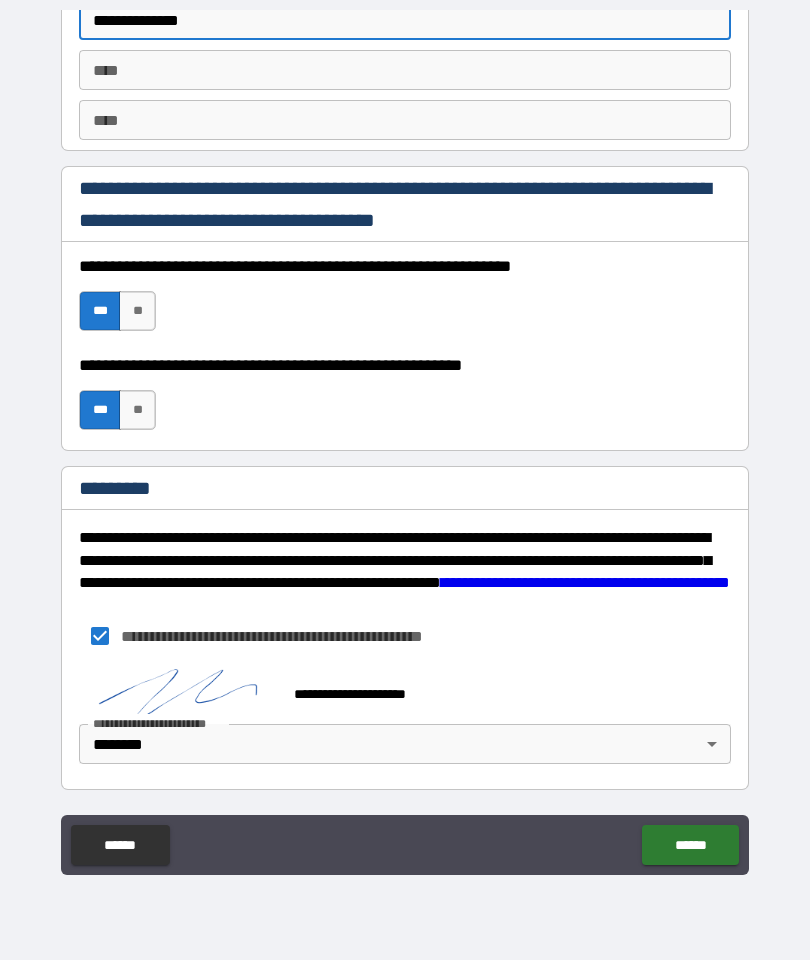 scroll, scrollTop: 2738, scrollLeft: 0, axis: vertical 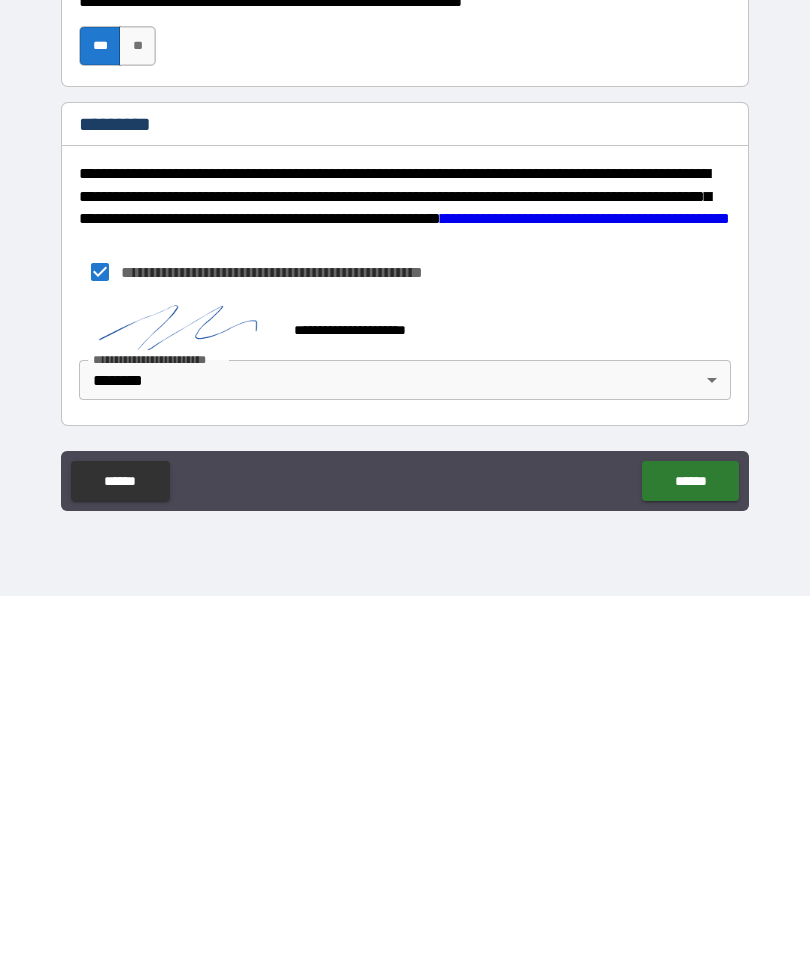 type on "**********" 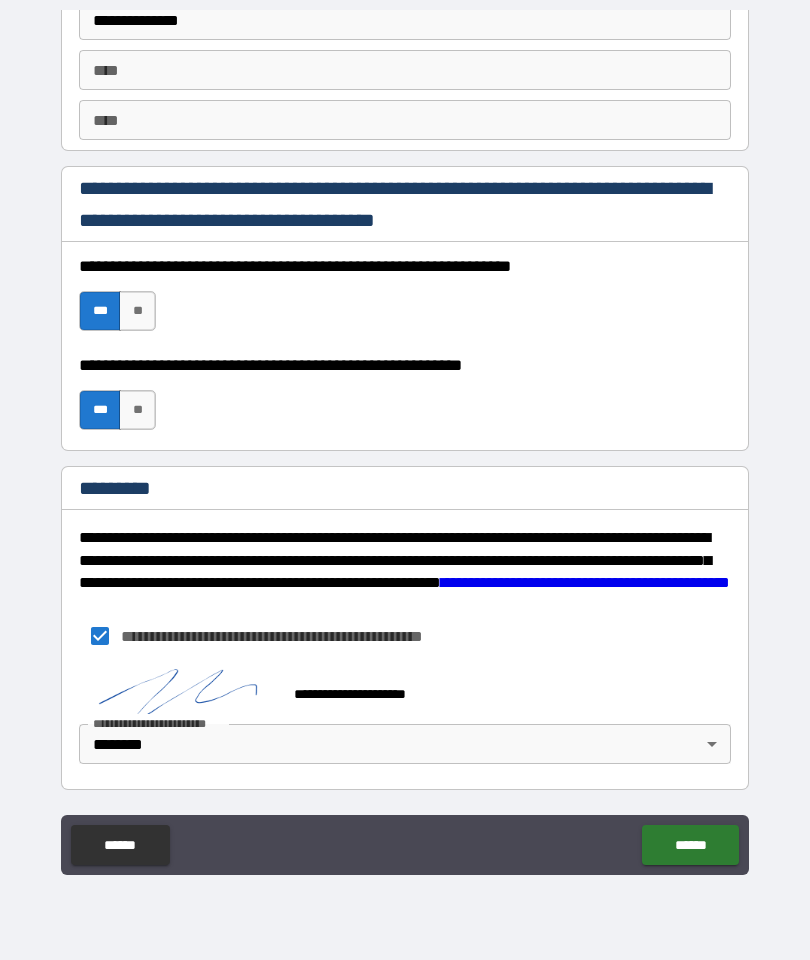 scroll, scrollTop: 2741, scrollLeft: 0, axis: vertical 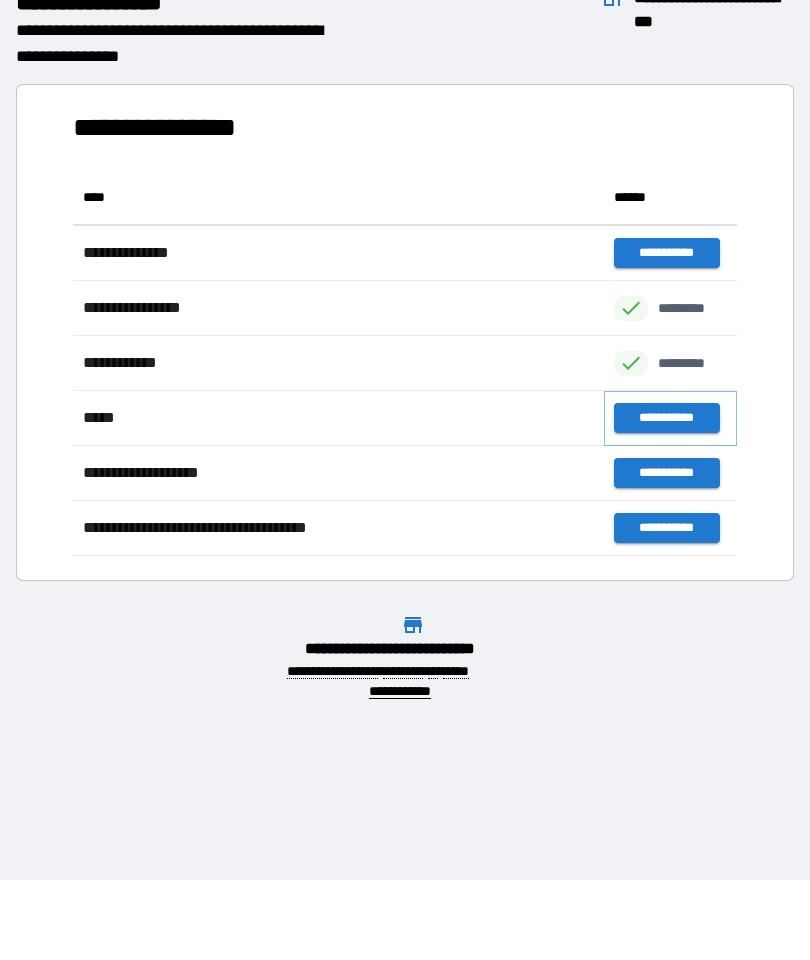 click on "**********" at bounding box center [666, 418] 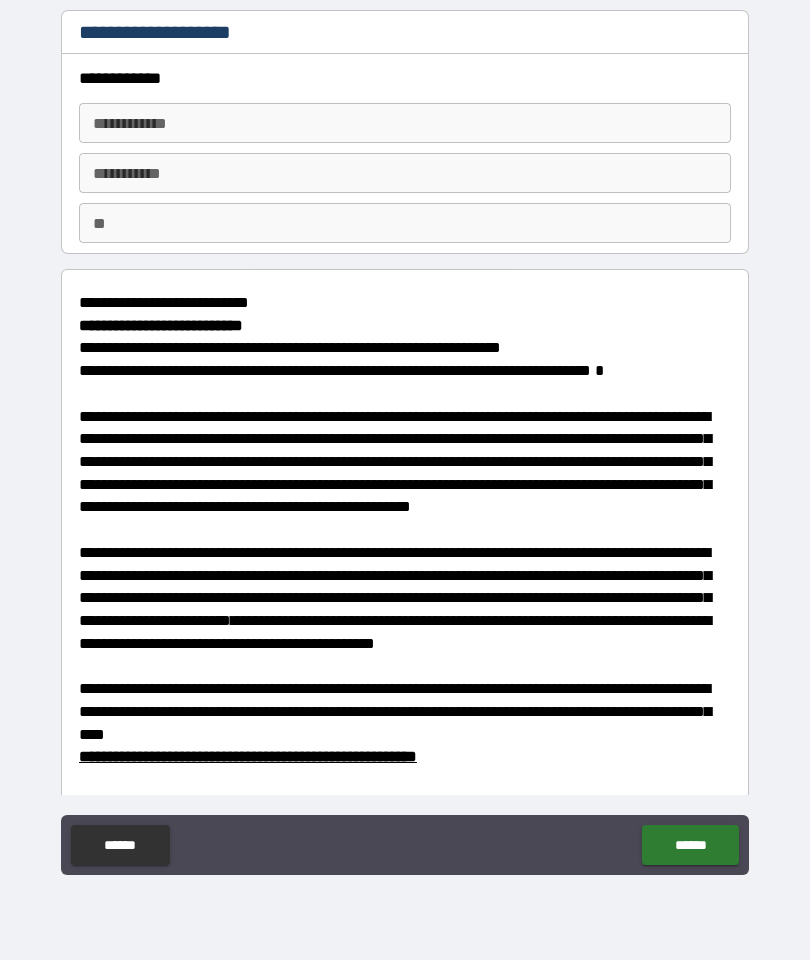 click on "**********" at bounding box center [405, 123] 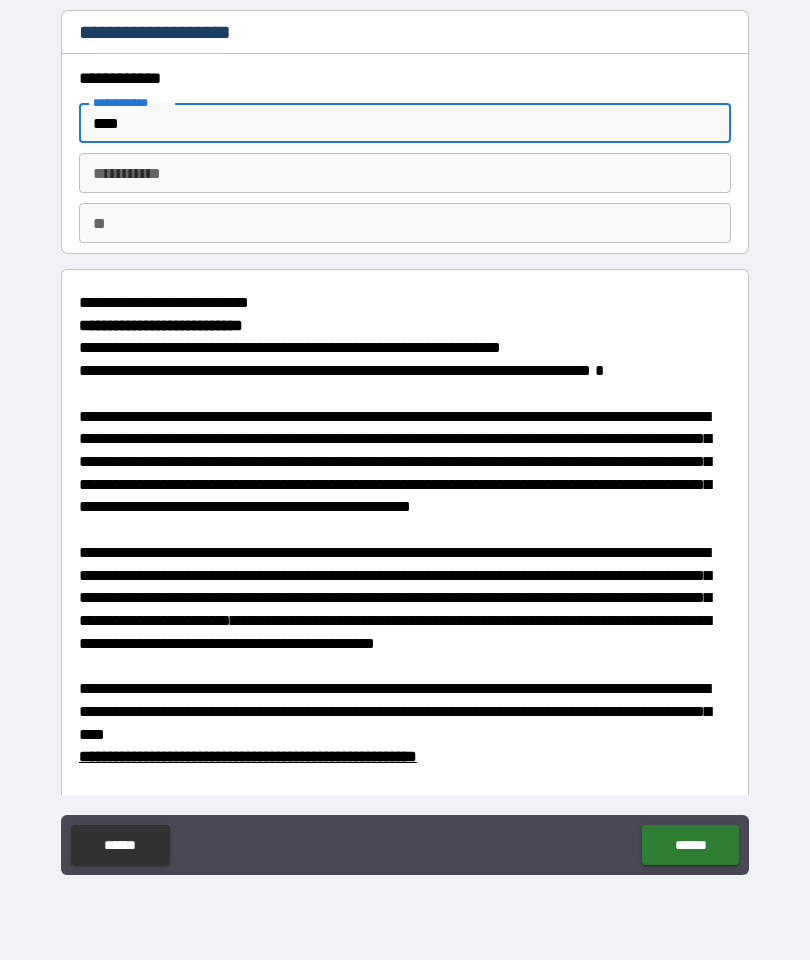 type on "****" 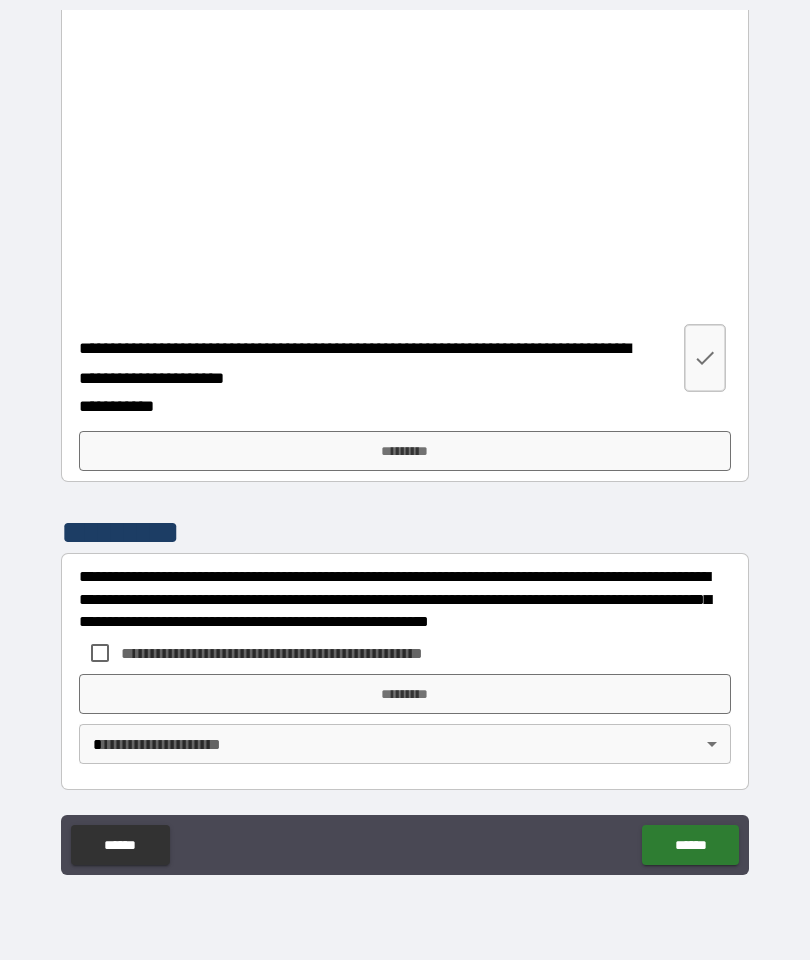 scroll, scrollTop: 4808, scrollLeft: 0, axis: vertical 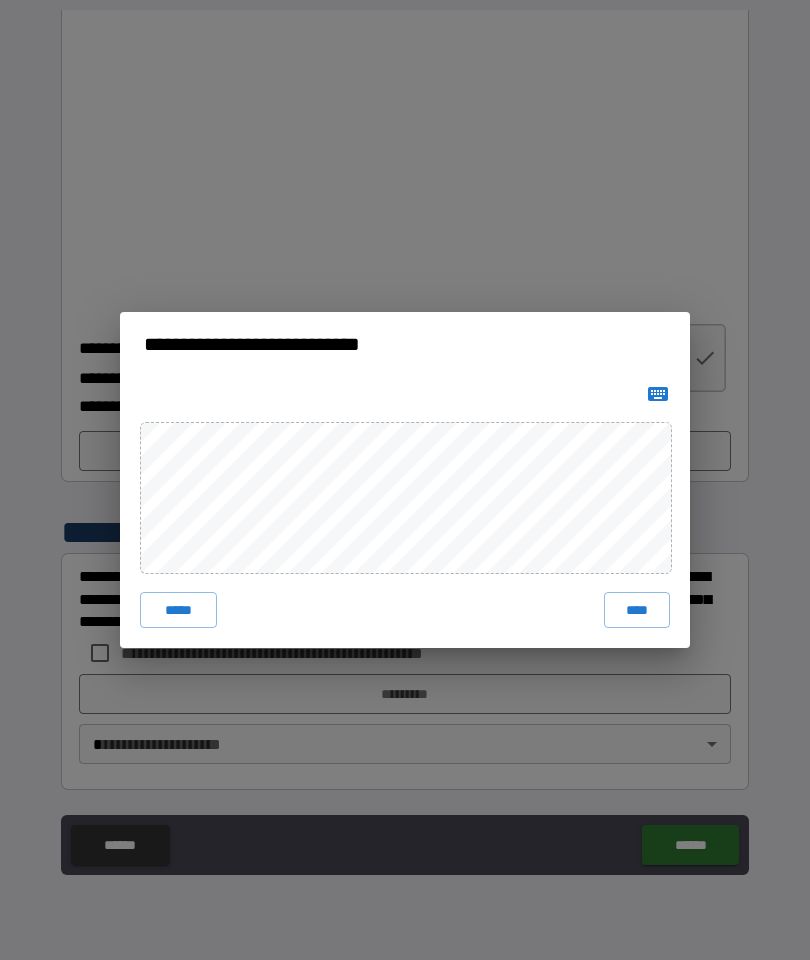 click on "****" at bounding box center [637, 610] 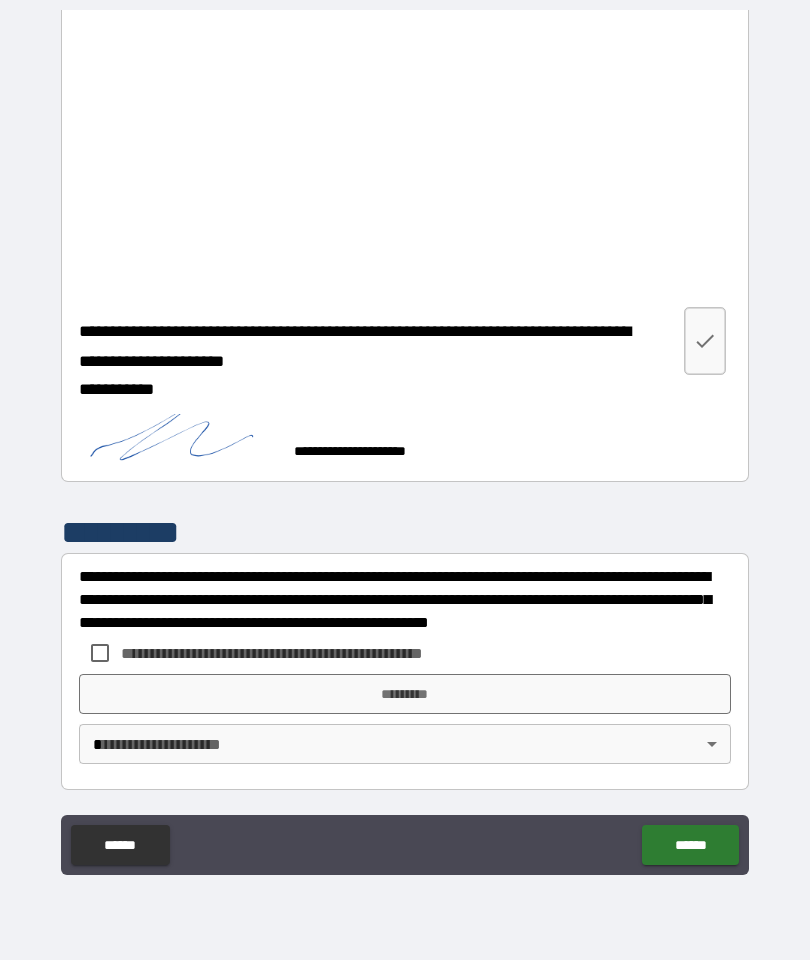 scroll, scrollTop: 4825, scrollLeft: 0, axis: vertical 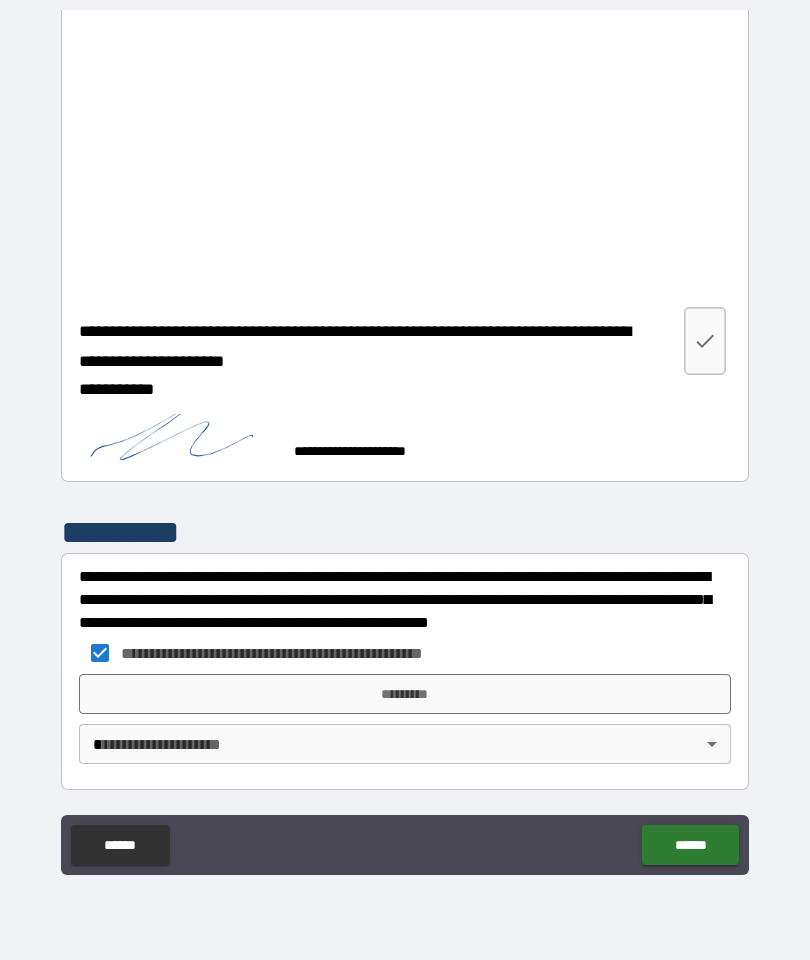 click on "**********" at bounding box center (284, 653) 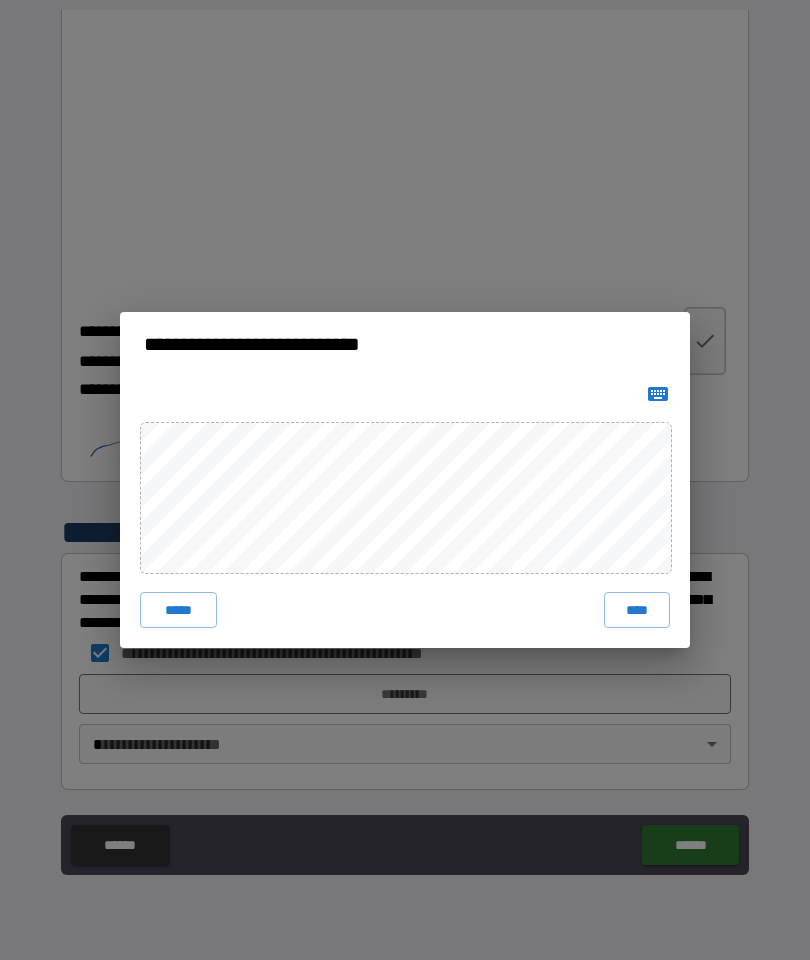 click on "****" at bounding box center [637, 610] 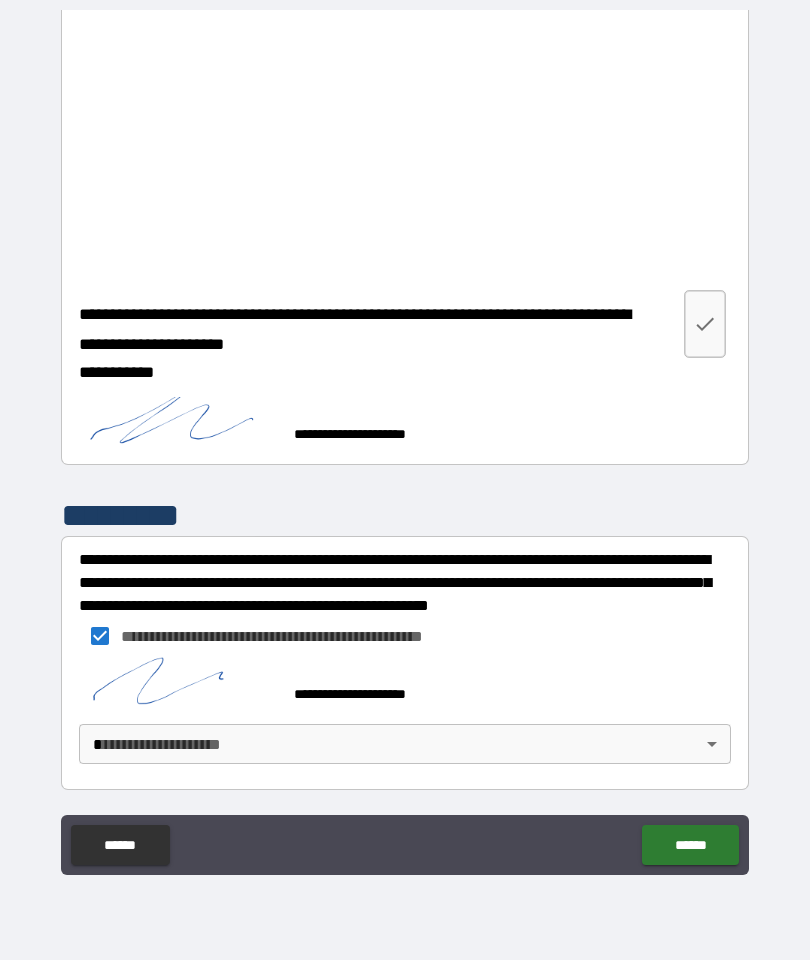 scroll, scrollTop: 4842, scrollLeft: 0, axis: vertical 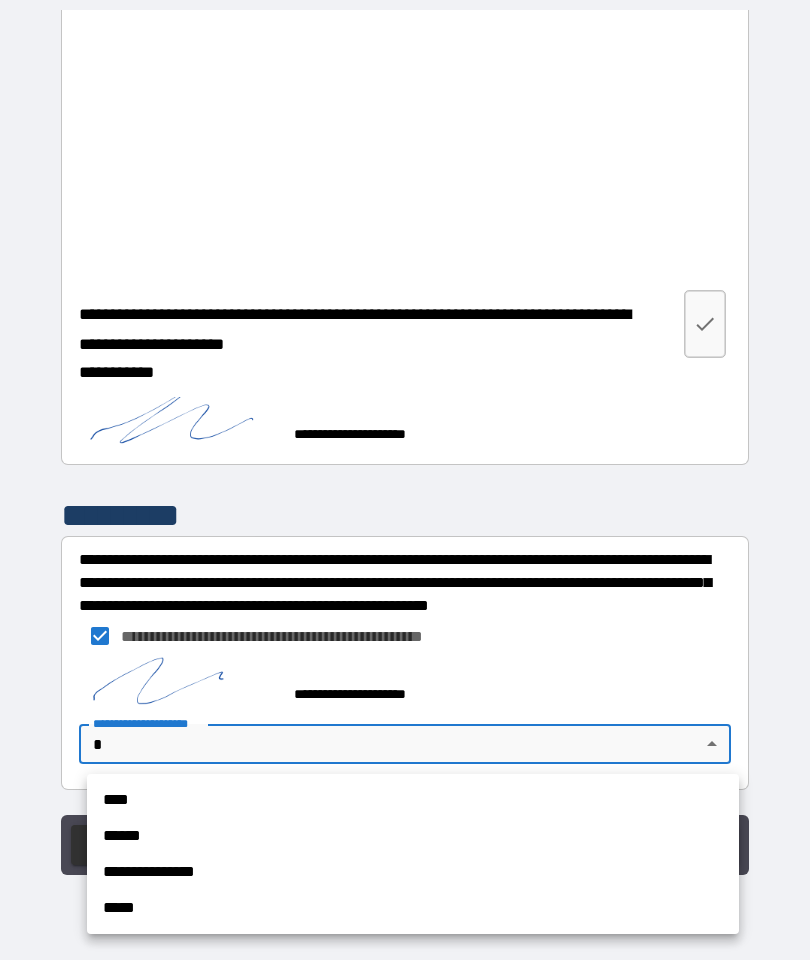 click on "**********" at bounding box center (413, 872) 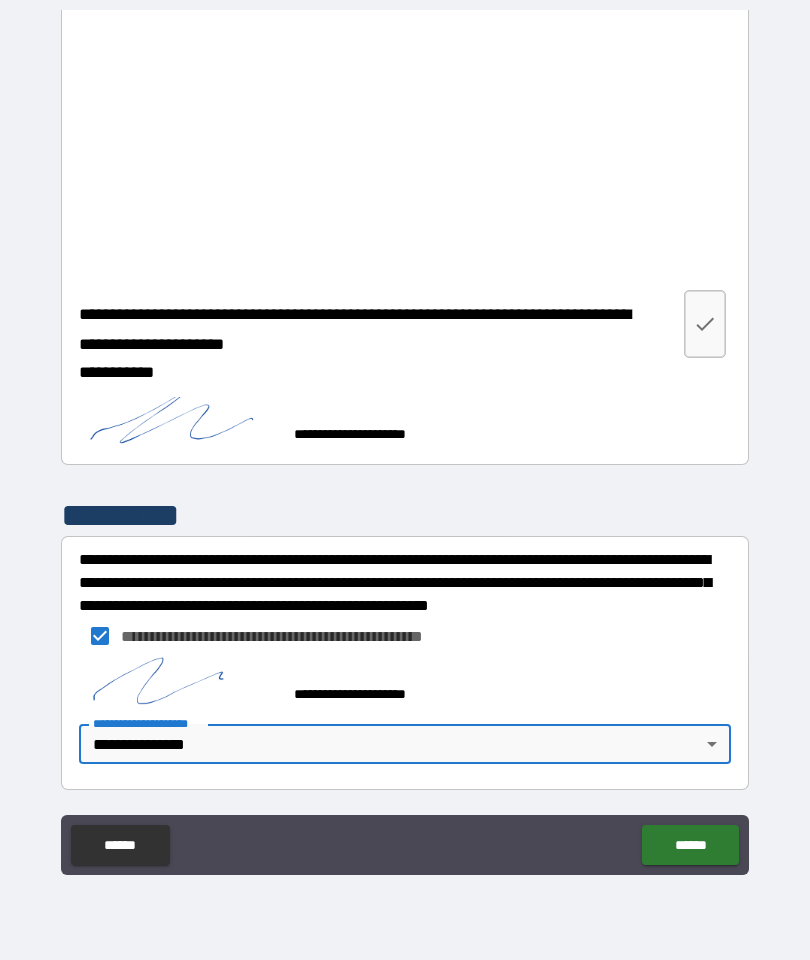 click on "******" at bounding box center (690, 845) 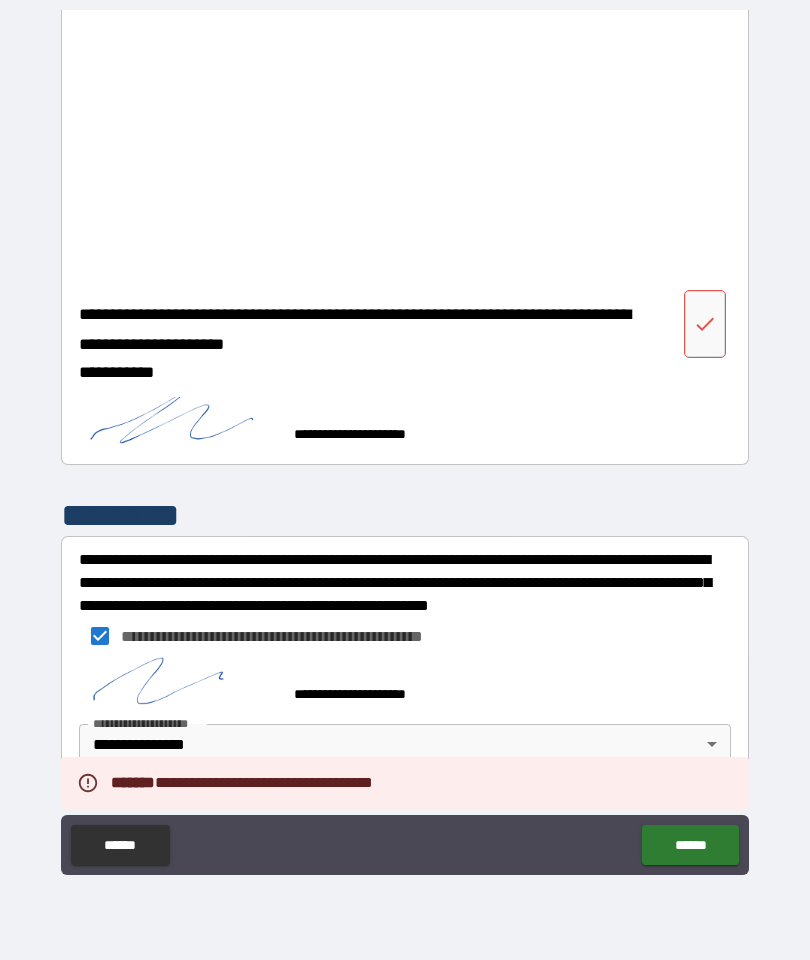 click at bounding box center [705, 324] 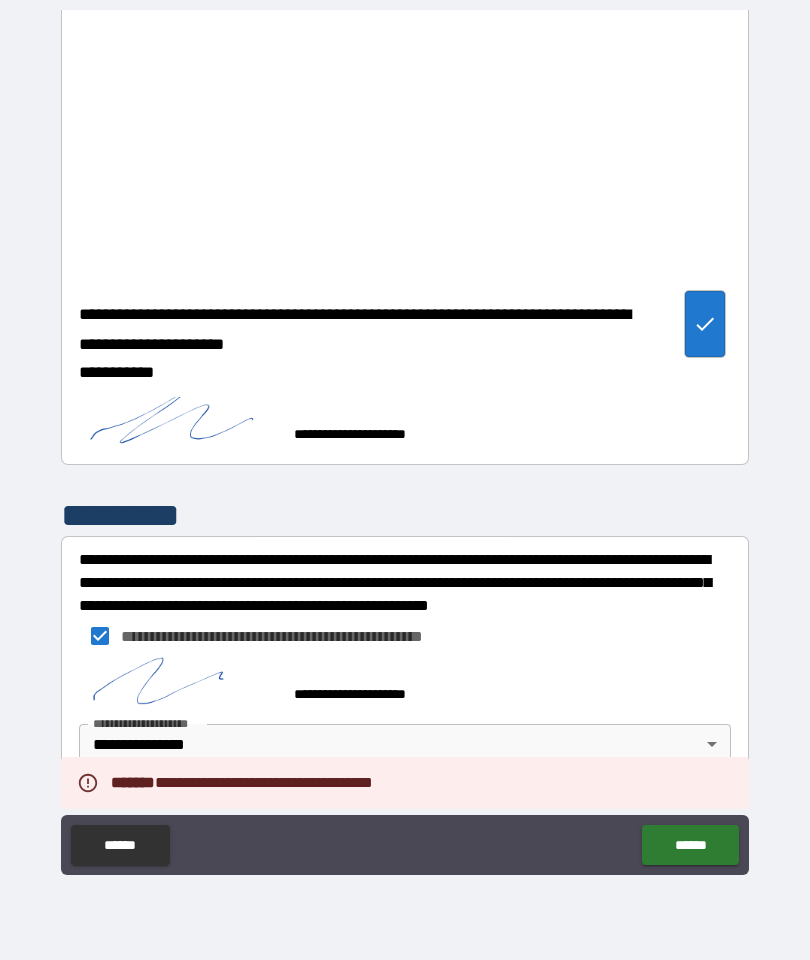 click on "******" at bounding box center [690, 845] 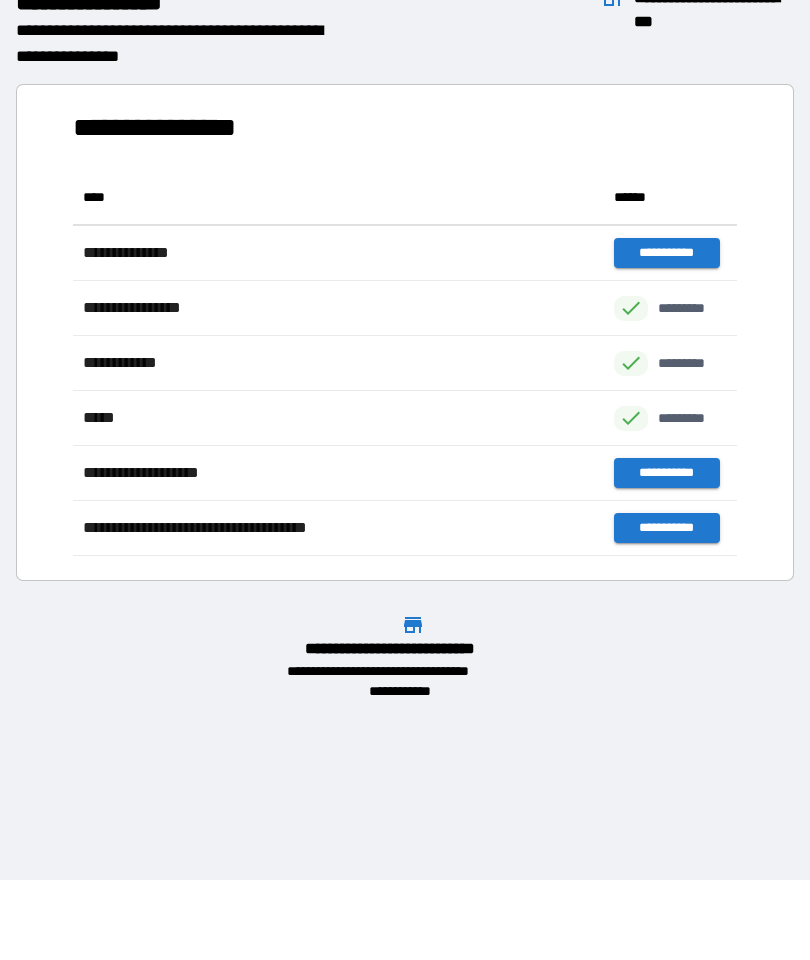 scroll, scrollTop: 1, scrollLeft: 1, axis: both 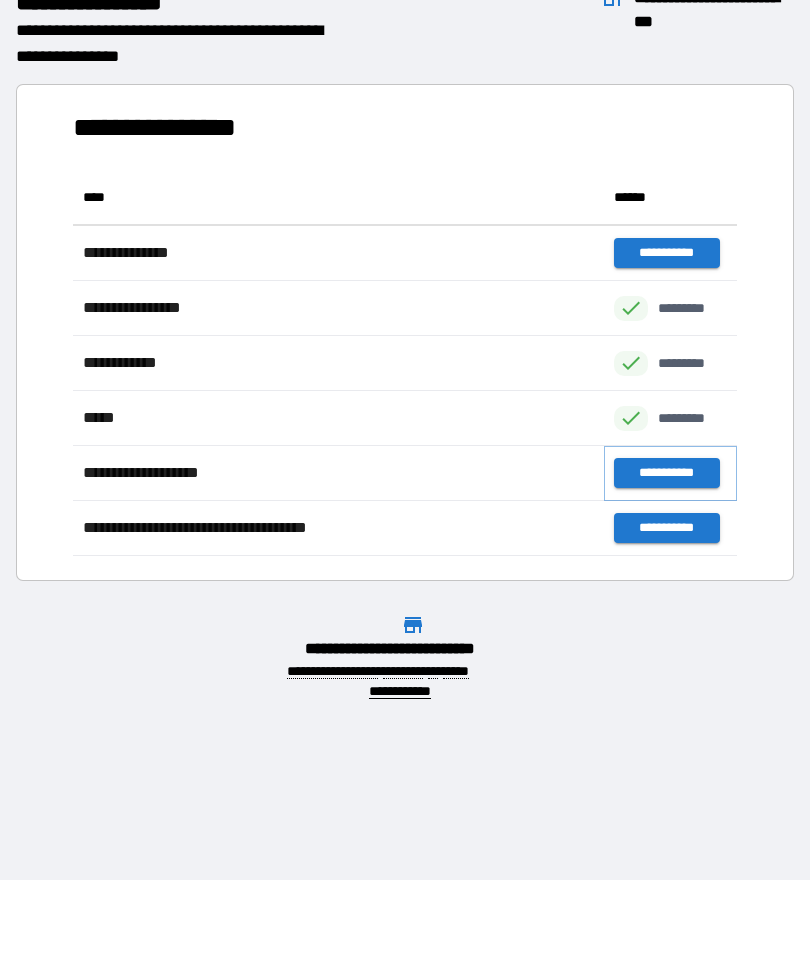click on "**********" at bounding box center (666, 473) 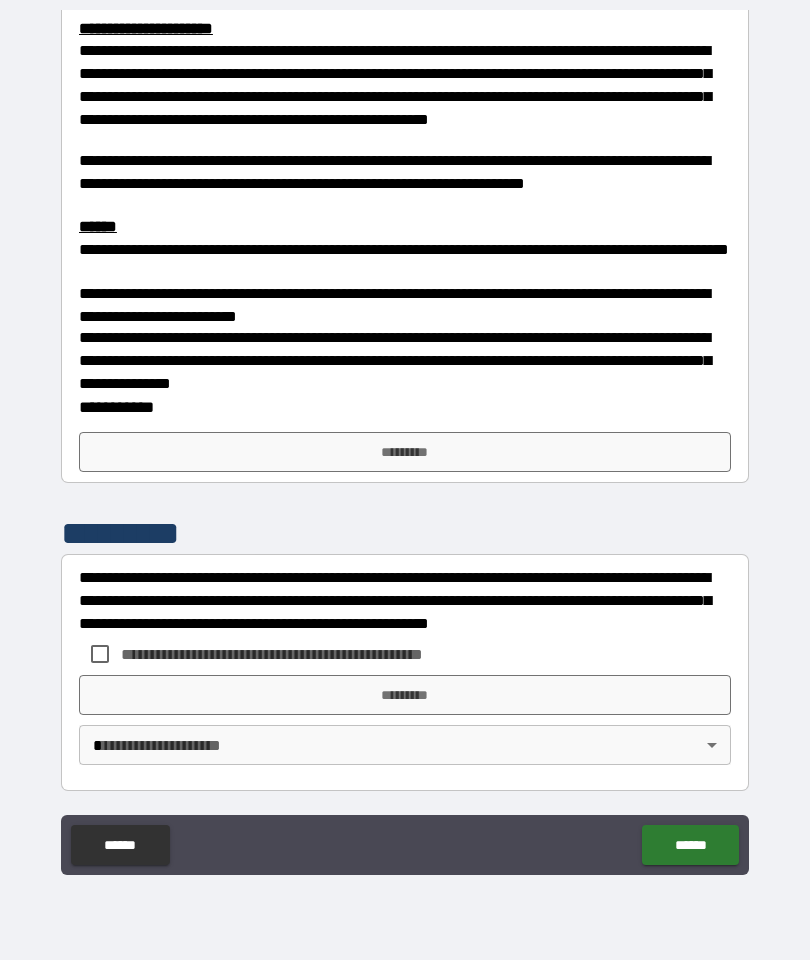 scroll, scrollTop: 582, scrollLeft: 0, axis: vertical 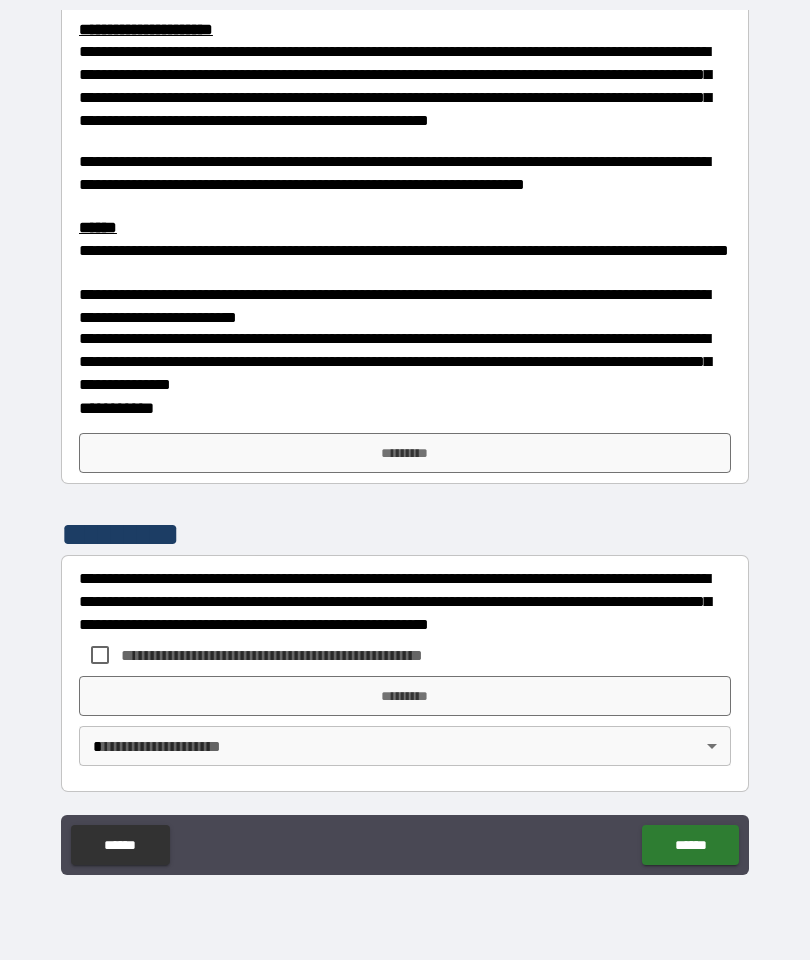 click on "*********" at bounding box center (405, 453) 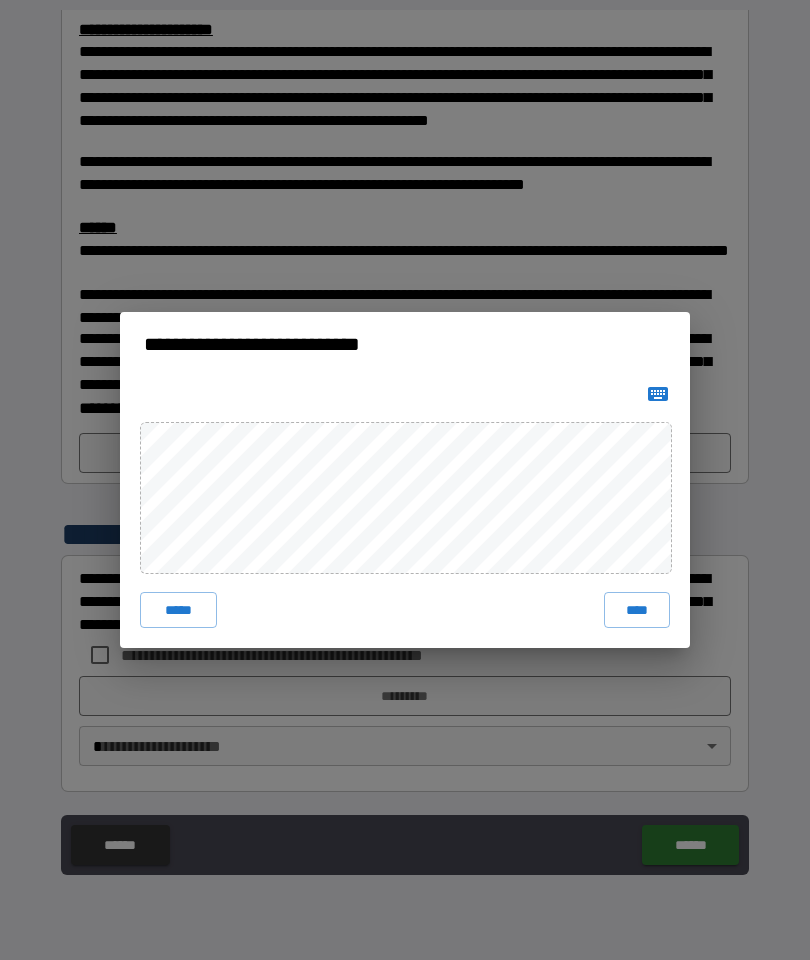 click on "****" at bounding box center (637, 610) 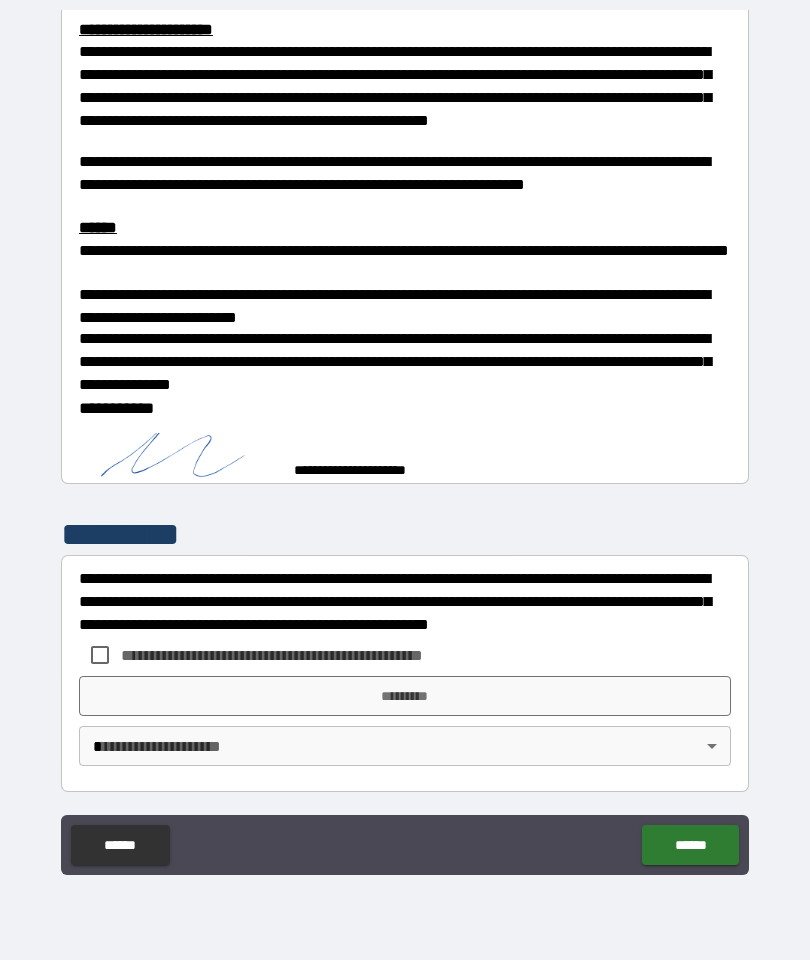 scroll, scrollTop: 572, scrollLeft: 0, axis: vertical 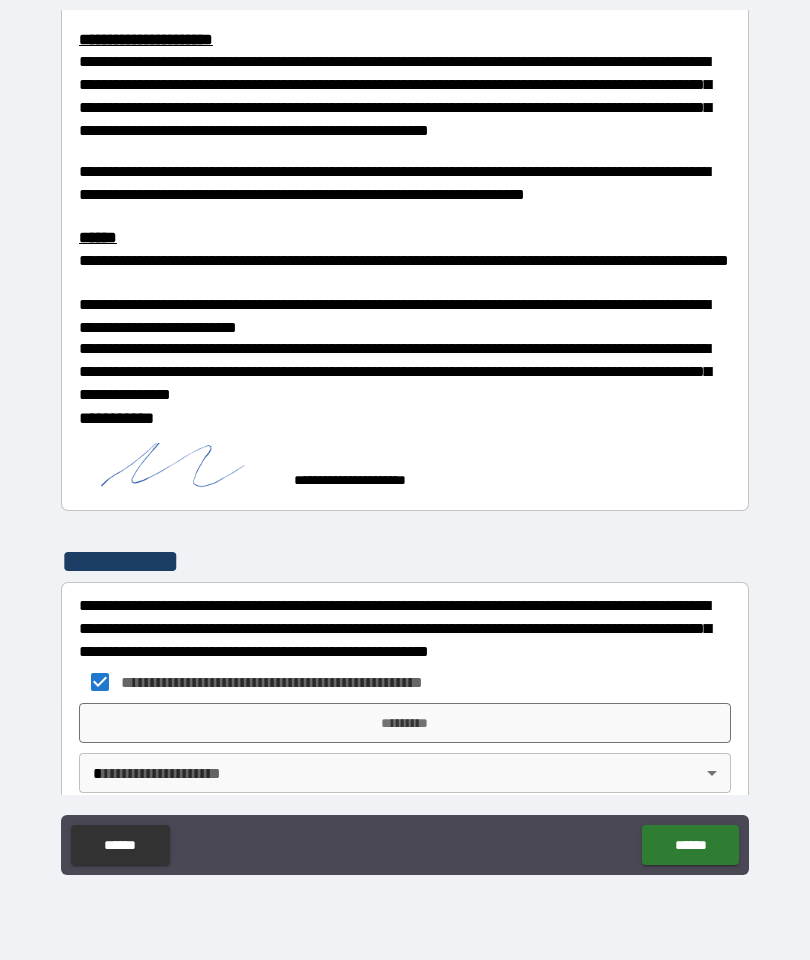 click on "*********" at bounding box center [405, 723] 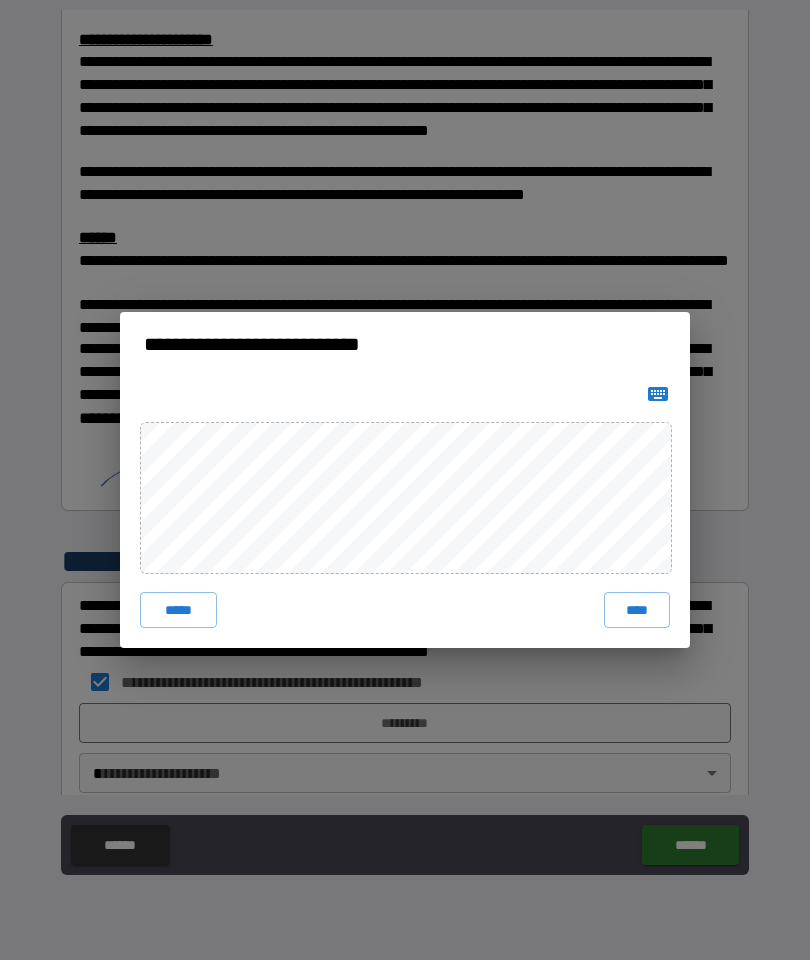 click on "****" at bounding box center (637, 610) 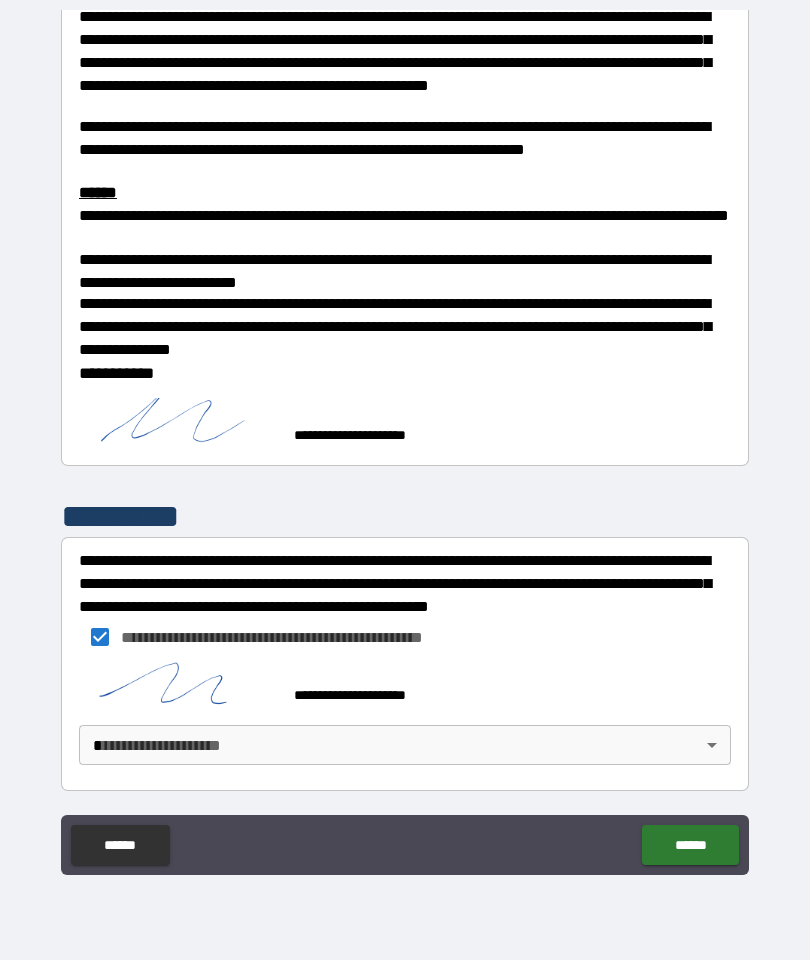 scroll, scrollTop: 616, scrollLeft: 0, axis: vertical 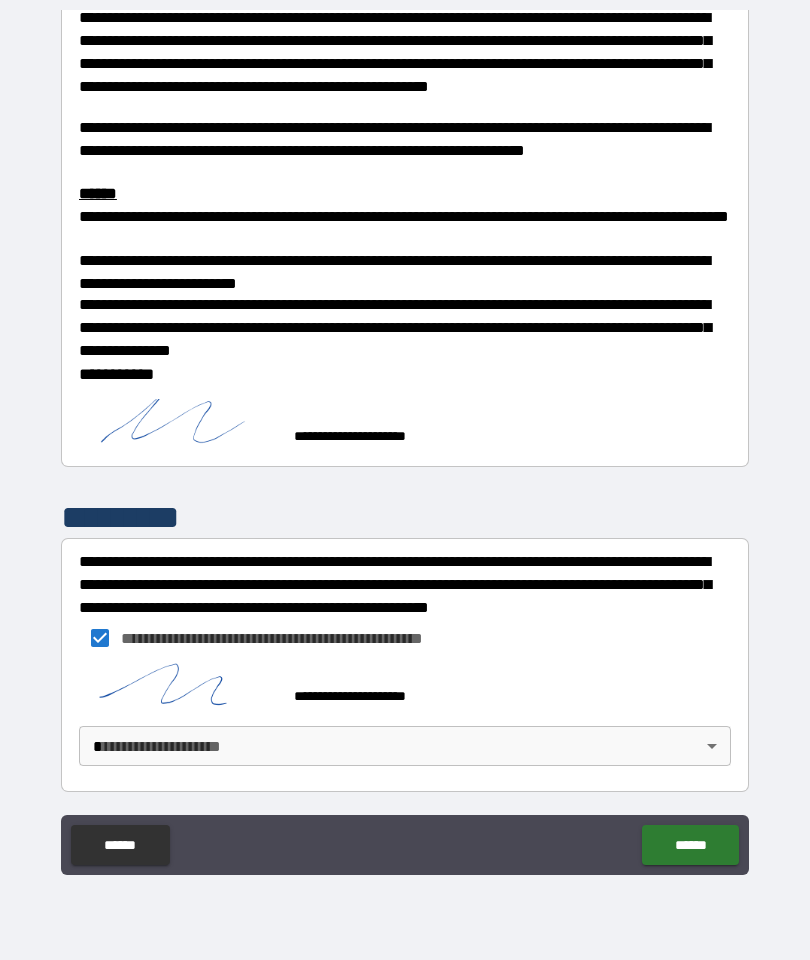 click on "**********" at bounding box center [405, 440] 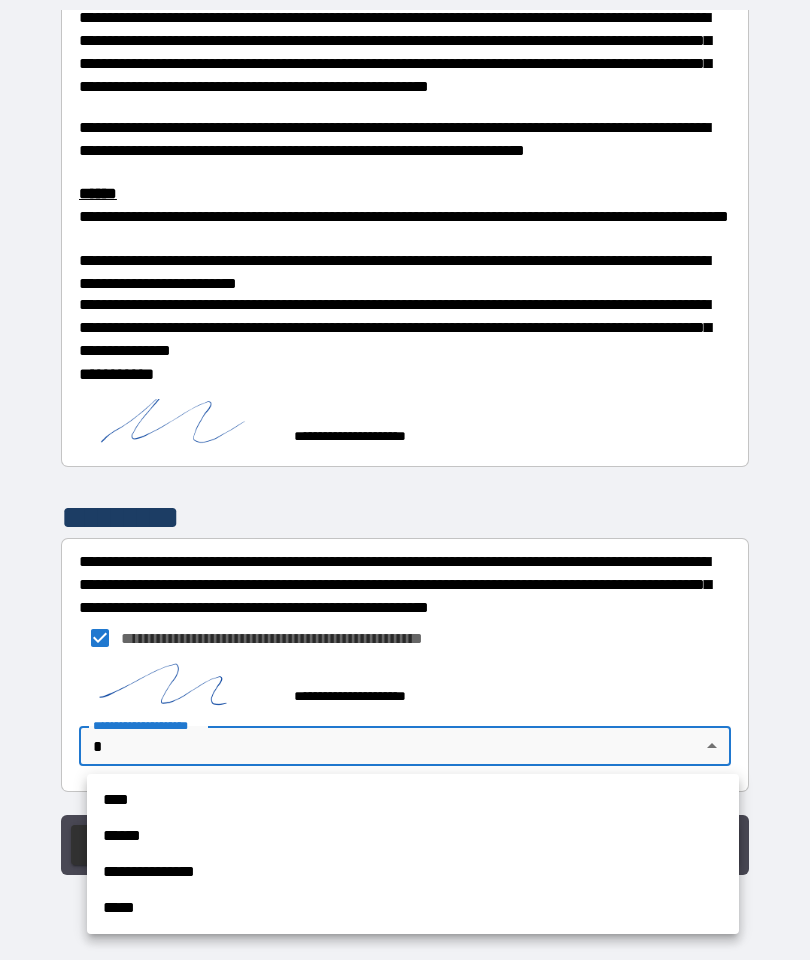 click on "**********" at bounding box center [413, 872] 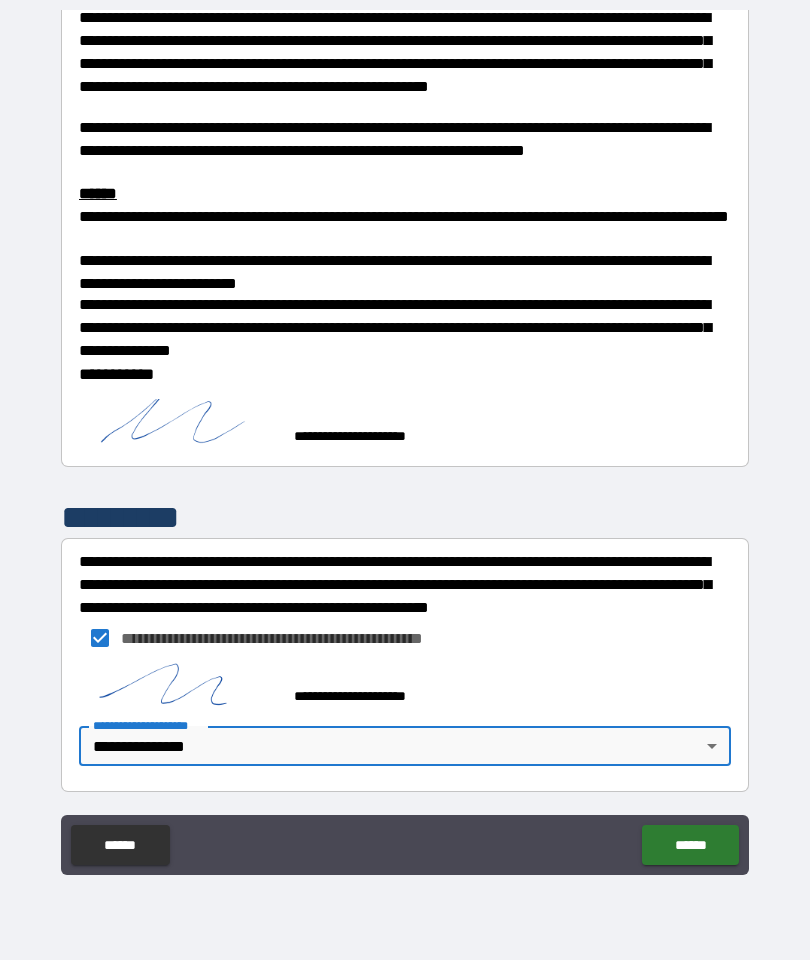 click on "******" at bounding box center [690, 845] 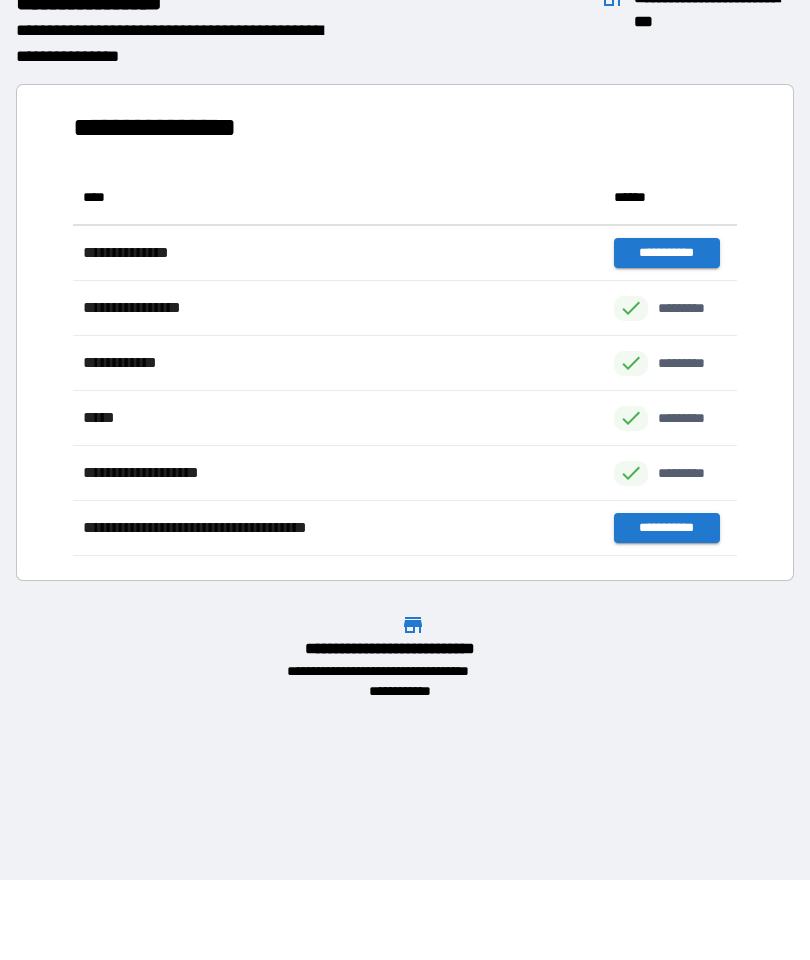 scroll, scrollTop: 386, scrollLeft: 664, axis: both 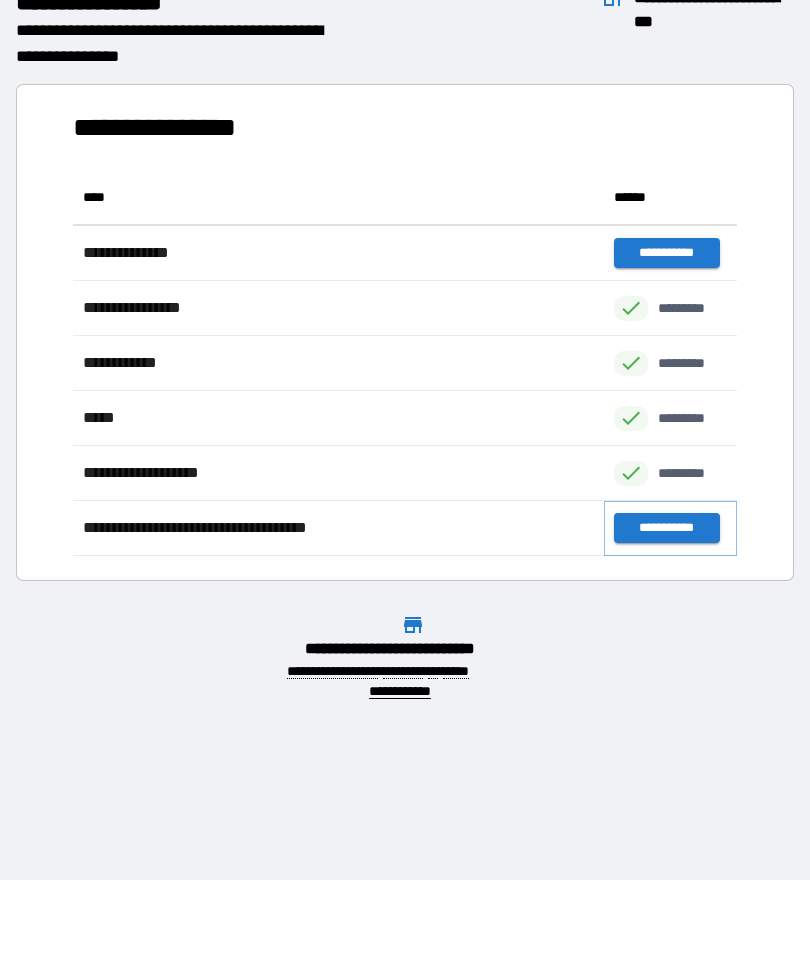 click on "**********" at bounding box center [666, 528] 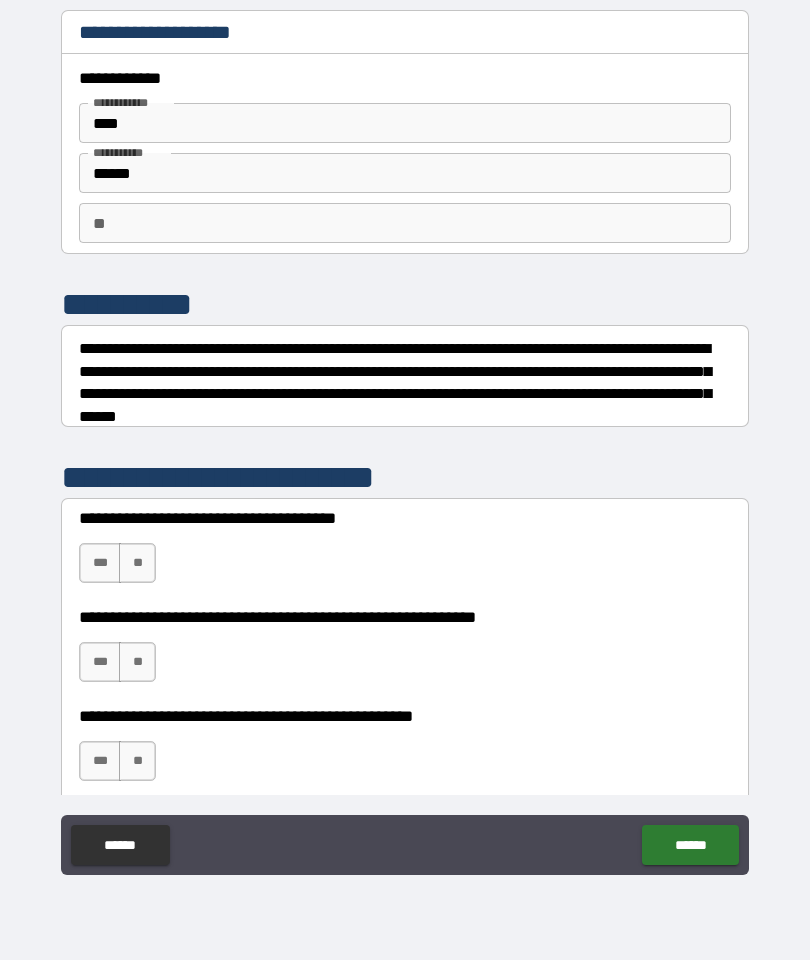 scroll, scrollTop: 0, scrollLeft: 0, axis: both 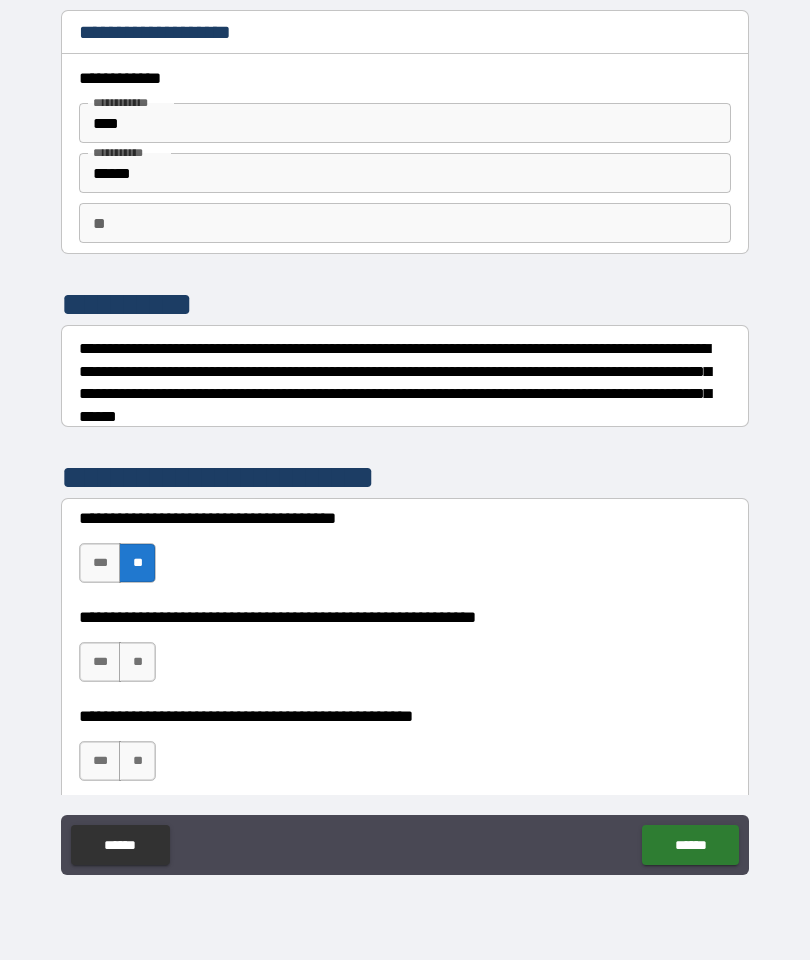 click on "**" at bounding box center [137, 662] 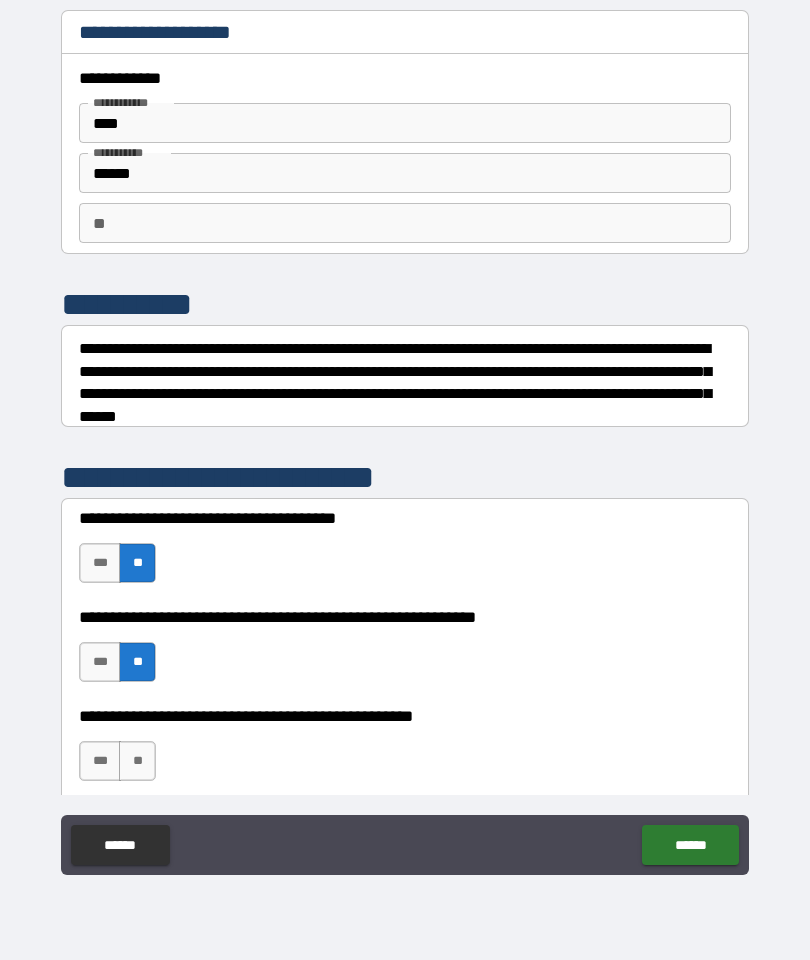 click on "**" at bounding box center [137, 761] 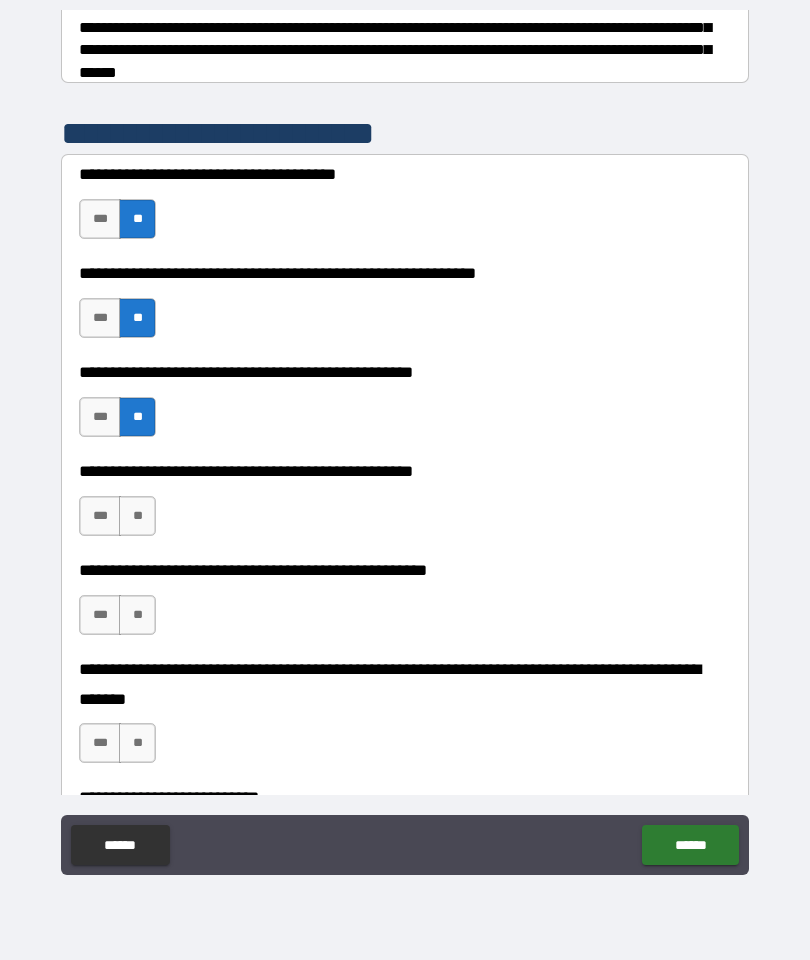 scroll, scrollTop: 348, scrollLeft: 0, axis: vertical 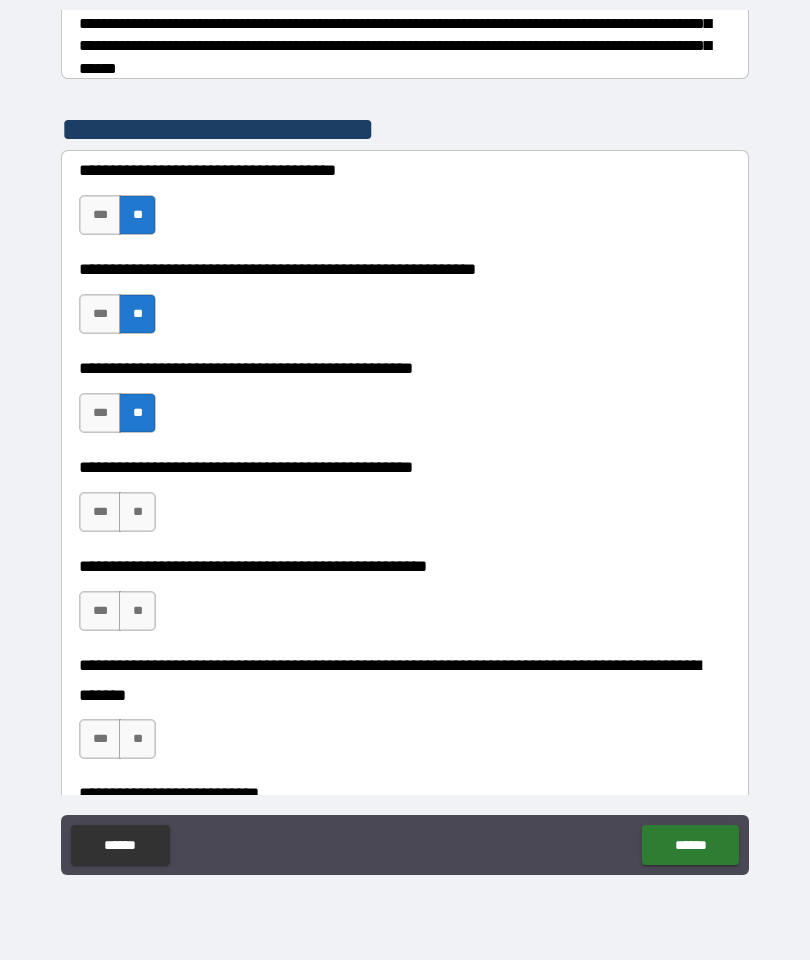 click on "**" at bounding box center [137, 512] 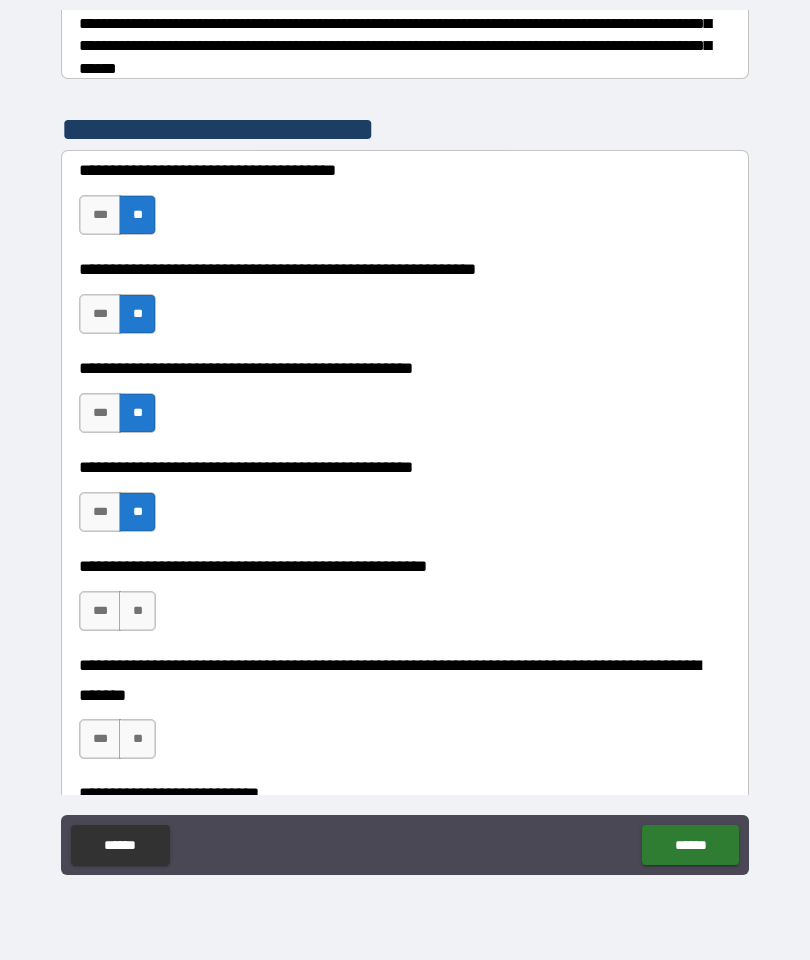 click on "**" at bounding box center [137, 611] 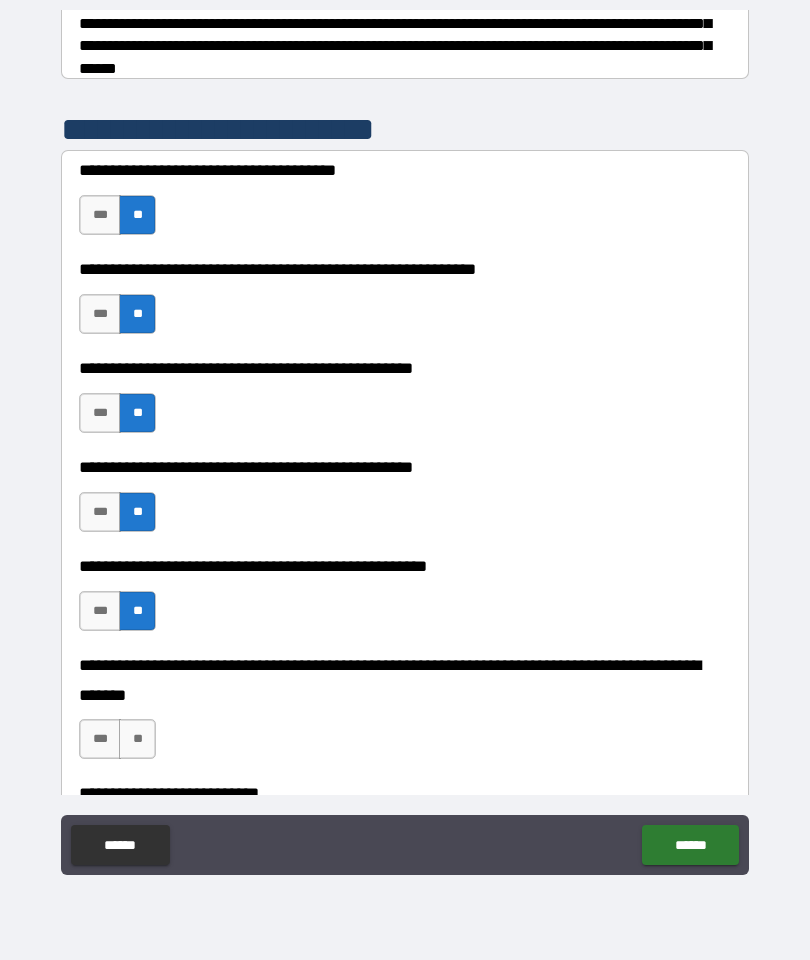 click on "**" at bounding box center (137, 739) 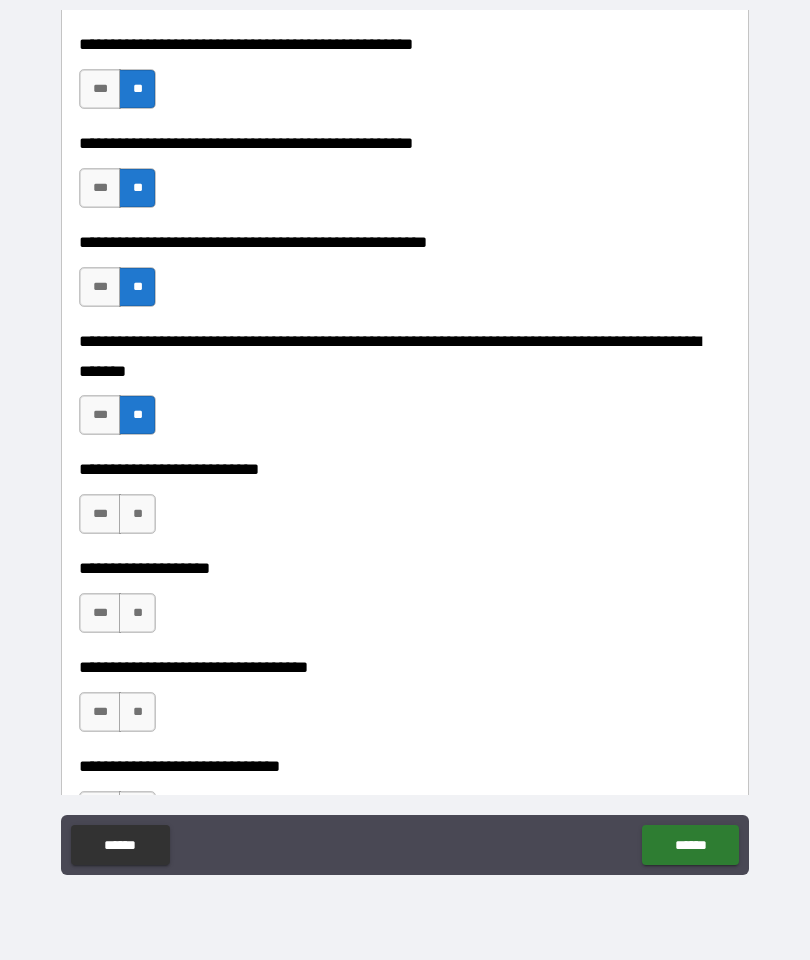 scroll, scrollTop: 788, scrollLeft: 0, axis: vertical 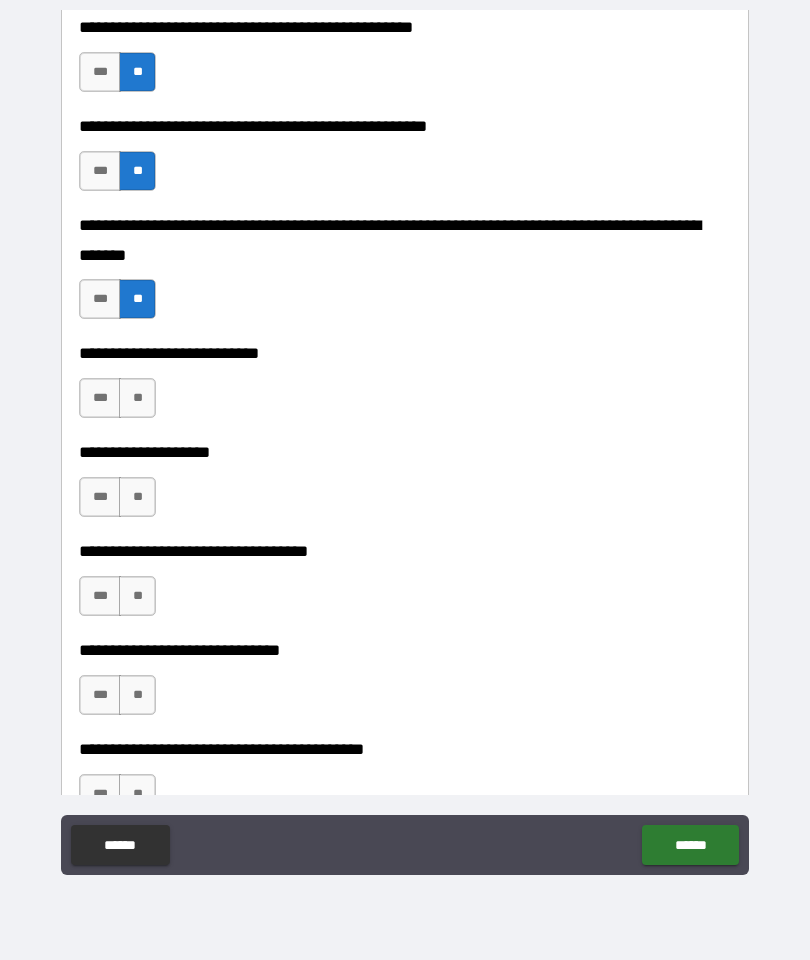 click on "**" at bounding box center (137, 398) 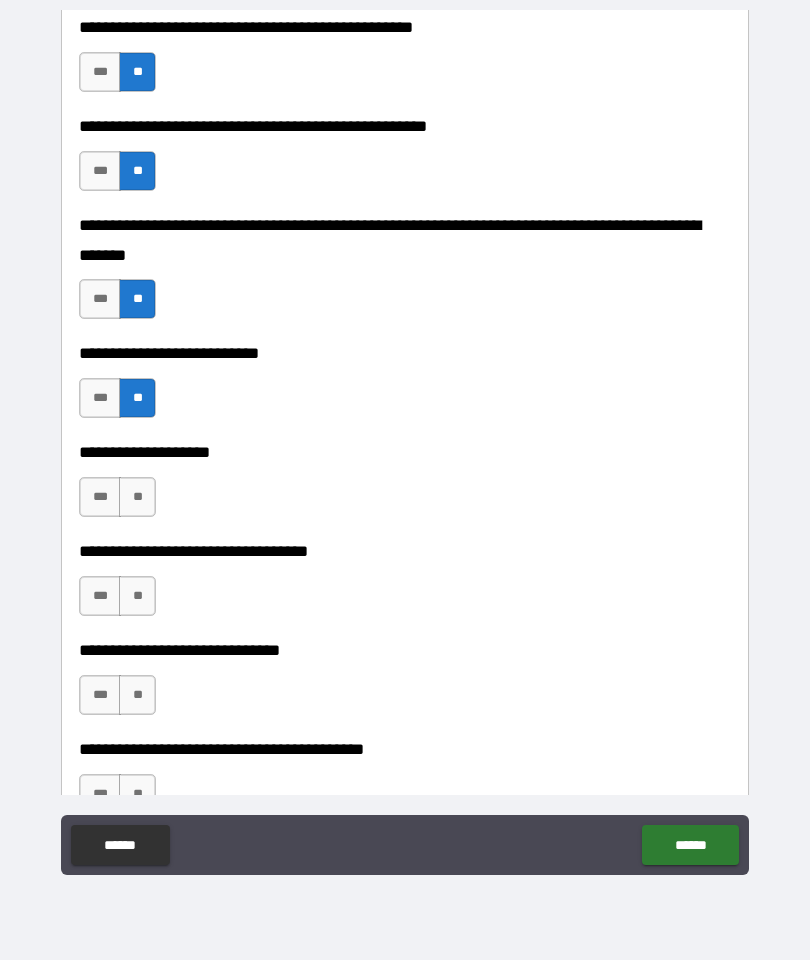 click on "**" at bounding box center [137, 497] 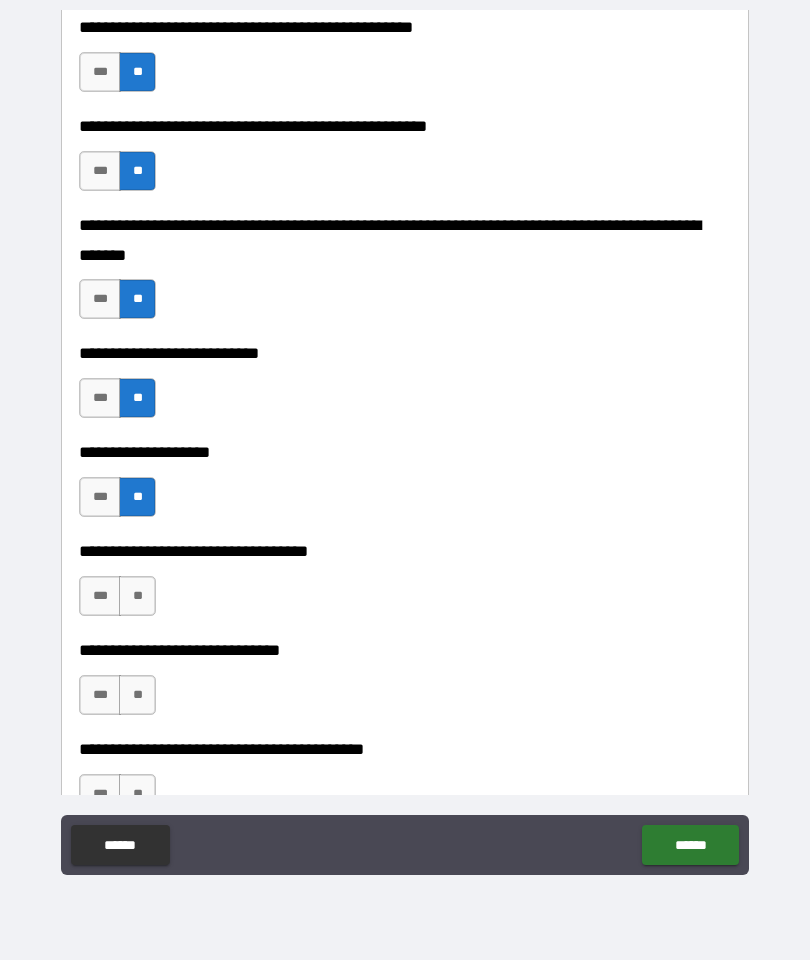 click on "**" at bounding box center (137, 596) 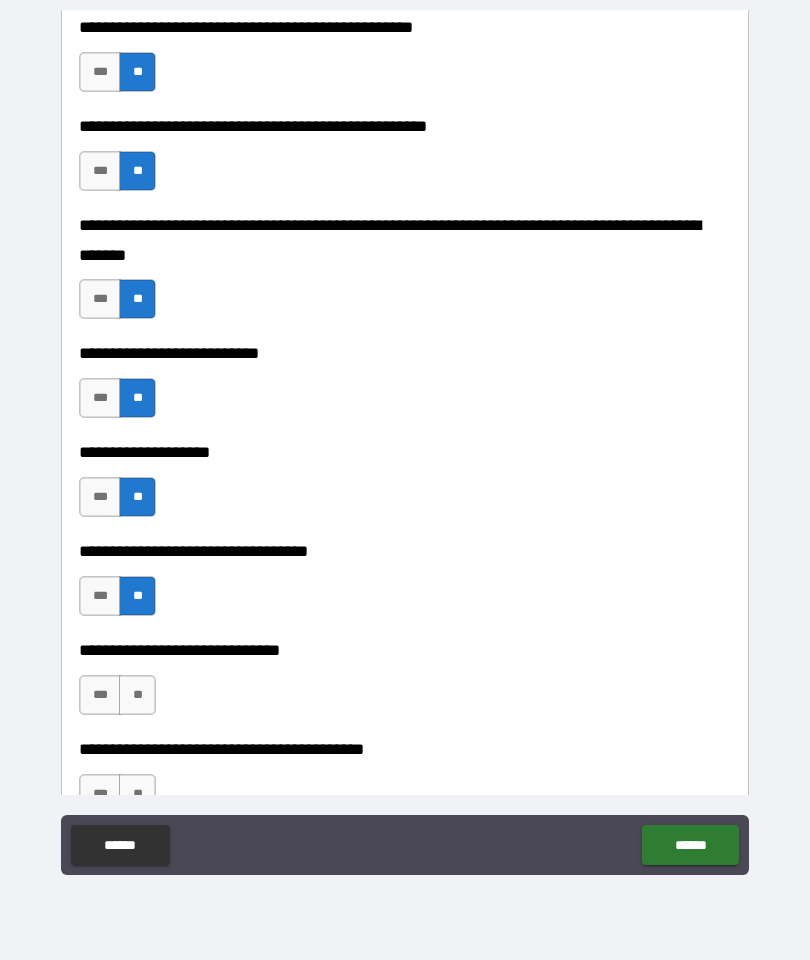 click on "**" at bounding box center [137, 695] 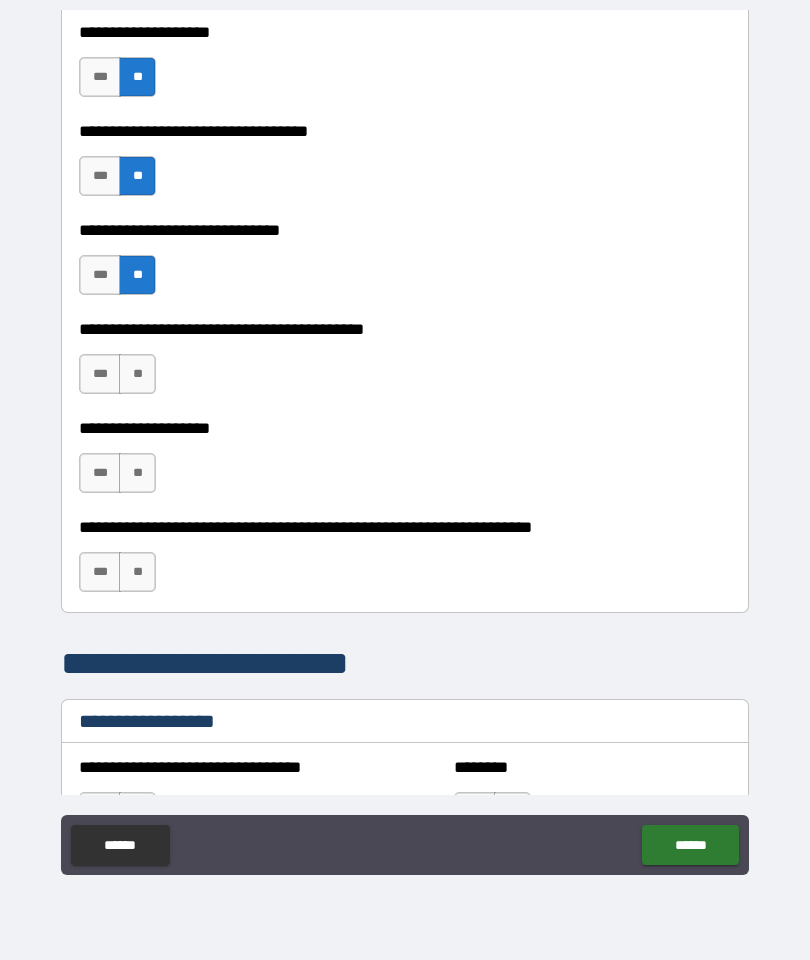 scroll, scrollTop: 1237, scrollLeft: 0, axis: vertical 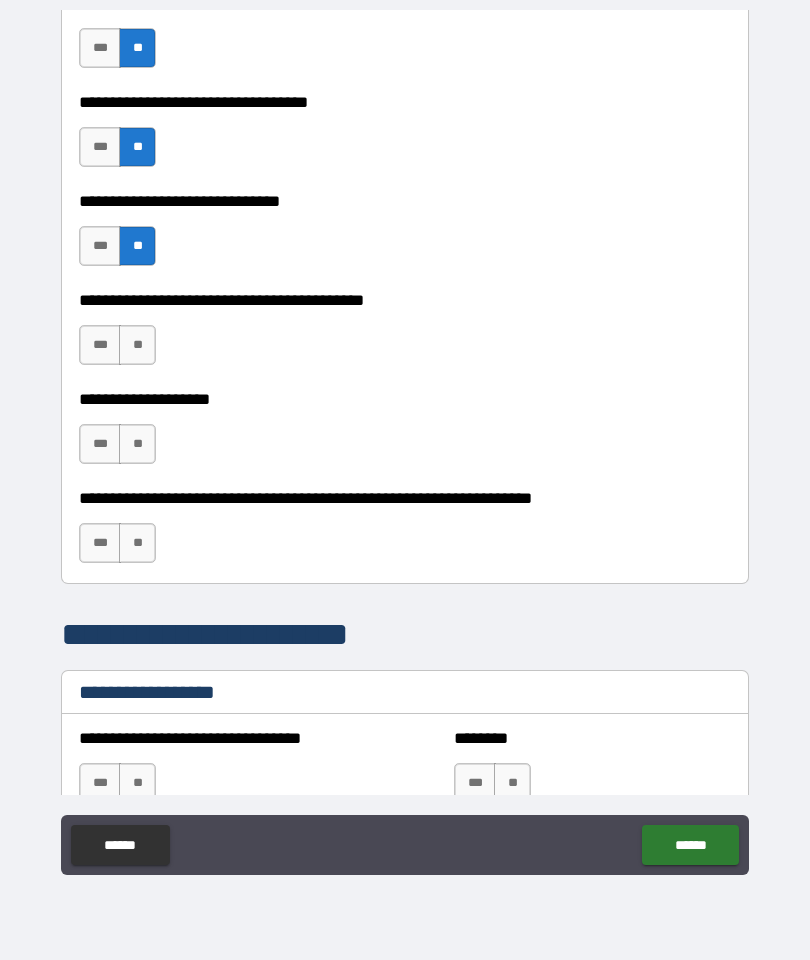 click on "**" at bounding box center [137, 345] 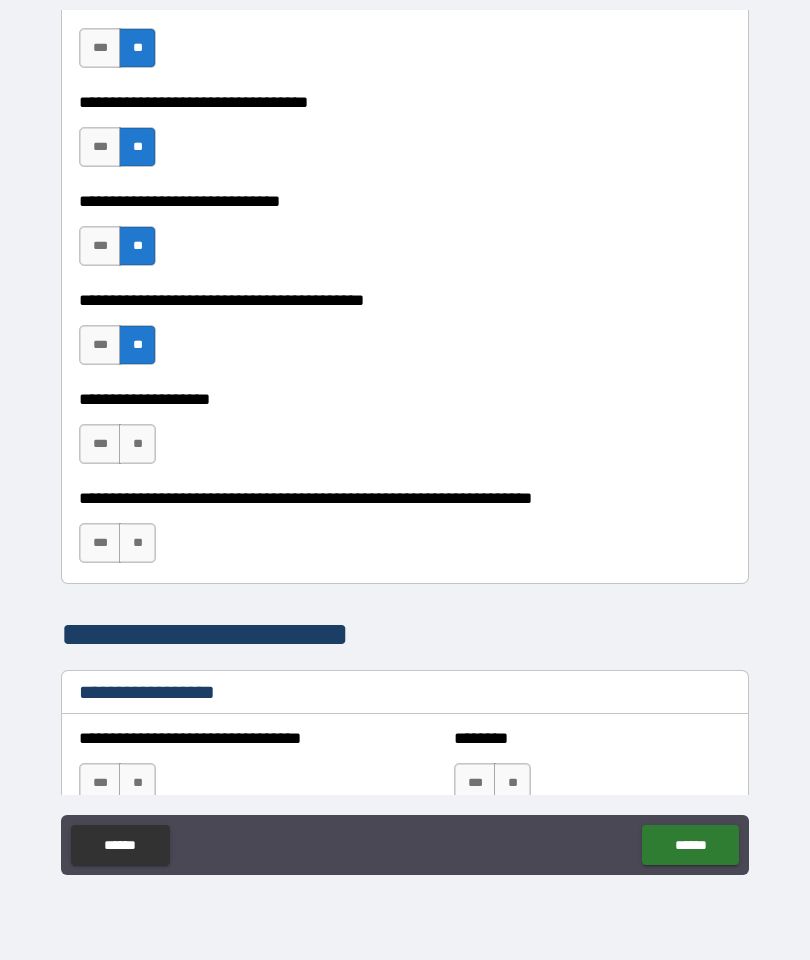 click on "**" at bounding box center (137, 444) 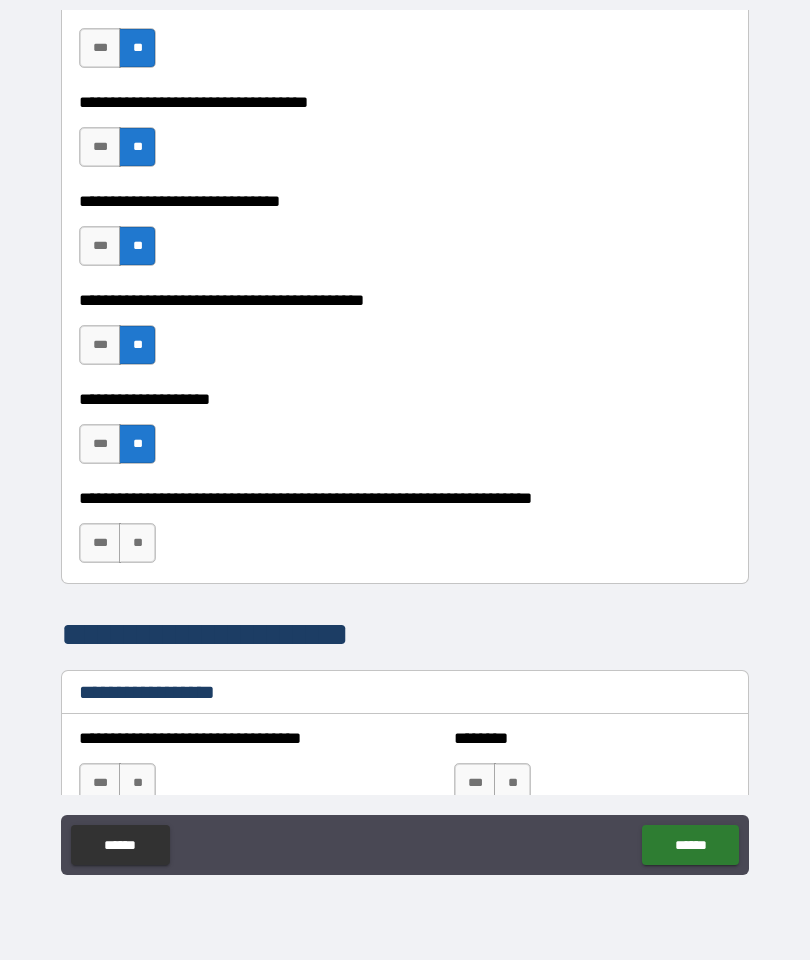 click on "**" at bounding box center (137, 543) 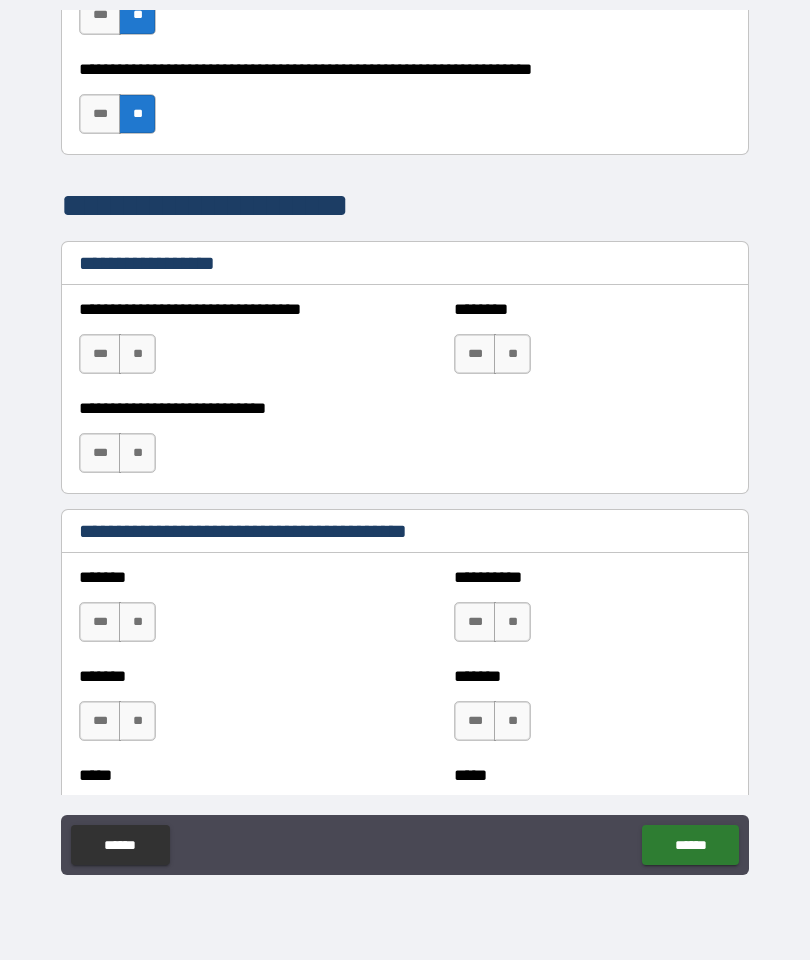 scroll, scrollTop: 1673, scrollLeft: 0, axis: vertical 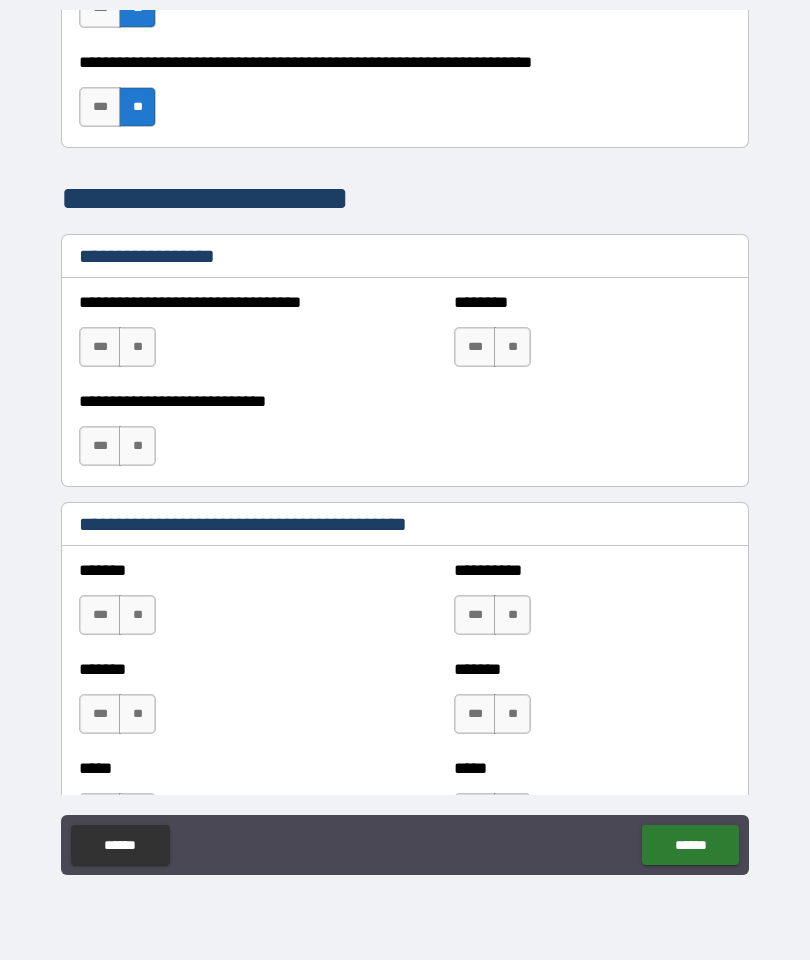 click on "**" at bounding box center [137, 347] 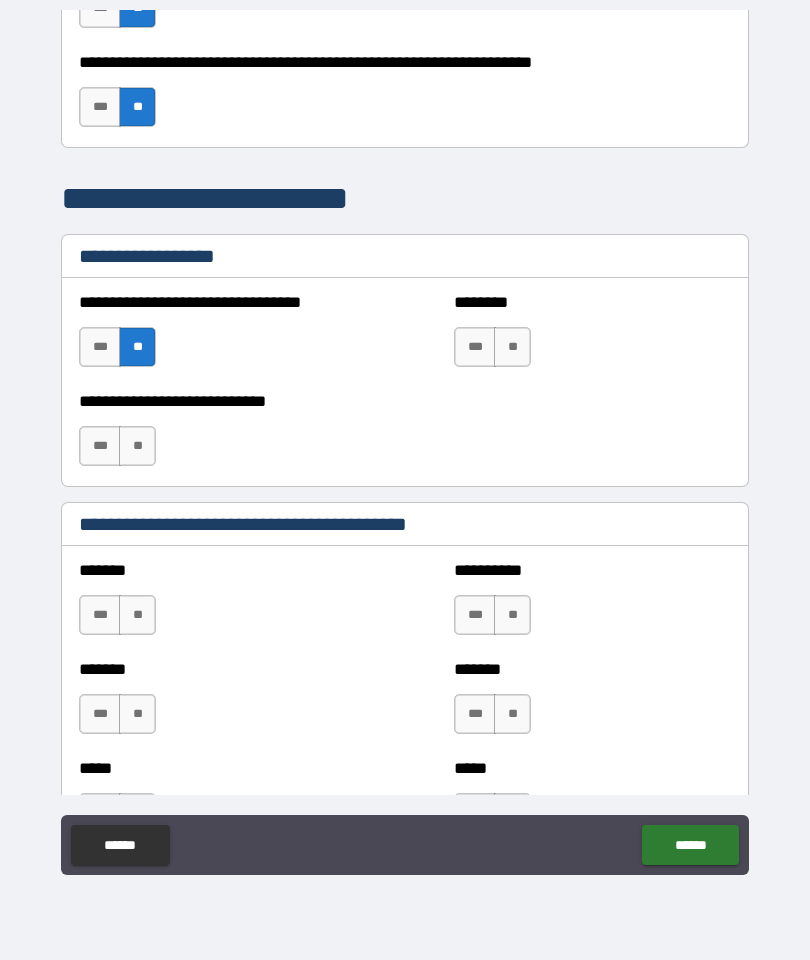 click on "**" at bounding box center [512, 347] 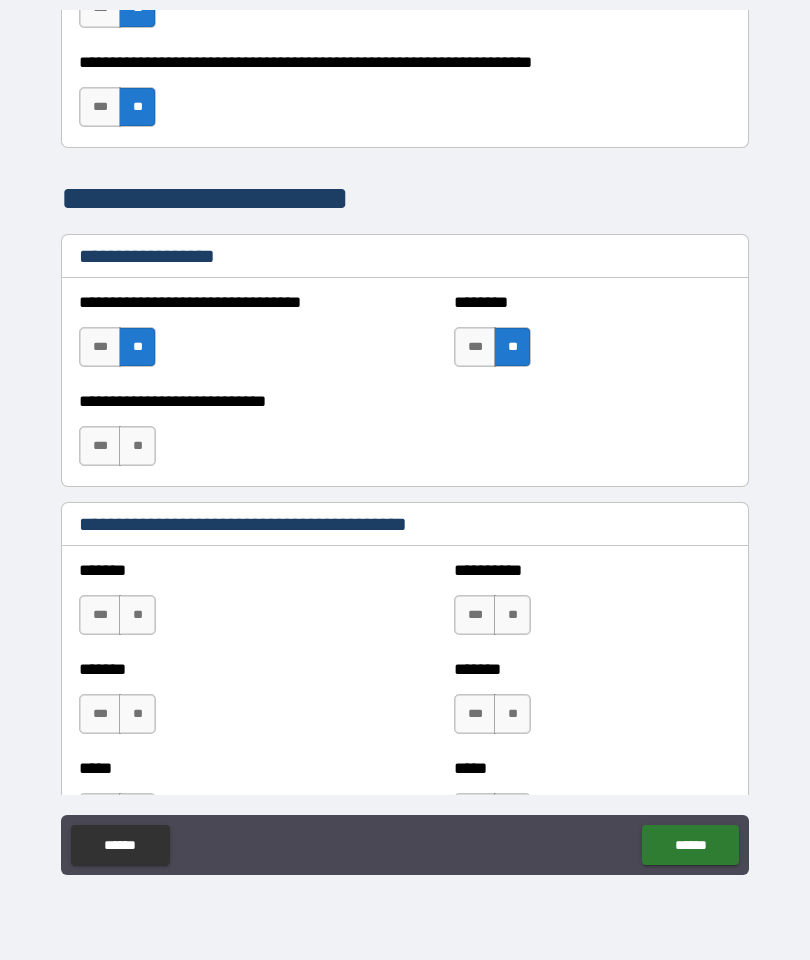 click on "**" at bounding box center (137, 446) 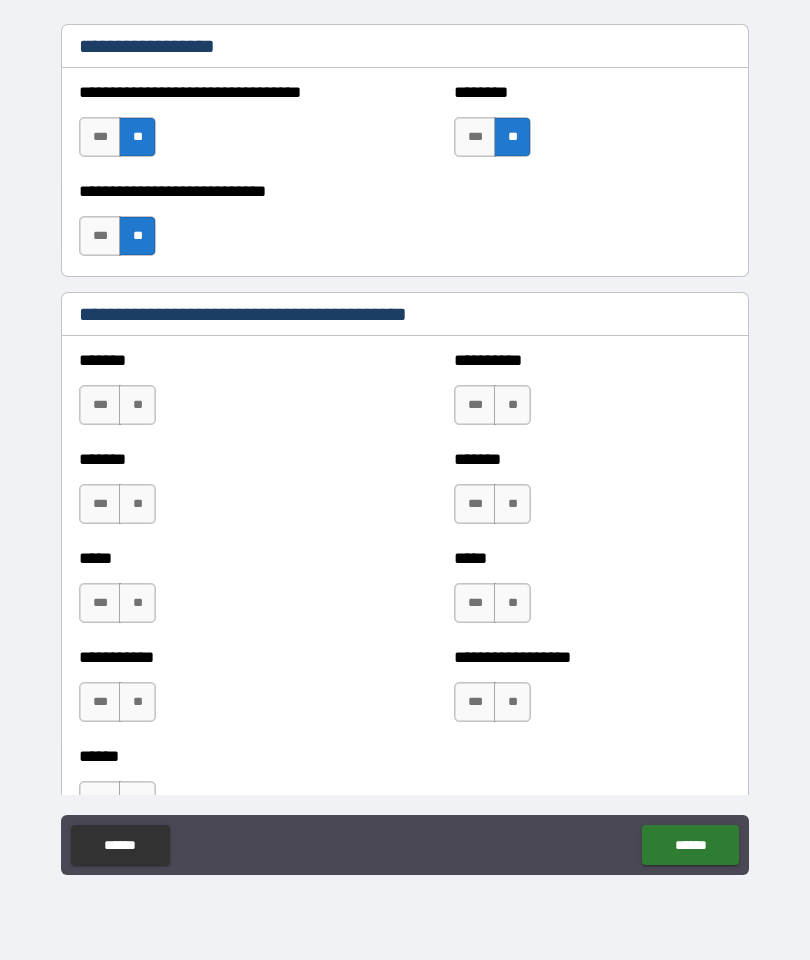 scroll, scrollTop: 1886, scrollLeft: 0, axis: vertical 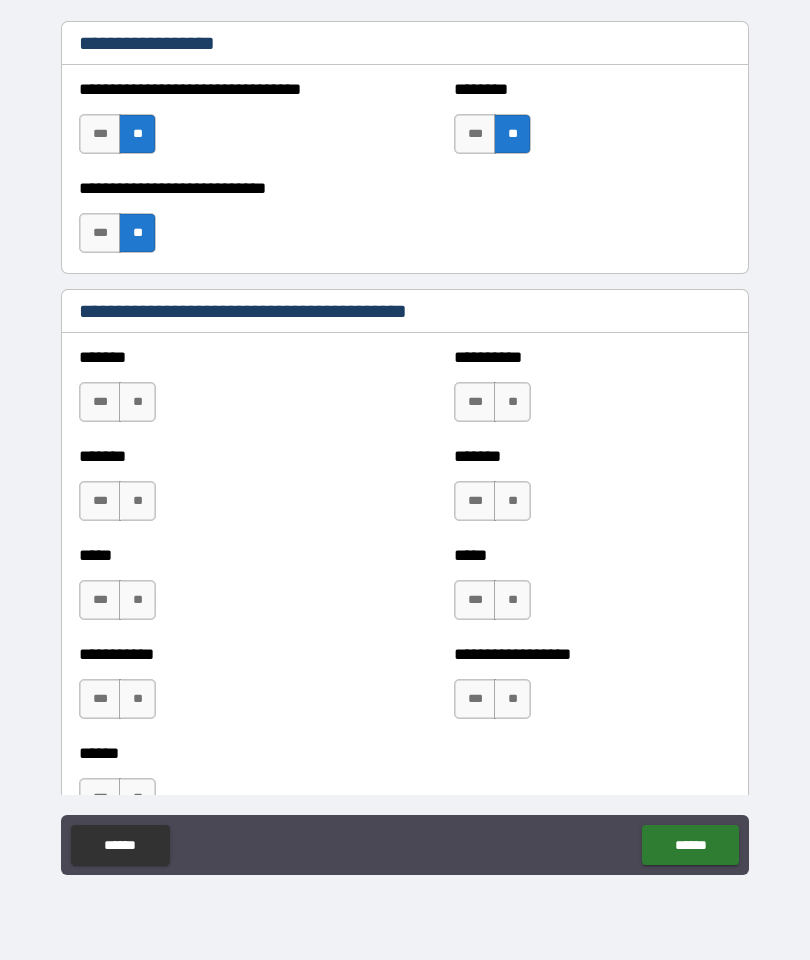 click on "**" at bounding box center (137, 402) 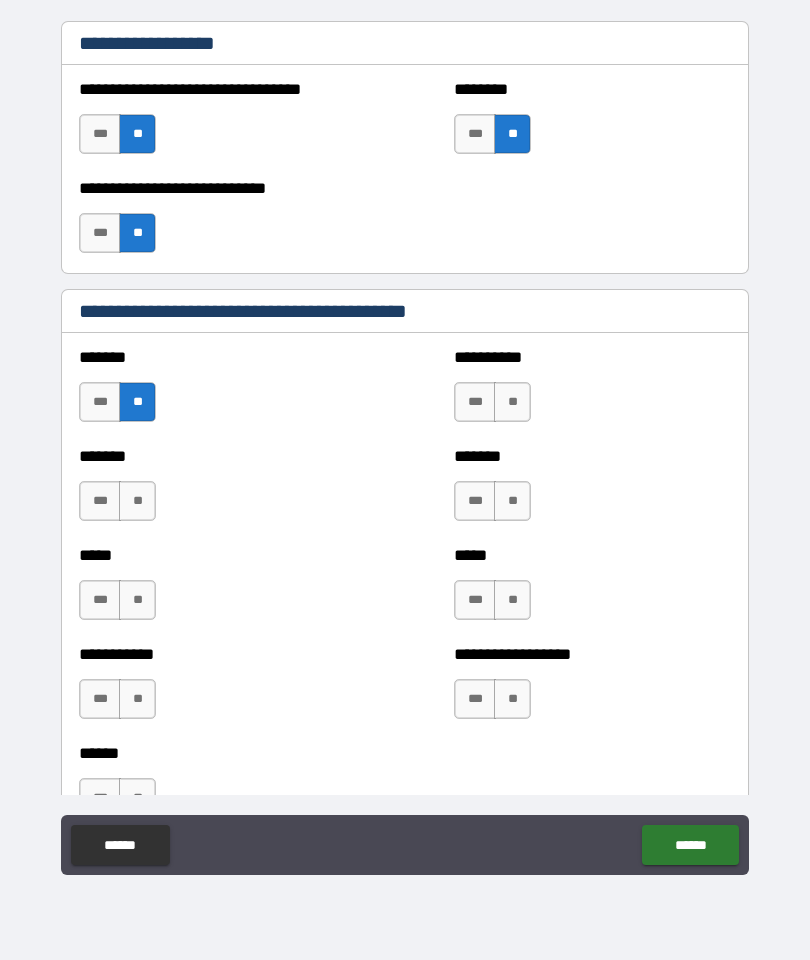 click on "**" at bounding box center (137, 501) 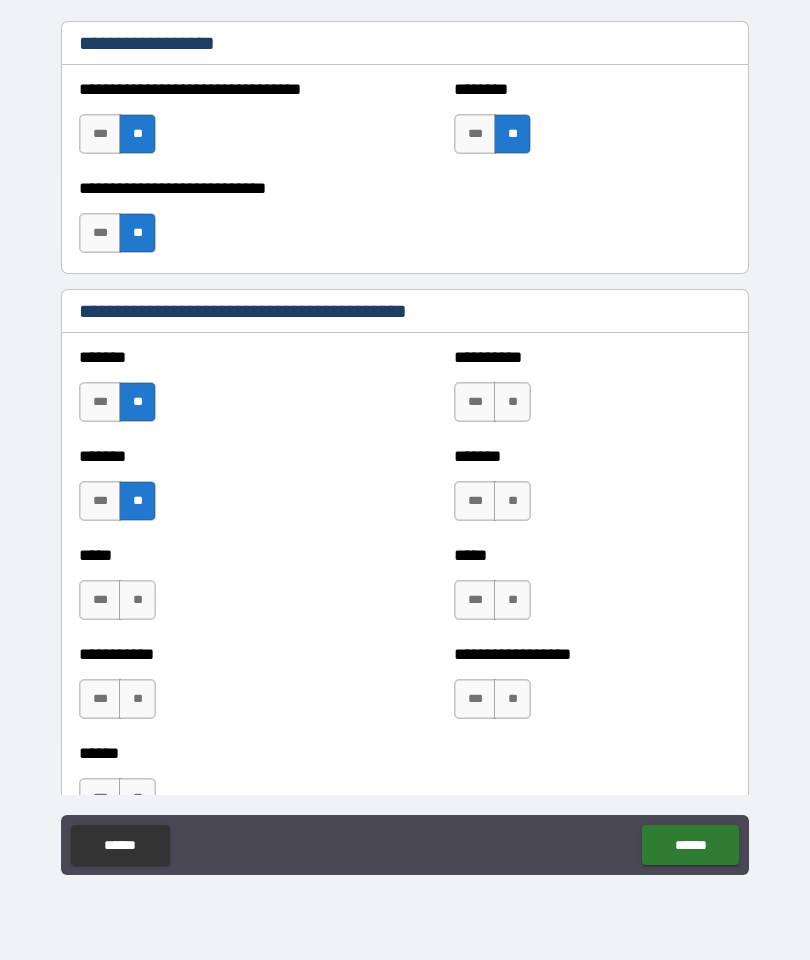 click on "**" at bounding box center [137, 600] 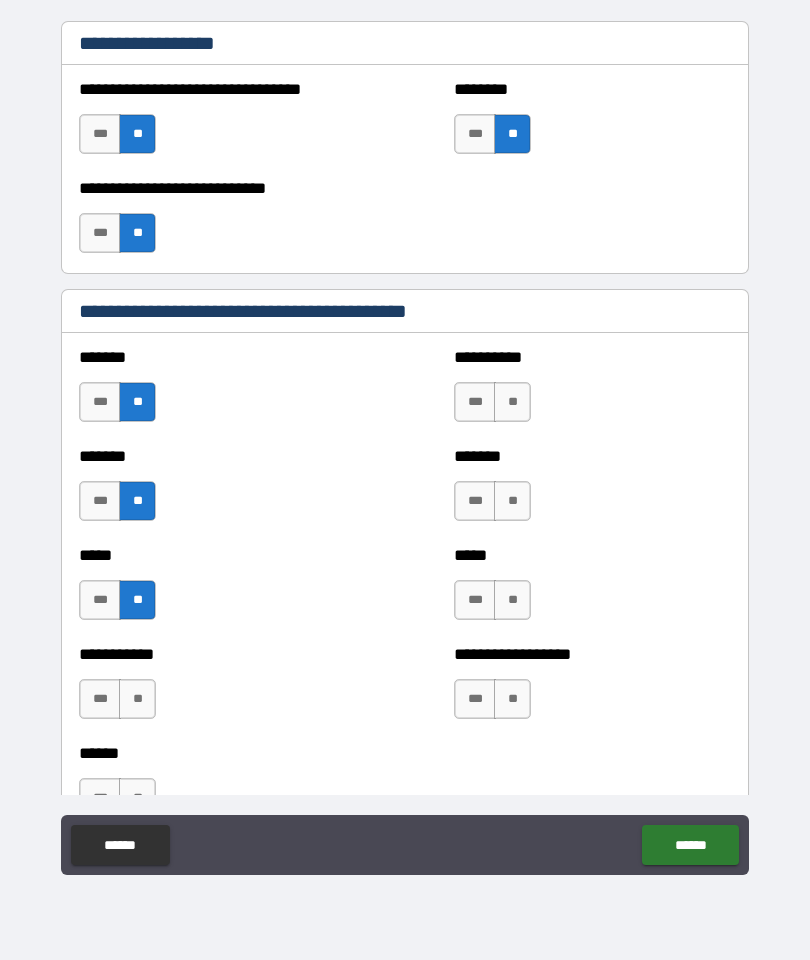 click on "**" at bounding box center [137, 699] 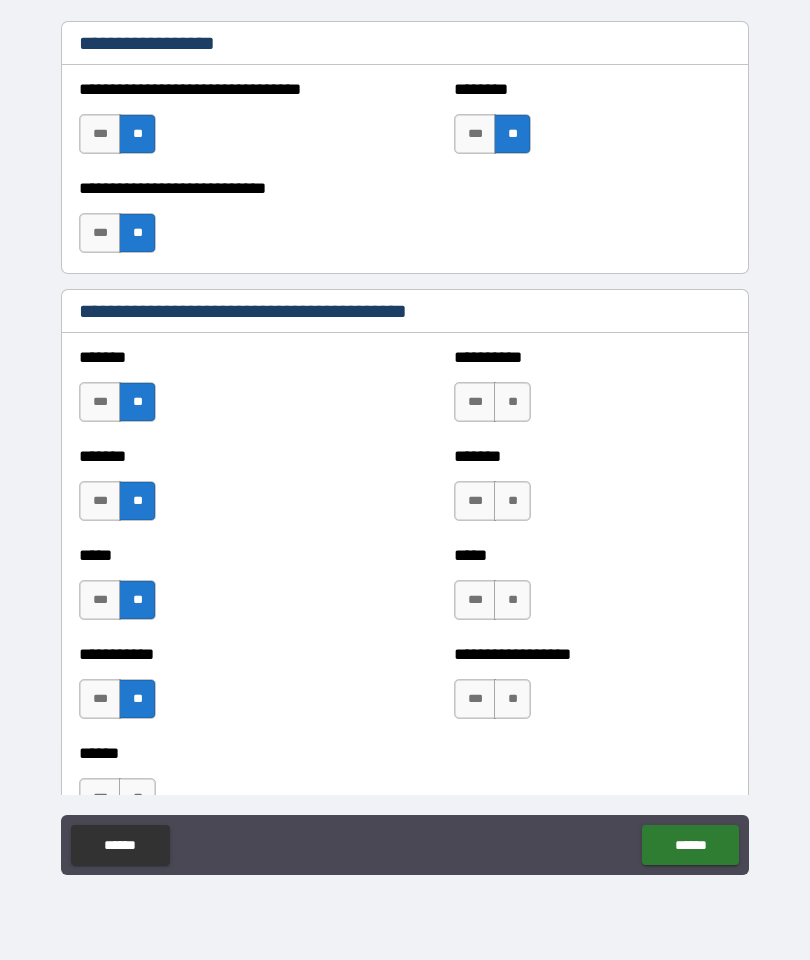 click on "**" at bounding box center (512, 699) 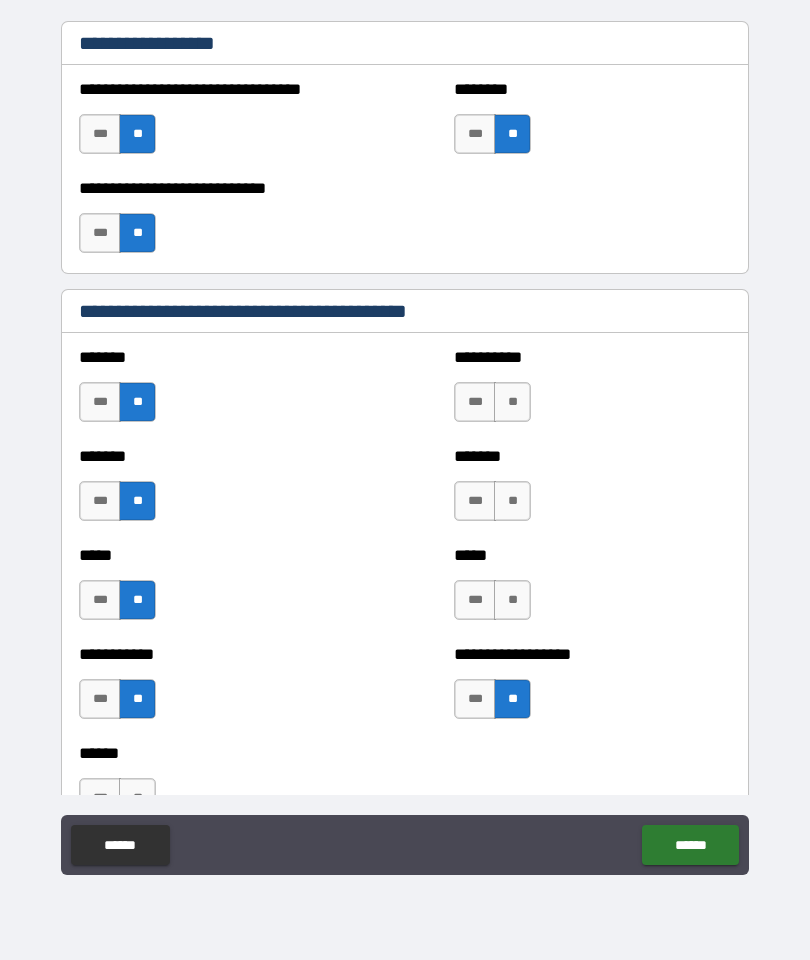 click on "**" at bounding box center (512, 600) 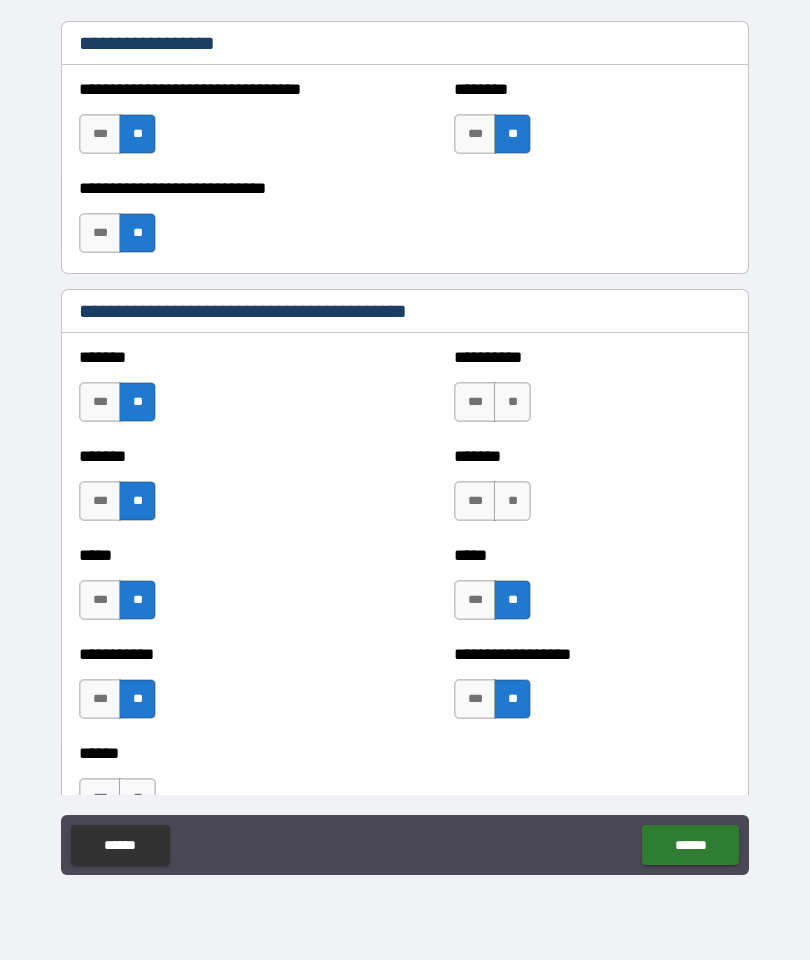 click on "**" at bounding box center (512, 501) 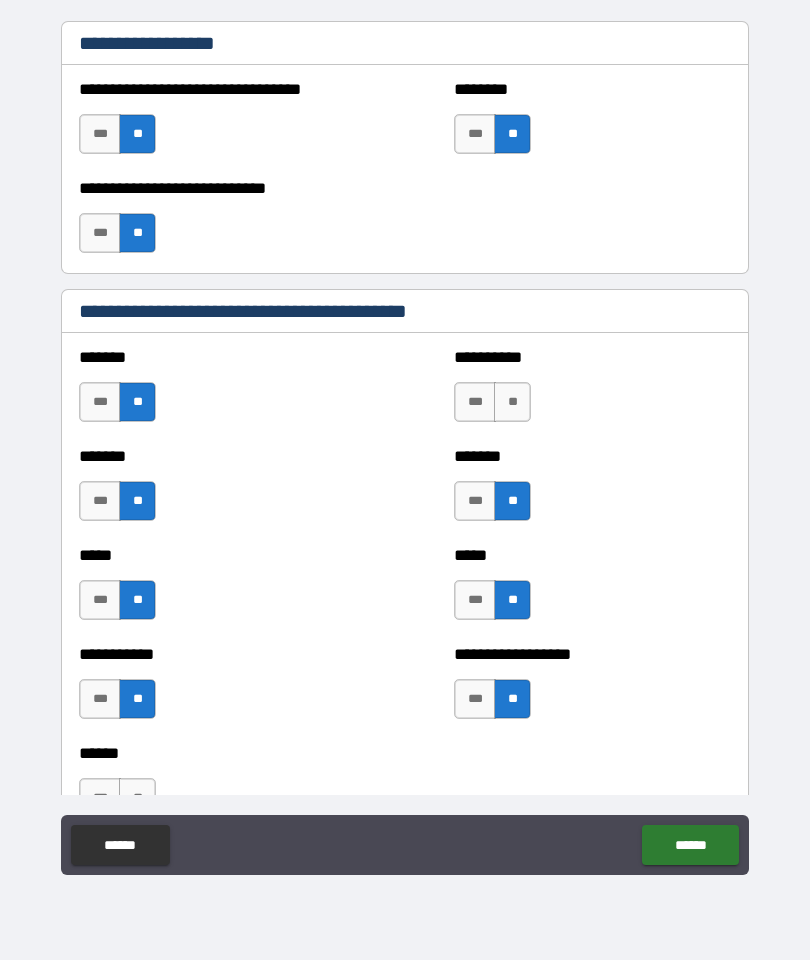 click on "**" at bounding box center (512, 402) 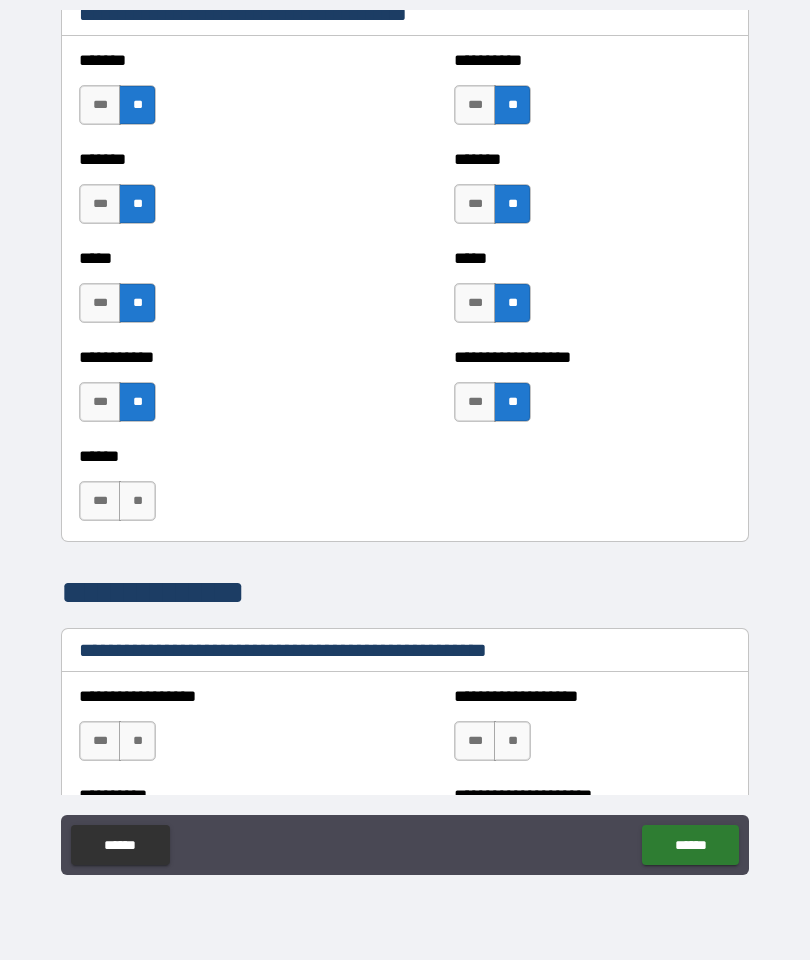 scroll, scrollTop: 2190, scrollLeft: 0, axis: vertical 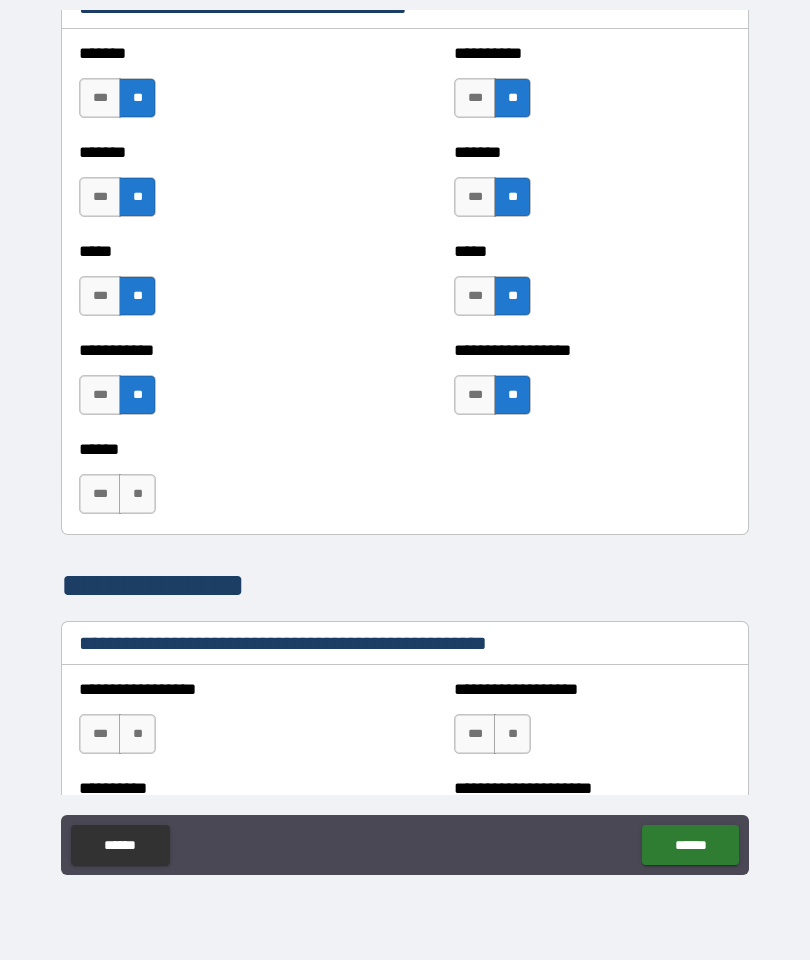 click on "**" at bounding box center (137, 494) 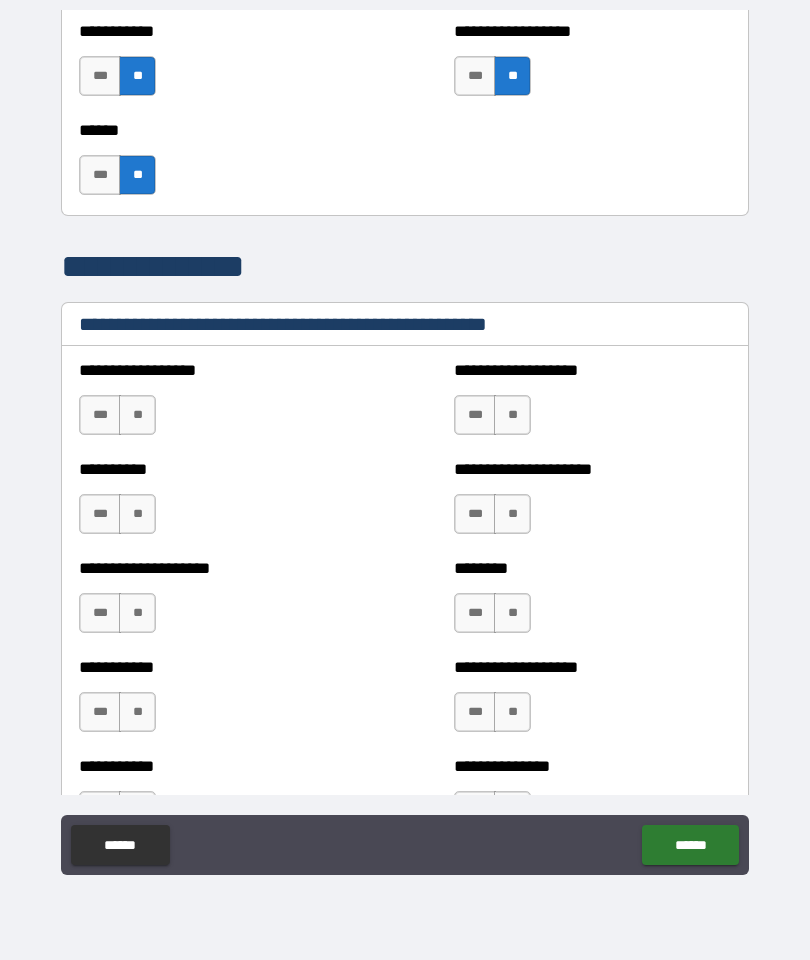 scroll, scrollTop: 2511, scrollLeft: 0, axis: vertical 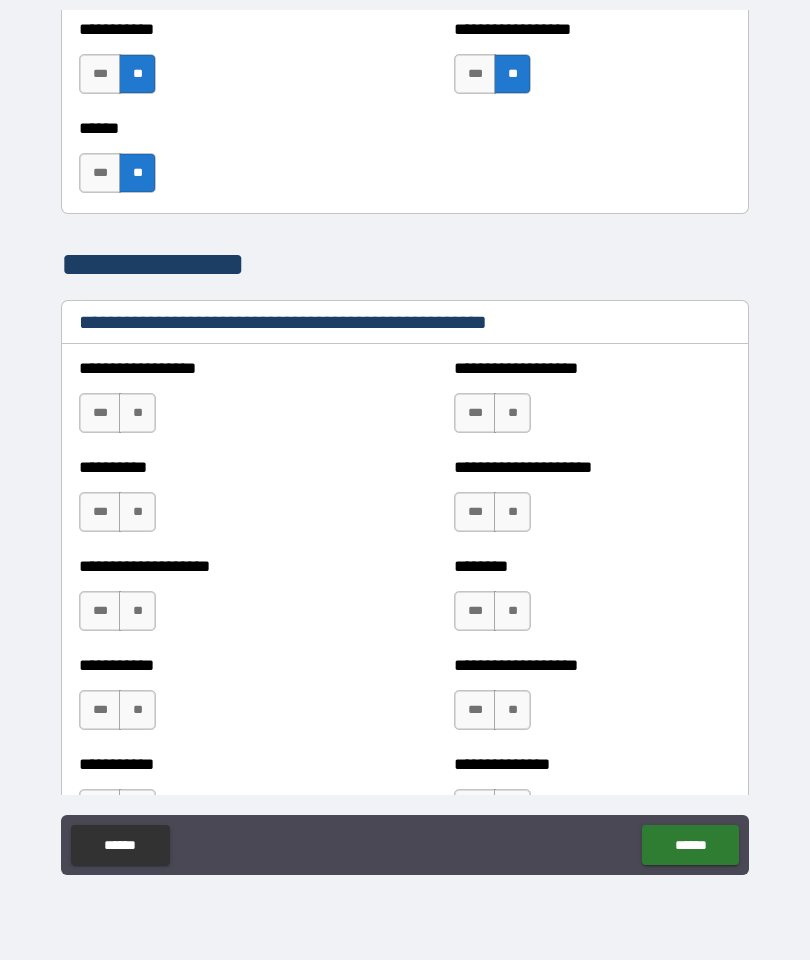 click on "**" at bounding box center (137, 413) 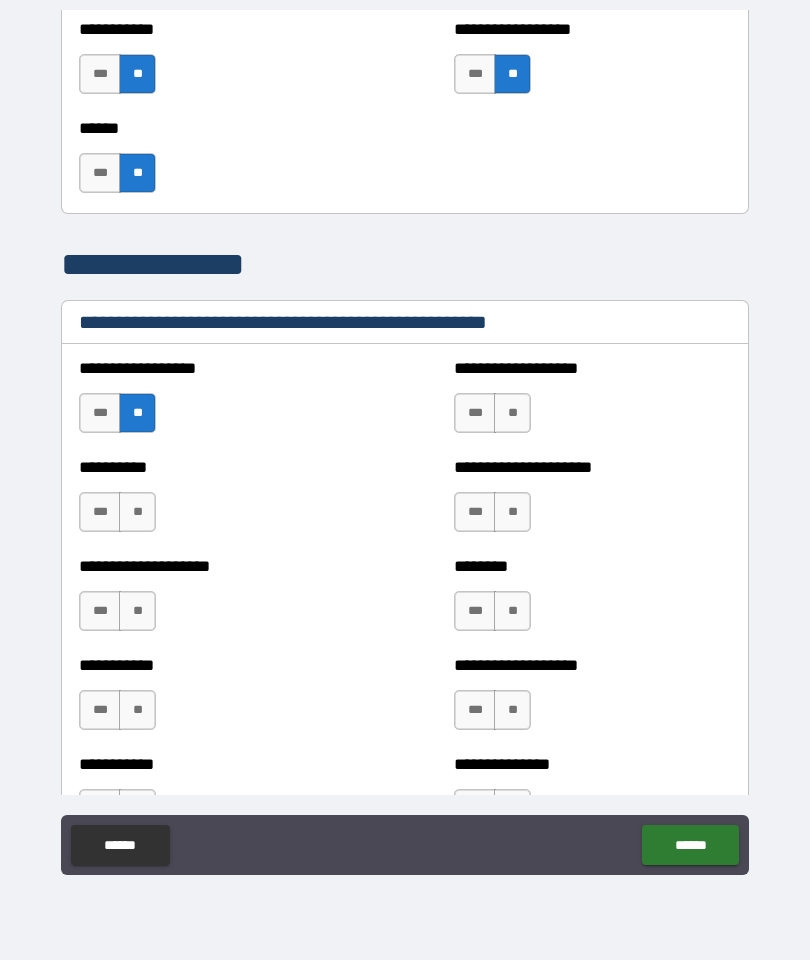 click on "**" at bounding box center (137, 512) 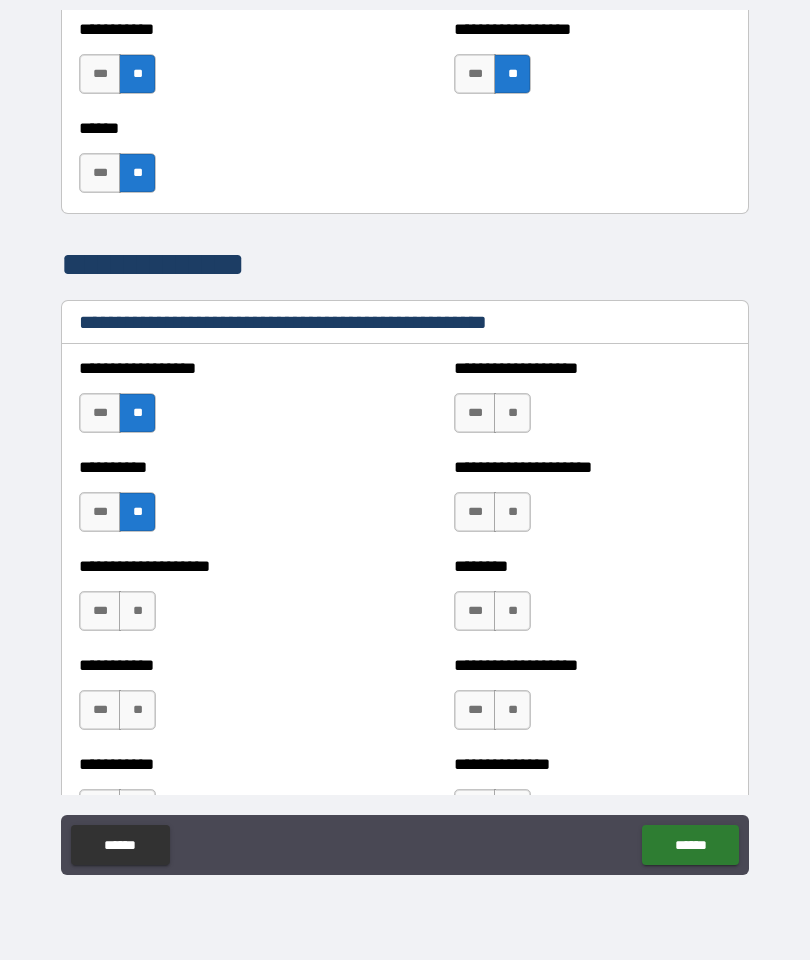 click on "**" at bounding box center (137, 611) 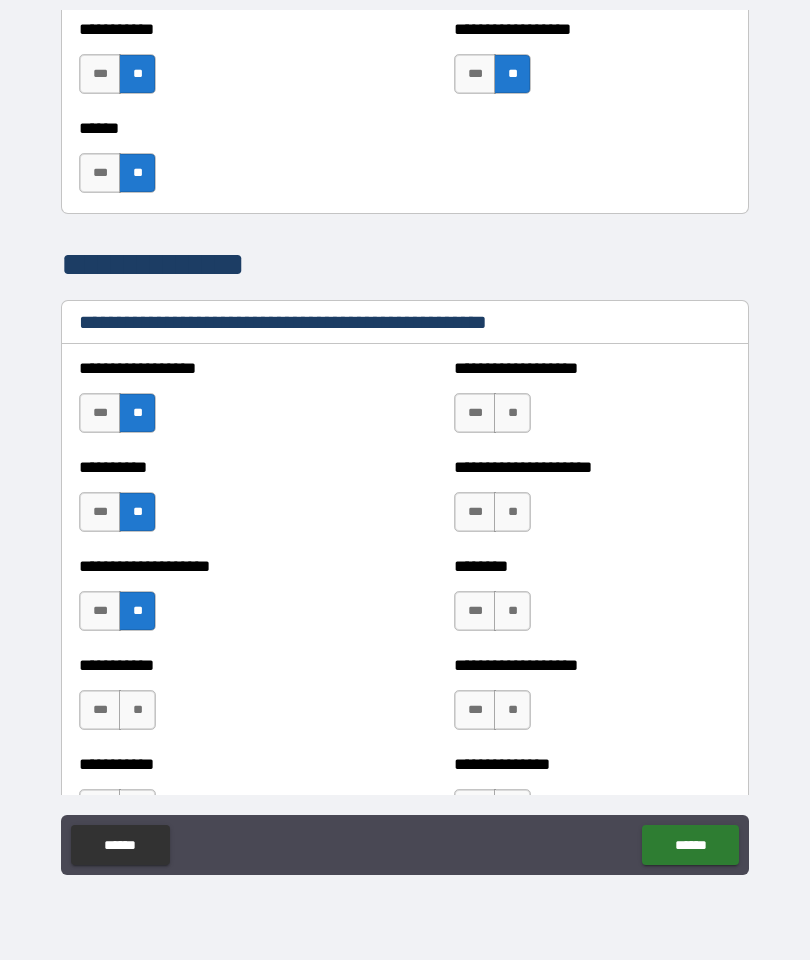 click on "**" at bounding box center [137, 710] 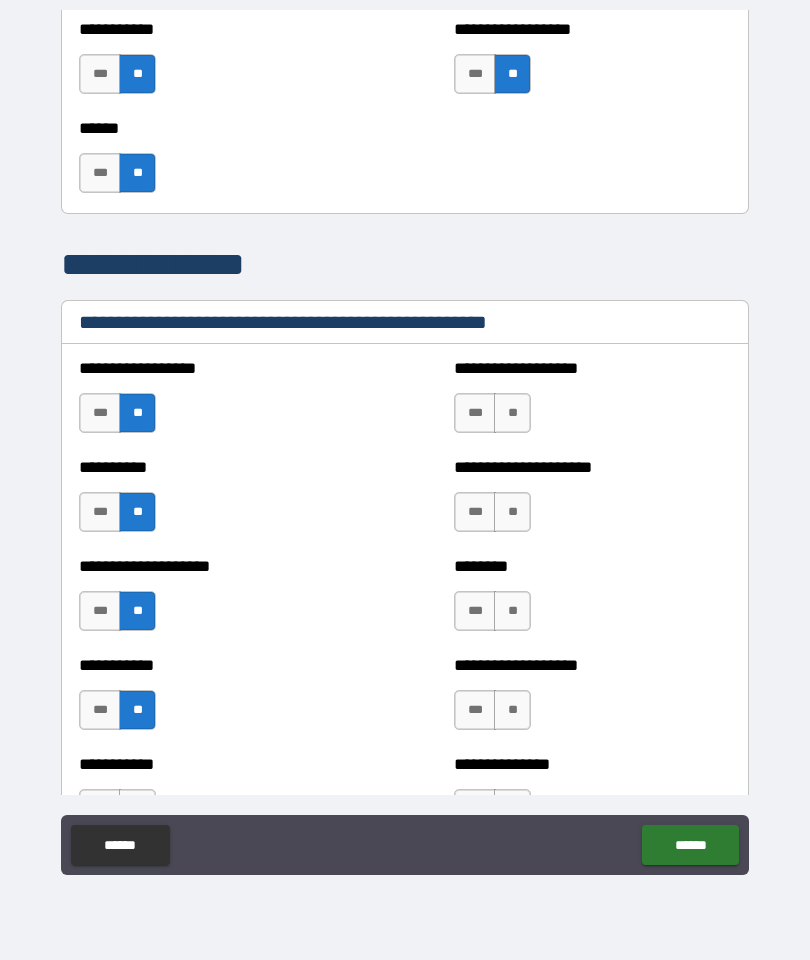 click on "**" at bounding box center [512, 710] 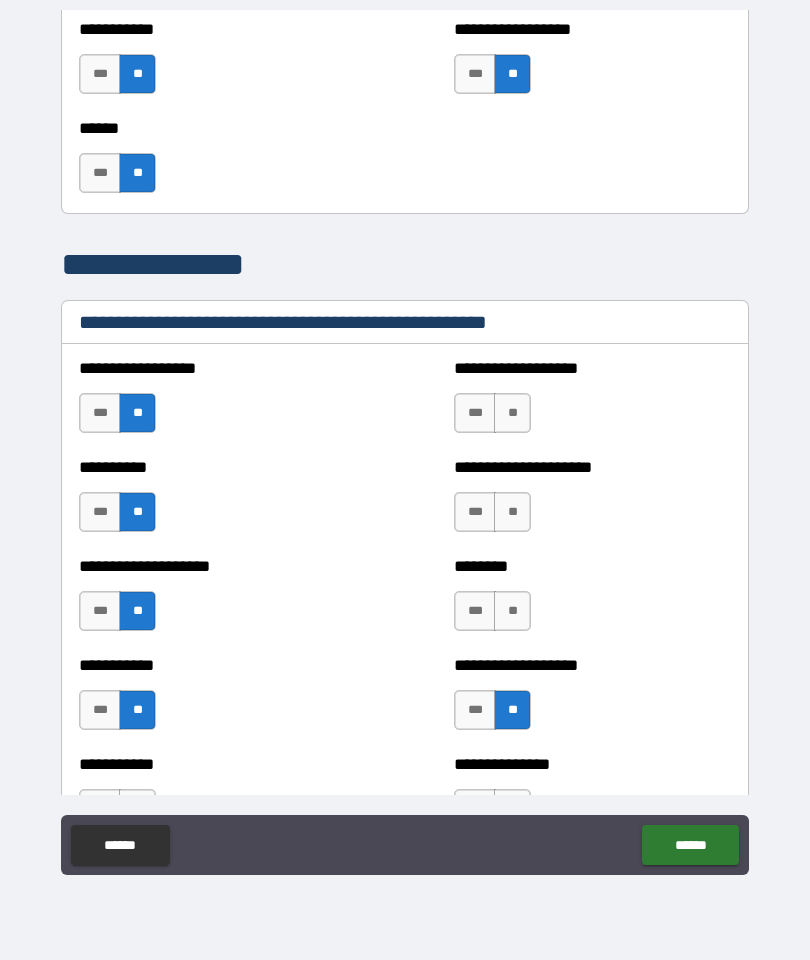 click on "**" at bounding box center (512, 611) 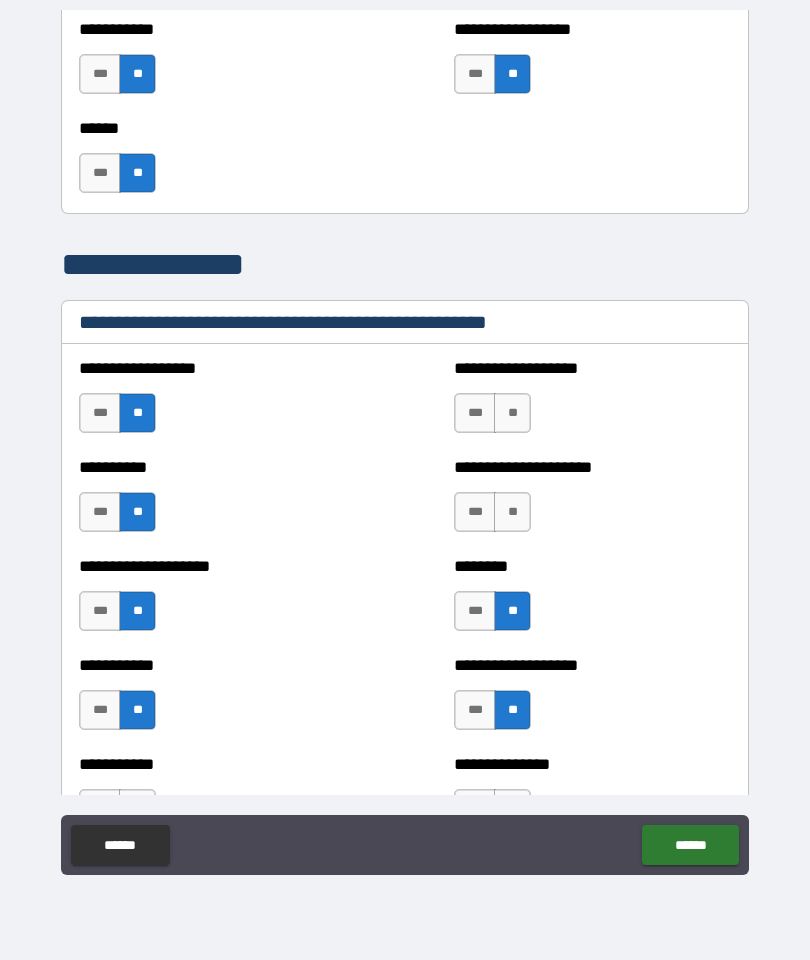 click on "**" at bounding box center [512, 512] 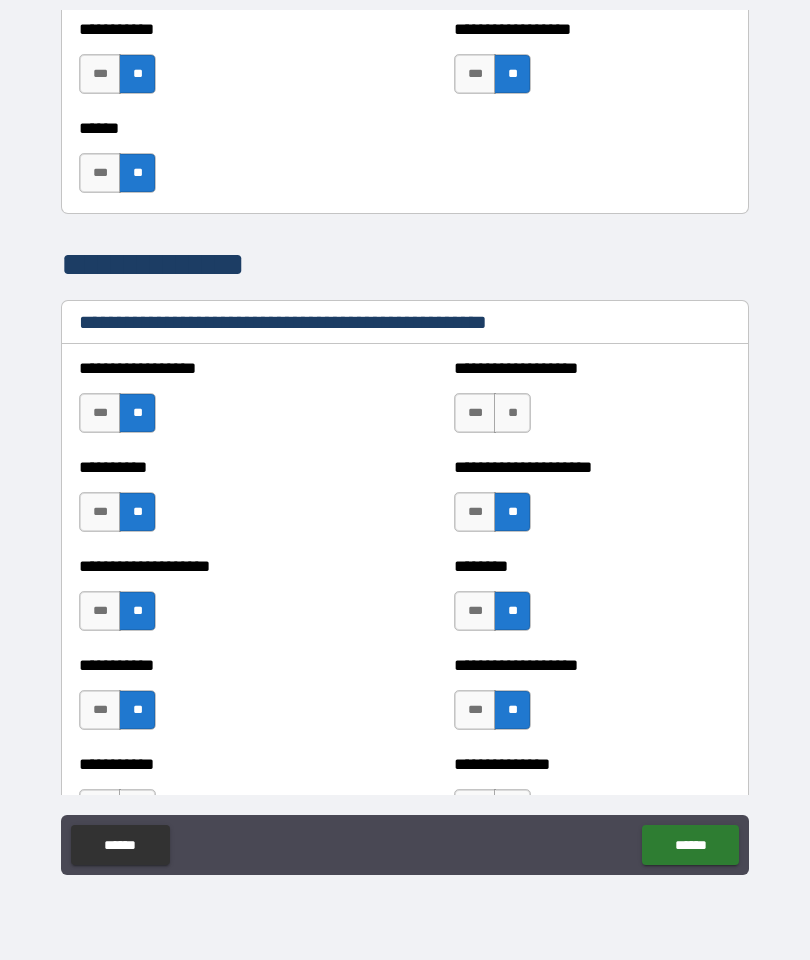 click on "**" at bounding box center [512, 413] 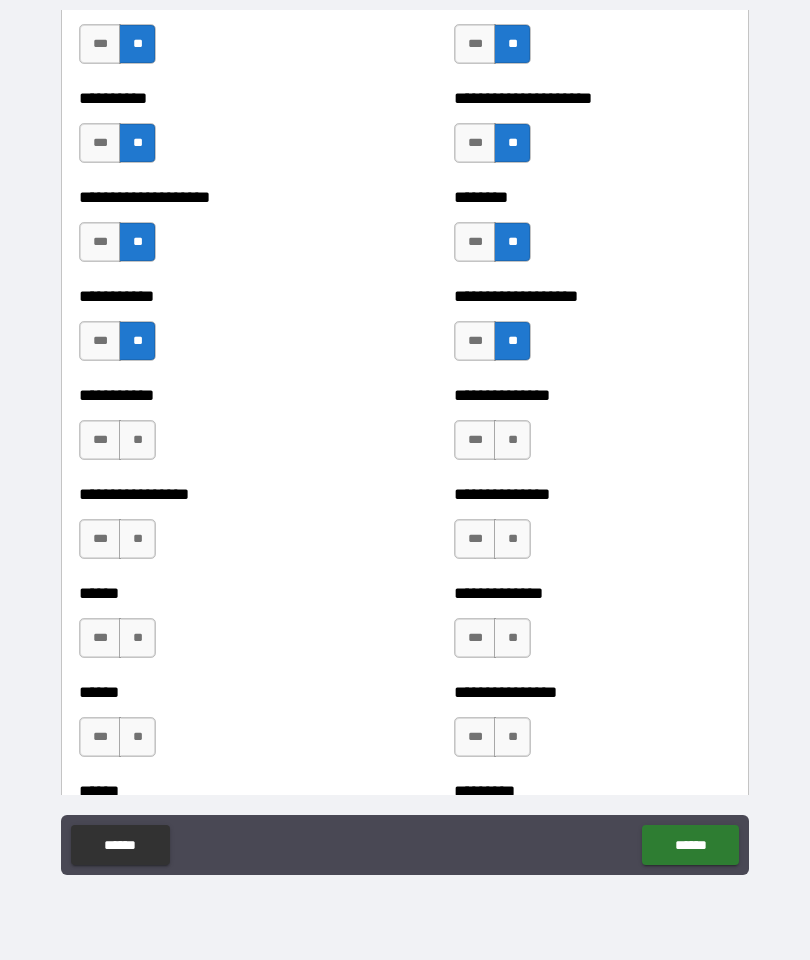 scroll, scrollTop: 2904, scrollLeft: 0, axis: vertical 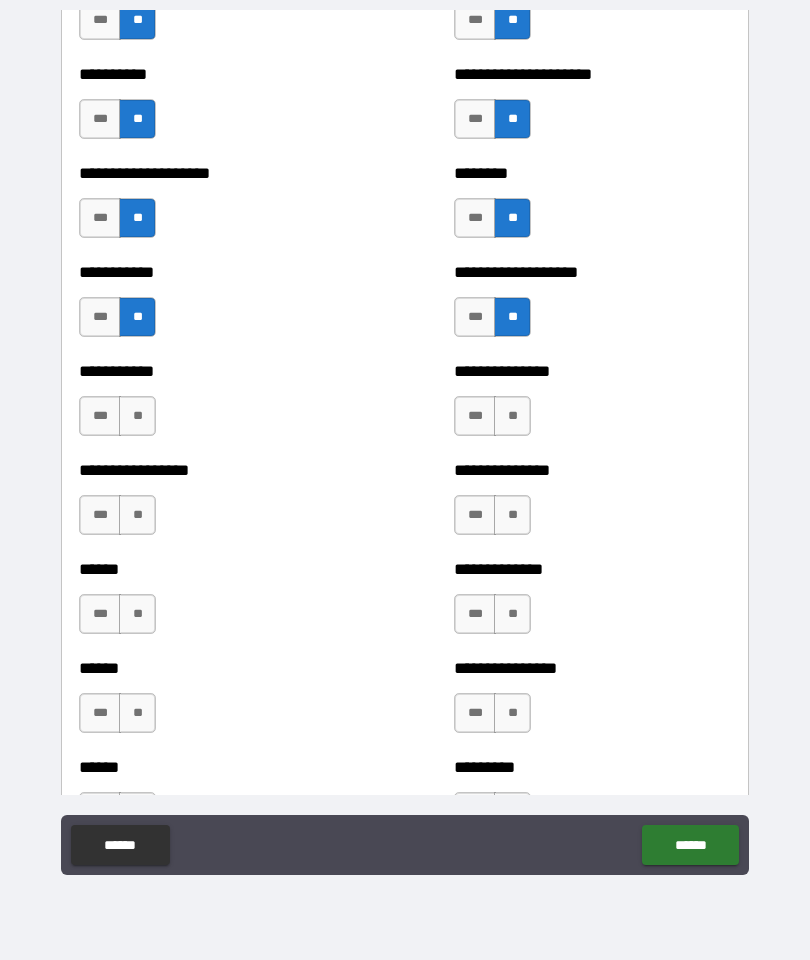 click on "**" at bounding box center (512, 416) 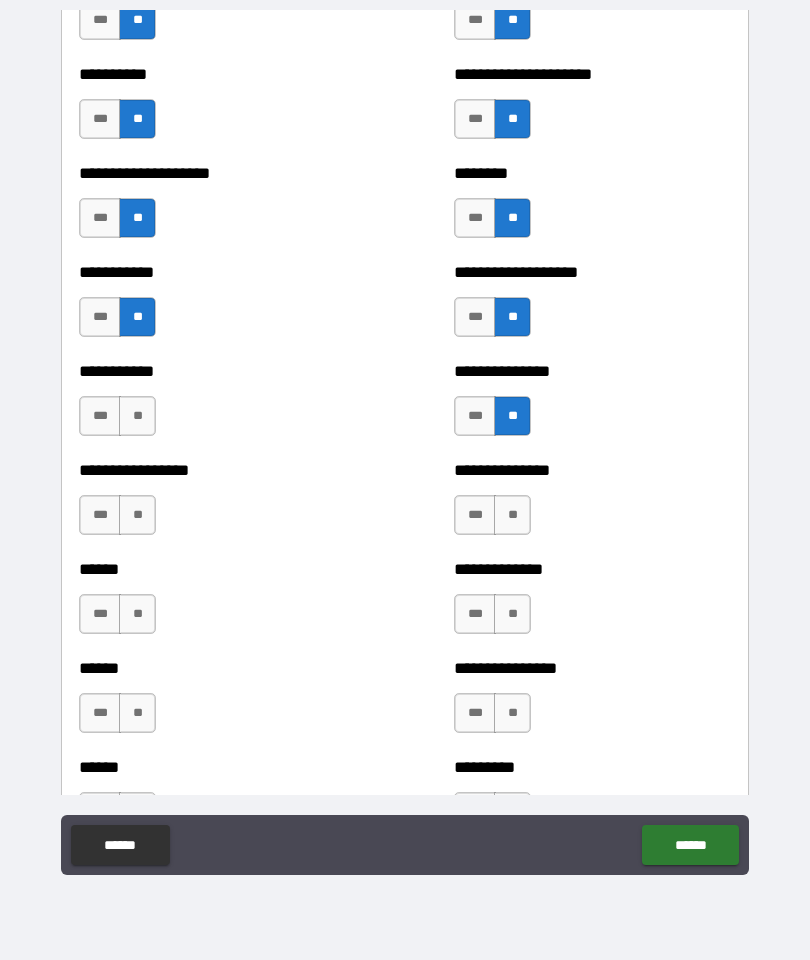 click on "**" at bounding box center (512, 515) 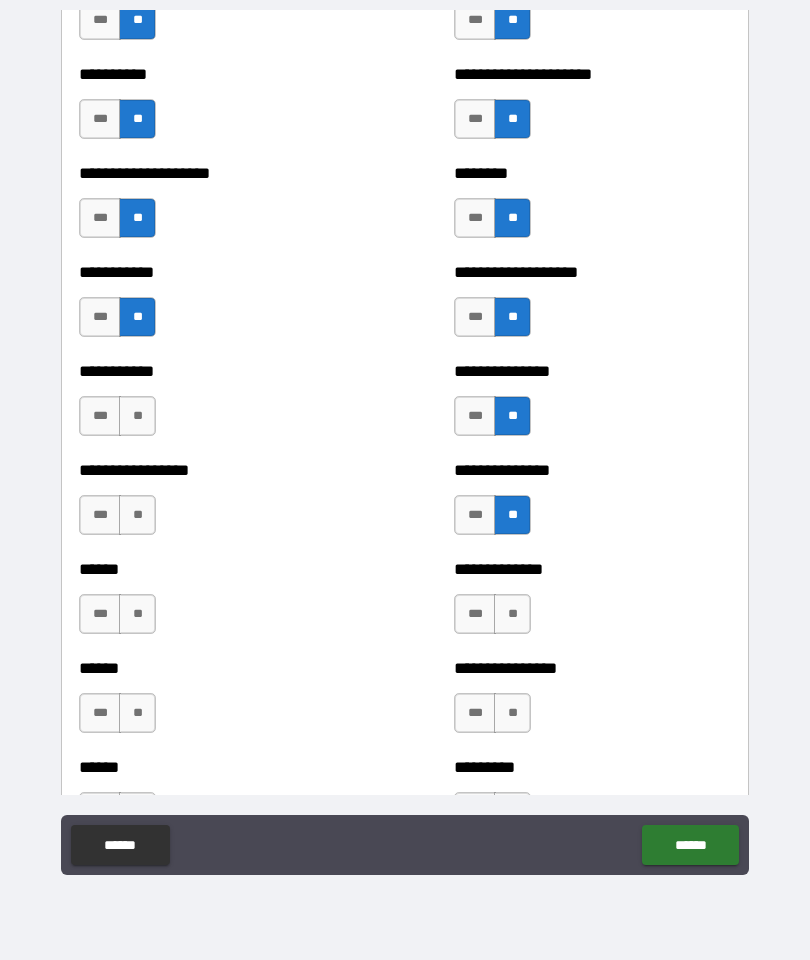 click on "**" at bounding box center [512, 614] 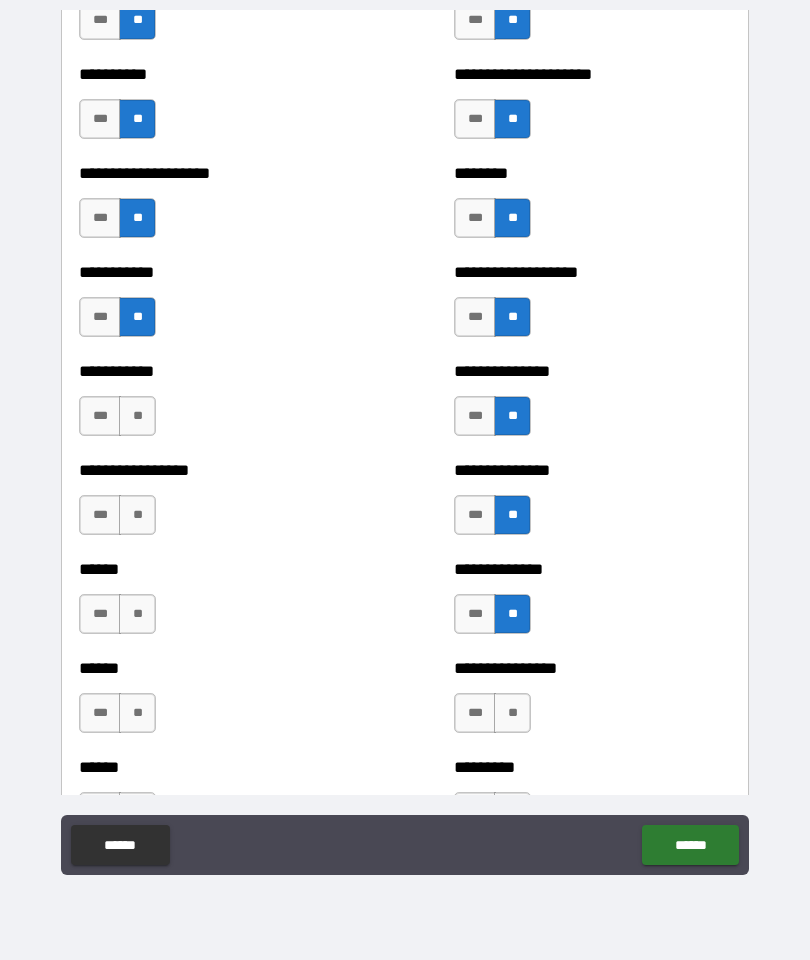 click on "**" at bounding box center [512, 713] 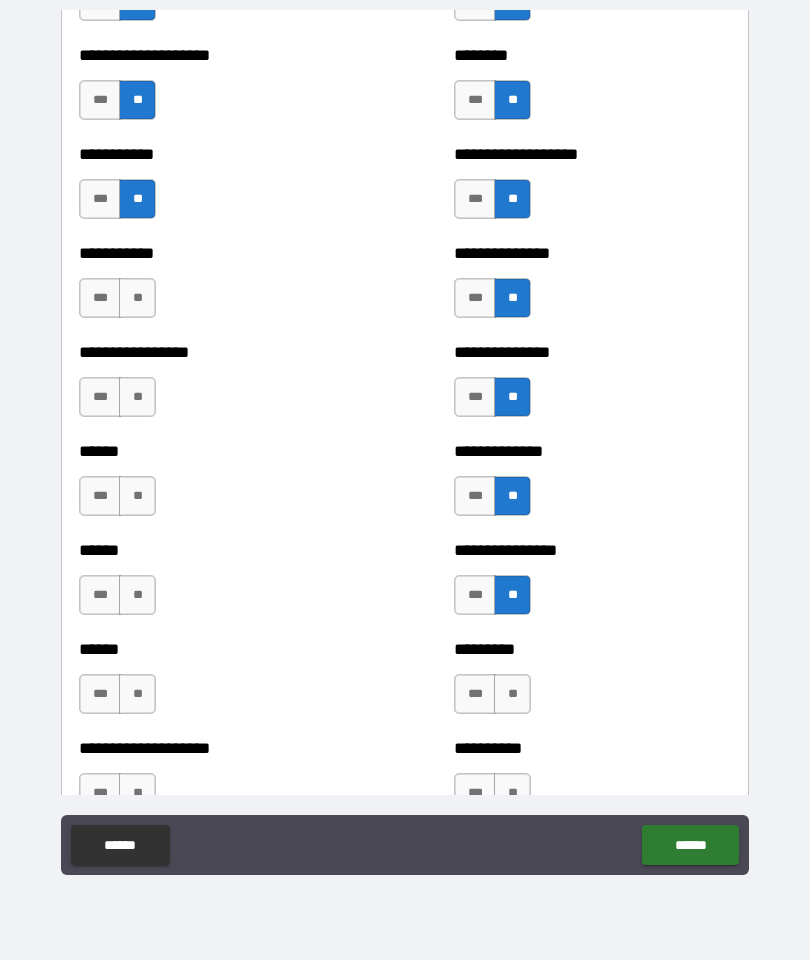 scroll, scrollTop: 3024, scrollLeft: 0, axis: vertical 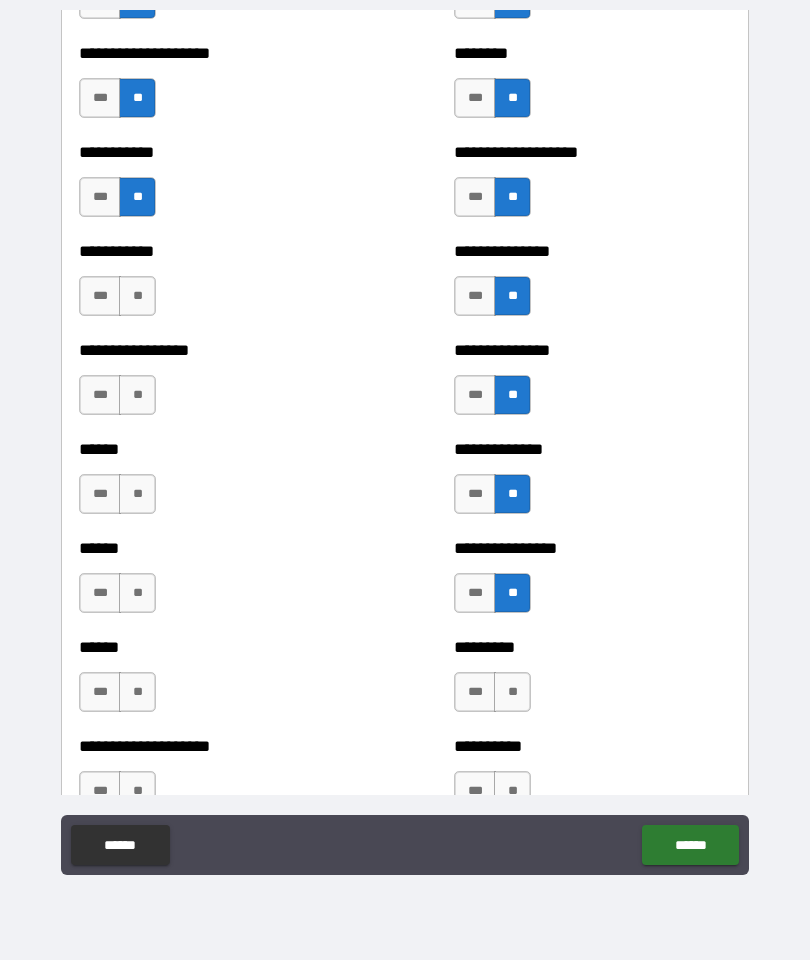 click on "**" at bounding box center (137, 296) 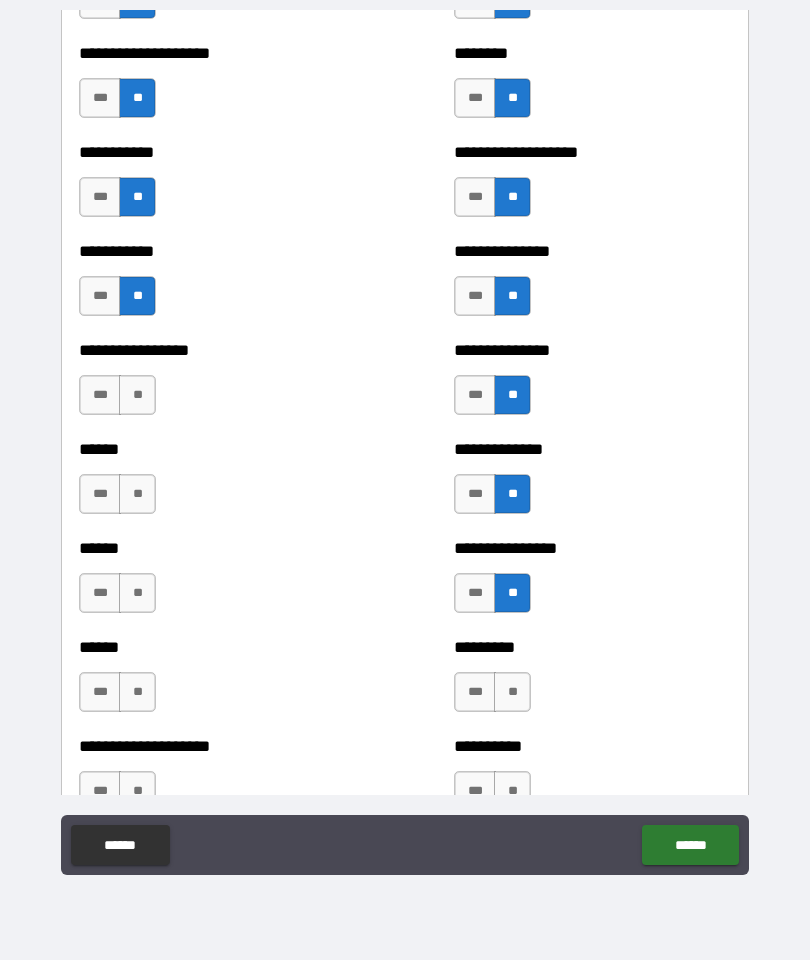 click on "**" at bounding box center [137, 395] 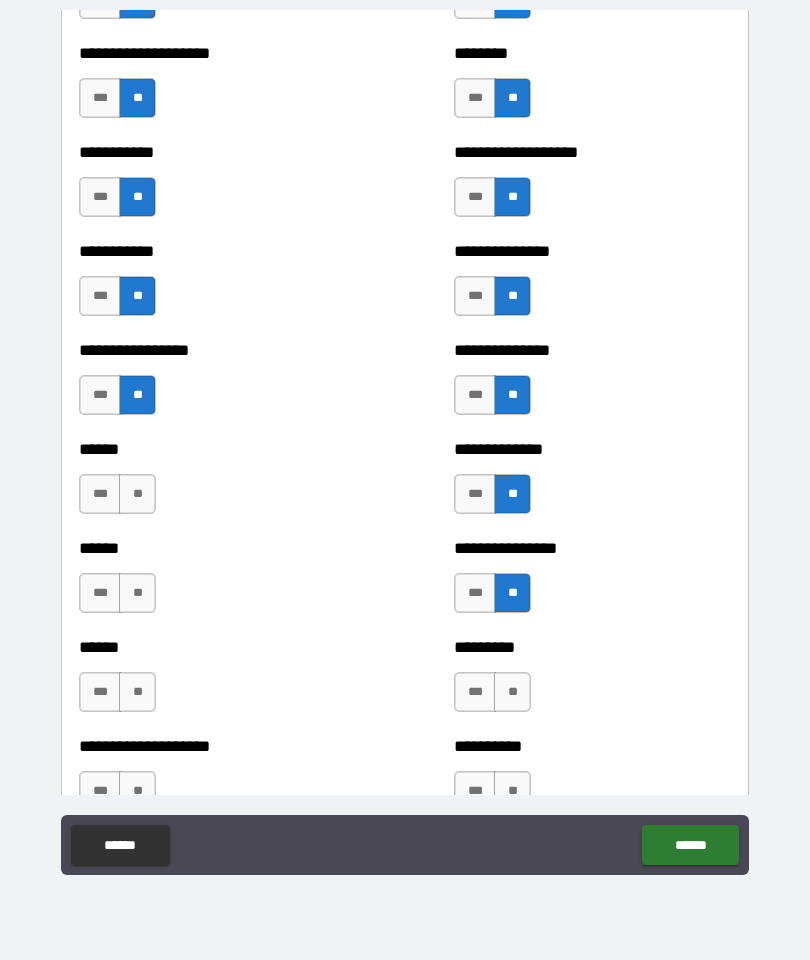 click on "**" at bounding box center (137, 494) 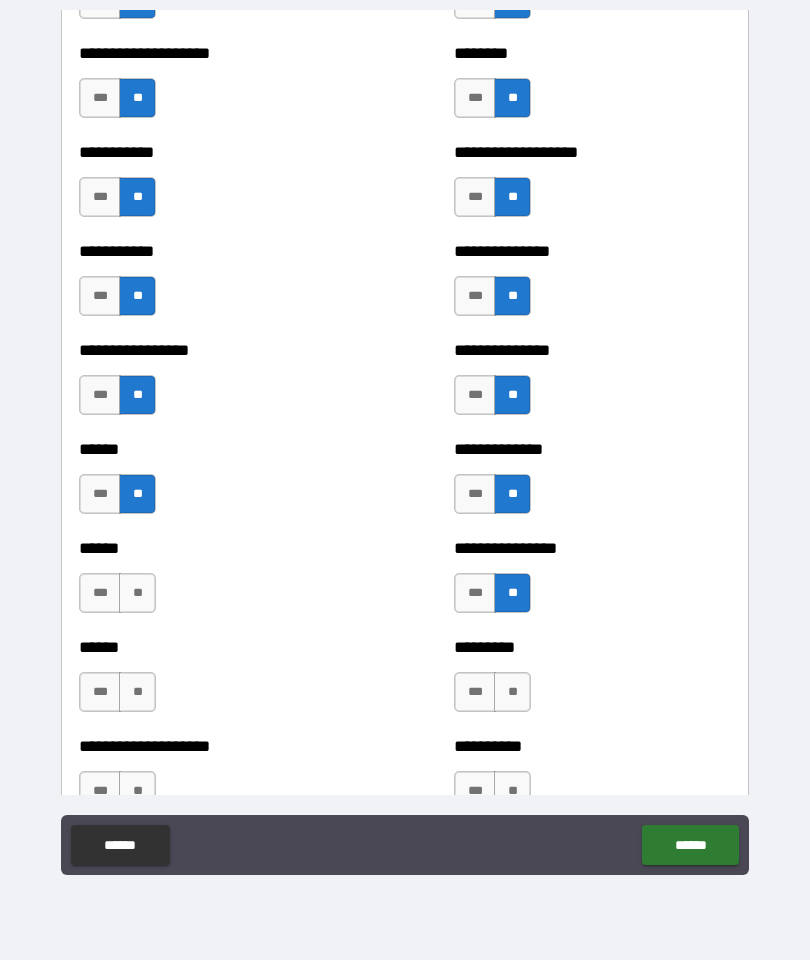 click on "**" at bounding box center (137, 593) 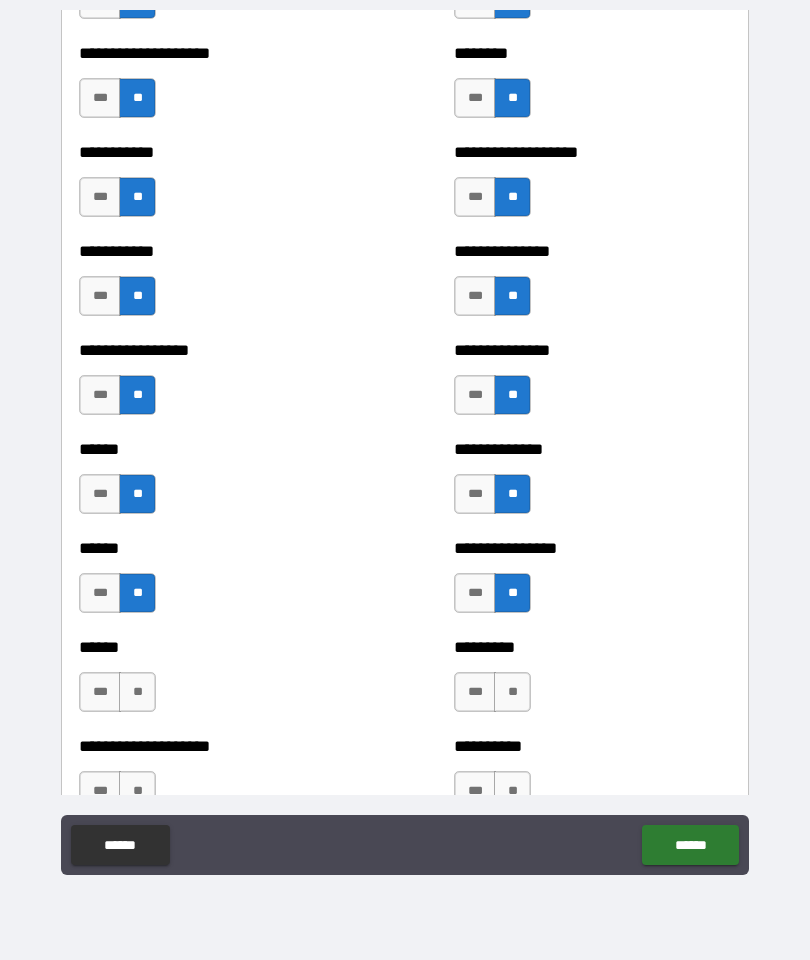click on "**" at bounding box center (137, 692) 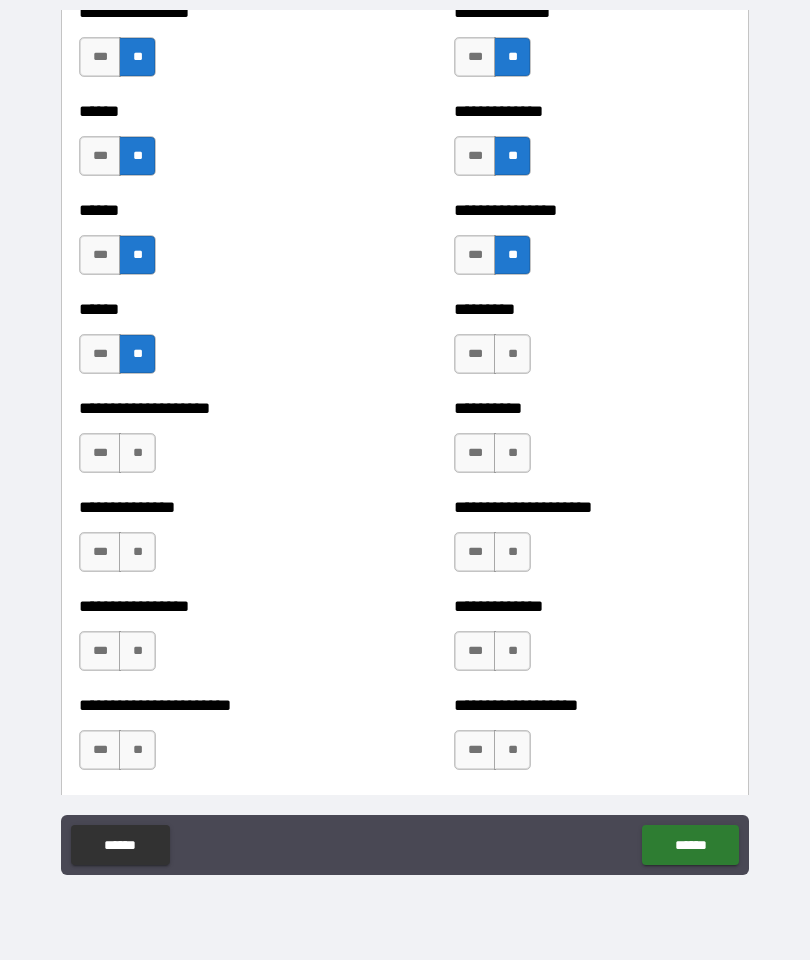 scroll, scrollTop: 3376, scrollLeft: 0, axis: vertical 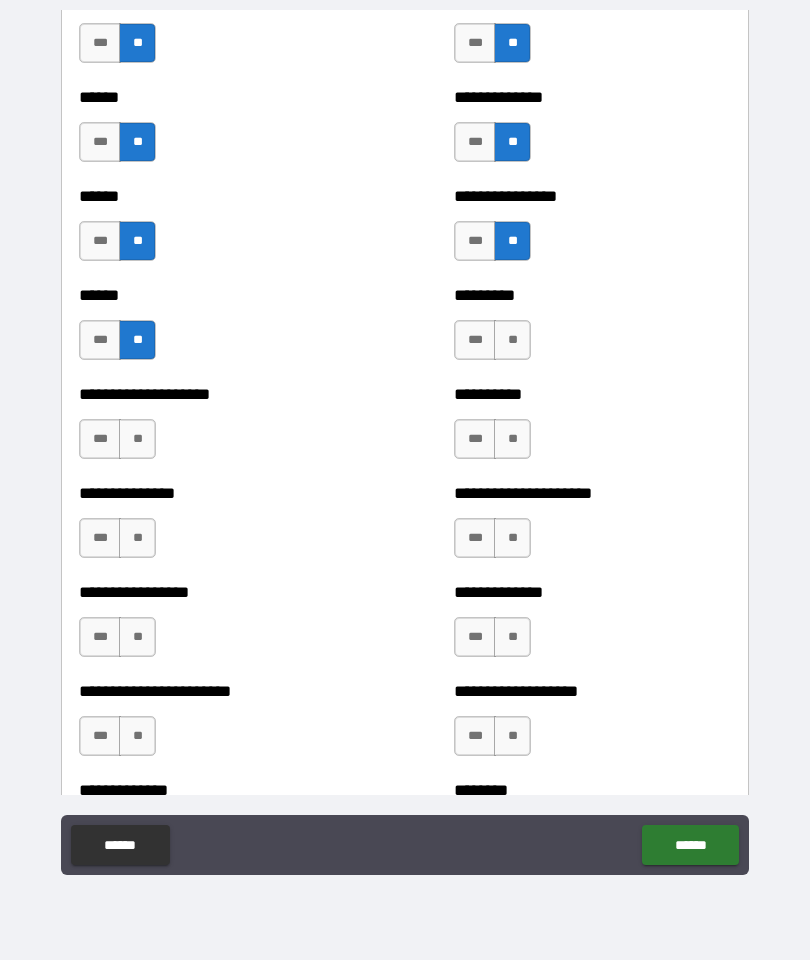 click on "**" at bounding box center (512, 340) 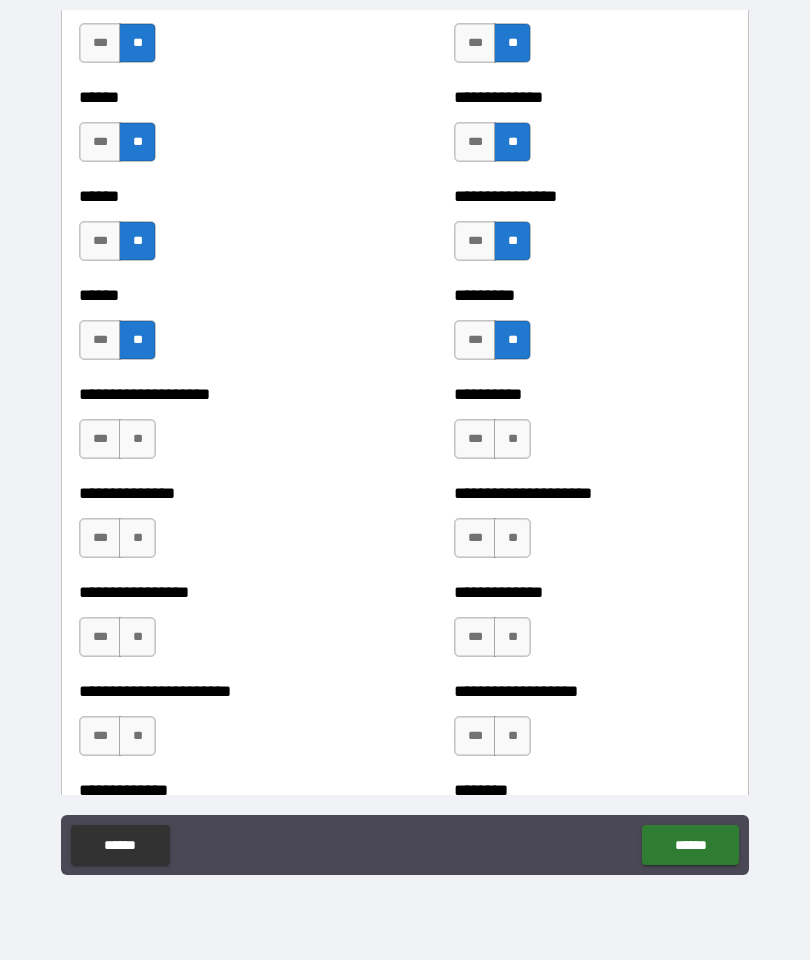 click on "**" at bounding box center [512, 439] 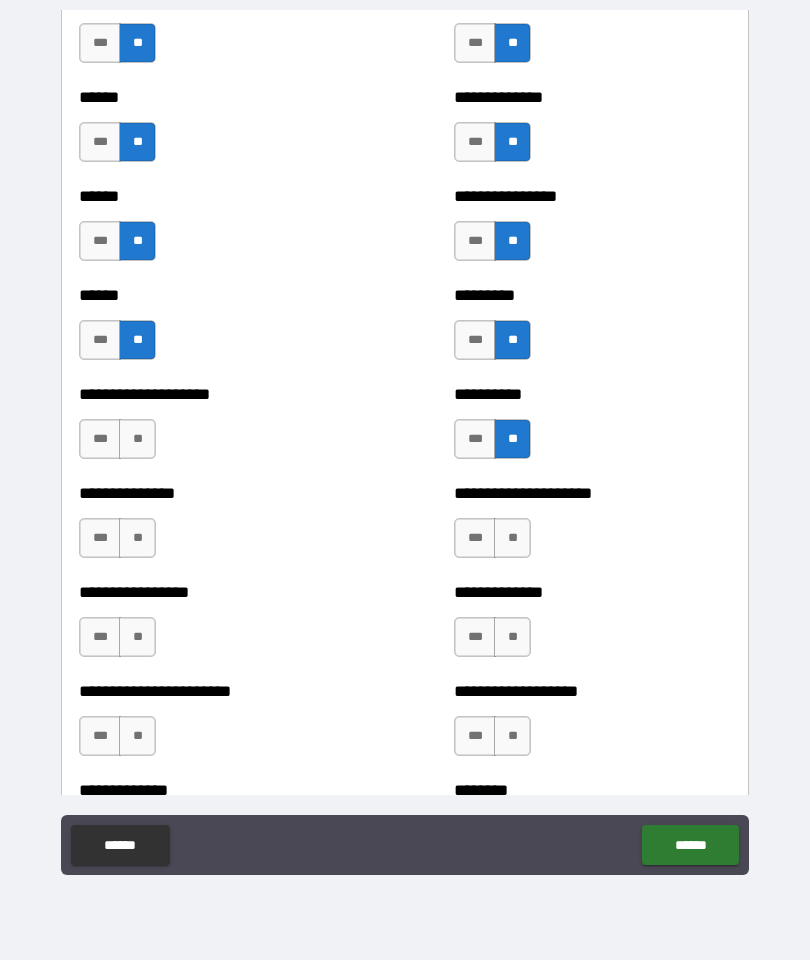 click on "**" at bounding box center [512, 538] 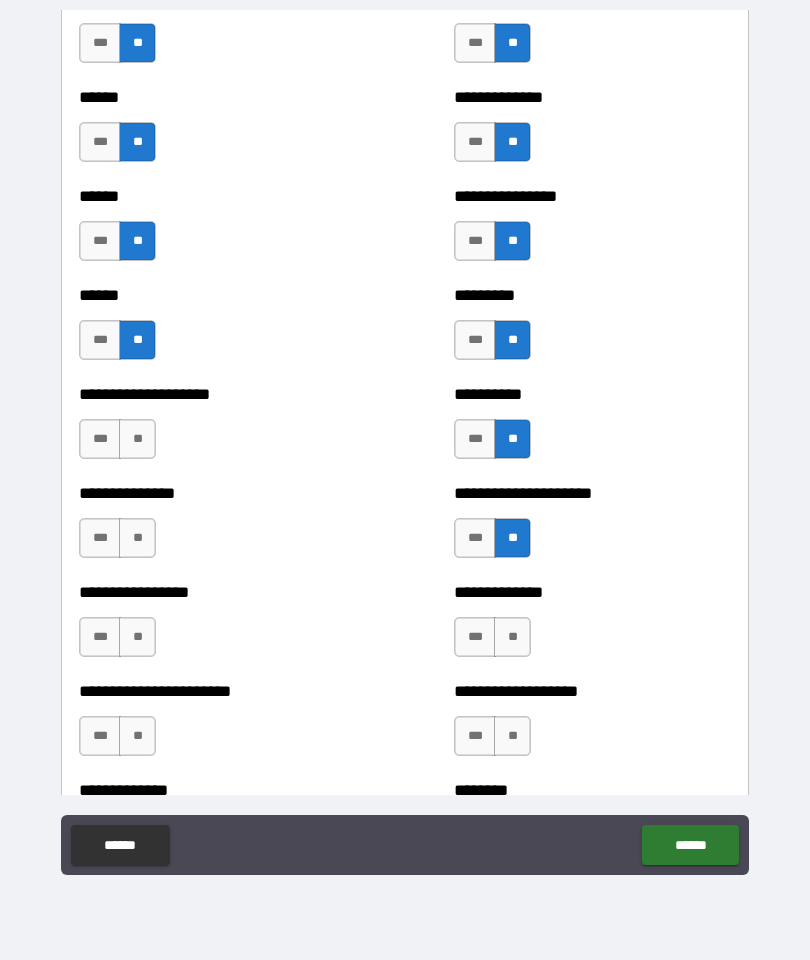 click on "**" at bounding box center (512, 637) 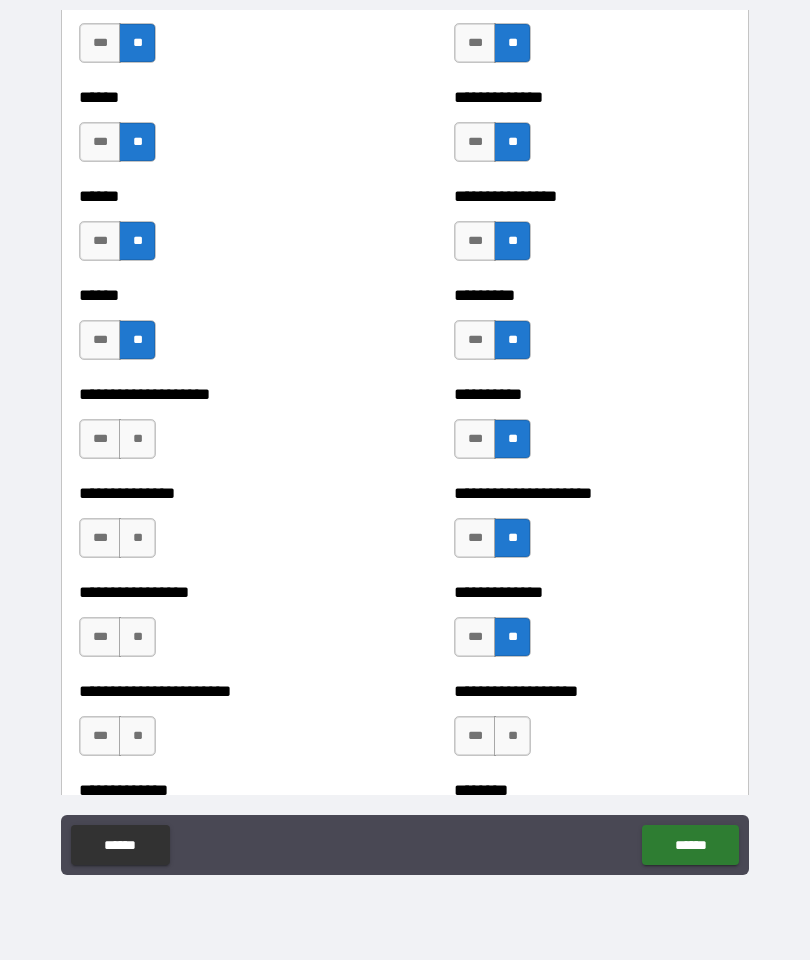 click on "**" at bounding box center [512, 736] 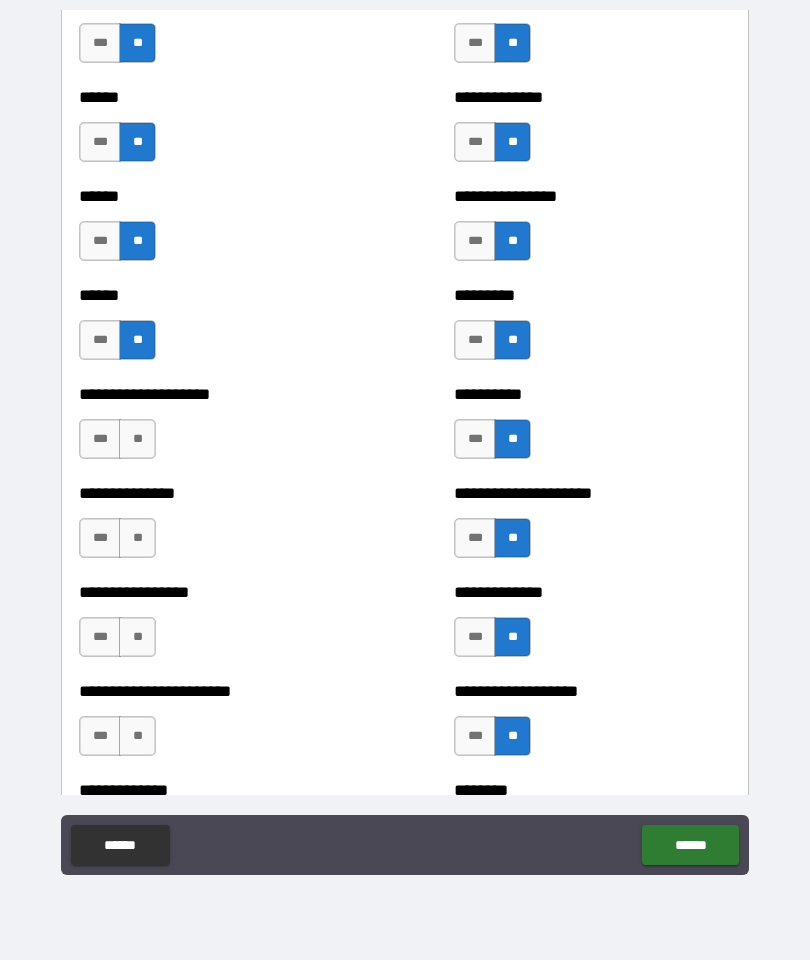 click on "**" at bounding box center [137, 736] 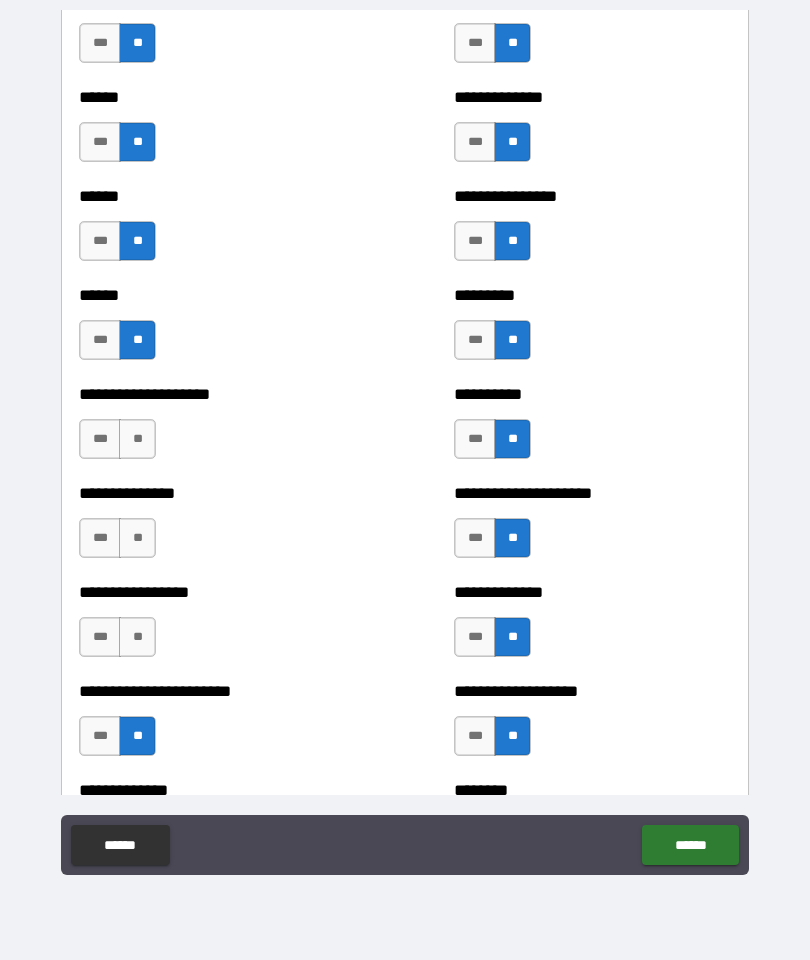 click on "**" at bounding box center (137, 637) 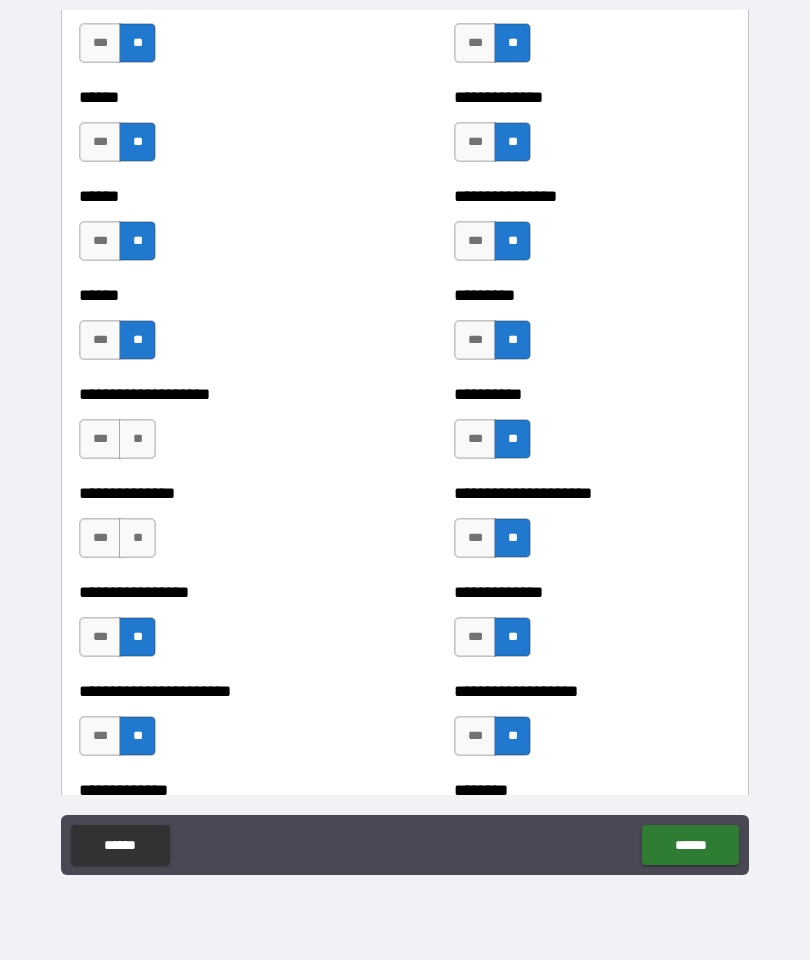 click on "**" at bounding box center (137, 538) 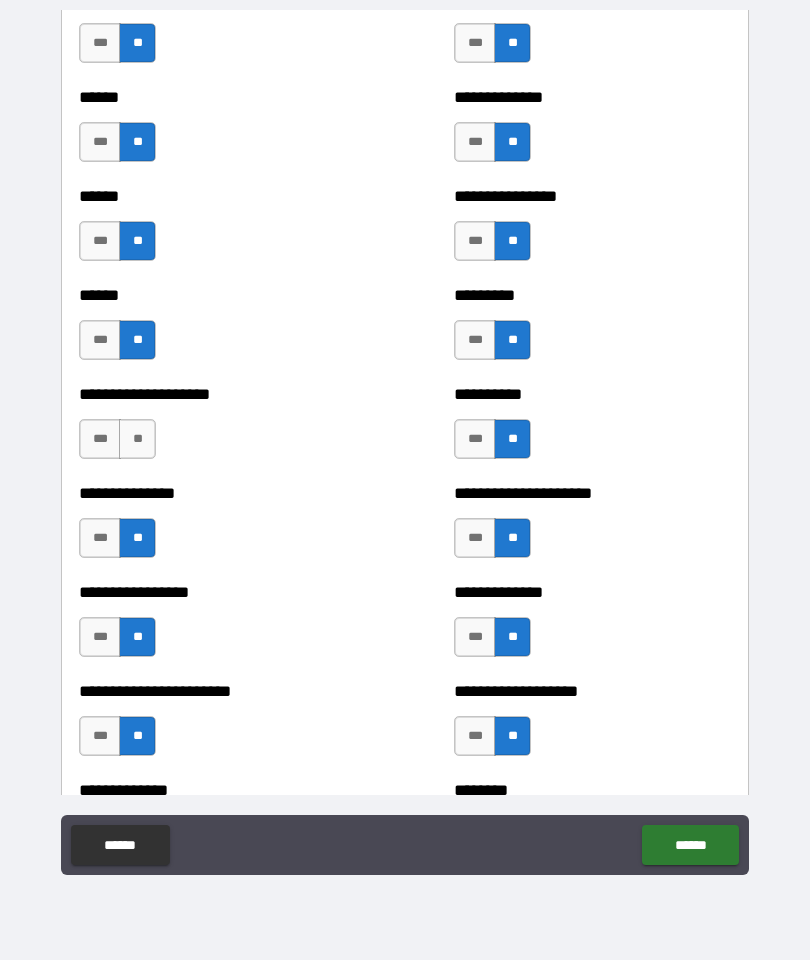 click on "**" at bounding box center (137, 439) 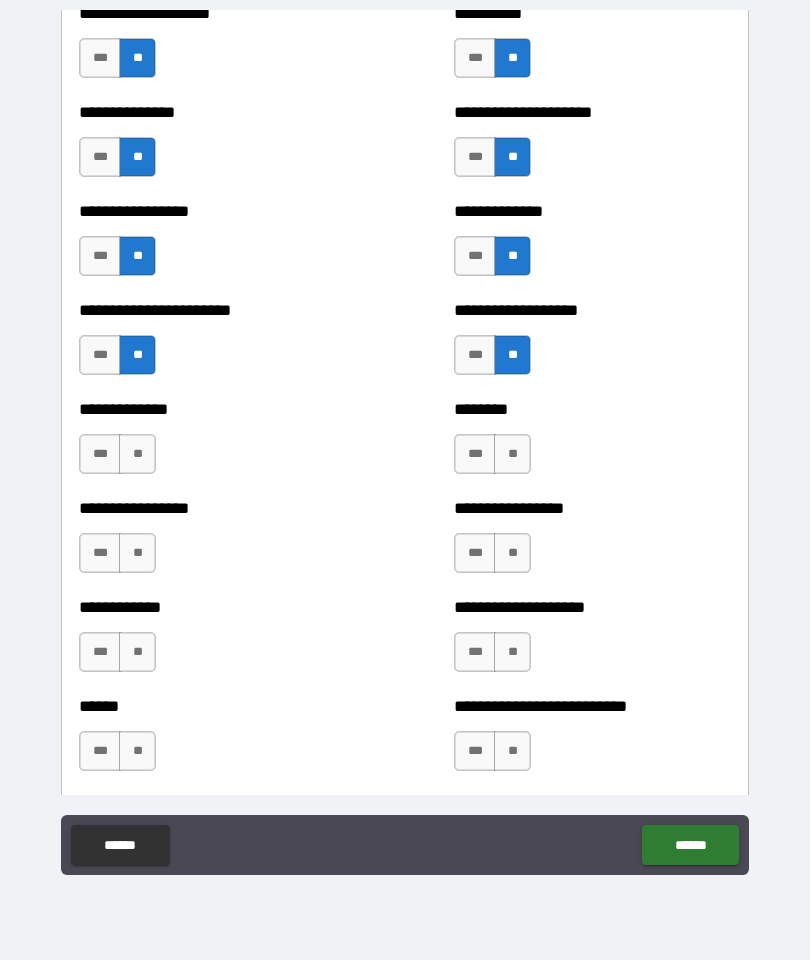 scroll, scrollTop: 3760, scrollLeft: 0, axis: vertical 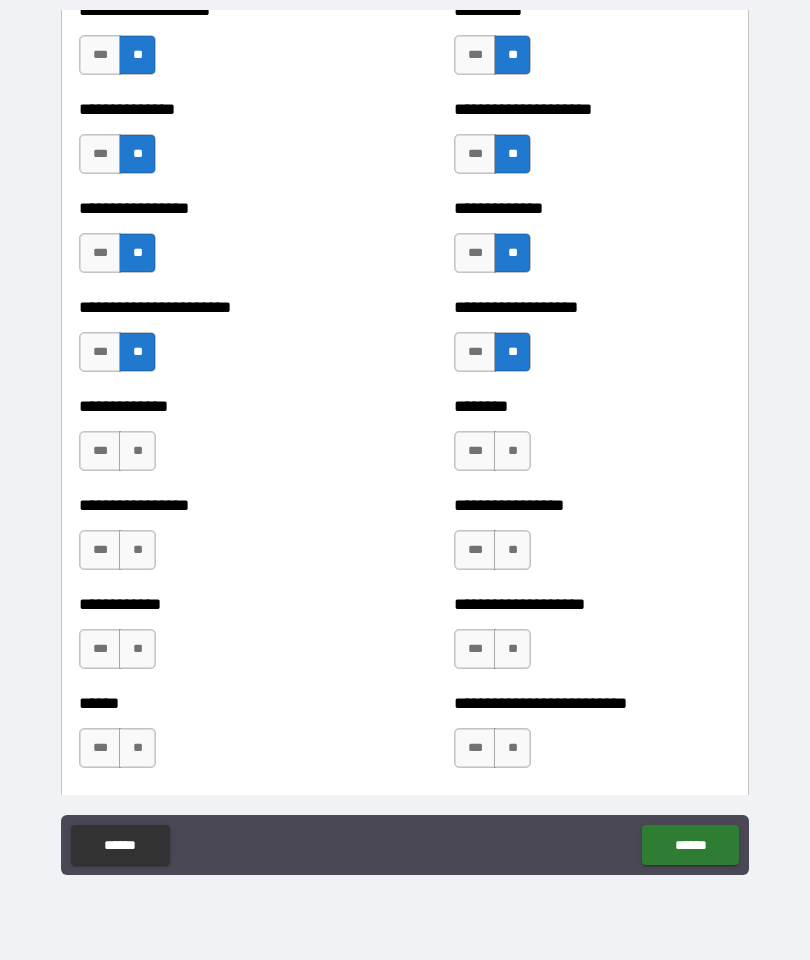 click on "**" at bounding box center (512, 550) 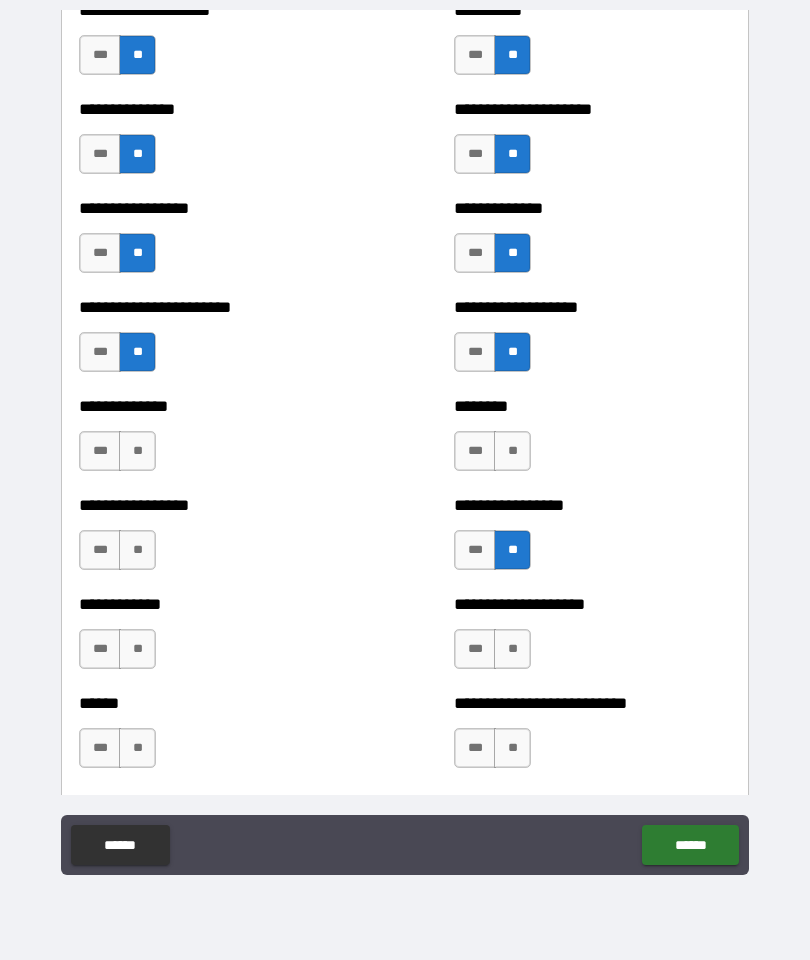 click on "**" at bounding box center [512, 451] 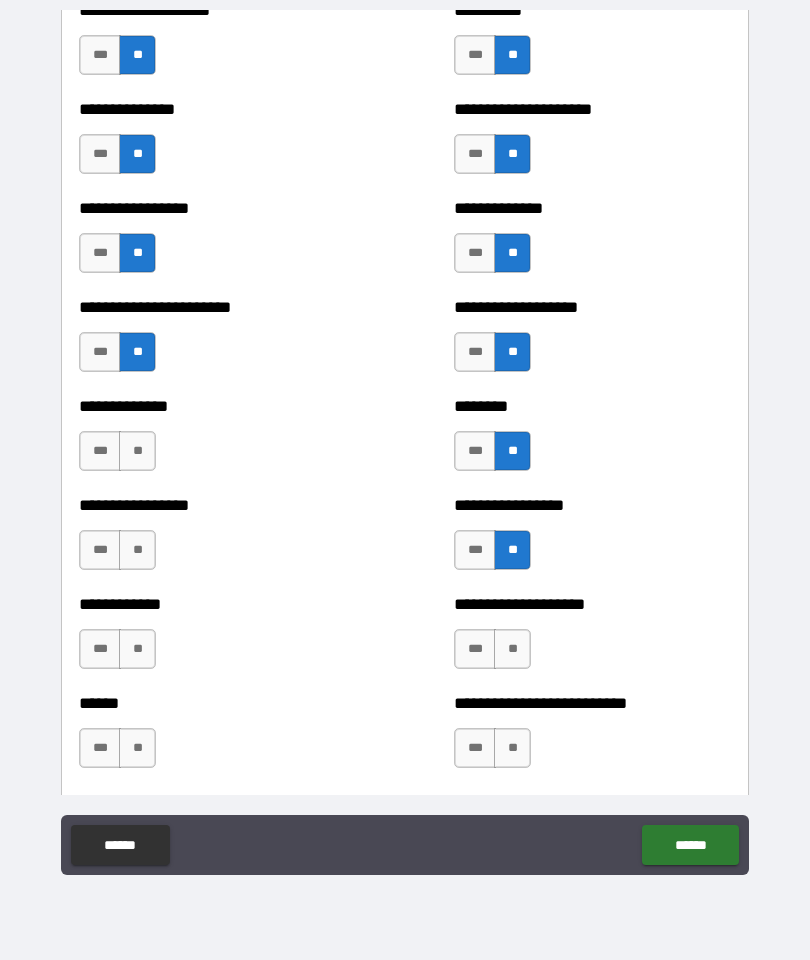 click on "**" at bounding box center (512, 649) 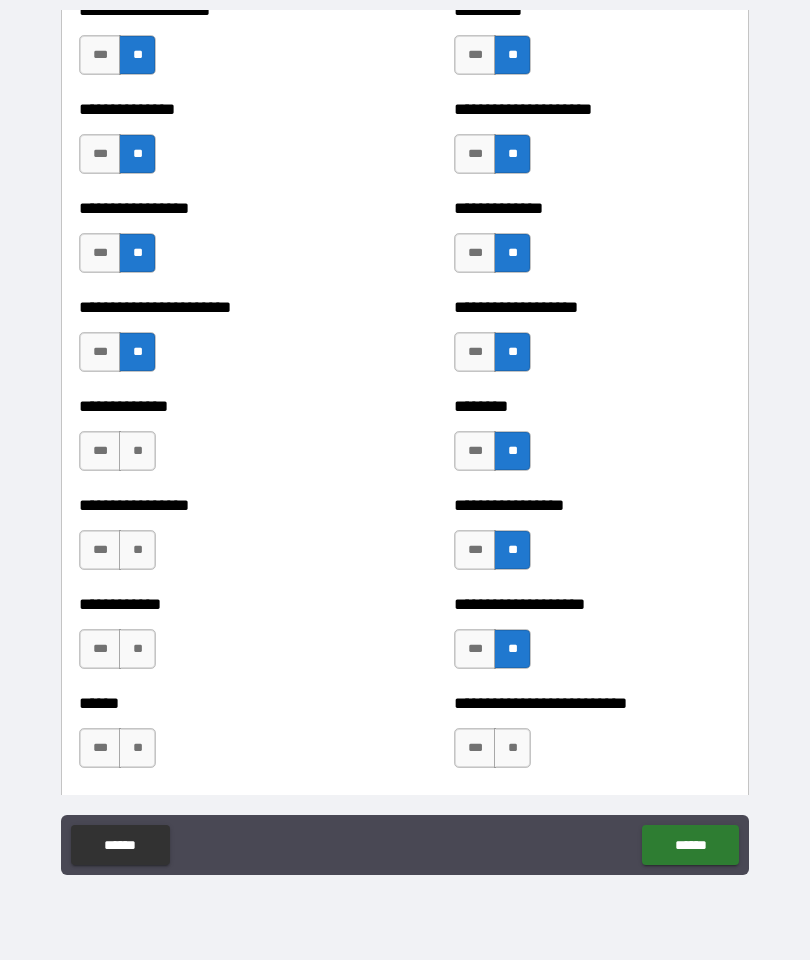 click on "**********" at bounding box center [592, 738] 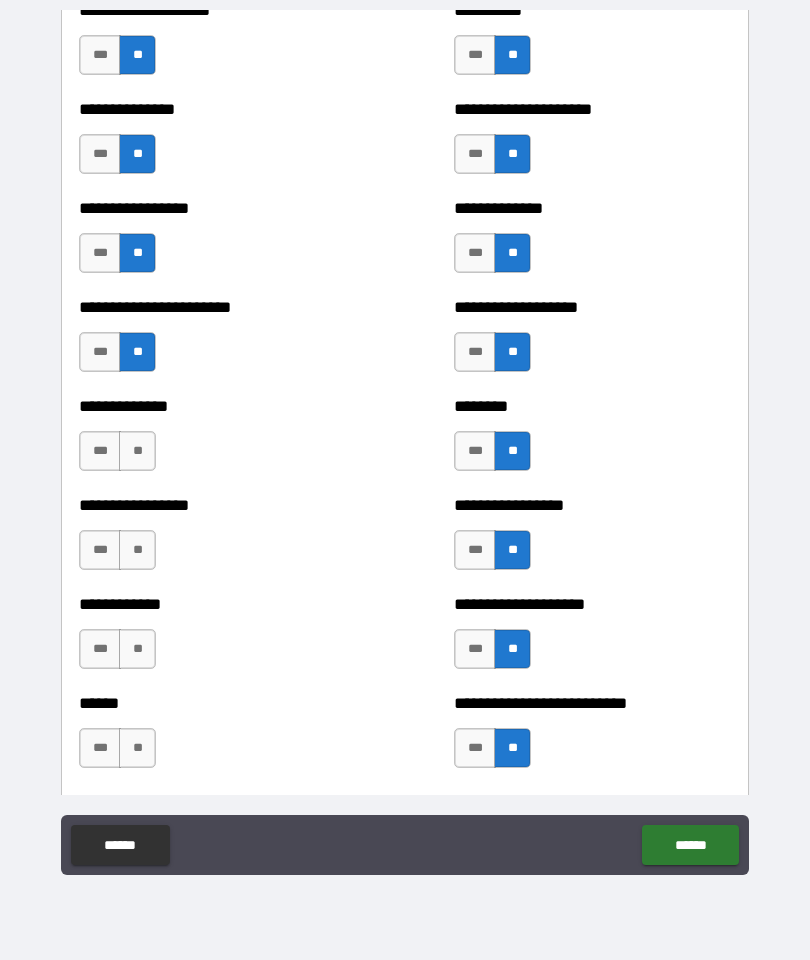 click on "**" at bounding box center [137, 748] 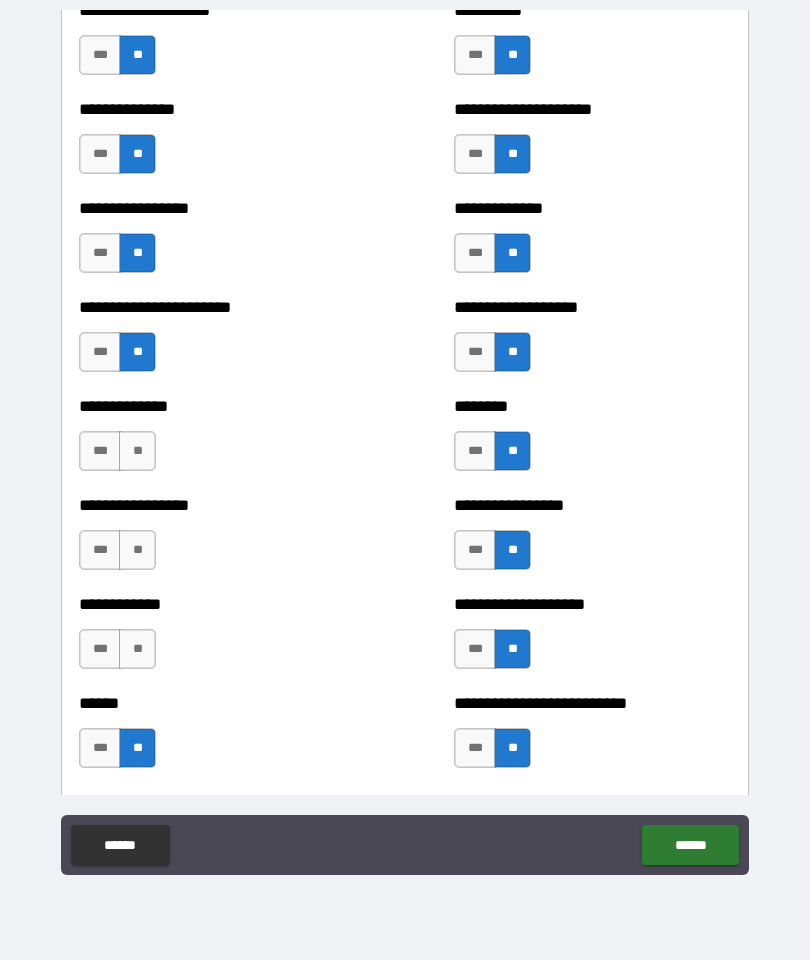 click on "**" at bounding box center (137, 649) 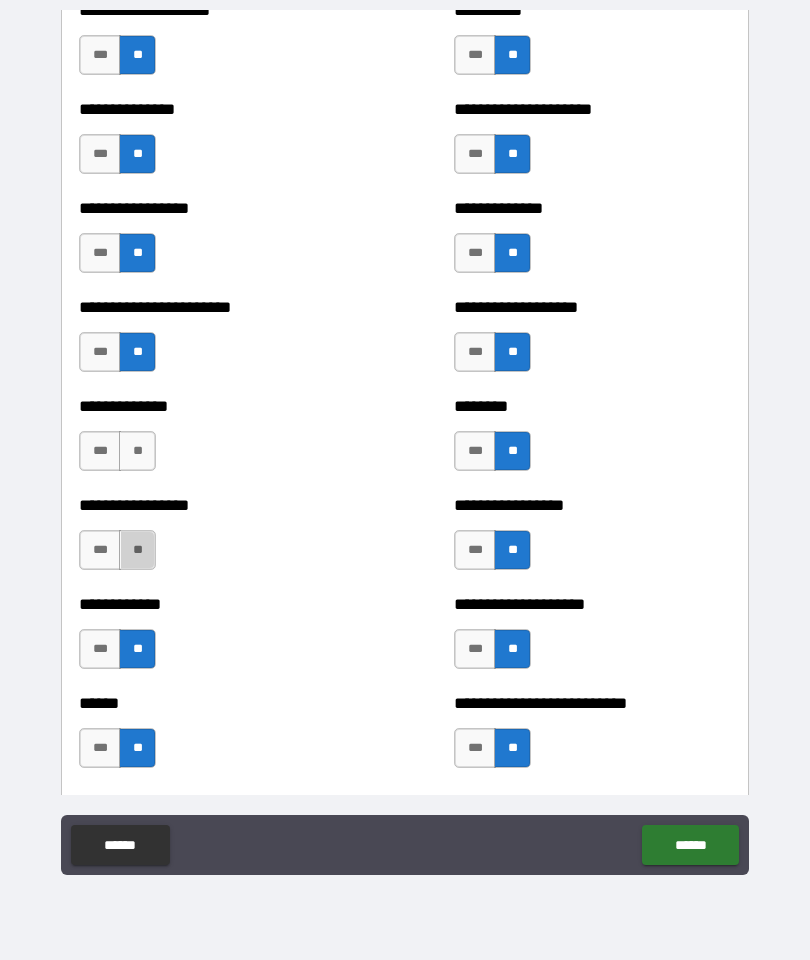 click on "**" at bounding box center [137, 550] 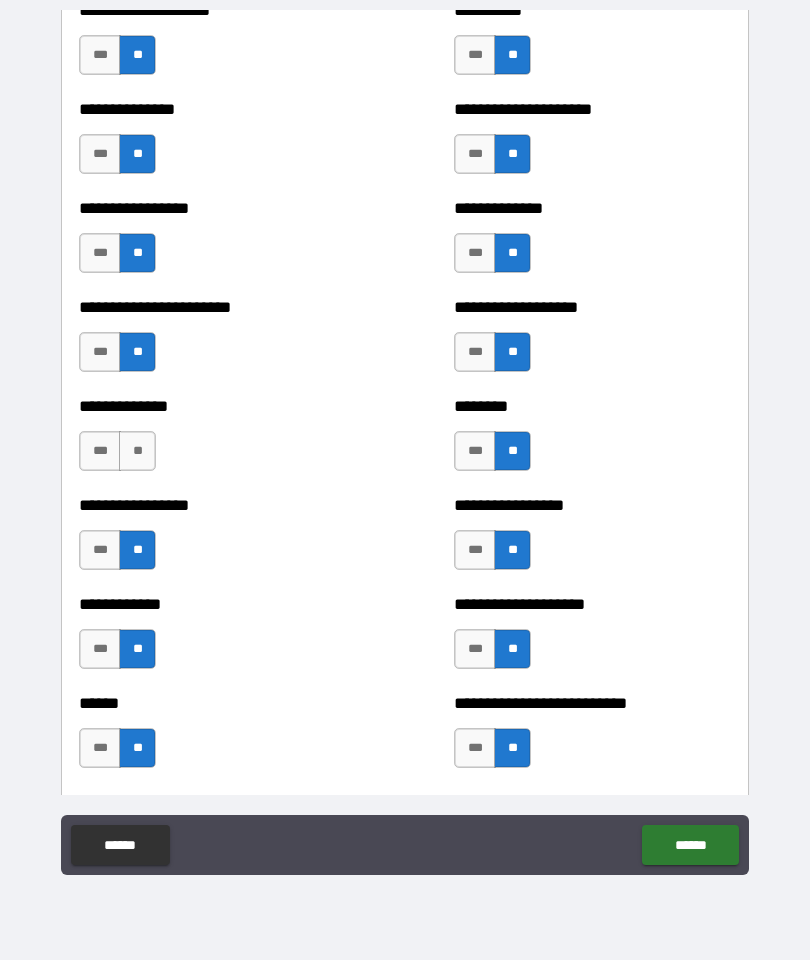 click on "**" at bounding box center (137, 451) 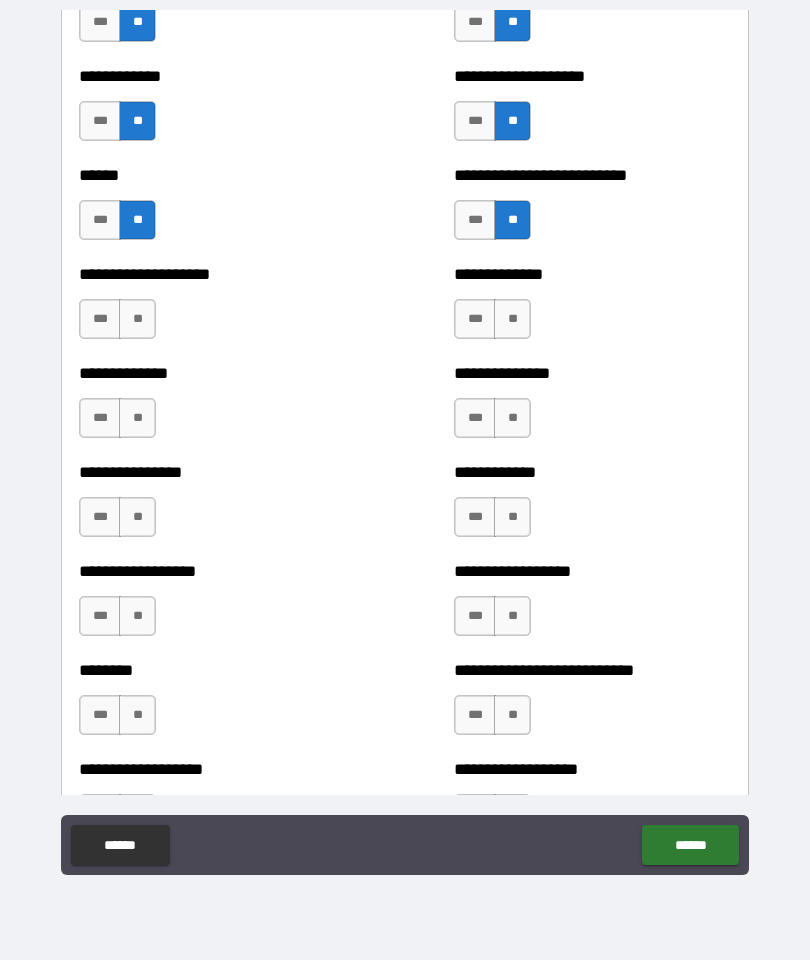 scroll, scrollTop: 4287, scrollLeft: 0, axis: vertical 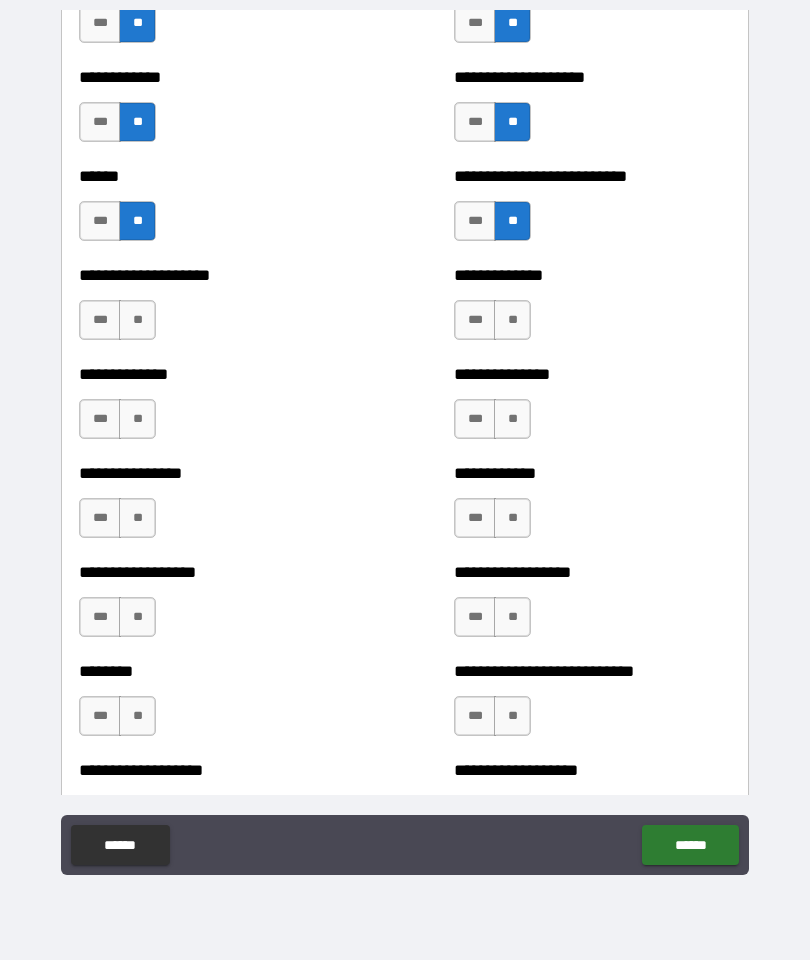 click on "**" at bounding box center (512, 320) 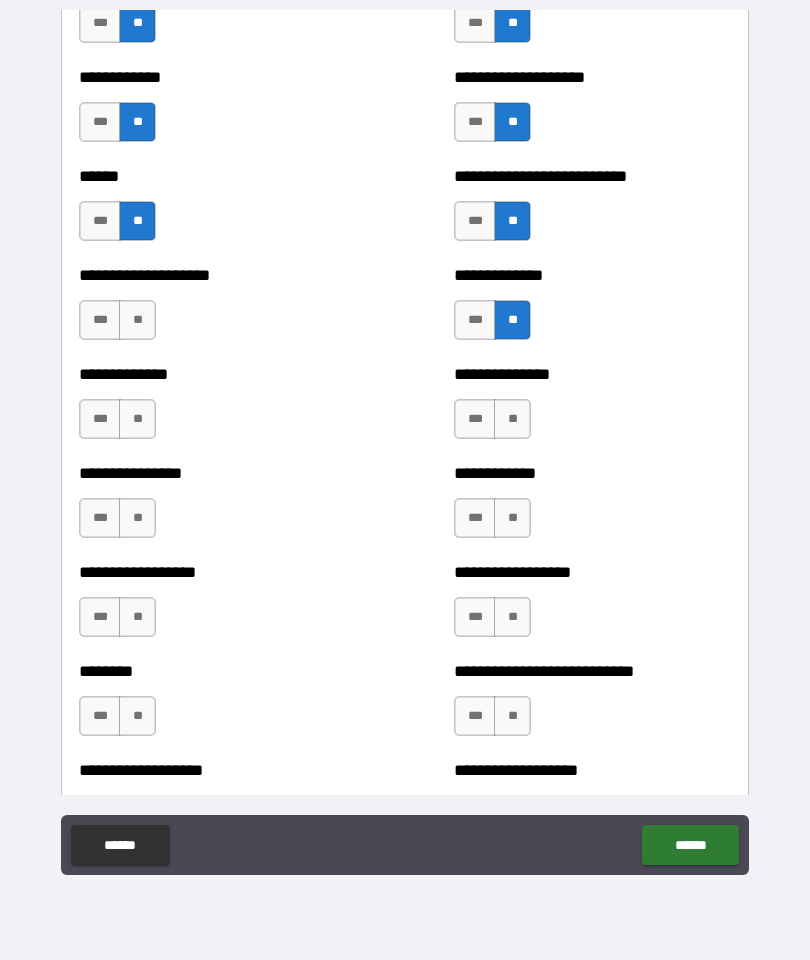 click on "**" at bounding box center [512, 419] 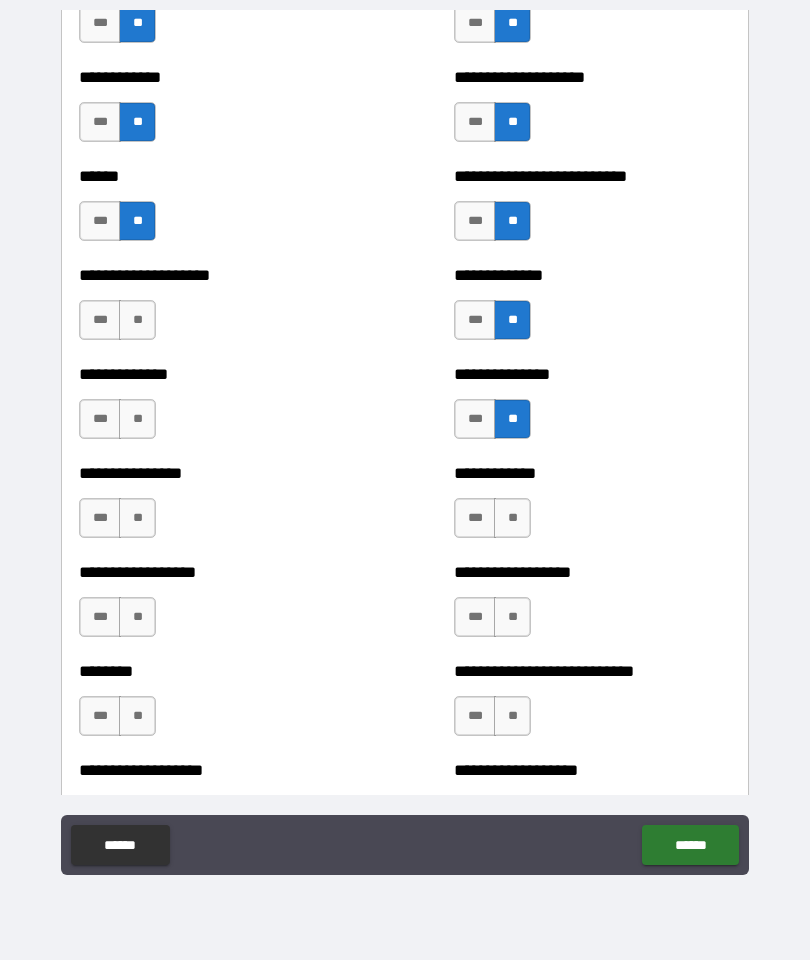 click on "**" at bounding box center (512, 518) 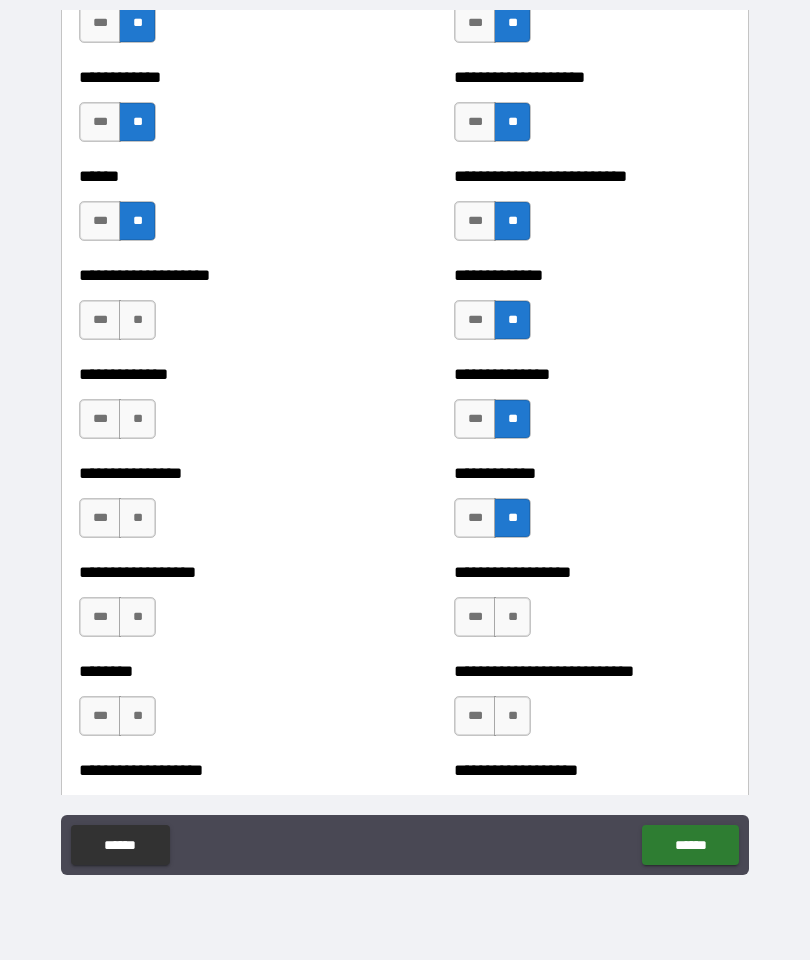 click on "**" at bounding box center (512, 617) 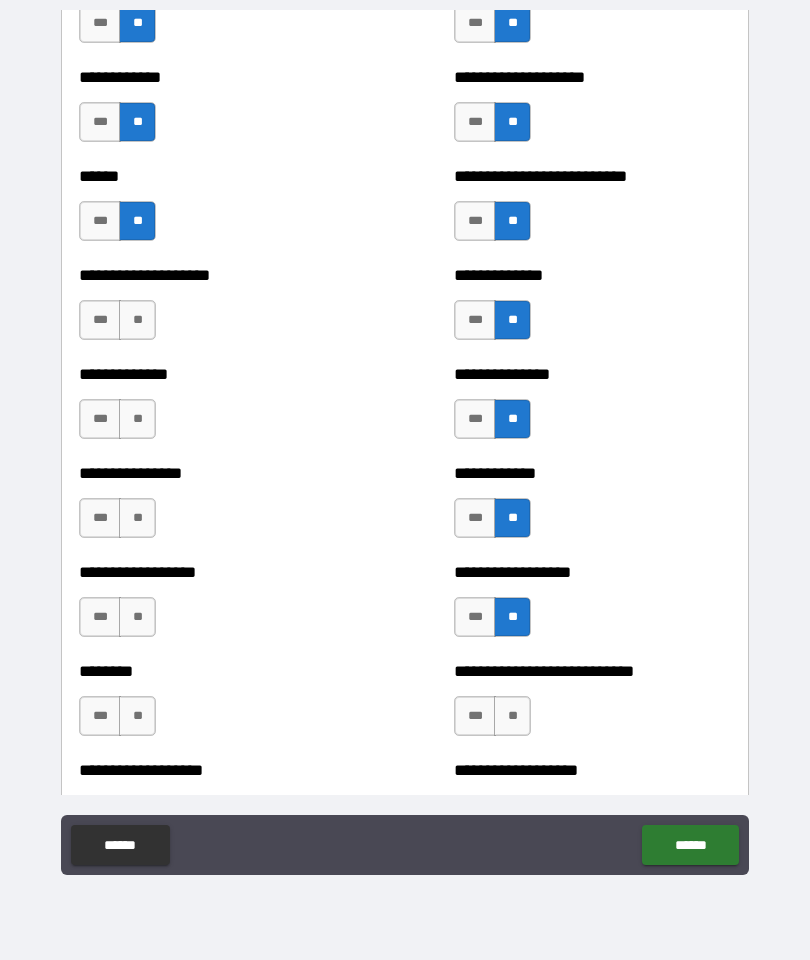 click on "**" at bounding box center (512, 716) 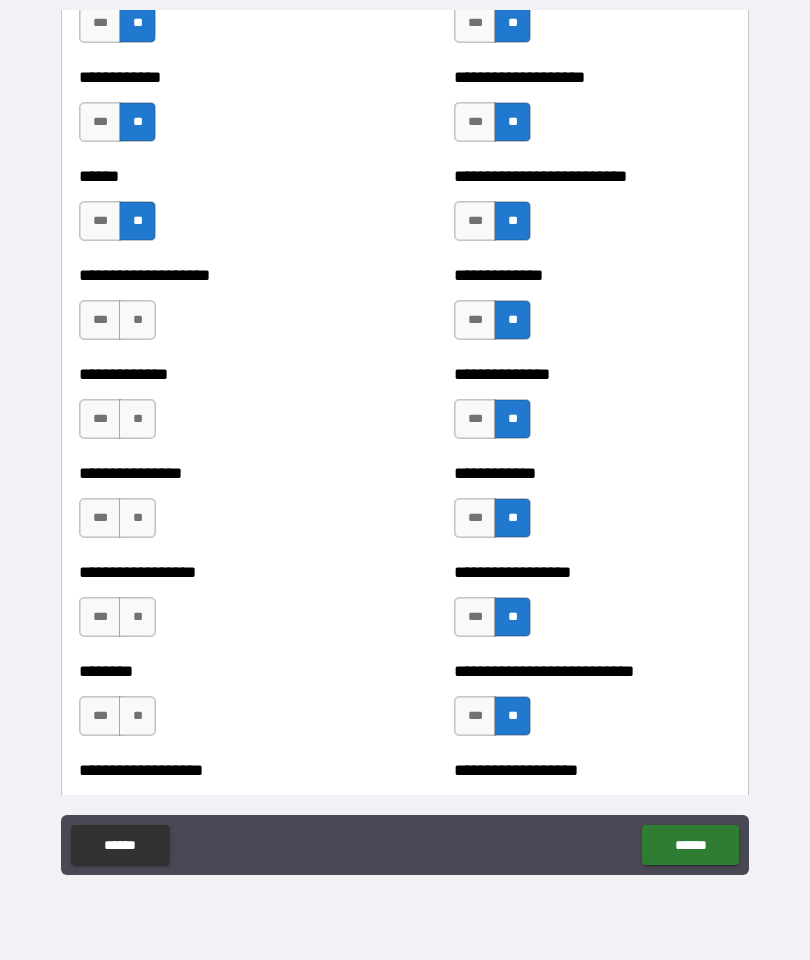 click on "**" at bounding box center [137, 716] 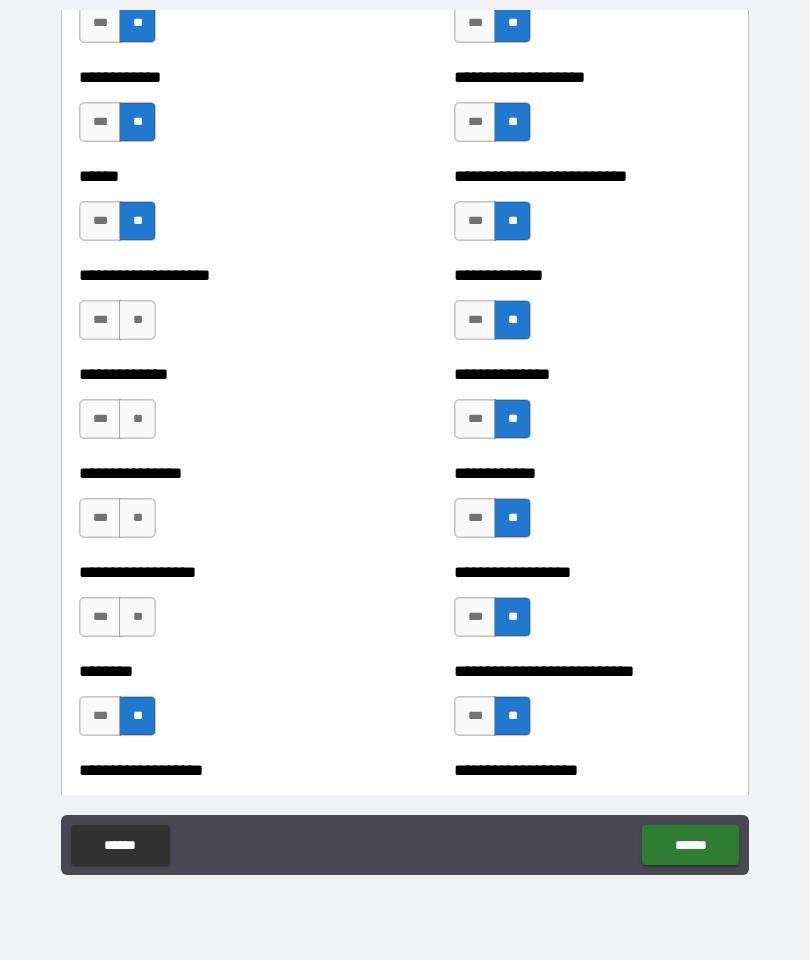 click on "**" at bounding box center [137, 617] 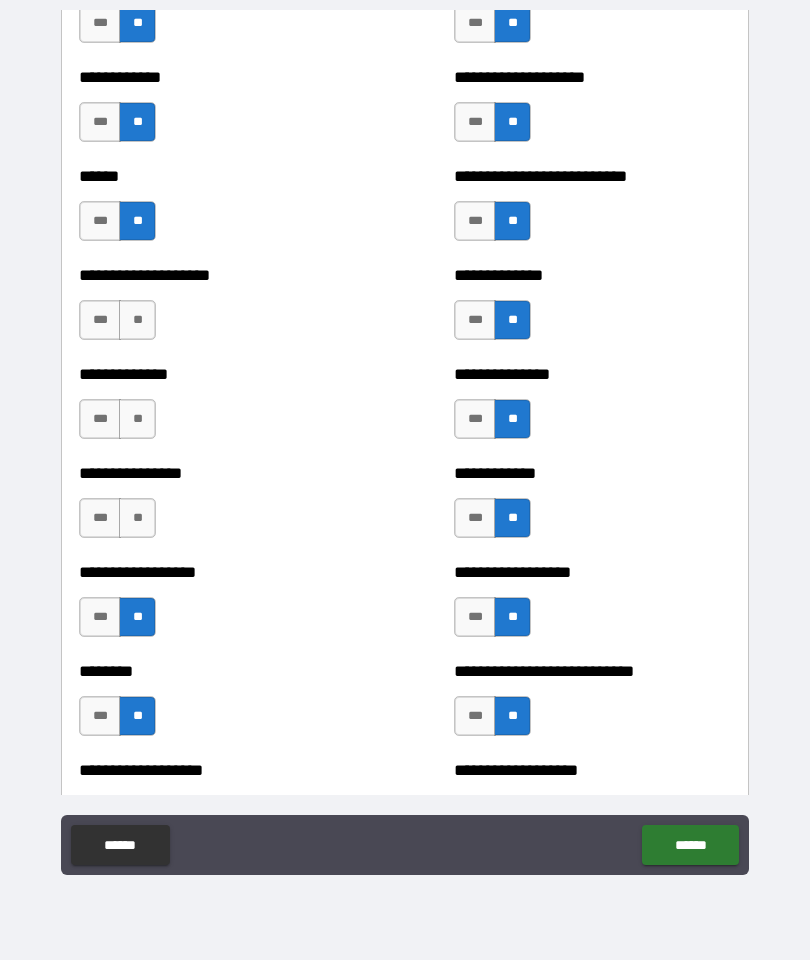 click on "**" at bounding box center (137, 518) 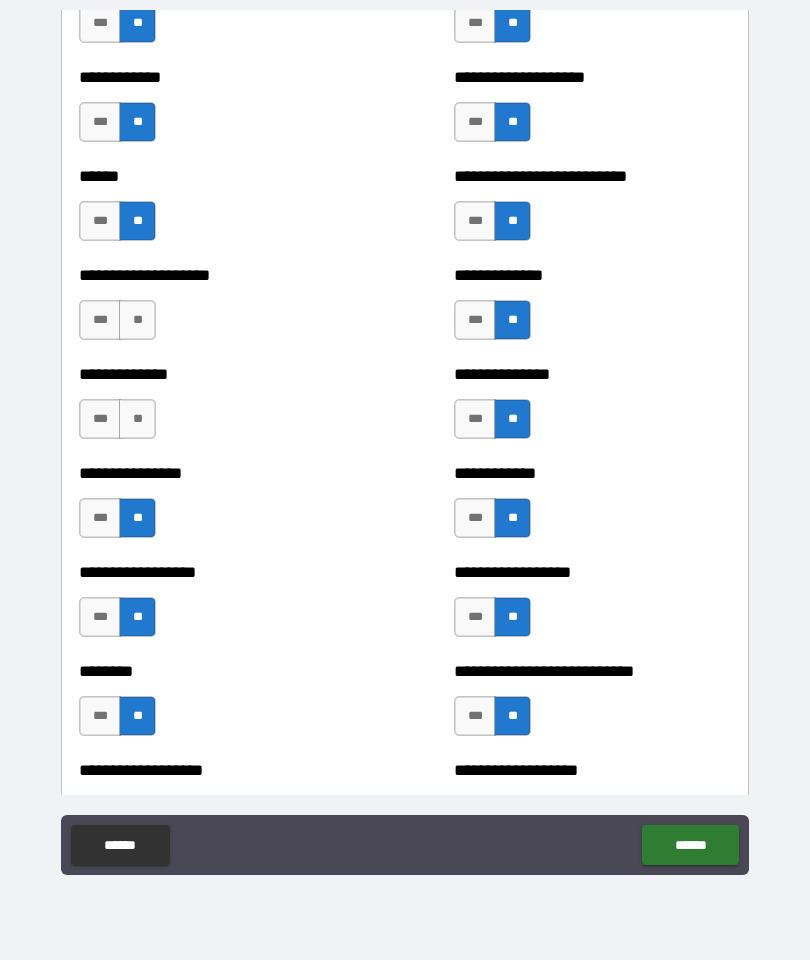 click on "**" at bounding box center [137, 419] 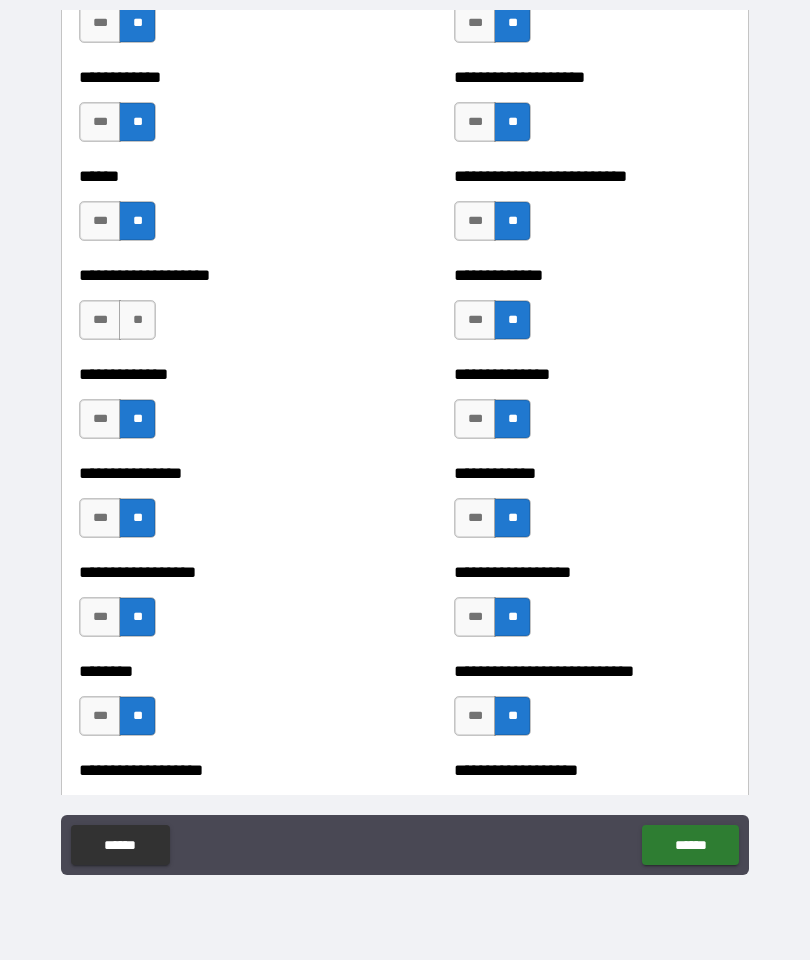 click on "**" at bounding box center (137, 320) 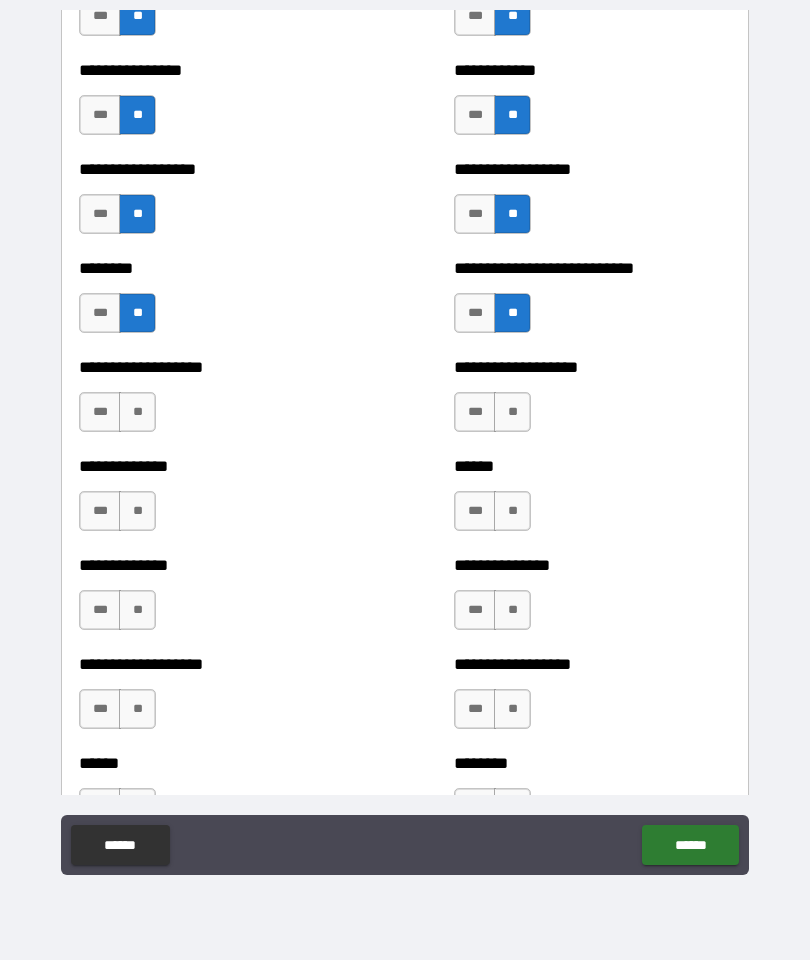 scroll, scrollTop: 4696, scrollLeft: 0, axis: vertical 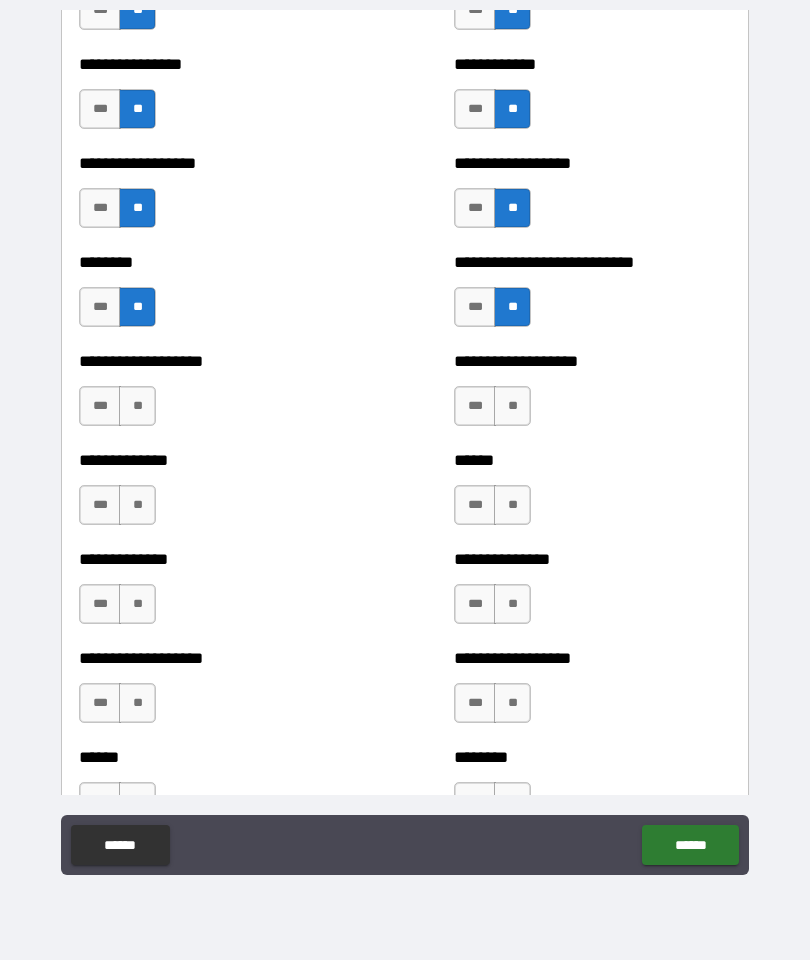 click on "**" at bounding box center [512, 703] 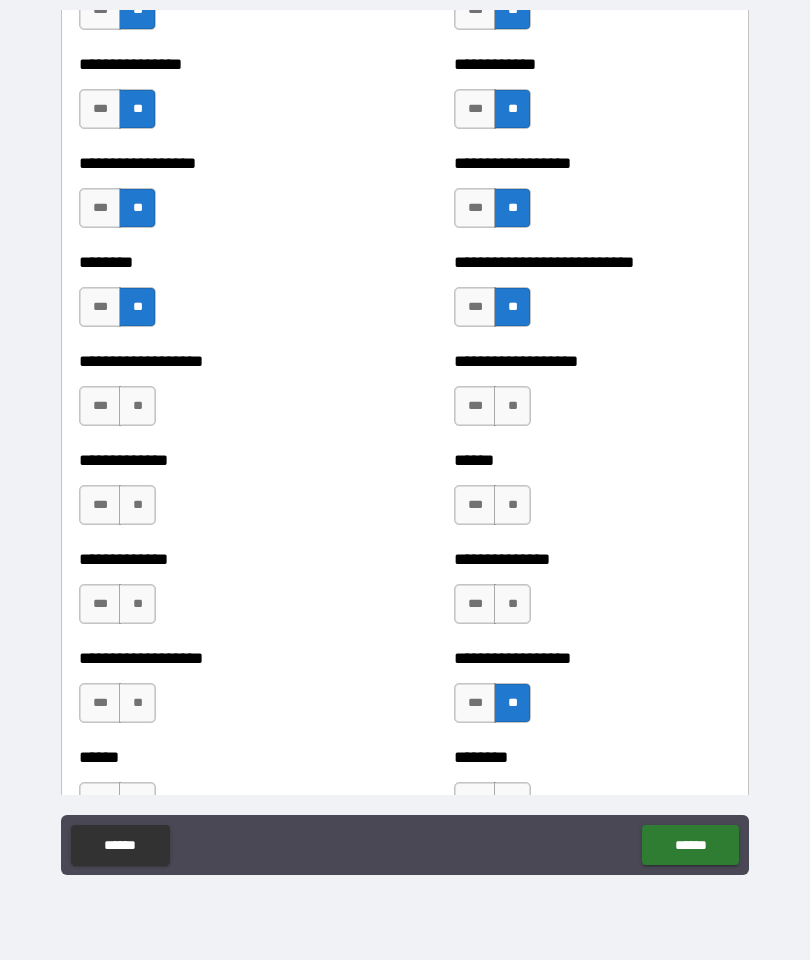 click on "**" at bounding box center (512, 604) 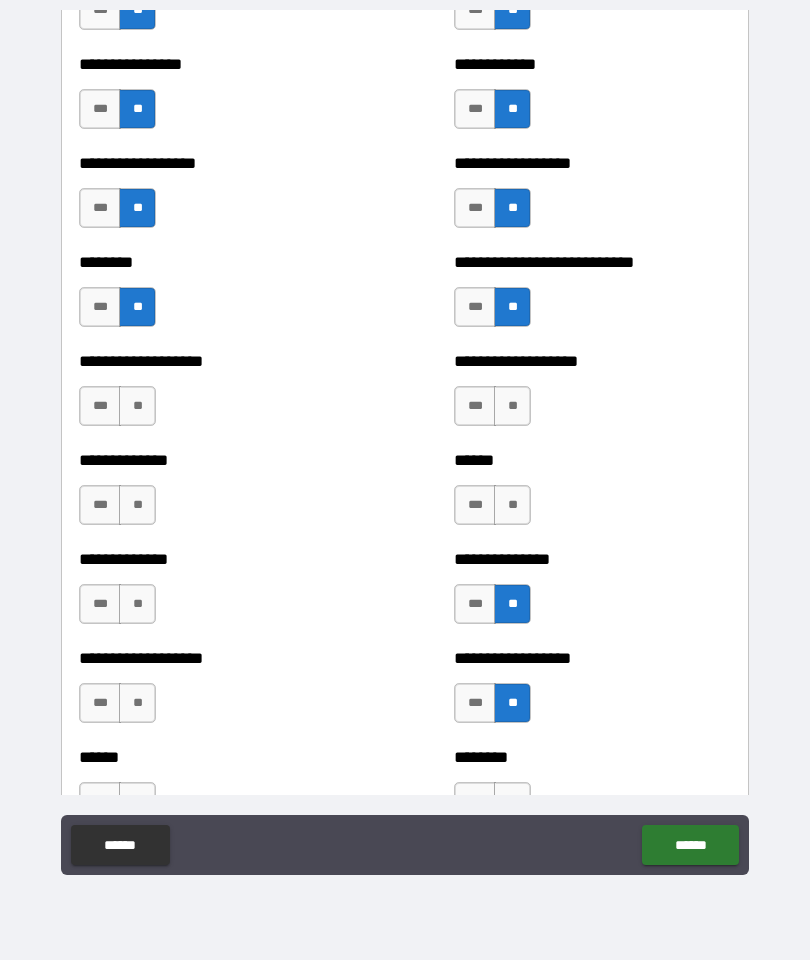 click on "**" at bounding box center (512, 505) 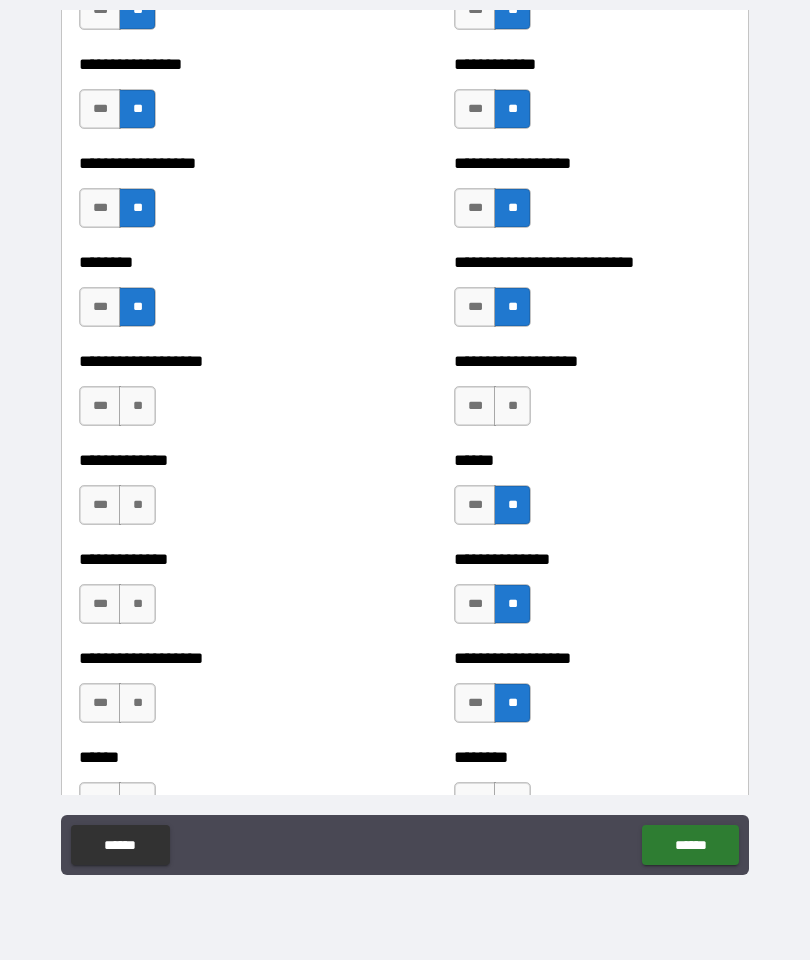 click on "**" at bounding box center [512, 406] 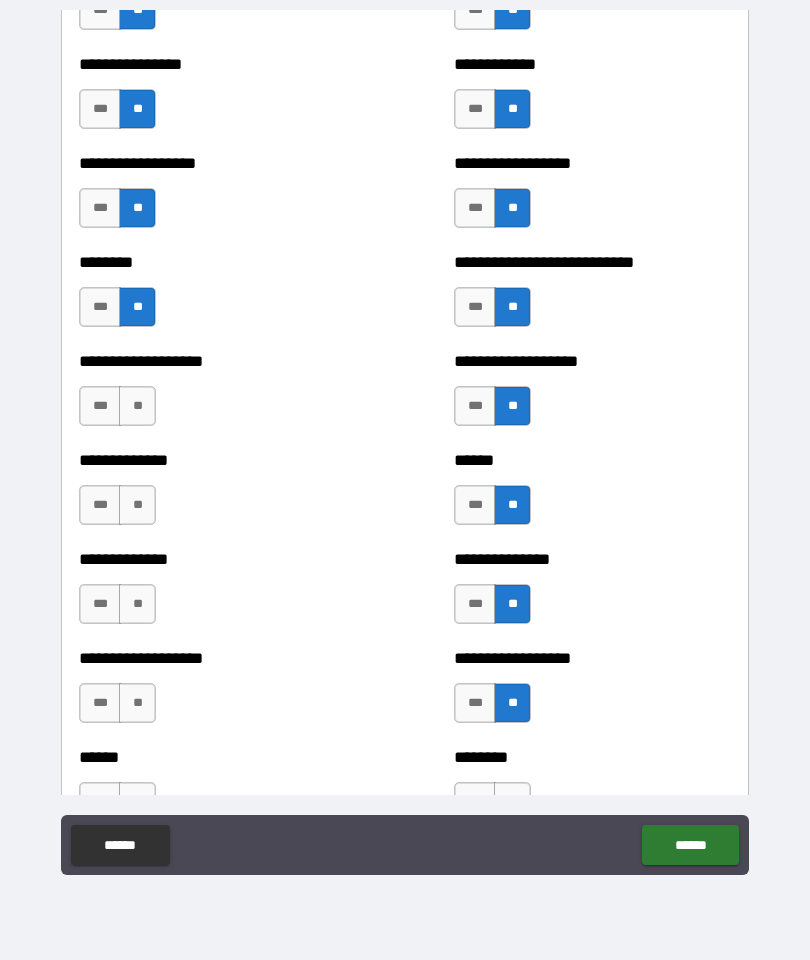click on "**" at bounding box center (137, 406) 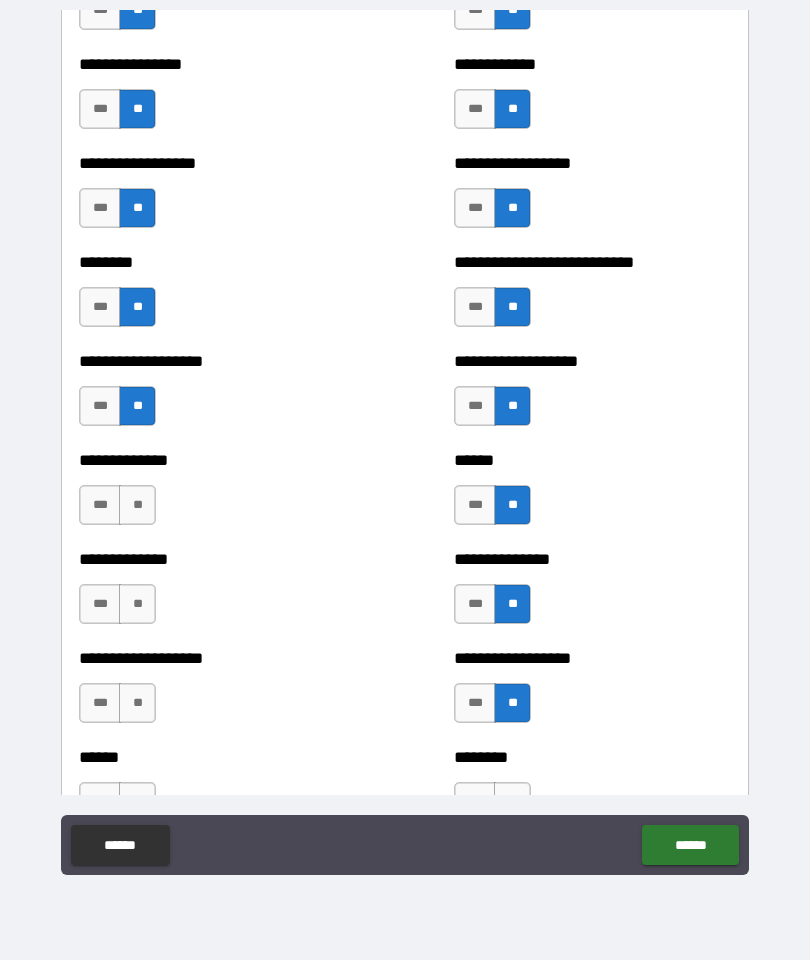 click on "**" at bounding box center [137, 505] 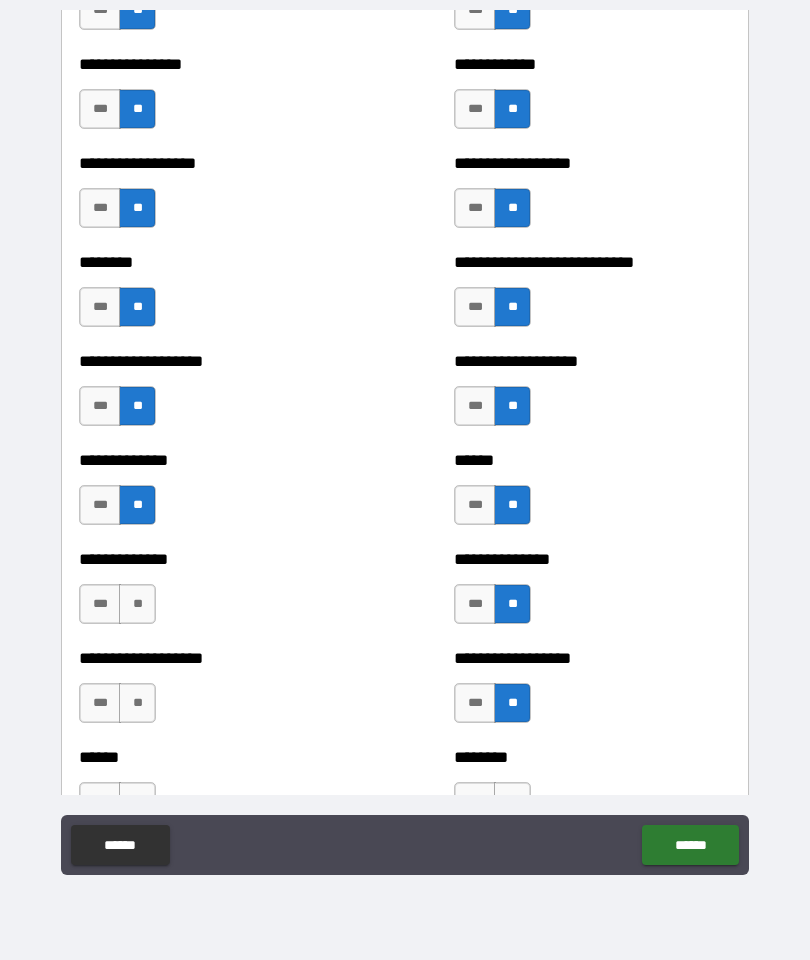click on "**" at bounding box center (137, 604) 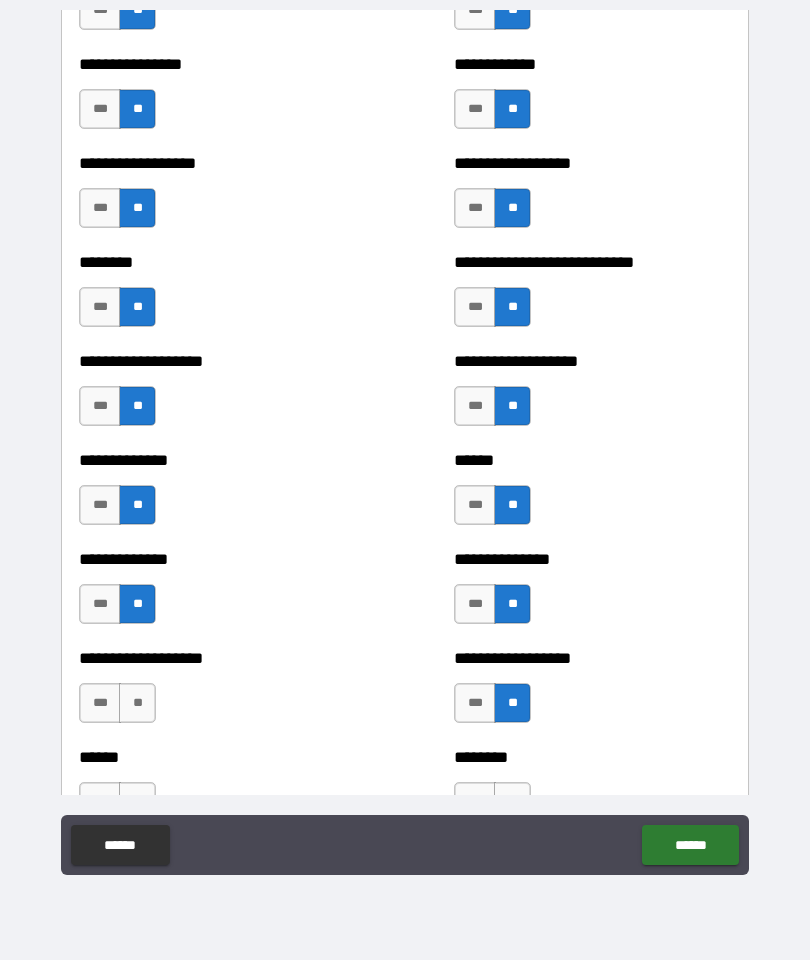 click on "**" at bounding box center (137, 703) 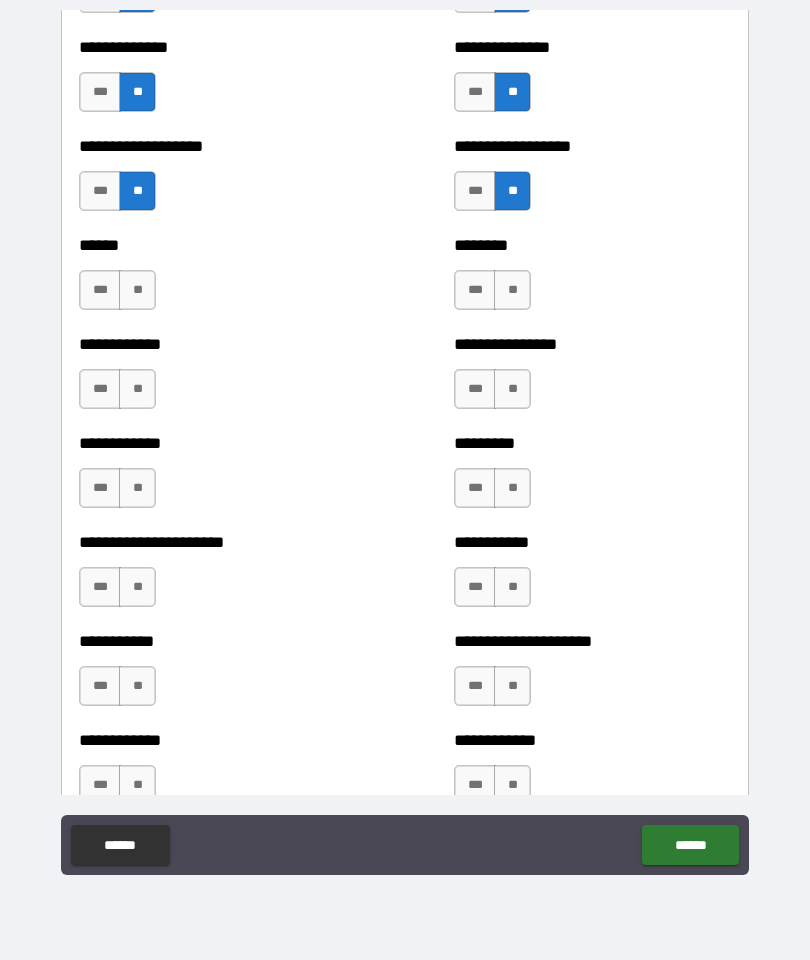 scroll, scrollTop: 5205, scrollLeft: 0, axis: vertical 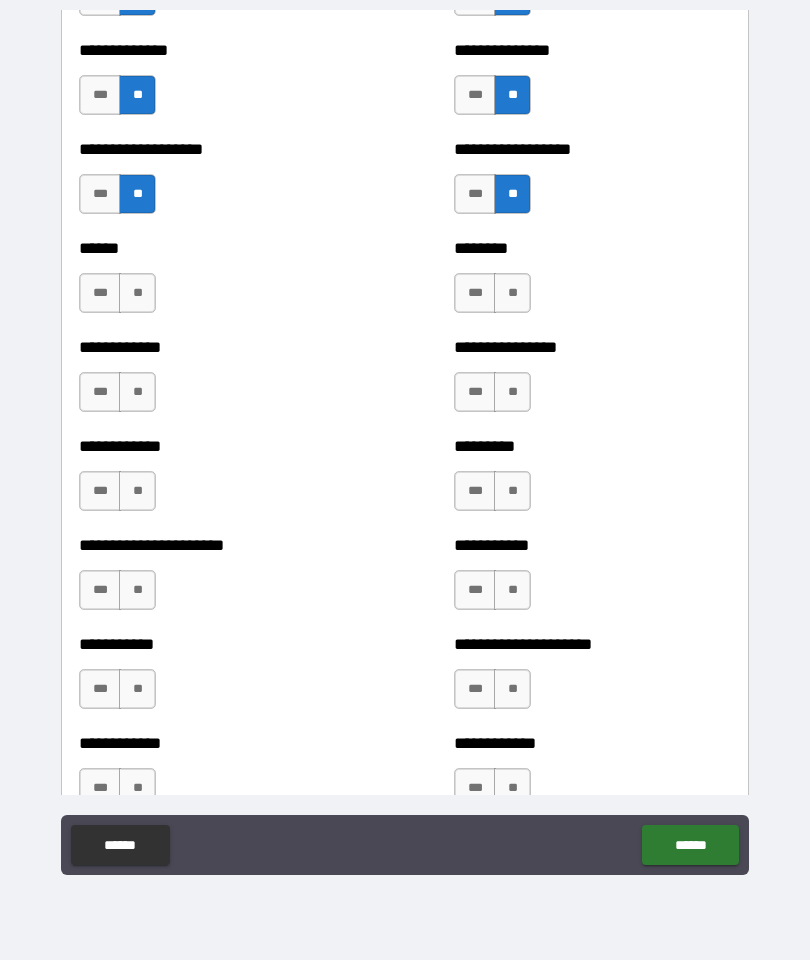 click on "**" at bounding box center [512, 293] 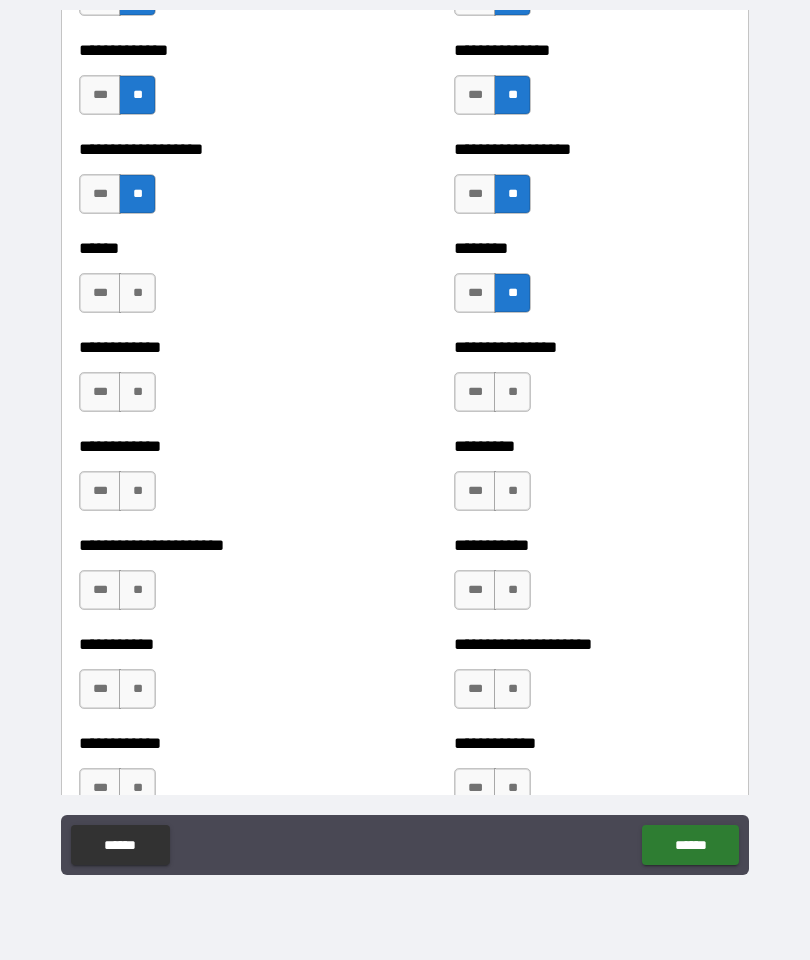 click on "**" at bounding box center [512, 392] 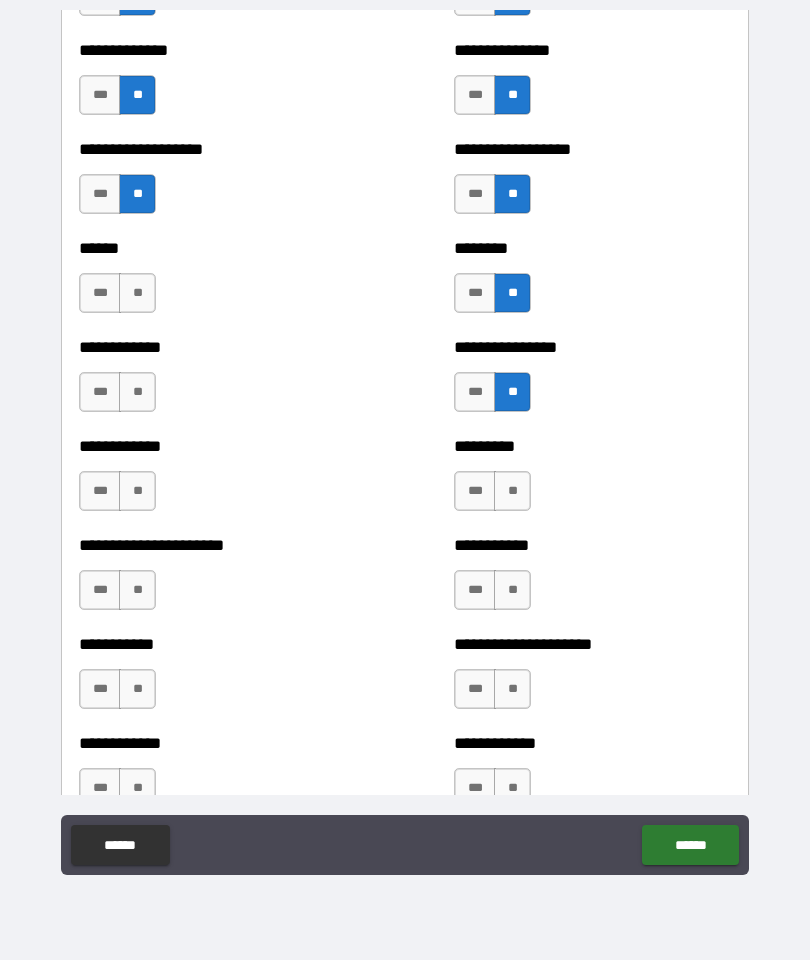 click on "**" at bounding box center [512, 491] 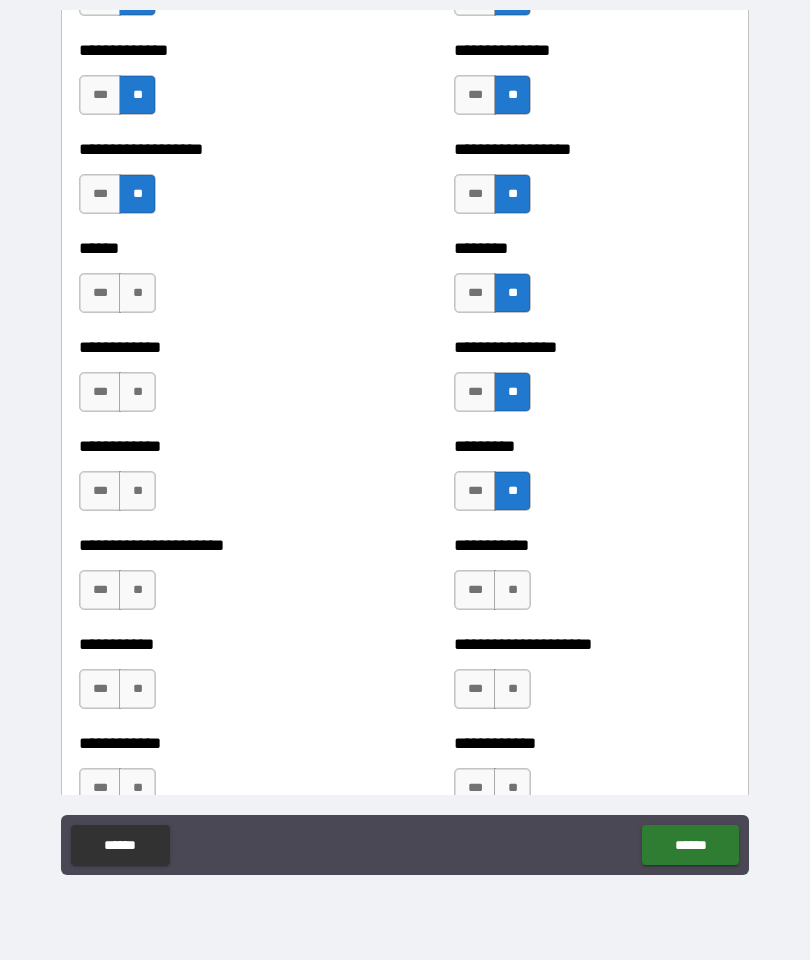 click on "**" at bounding box center [512, 590] 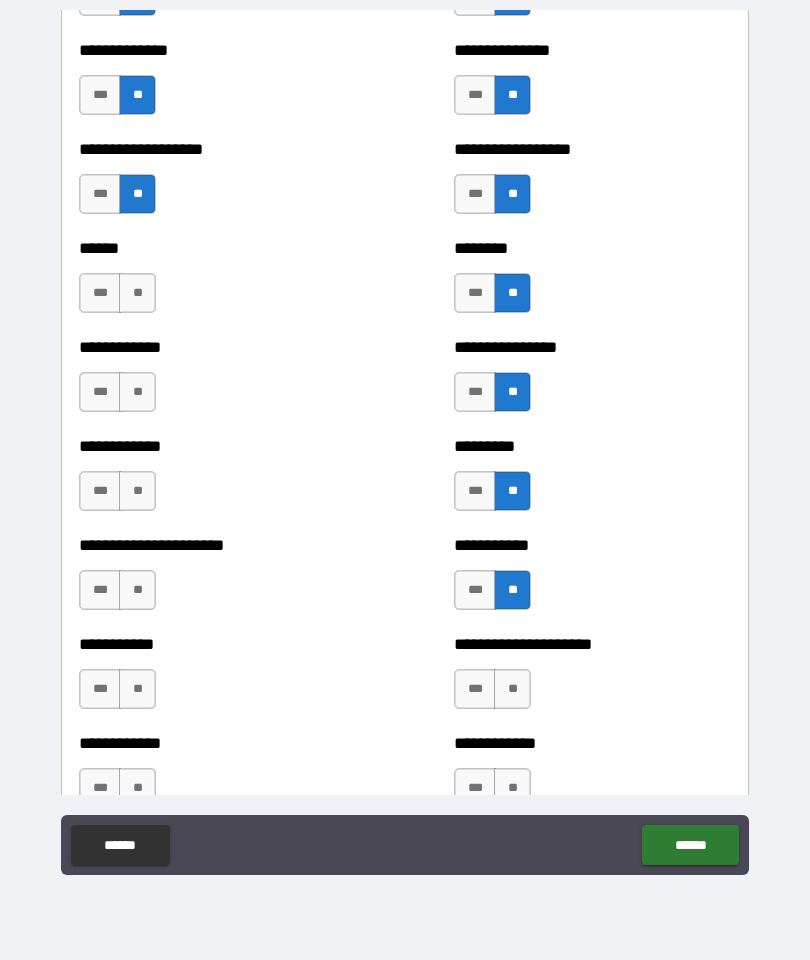 click on "**" at bounding box center (512, 689) 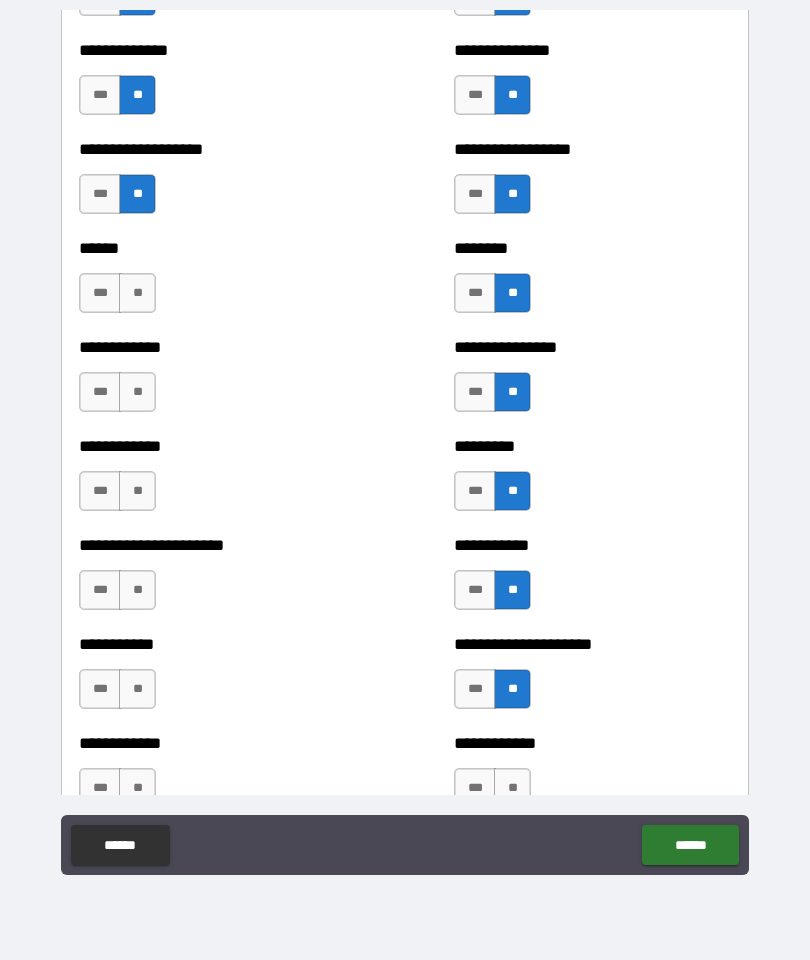 click on "**" at bounding box center (512, 788) 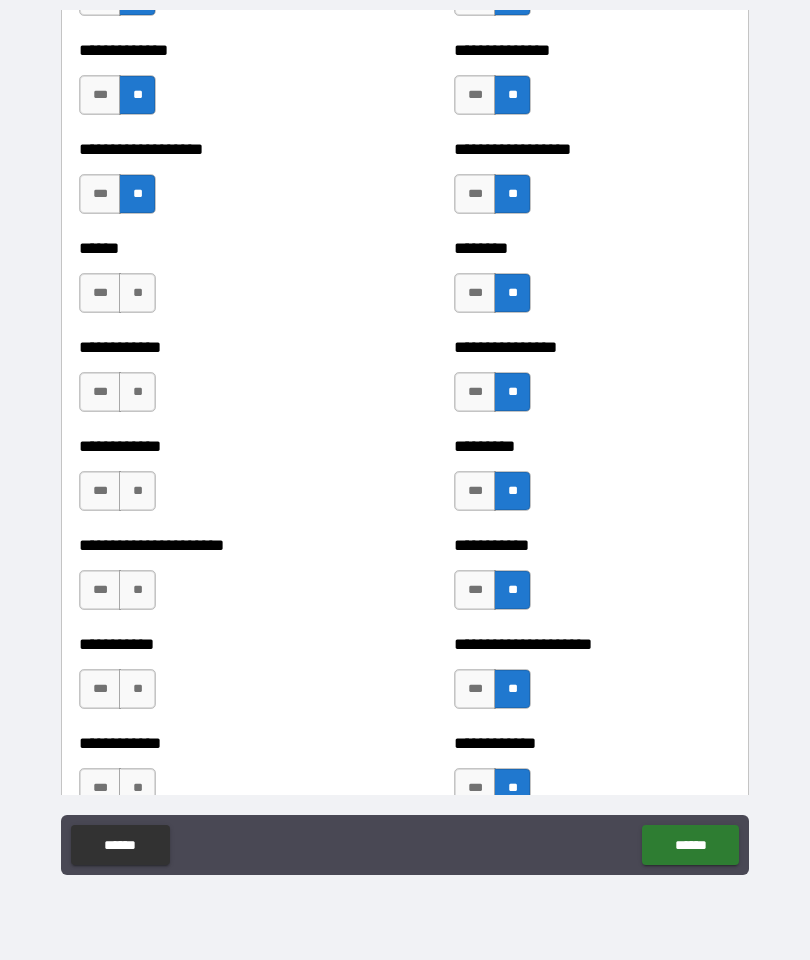 click on "**" at bounding box center [137, 788] 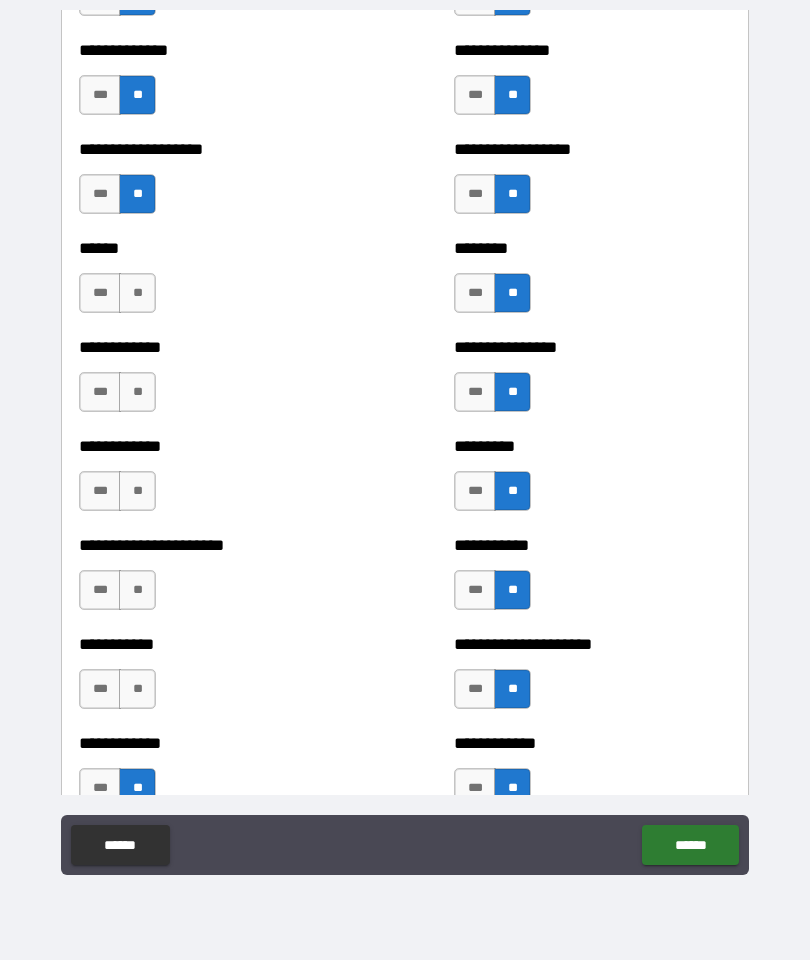click on "**" at bounding box center (137, 689) 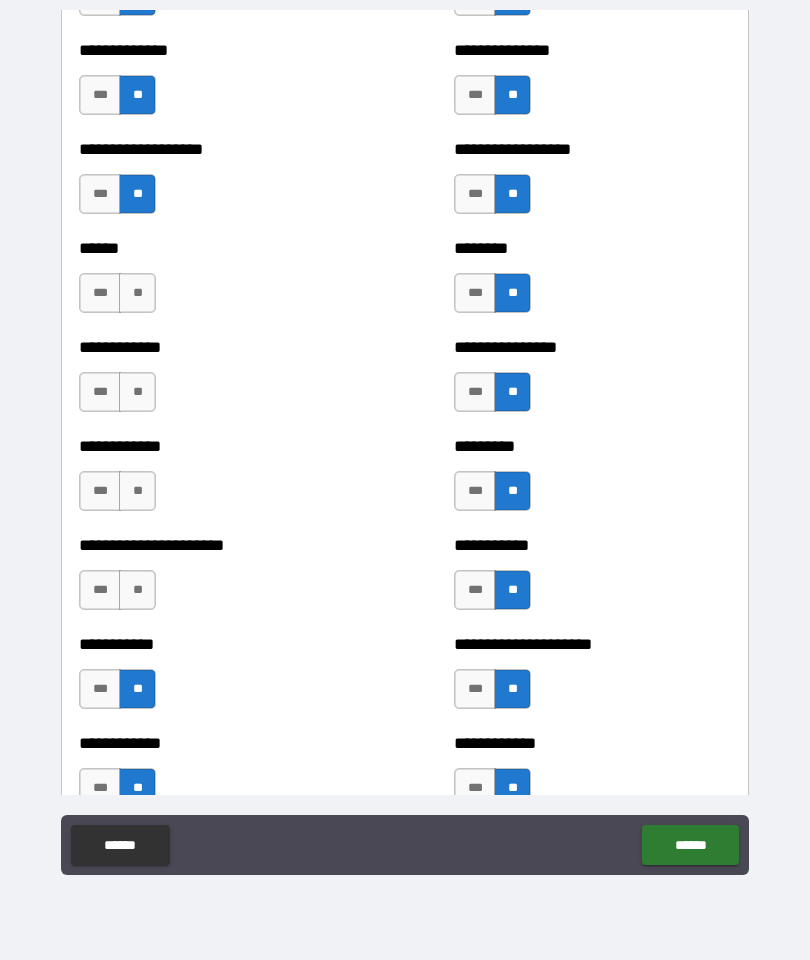 click on "**" at bounding box center [137, 590] 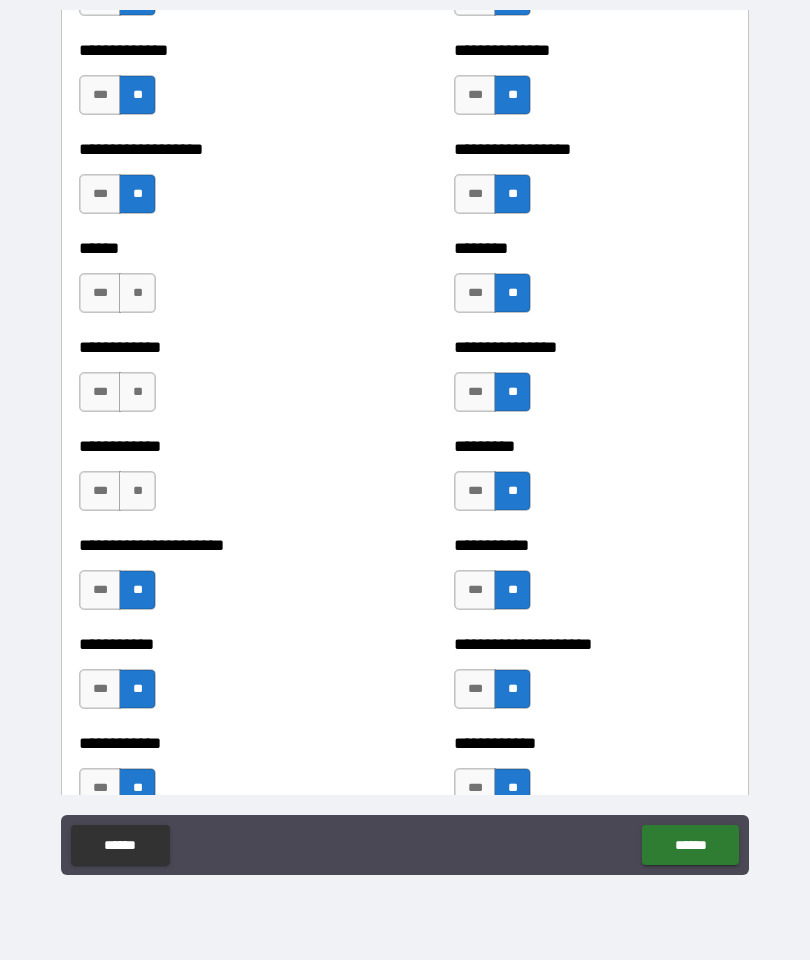 click on "**" at bounding box center [137, 491] 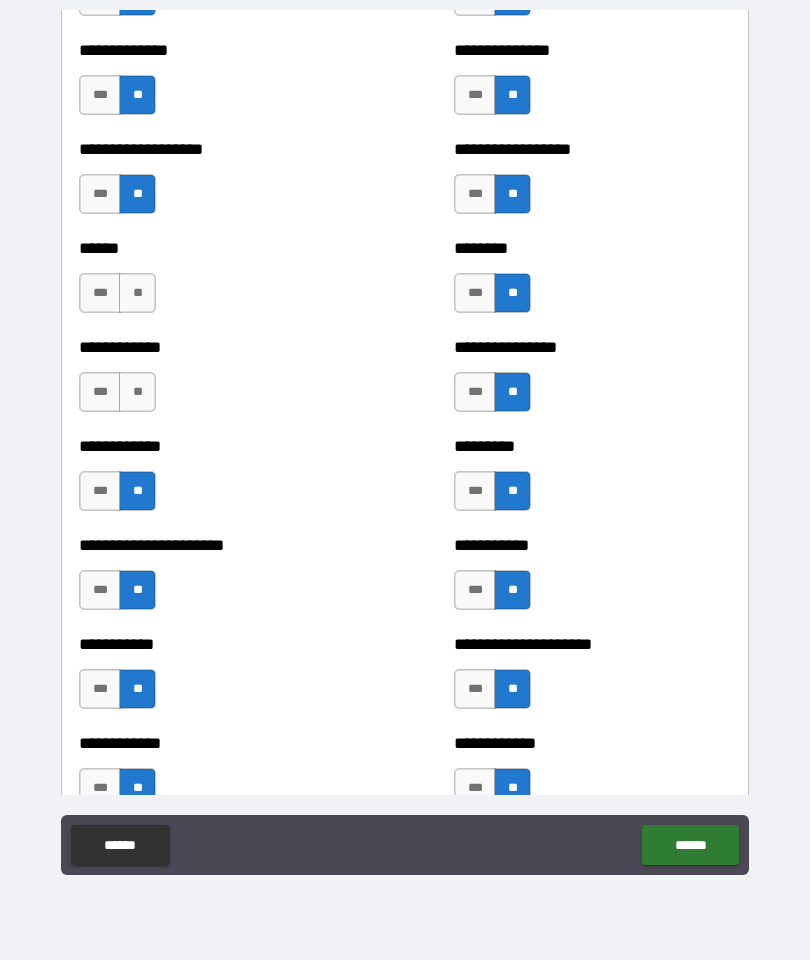 click on "**" at bounding box center [137, 392] 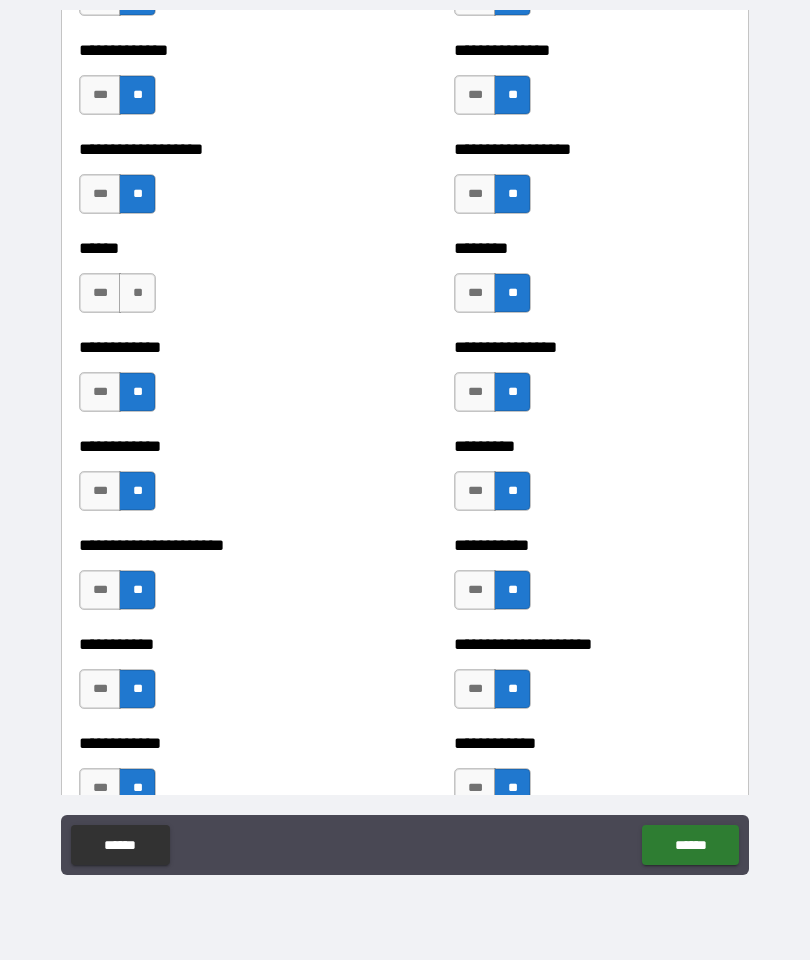 click on "**" at bounding box center [137, 293] 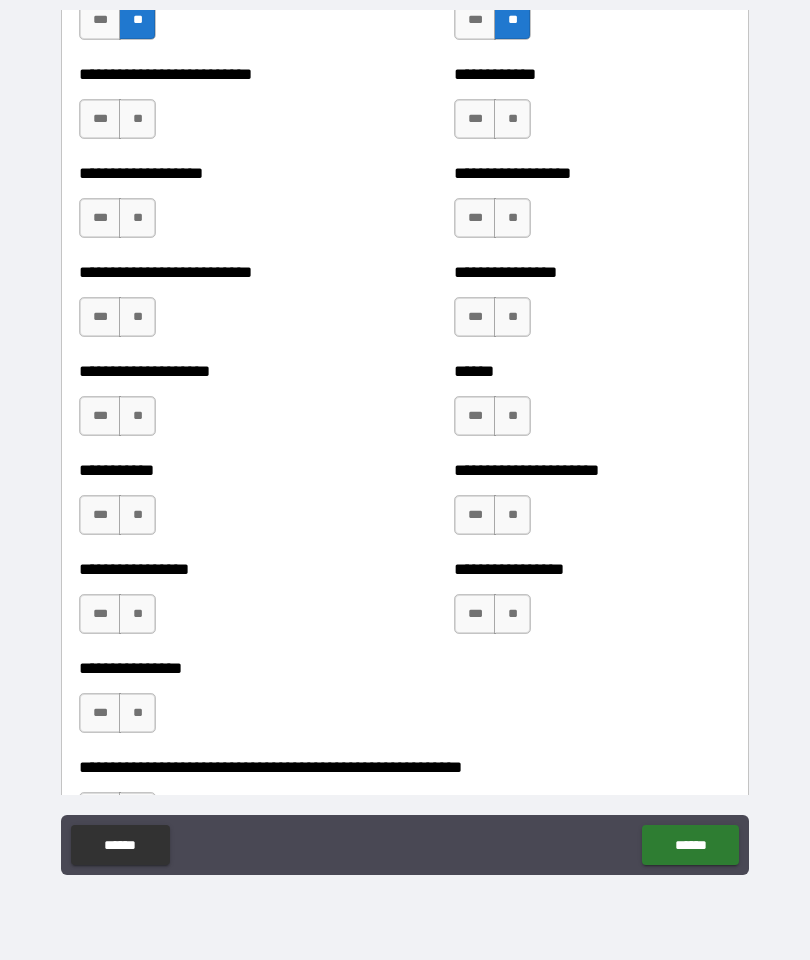 scroll, scrollTop: 5991, scrollLeft: 0, axis: vertical 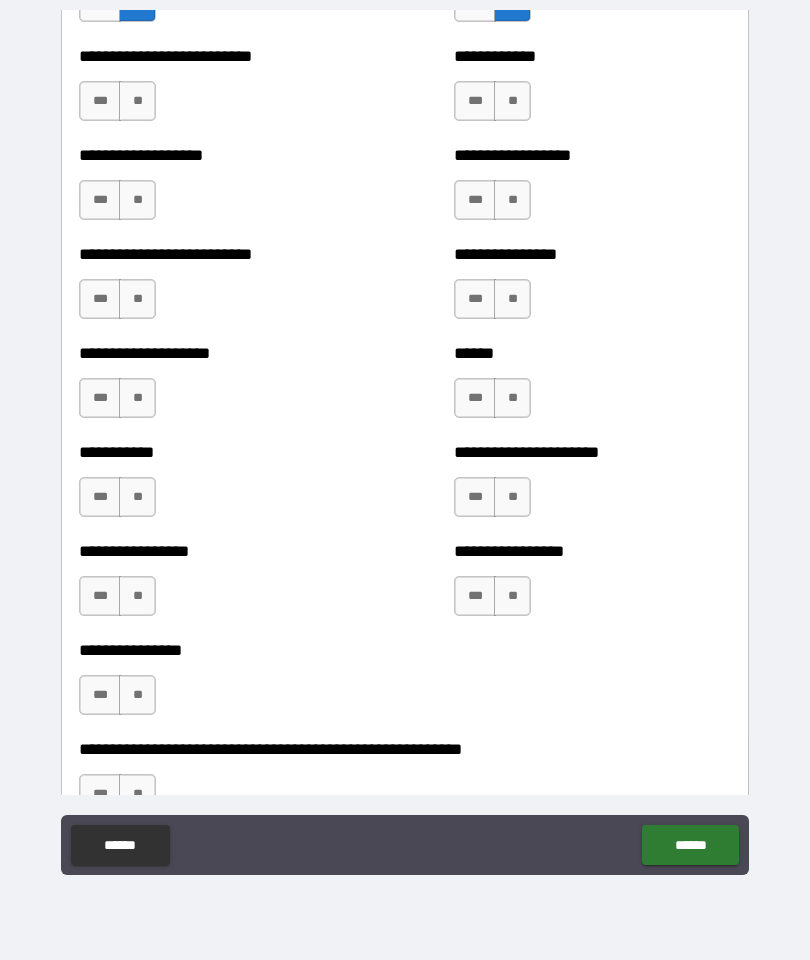 click on "**" at bounding box center [137, 101] 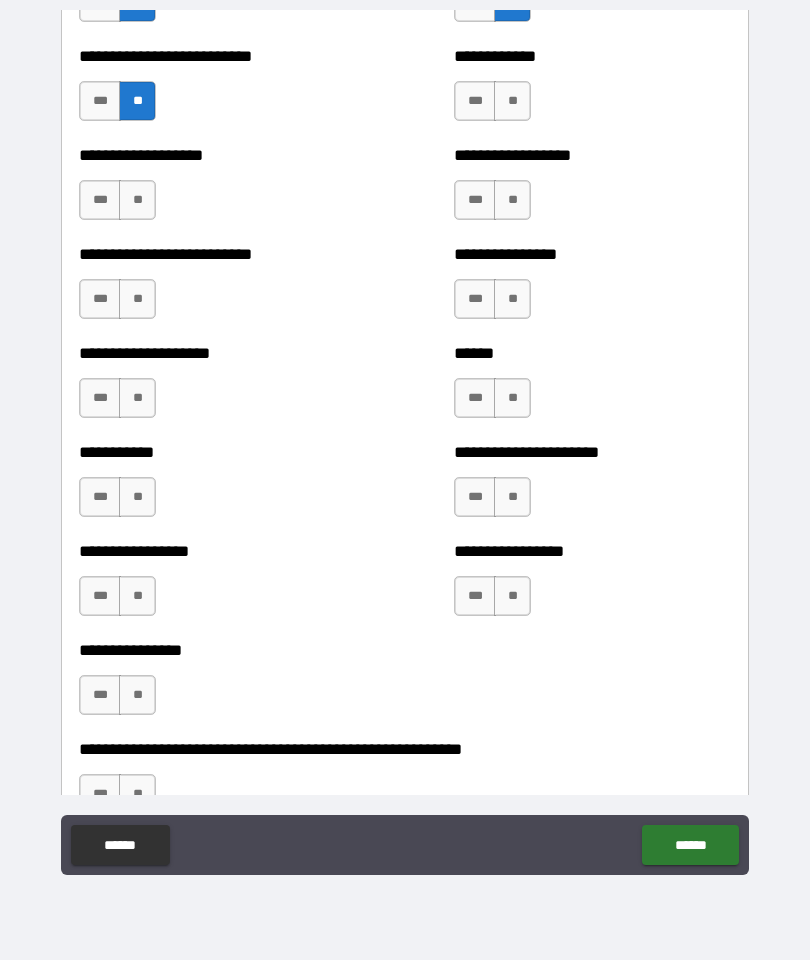 click on "**" at bounding box center (137, 200) 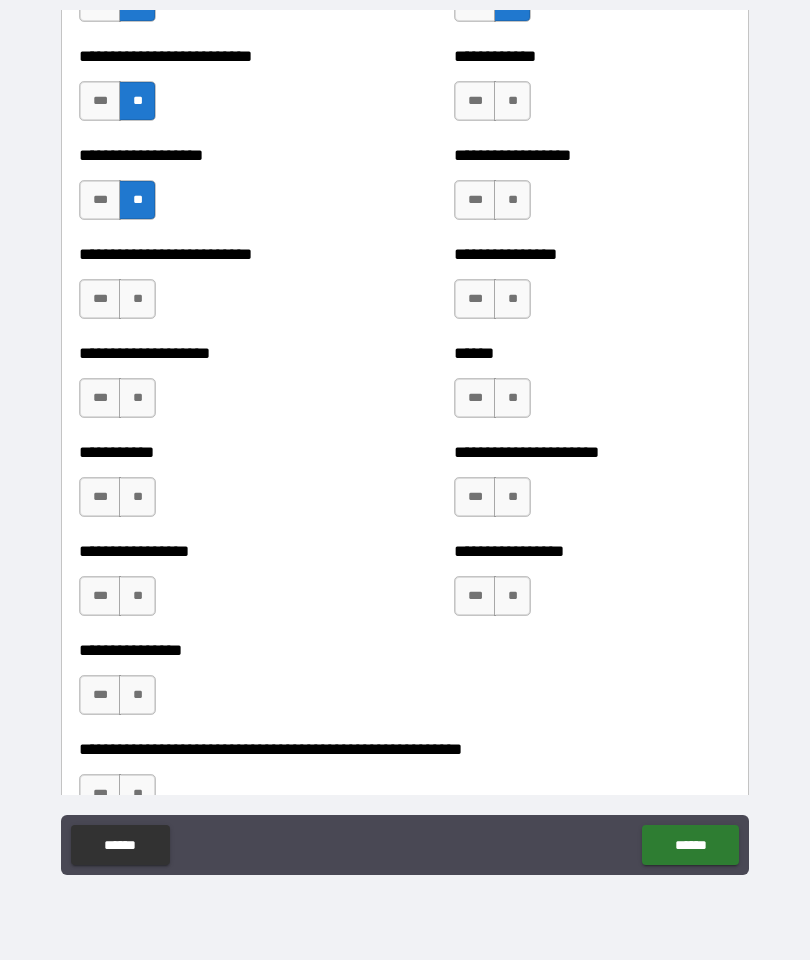 click on "**" at bounding box center [137, 299] 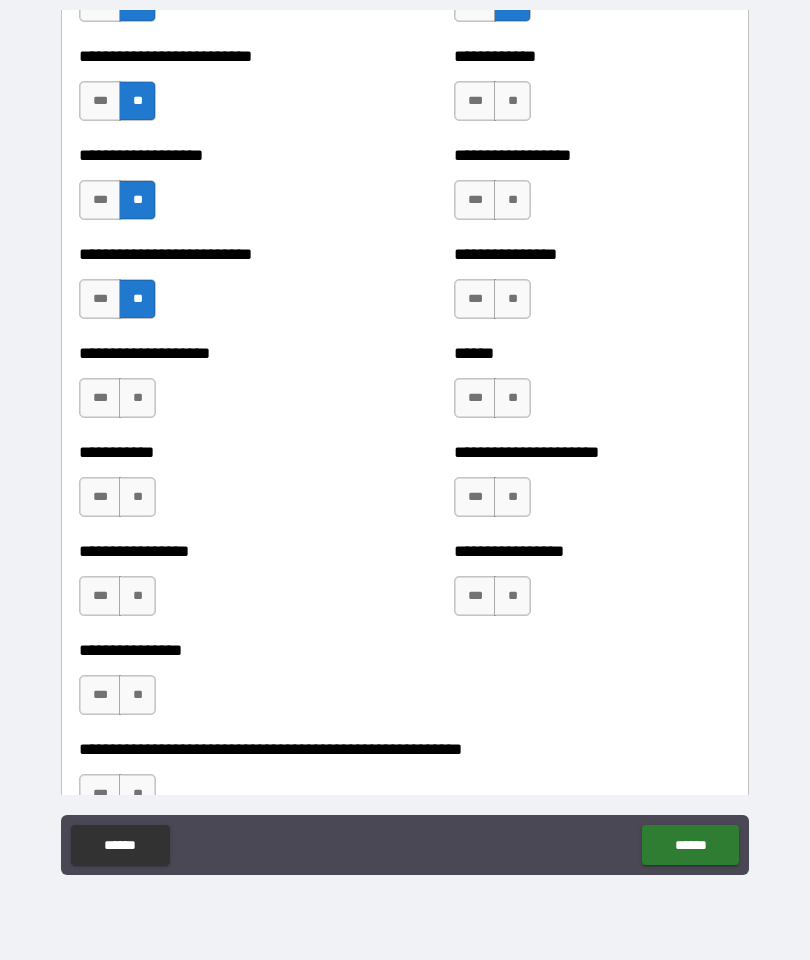 click on "**" at bounding box center [137, 398] 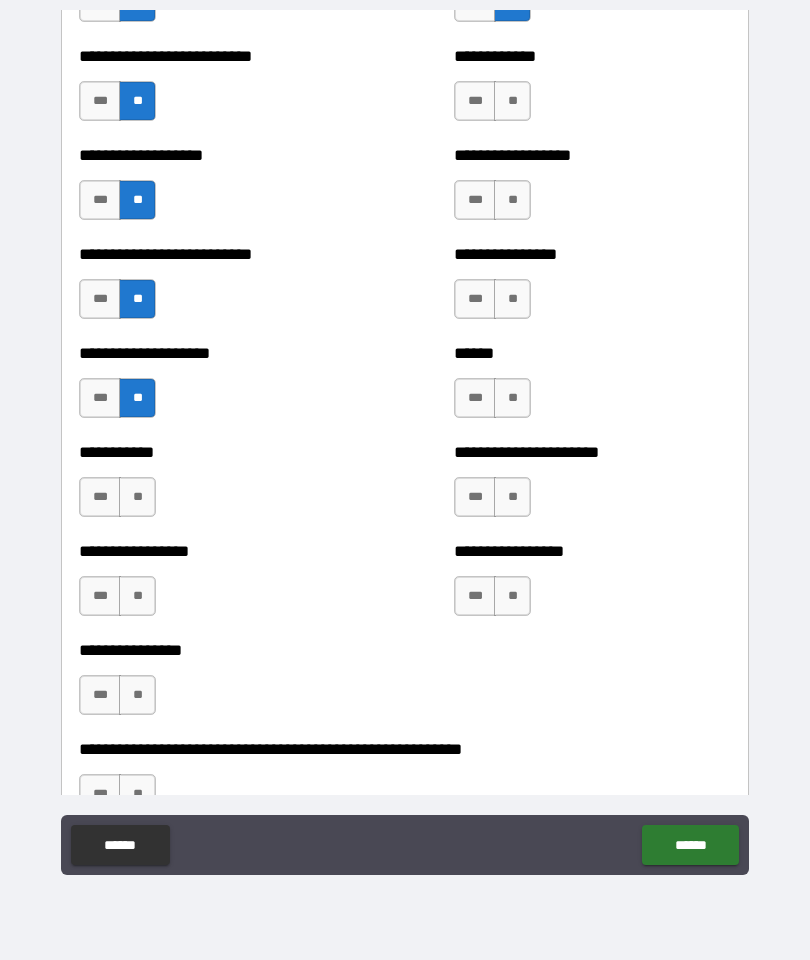 click on "**" at bounding box center (137, 497) 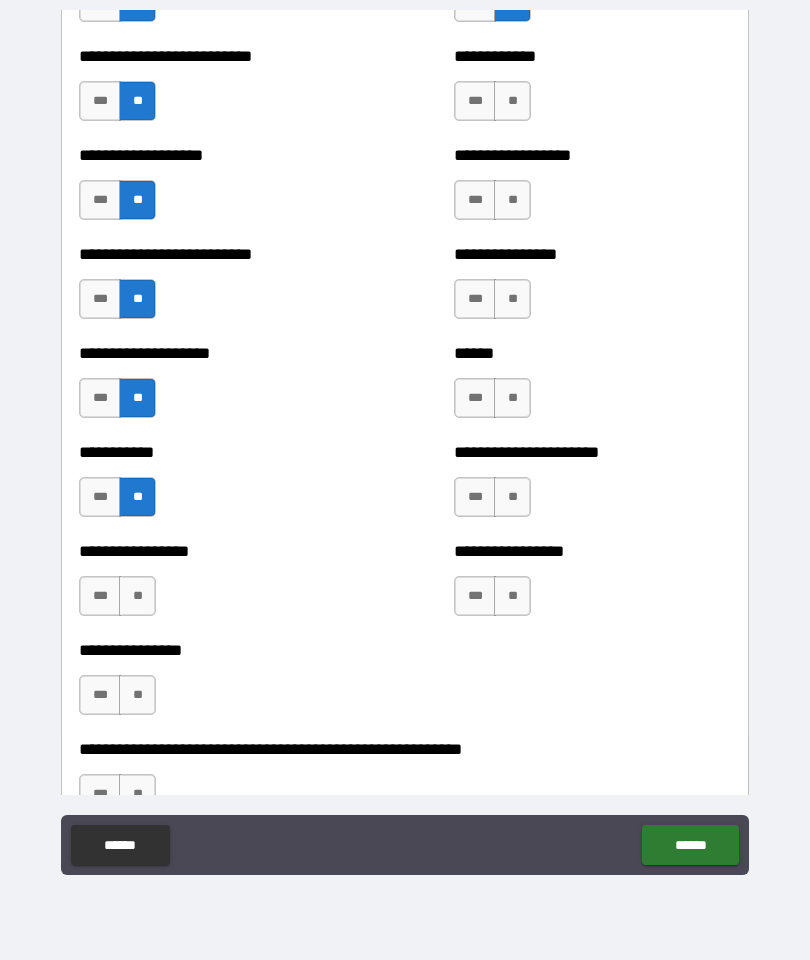 click on "**" at bounding box center (137, 596) 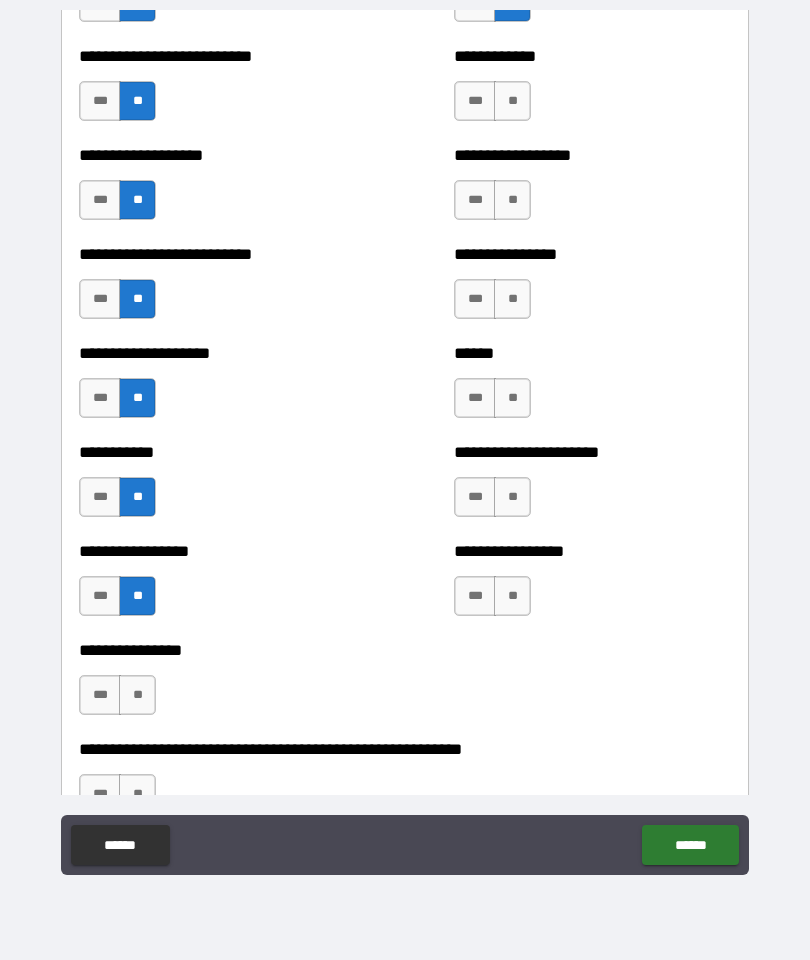click on "**" at bounding box center (137, 695) 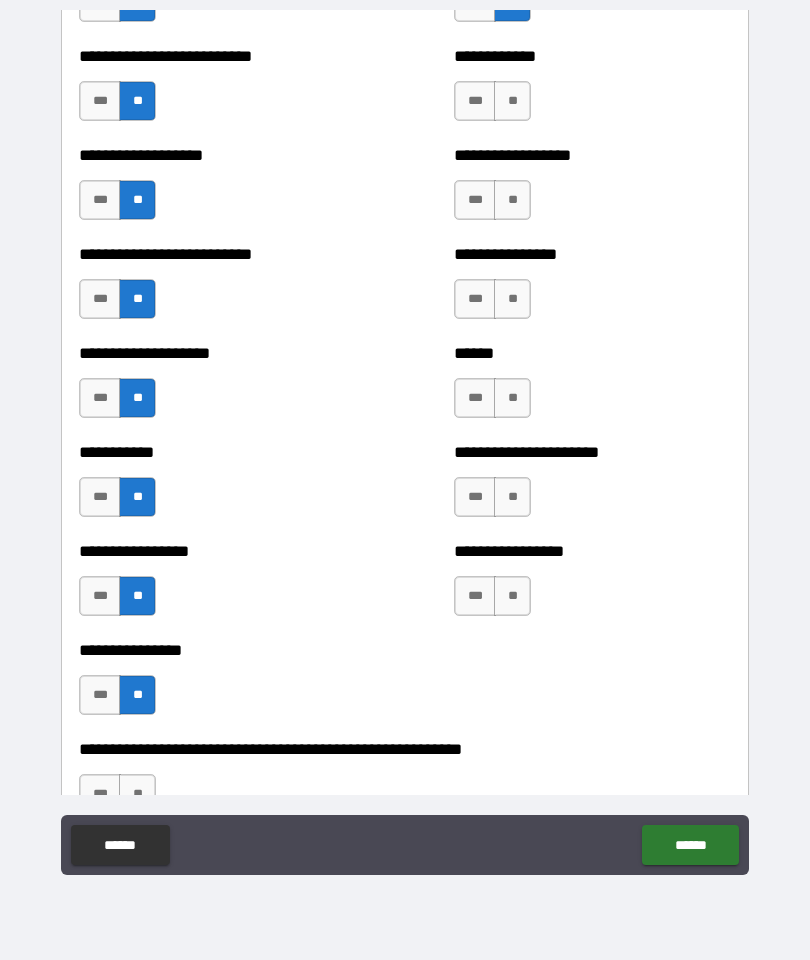 click on "**" at bounding box center (512, 596) 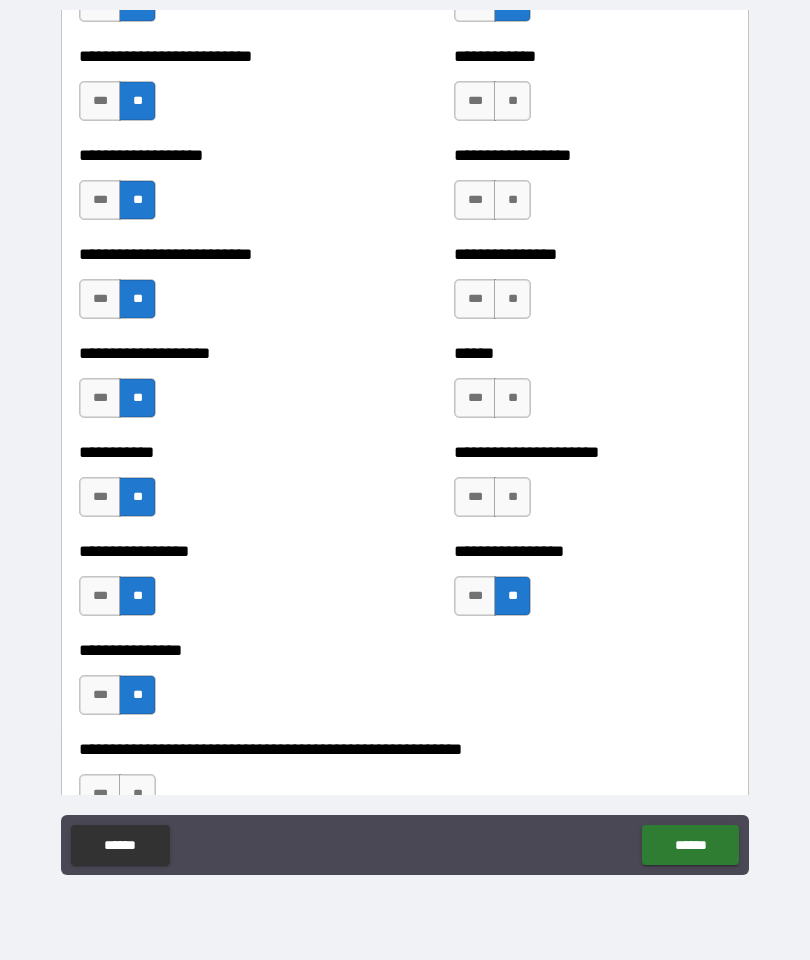 click on "**" at bounding box center (512, 497) 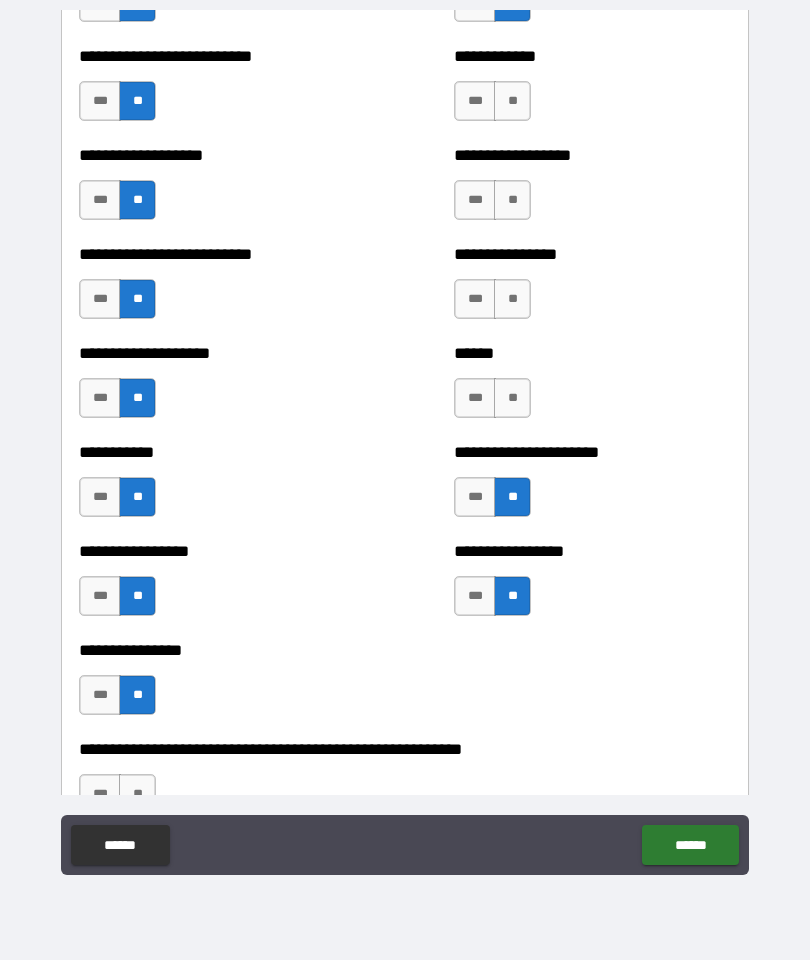 click on "**" at bounding box center [512, 398] 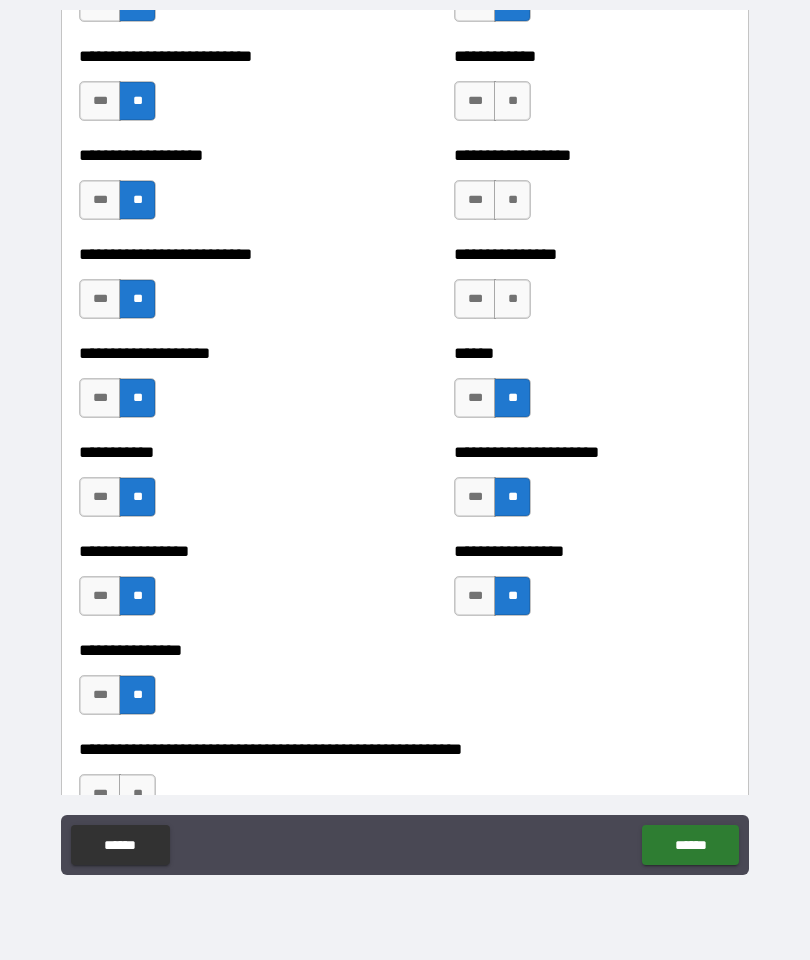 click on "**" at bounding box center (512, 299) 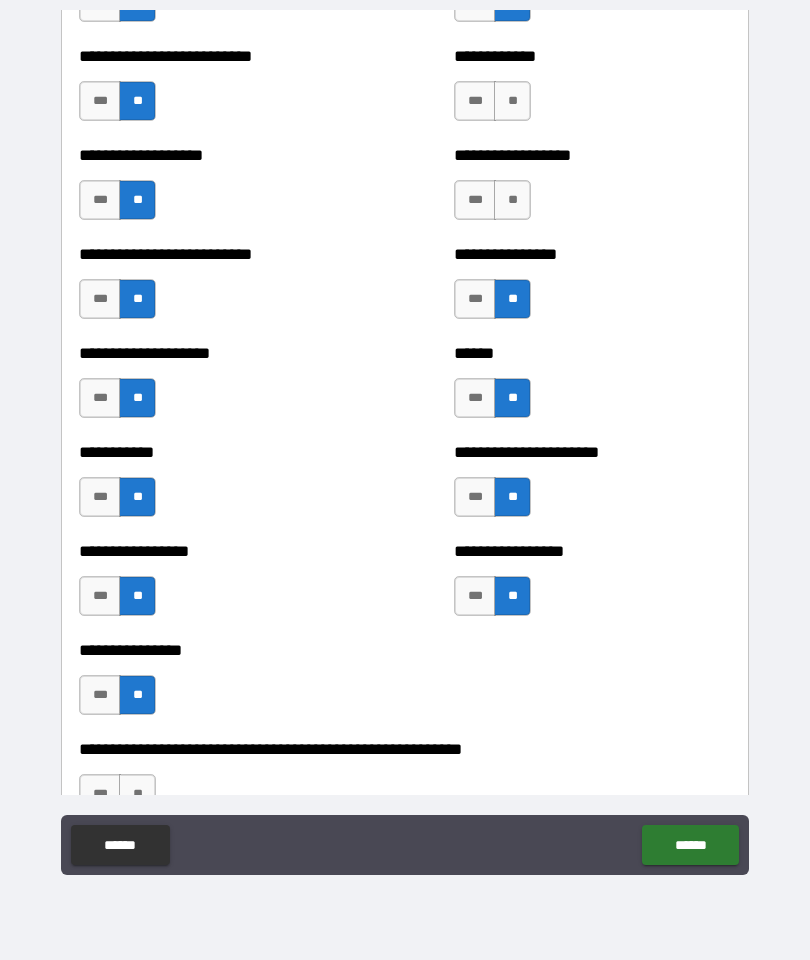 click on "**" at bounding box center (512, 200) 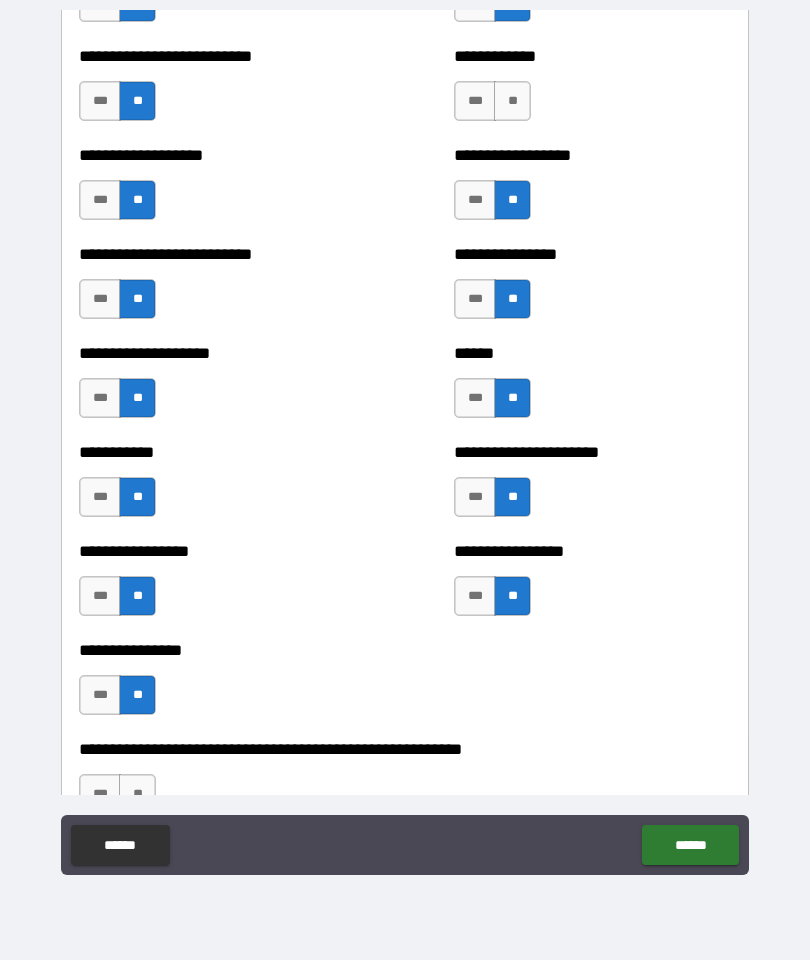 click on "**" at bounding box center [512, 101] 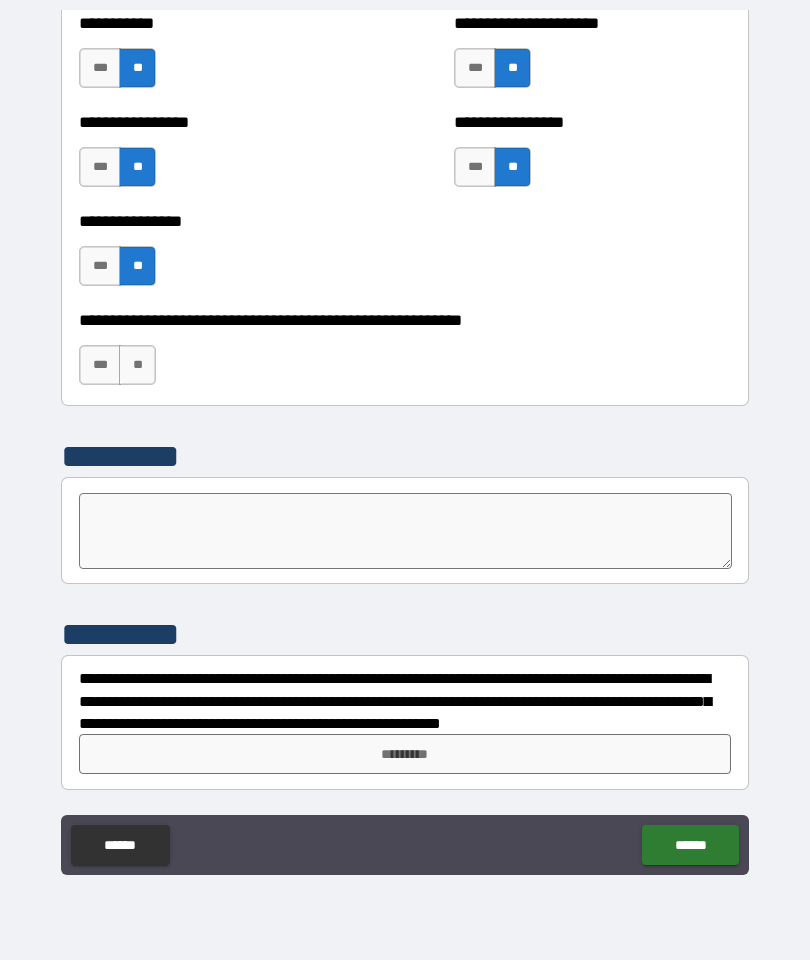click on "**" at bounding box center (137, 365) 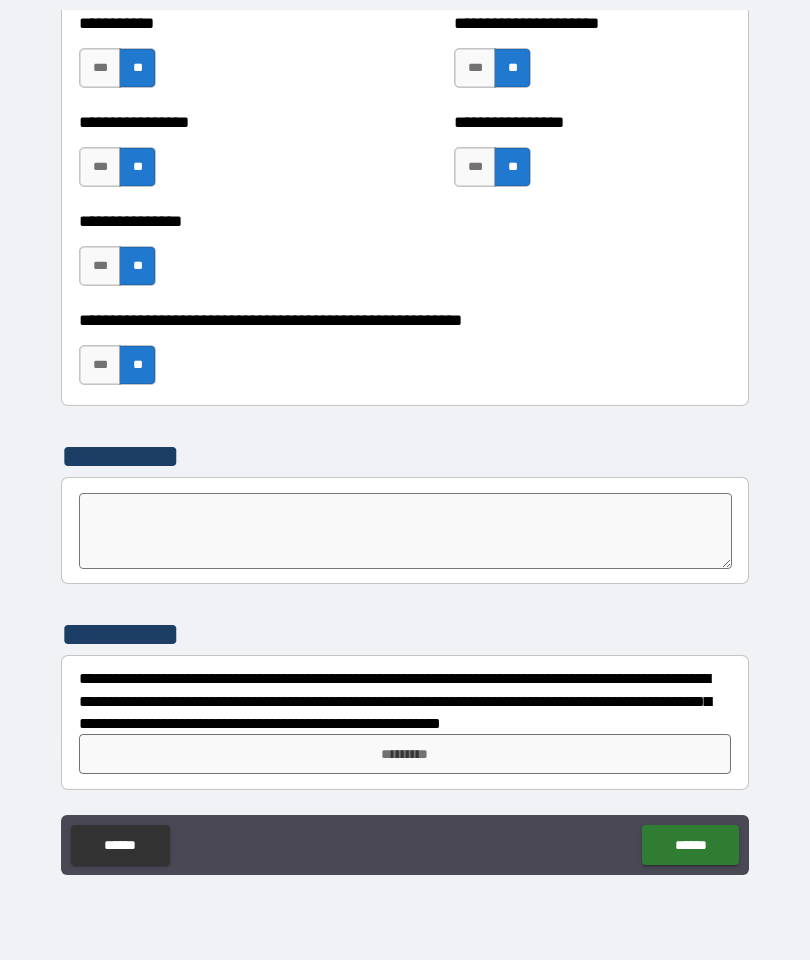 scroll, scrollTop: 6420, scrollLeft: 0, axis: vertical 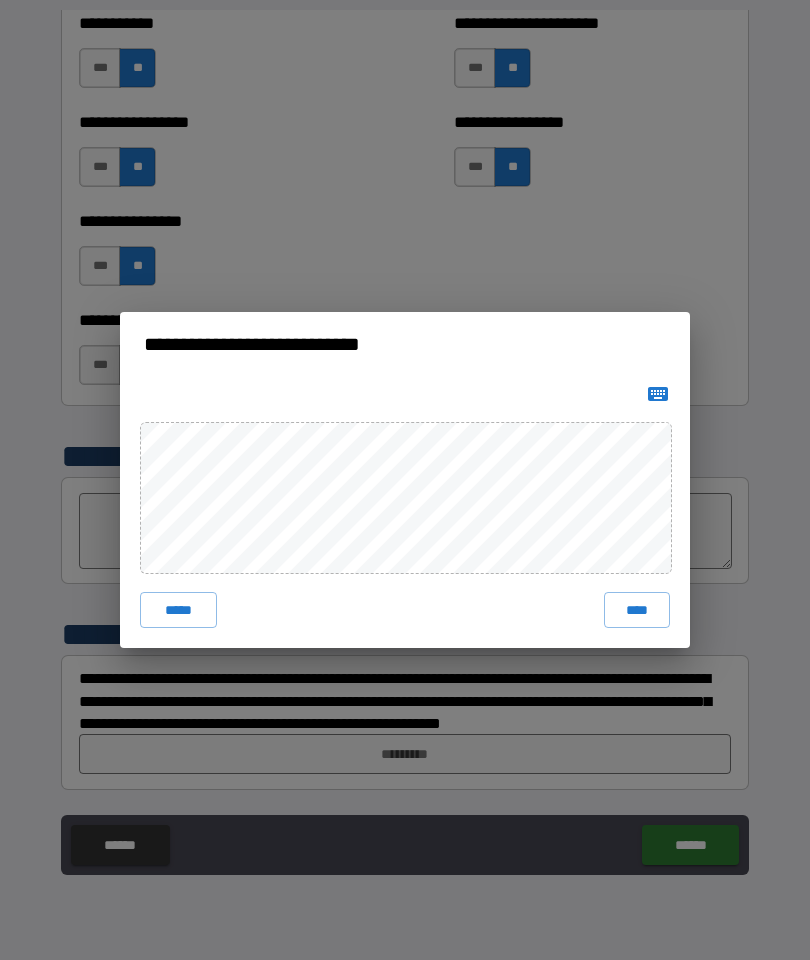 click on "****" at bounding box center [637, 610] 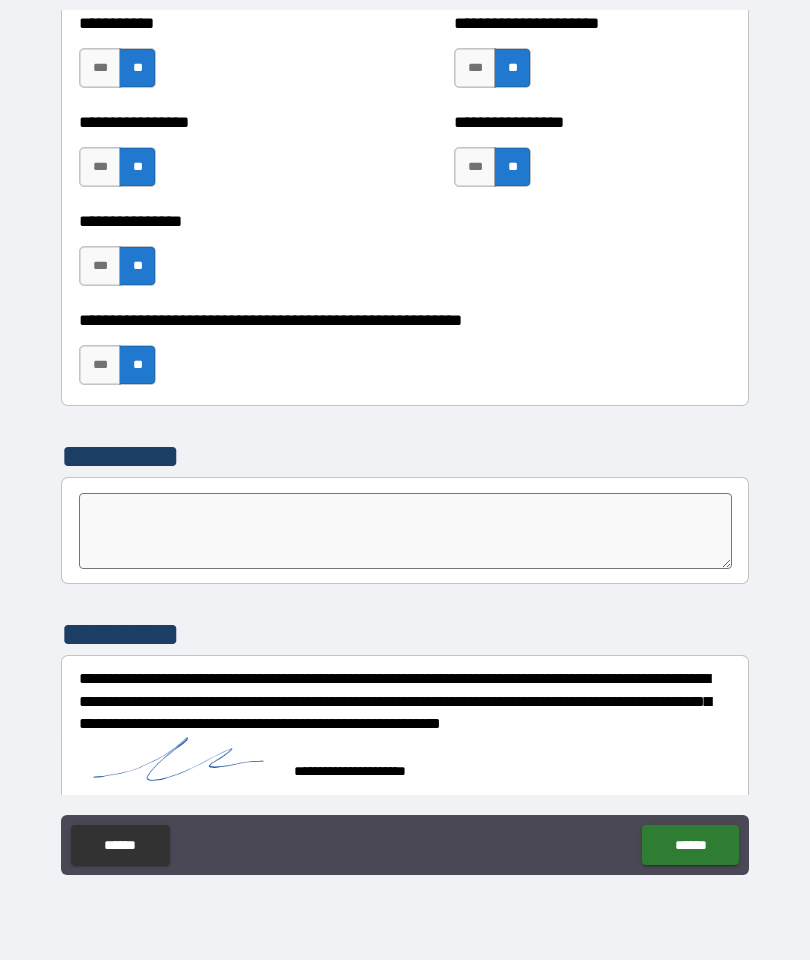 click on "******" at bounding box center (690, 845) 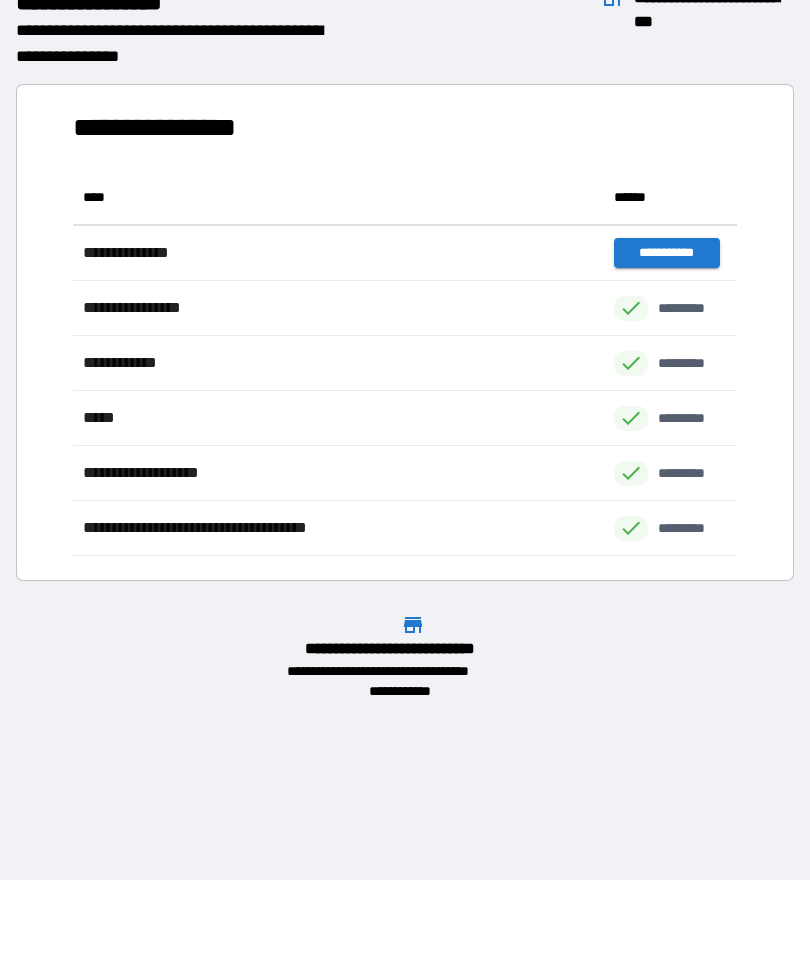 scroll, scrollTop: 1, scrollLeft: 1, axis: both 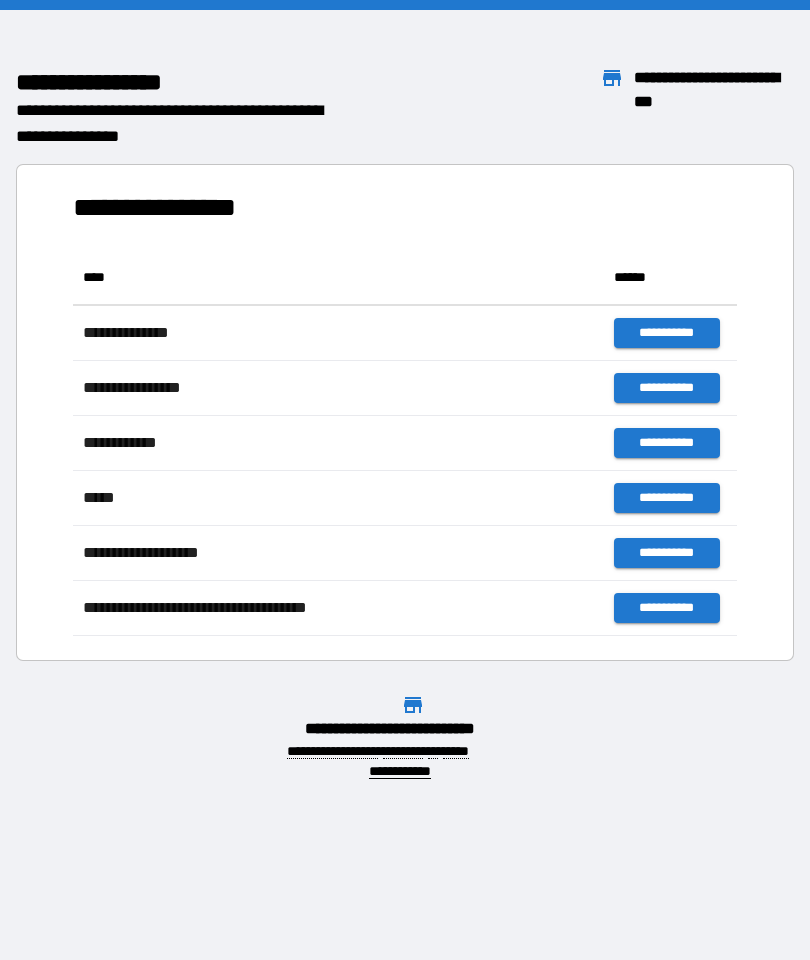 click on "******** **** **" at bounding box center [178, 82] 